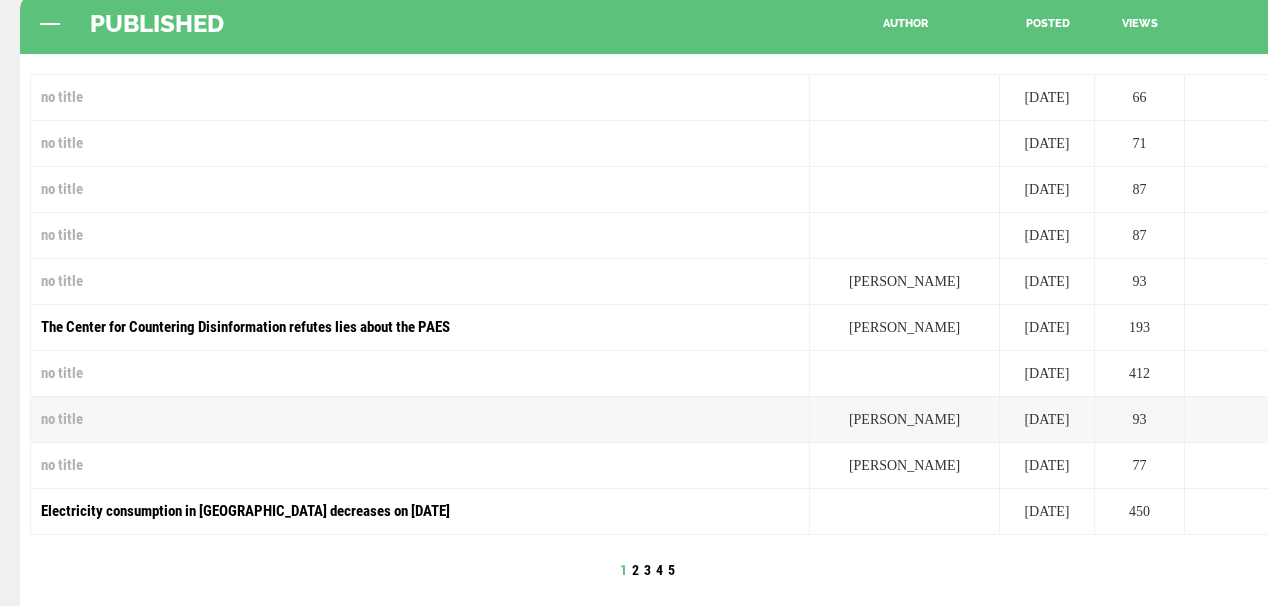 scroll, scrollTop: 160, scrollLeft: 0, axis: vertical 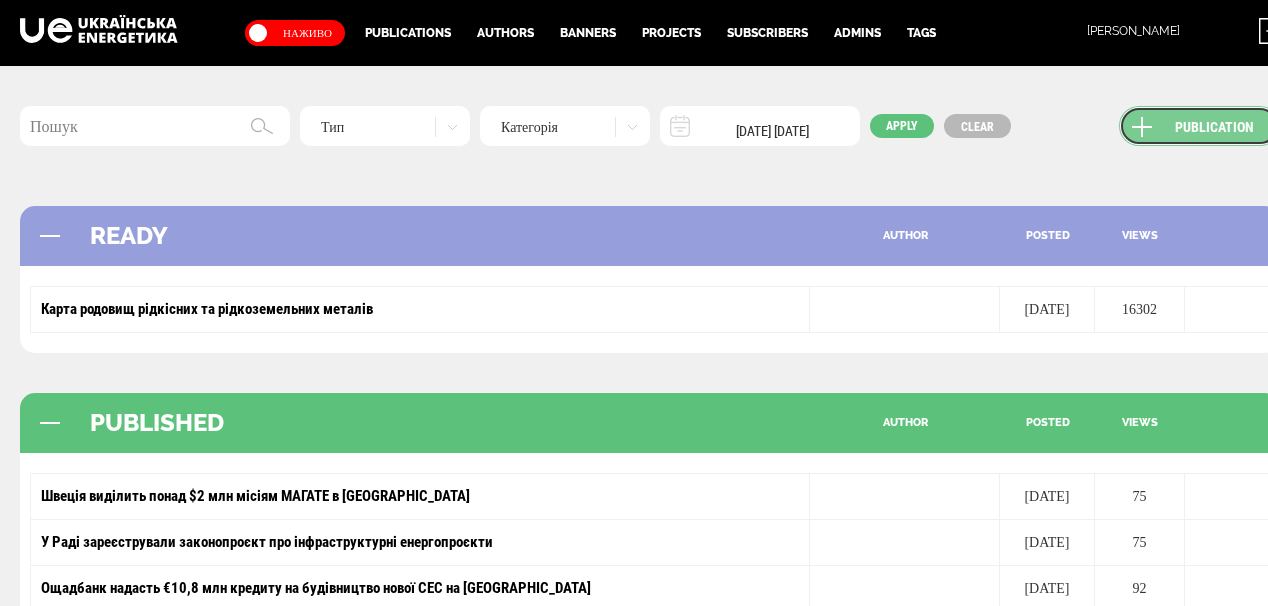 click on "Publication" at bounding box center [1199, 126] 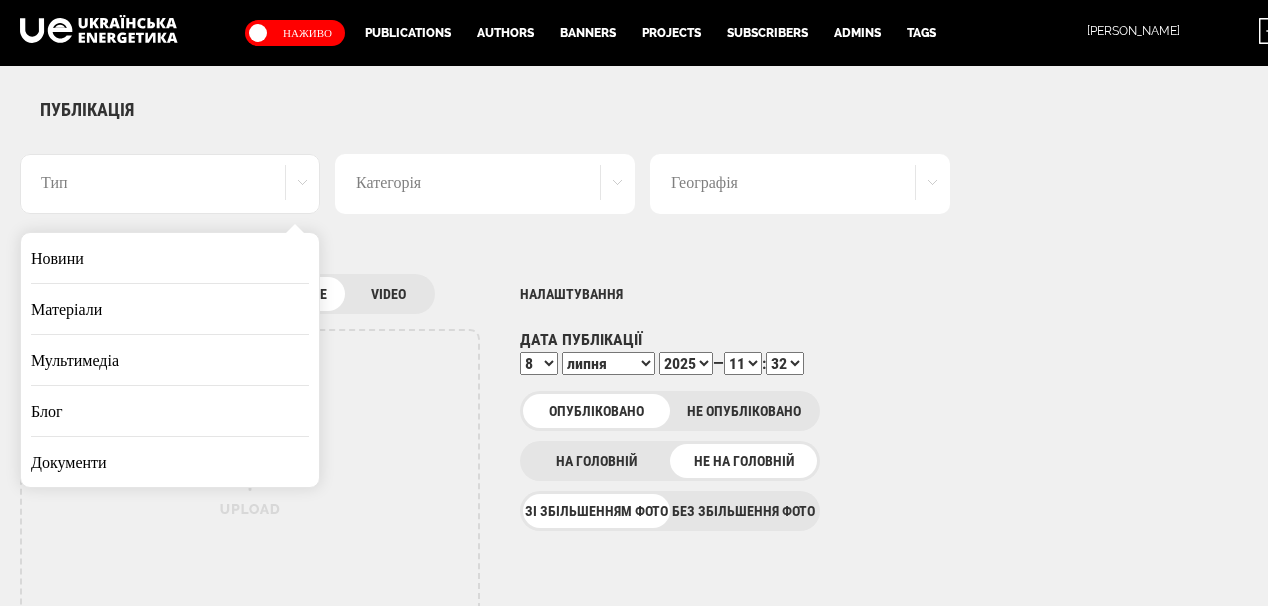 scroll, scrollTop: 0, scrollLeft: 0, axis: both 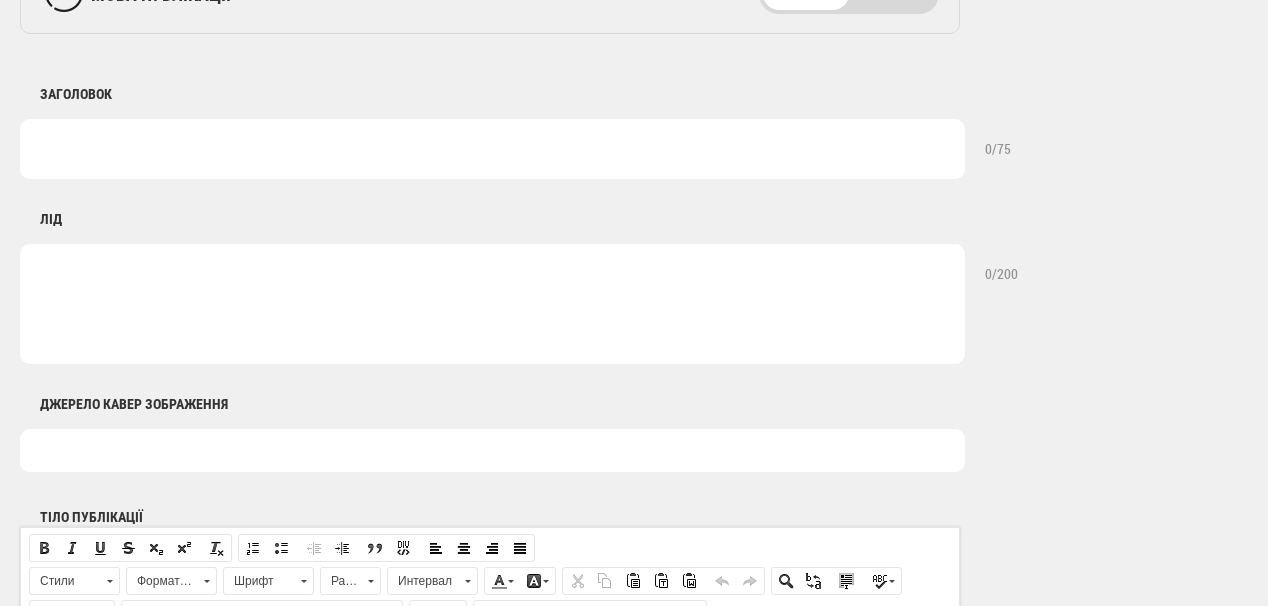 click at bounding box center [492, 149] 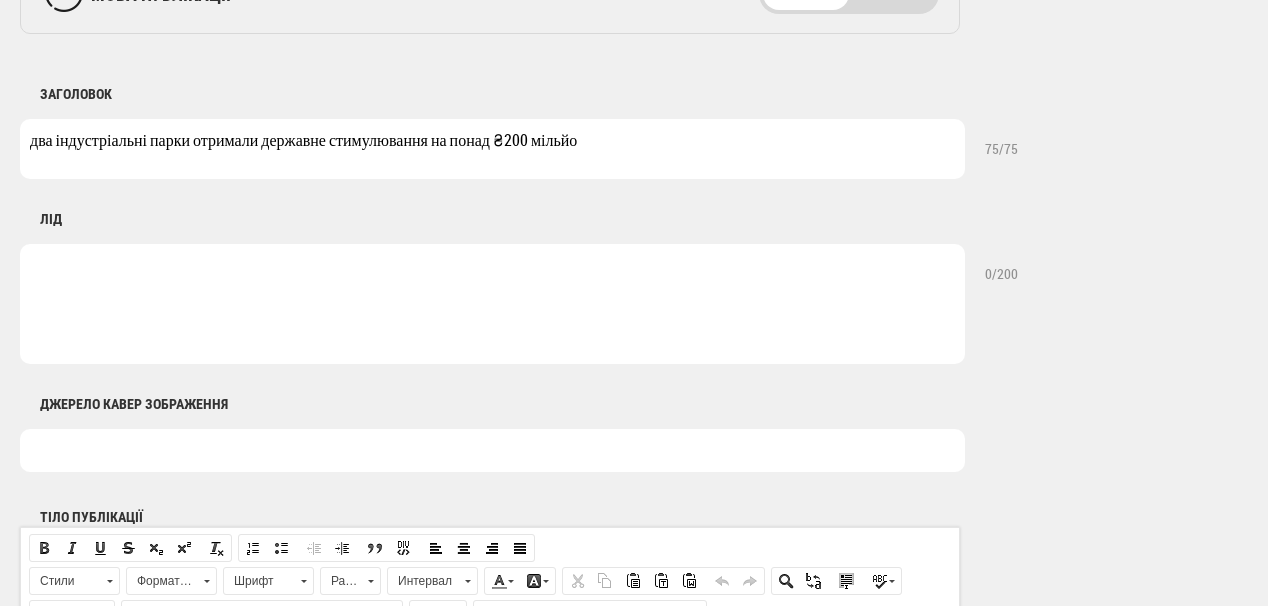 click on "два індустріальні парки отримали державне стимулювання на понад ₴200 мільйо" at bounding box center (492, 149) 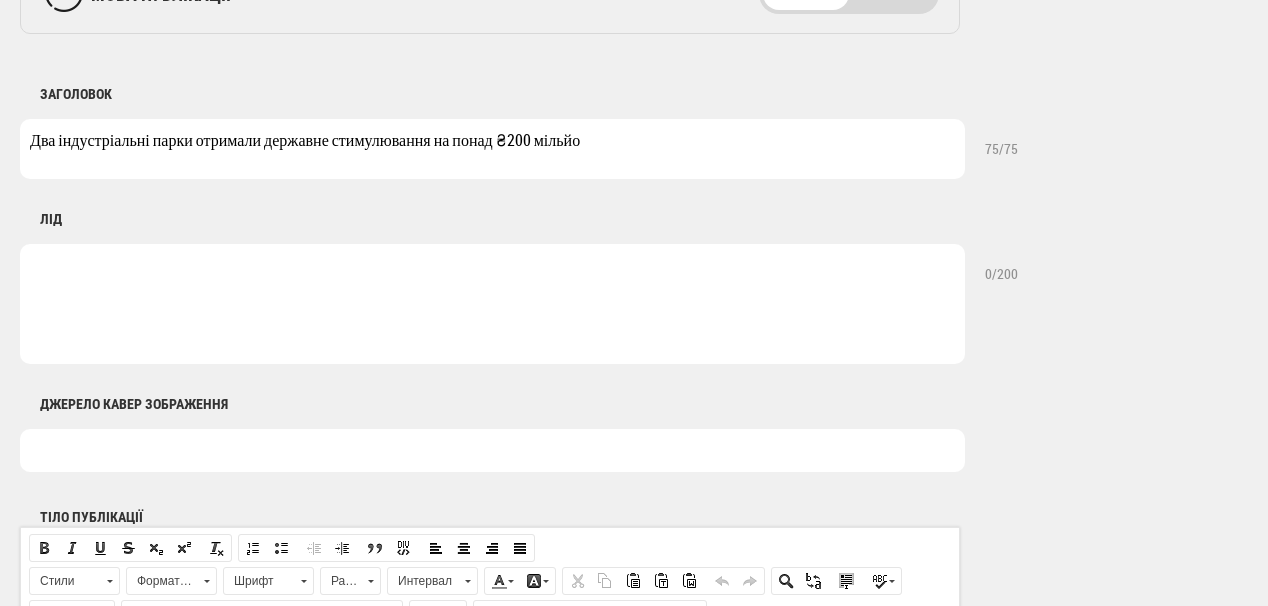 click on "Два індустріальні парки отримали державне стимулювання на понад ₴200 мільйо" at bounding box center (492, 149) 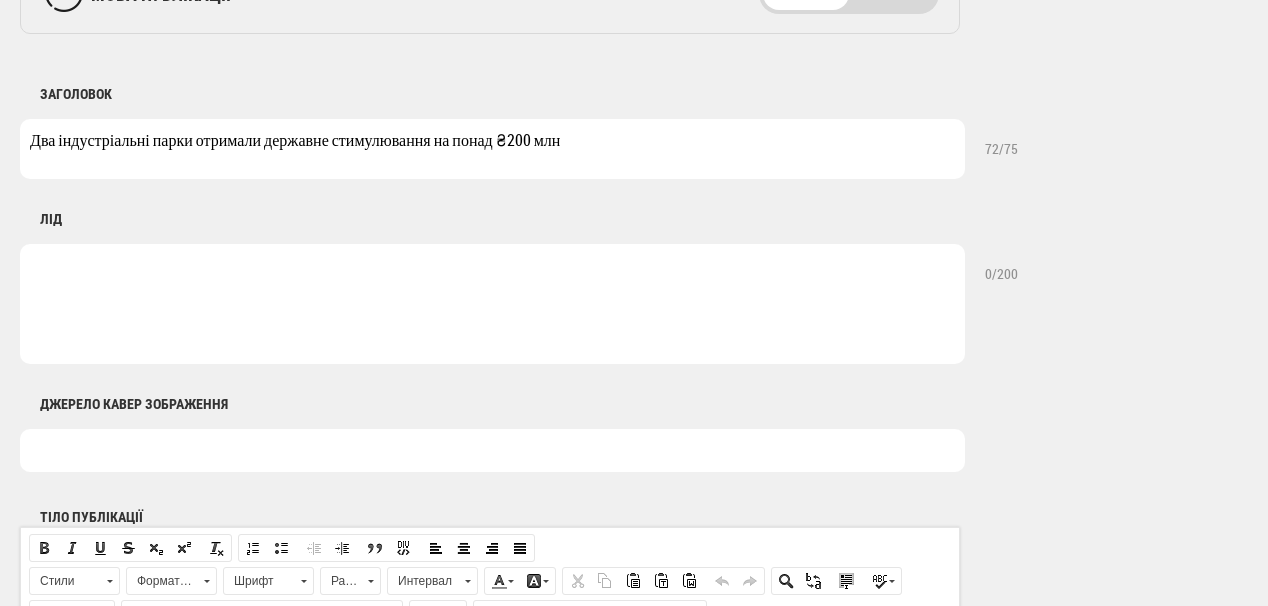 click on "Два індустріальні парки отримали державне стимулювання на понад ₴200 млн" at bounding box center (492, 149) 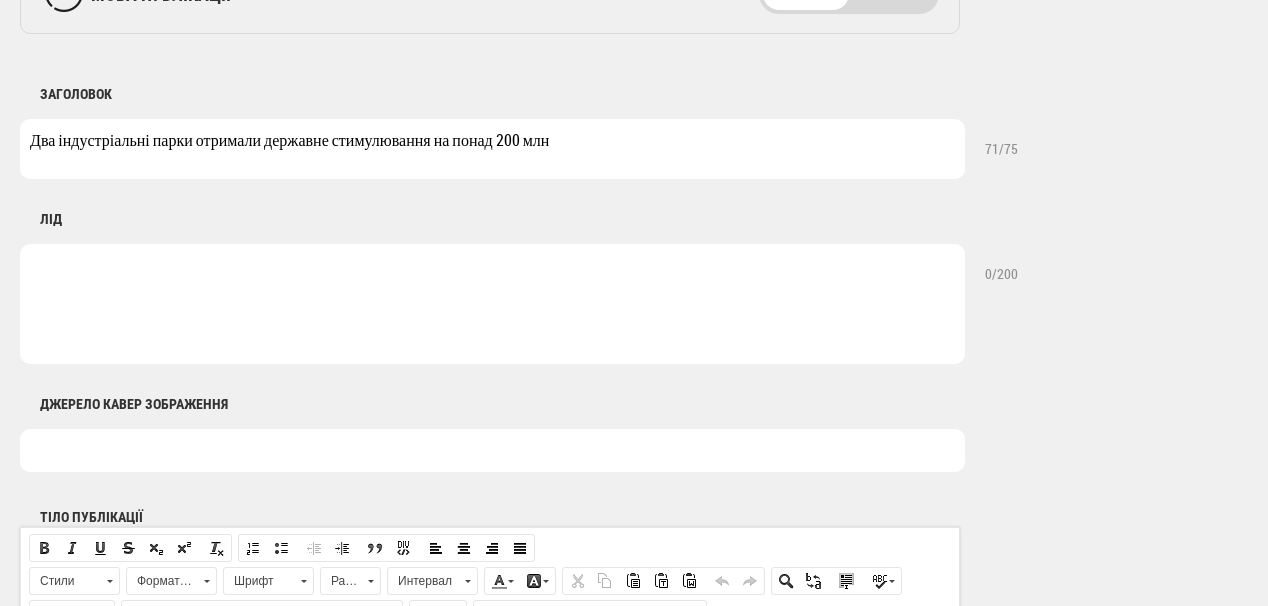 click on "Два індустріальні парки отримали державне стимулювання на понад 200 млн" at bounding box center (492, 149) 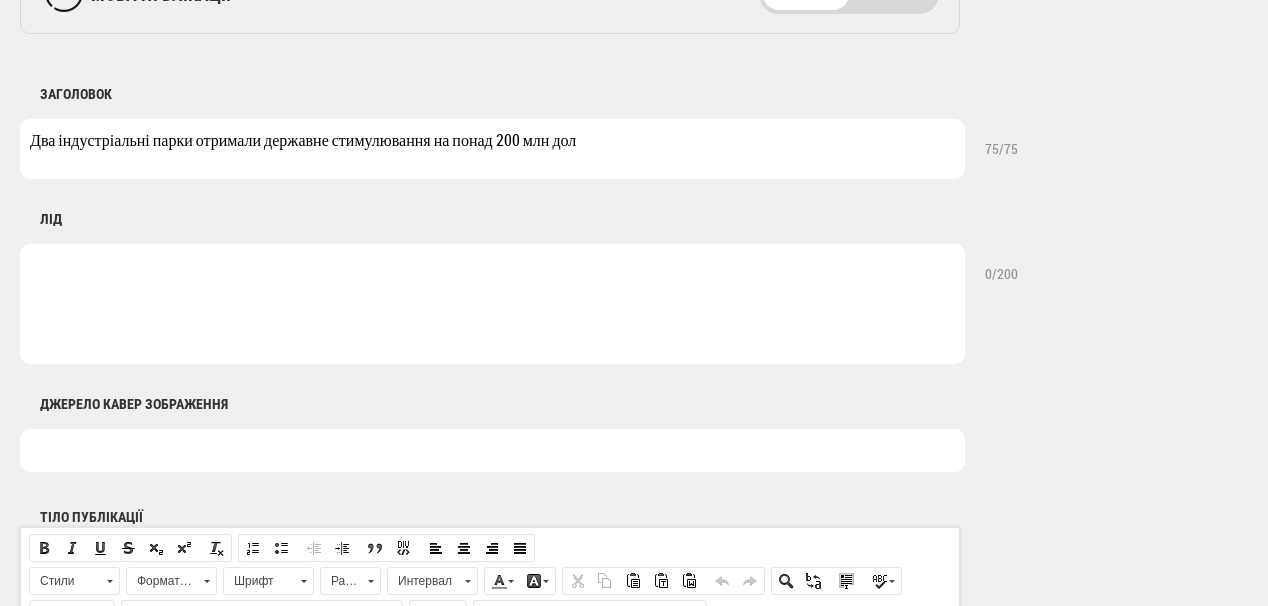 type on "Два індустріальні парки отримали державне стимулювання на понад 200 млн дол" 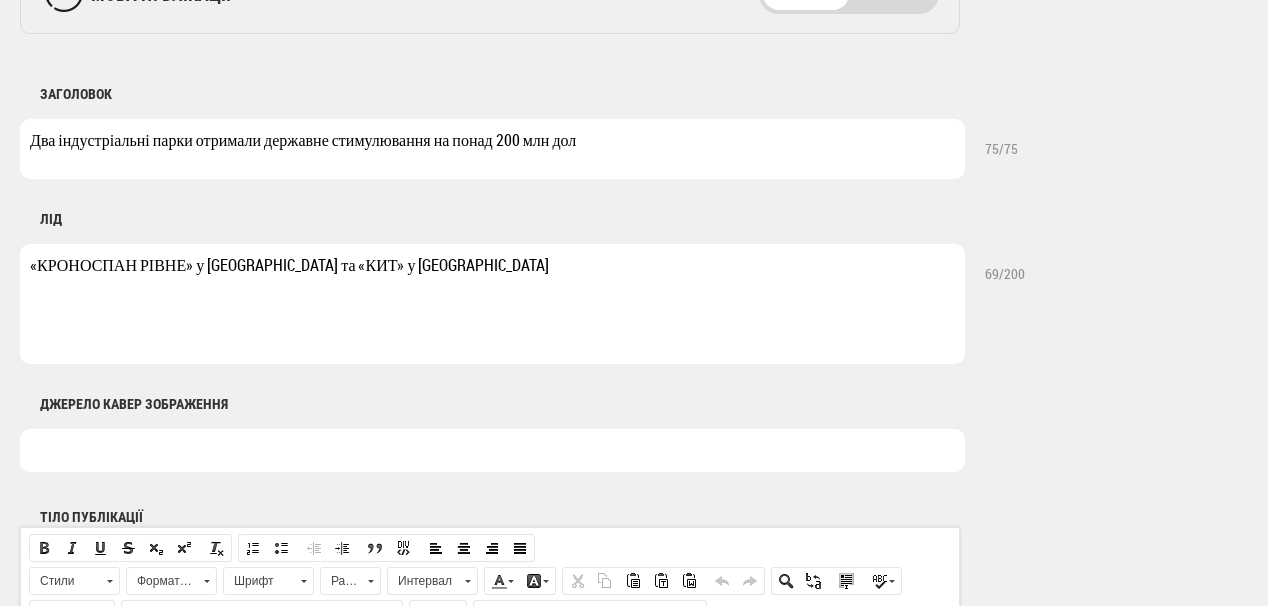 click on "«КРОНОСПАН РІВНЕ» у Рівненській області та «КИТ» у Київській області" at bounding box center [492, 304] 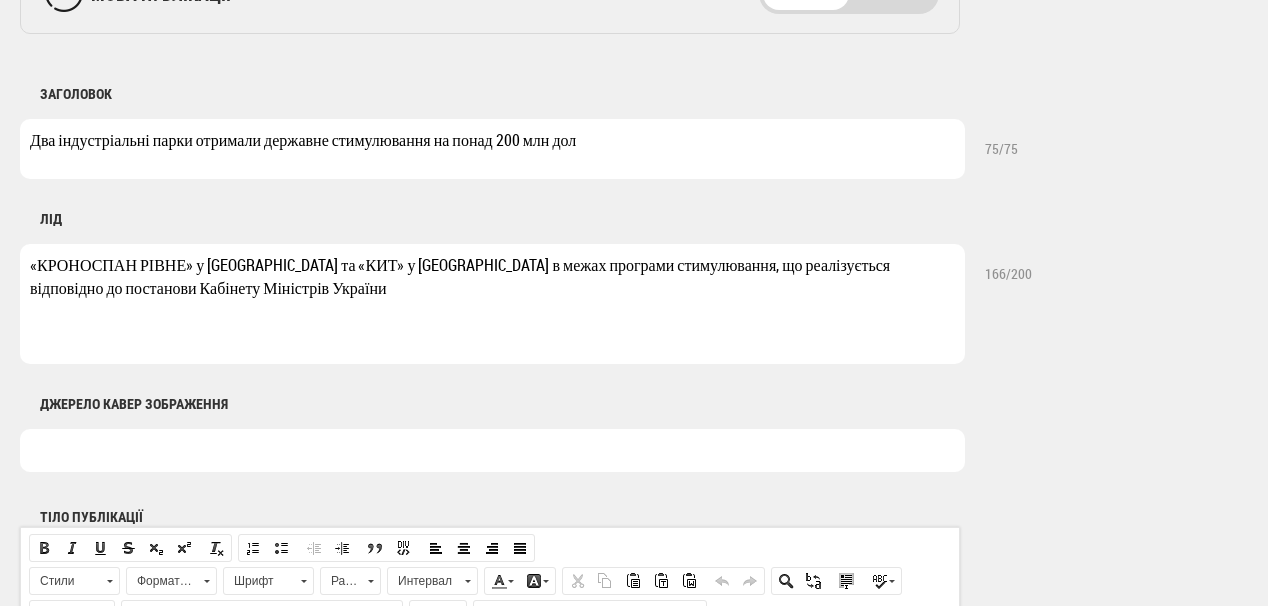 click on "«КРОНОСПАН РІВНЕ» у Рівненській області та «КИТ» у Київській області в межах програми стимулювання, що реалізується відповідно до постанови Кабінету Міністрів України" at bounding box center (492, 304) 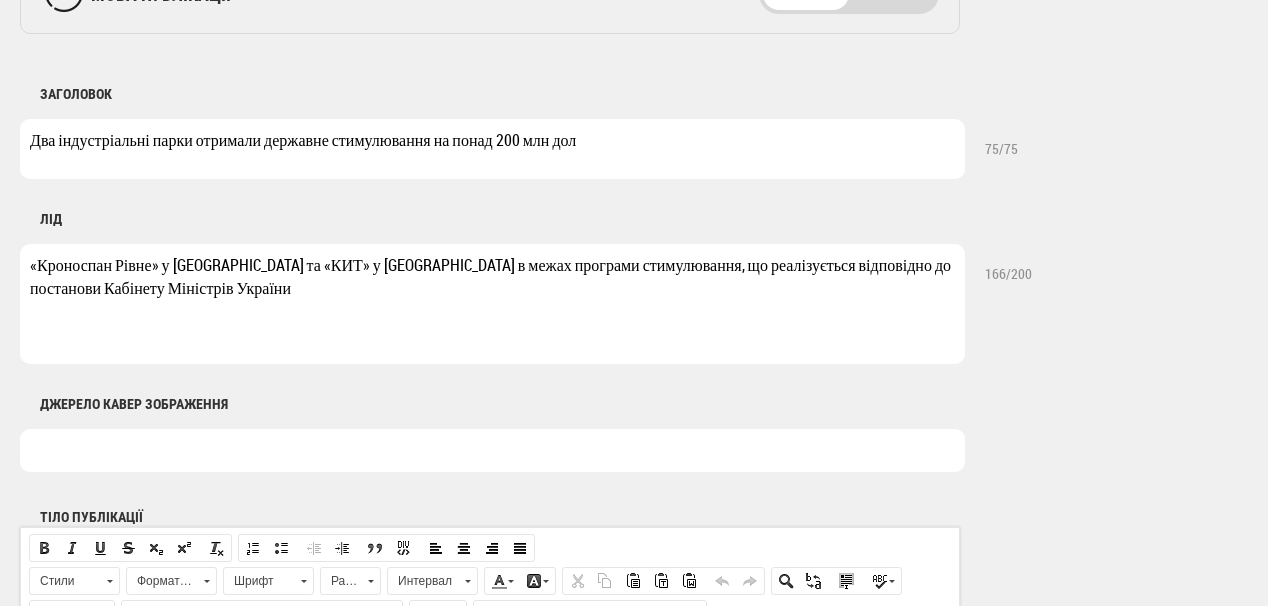 click on "«Кроноспан Рівне» у Рівненській області та «КИТ» у Київській області в межах програми стимулювання, що реалізується відповідно до постанови Кабінету Міністрів України" at bounding box center (492, 304) 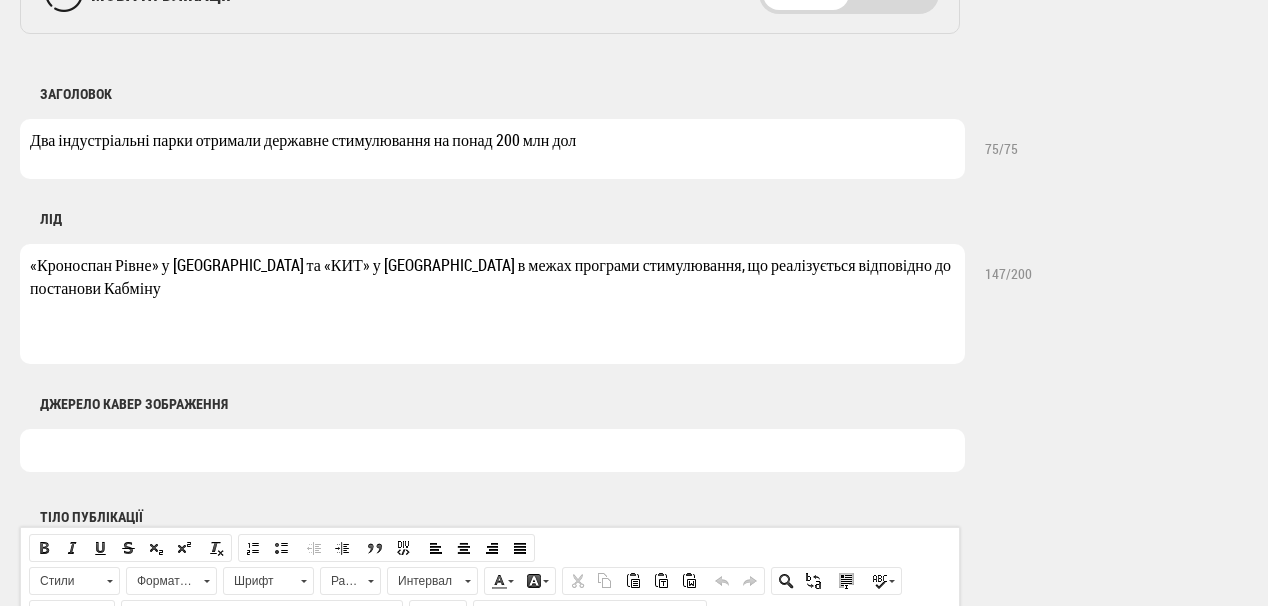 type on "«Кроноспан Рівне» у Рівненській області та «КИТ» у Київській області в межах програми стимулювання, що реалізується відповідно до постанови Кабміну" 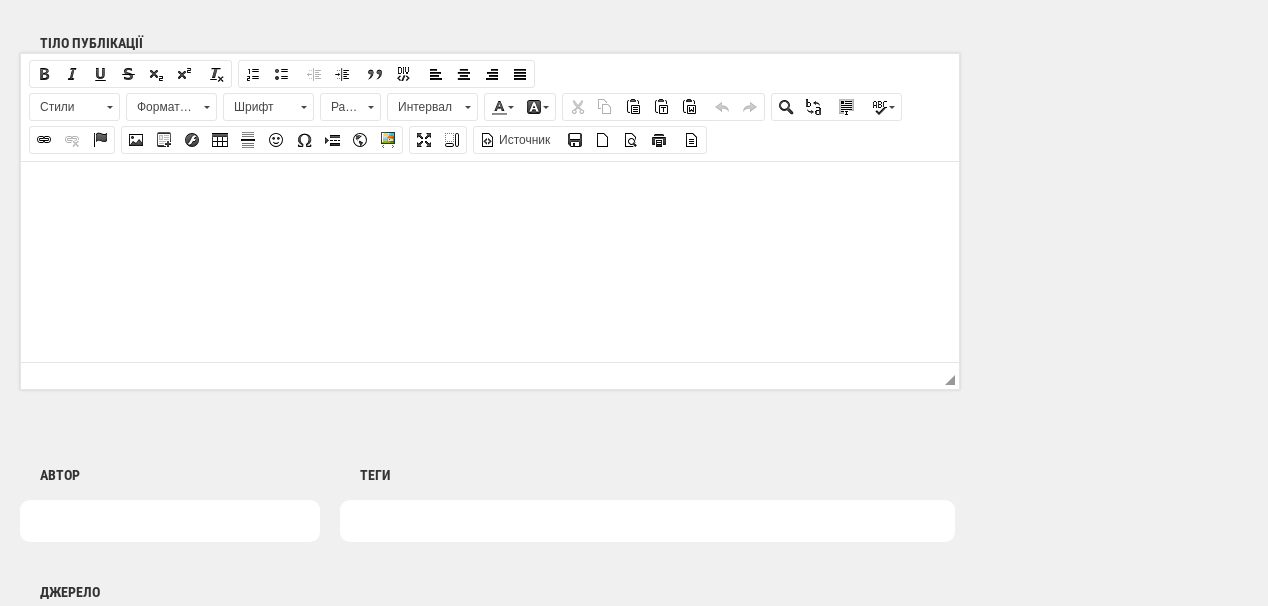 scroll, scrollTop: 1280, scrollLeft: 0, axis: vertical 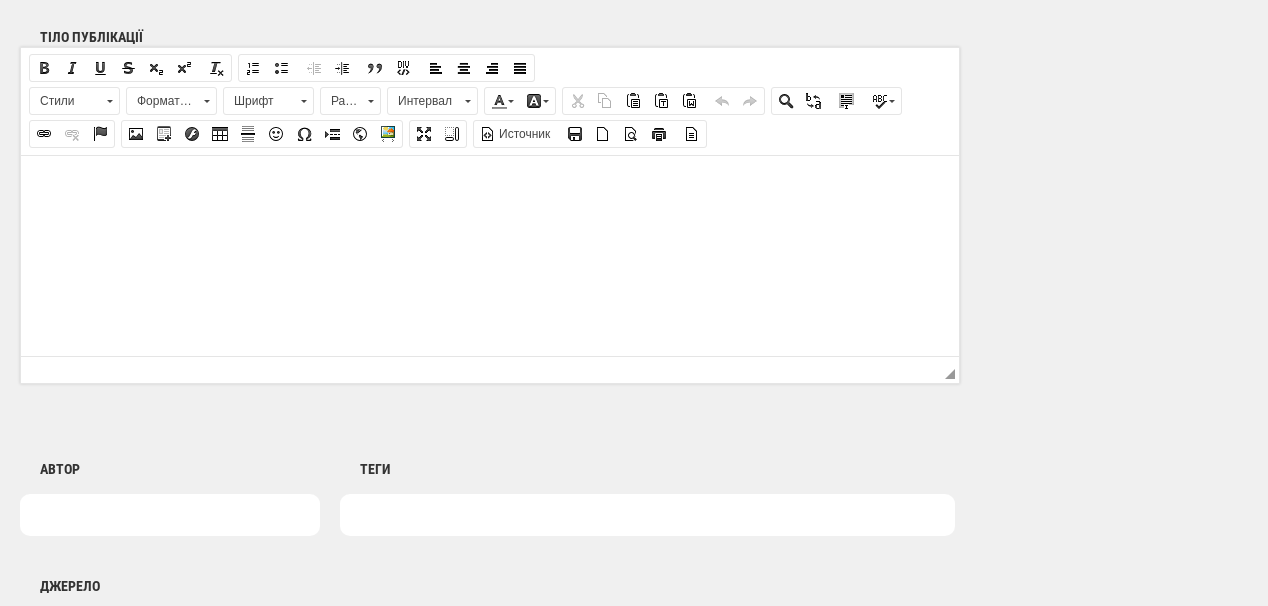 click at bounding box center [490, 185] 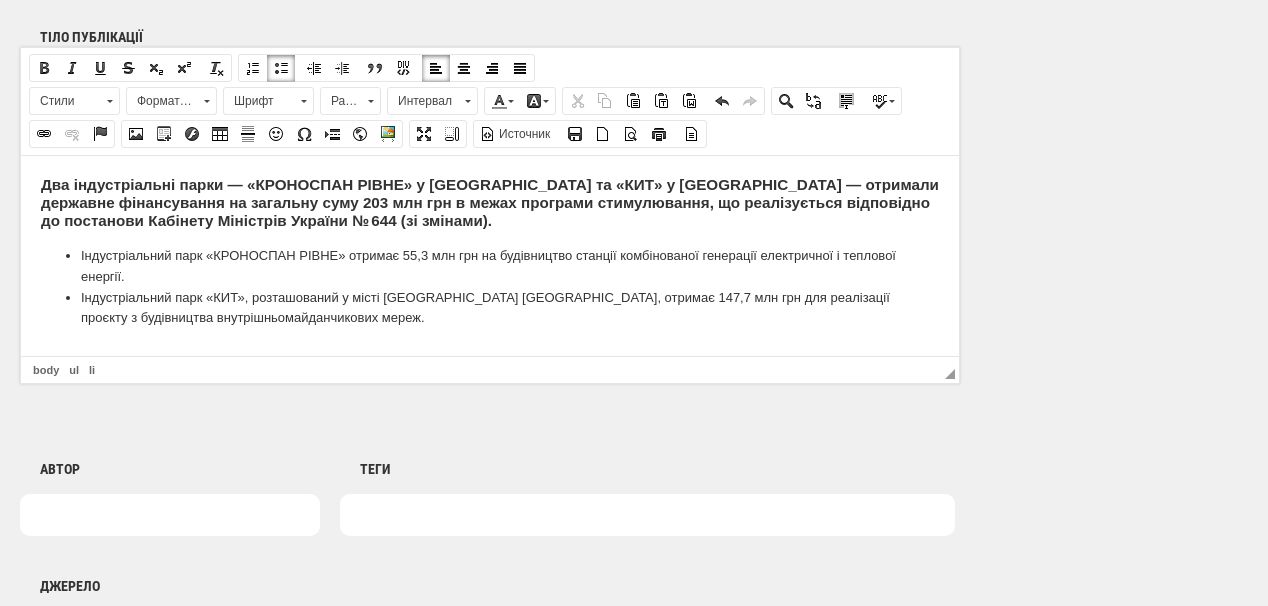 drag, startPoint x: 53, startPoint y: 193, endPoint x: 101, endPoint y: 164, distance: 56.0803 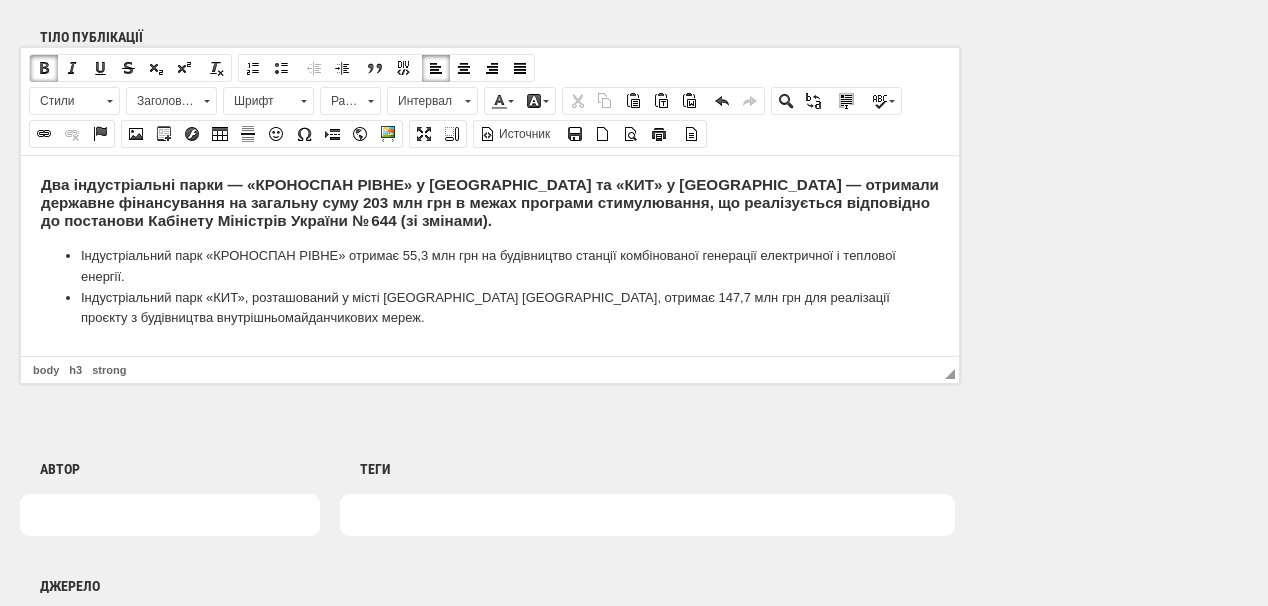 click on "Заголовок 3" at bounding box center [162, 101] 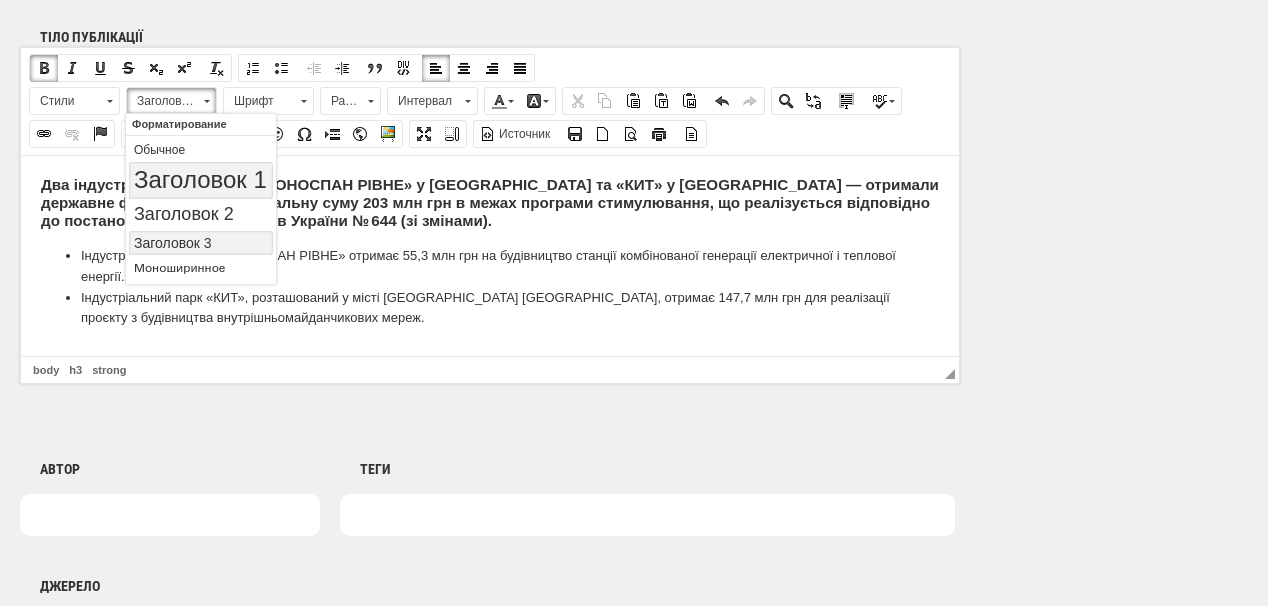 scroll, scrollTop: 0, scrollLeft: 0, axis: both 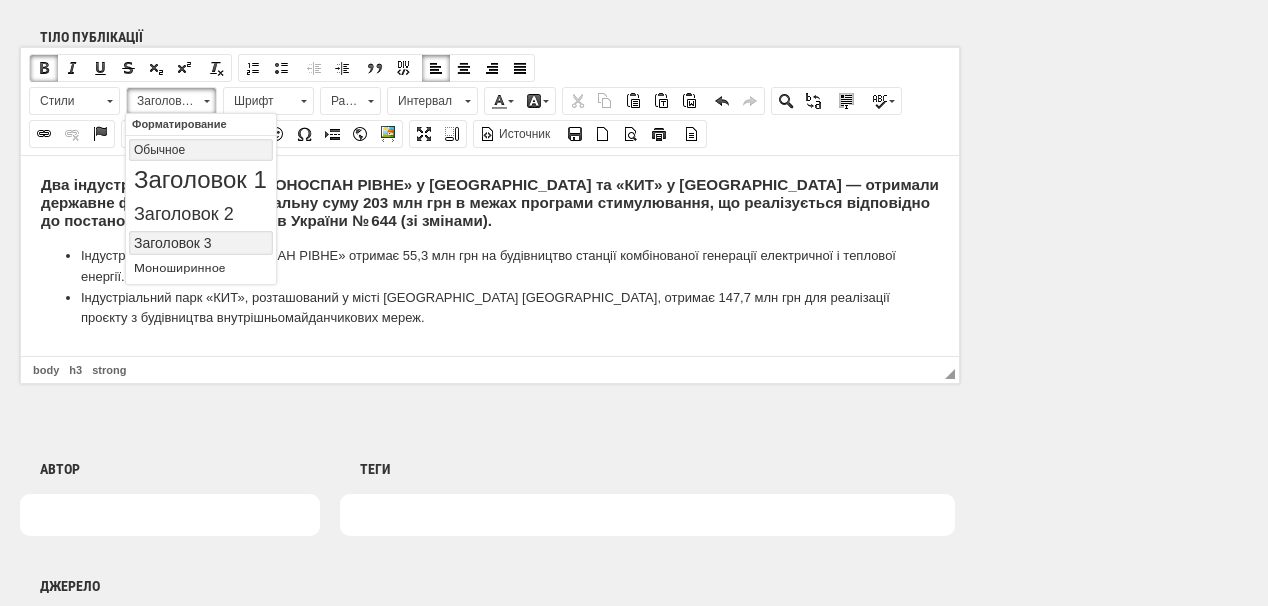 click on "Обычное" at bounding box center [201, 150] 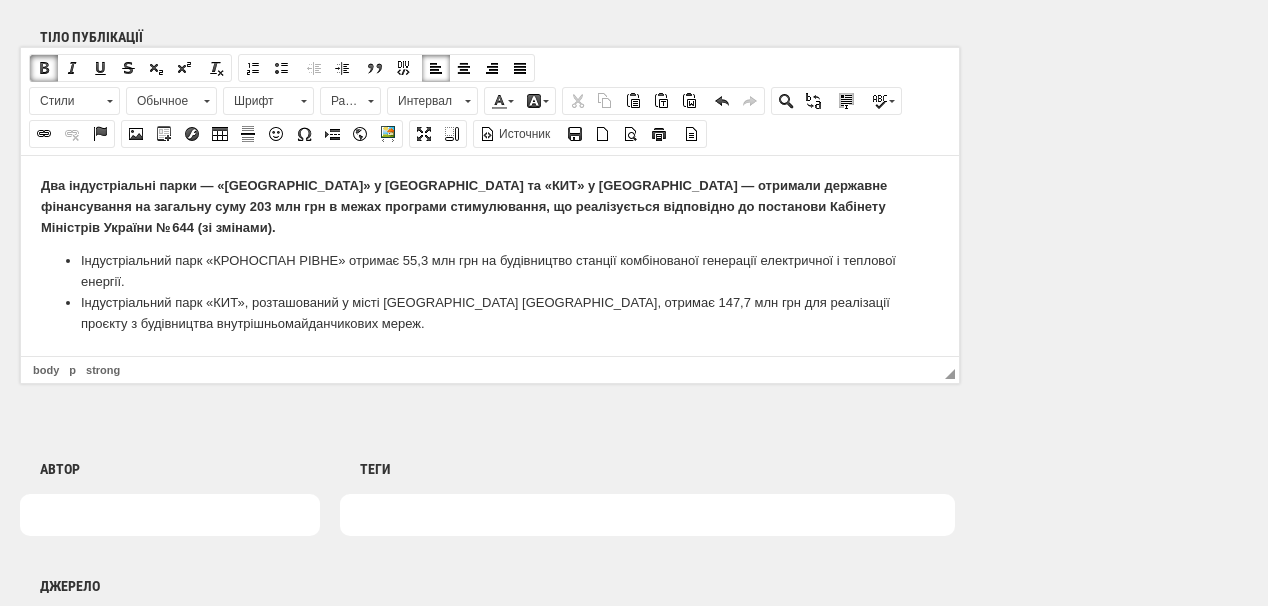 click at bounding box center [44, 68] 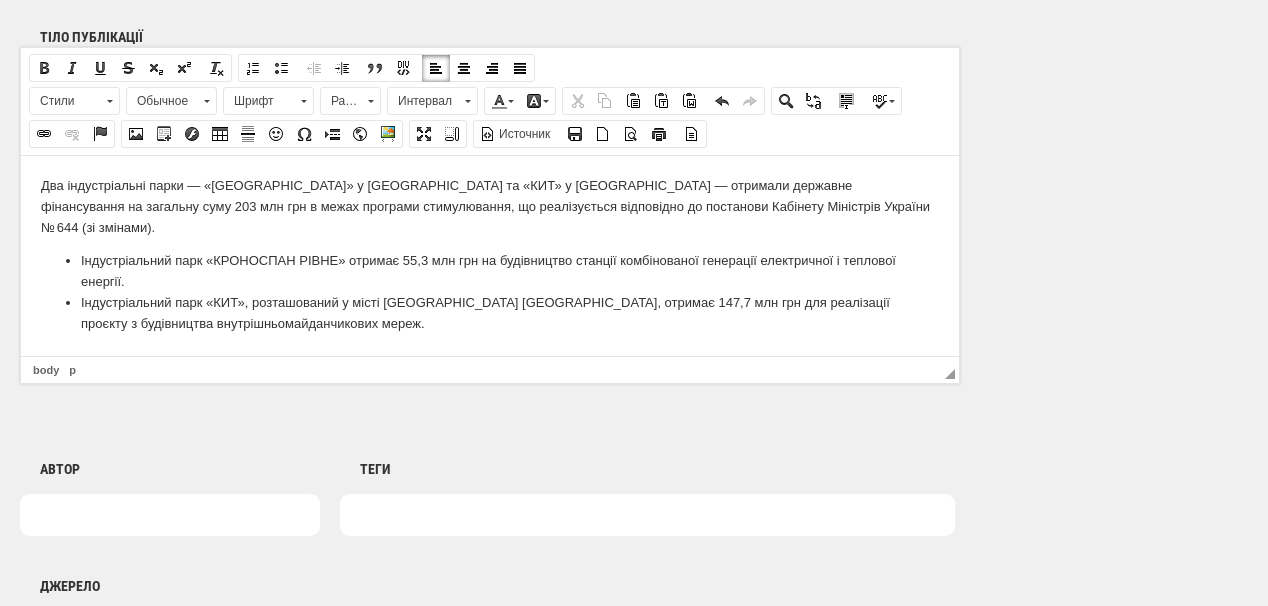 click on "Два індустріальні парки — «КРОНОСПАН РІВНЕ» у Рівненській області та «КИТ» у Київській області — отримали д ержавне фінансування на загальну суму 203 млн грн в межах програми стимулювання, що реалізується відповідно до постанови Кабінету Міністрів України № 644 (зі змінами)." at bounding box center (490, 206) 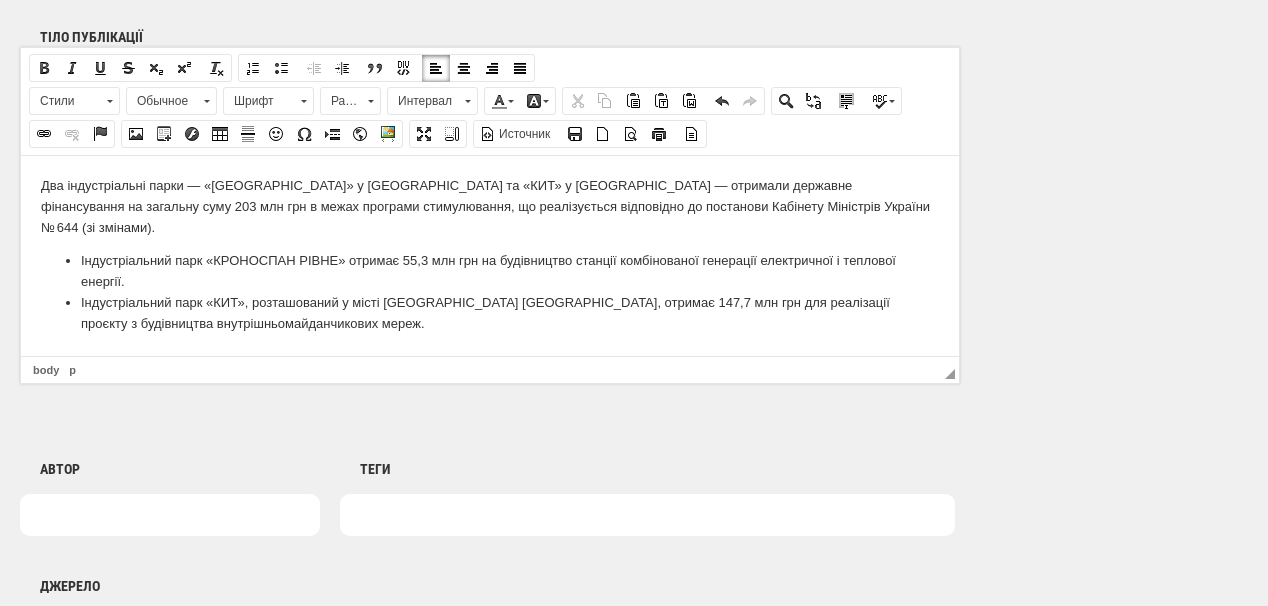 click on "Два індустріальні парки — «КРОНОСПАН РІВНЕ» у Рівненській області та «КИТ» у Київській області — отримали д ержавне фінансування на загальну суму 203 млн грн в межах програми стимулювання, що реалізується відповідно до постанови Кабінету Міністрів України № 644 (зі змінами)." at bounding box center (490, 206) 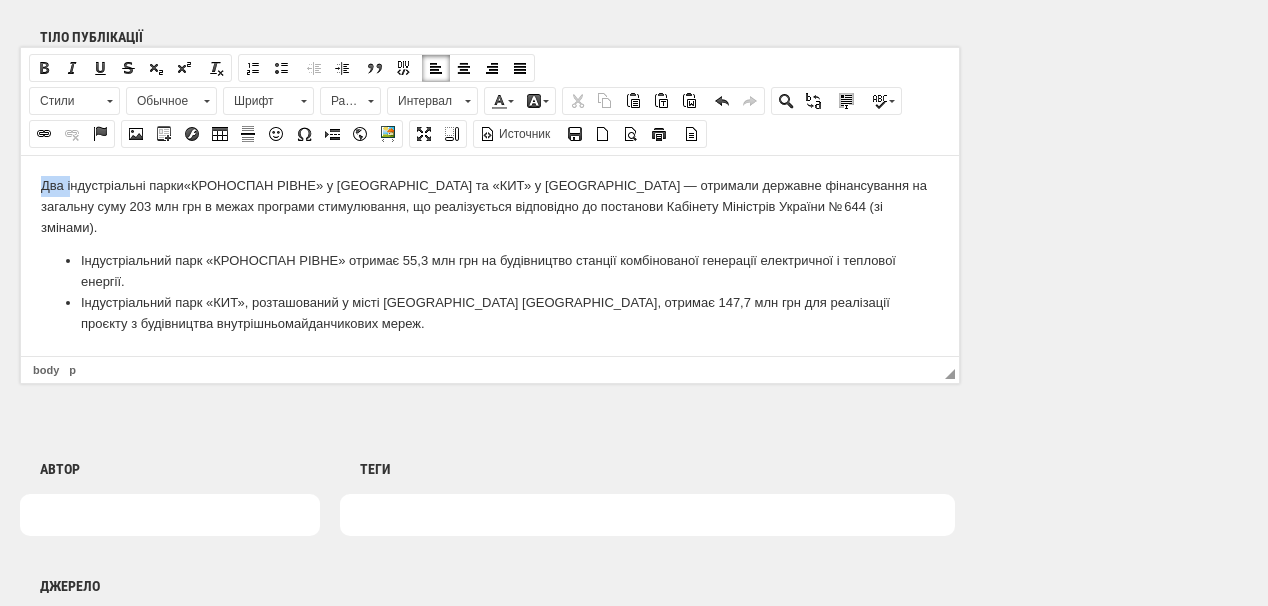 drag, startPoint x: 33, startPoint y: 184, endPoint x: 70, endPoint y: 183, distance: 37.01351 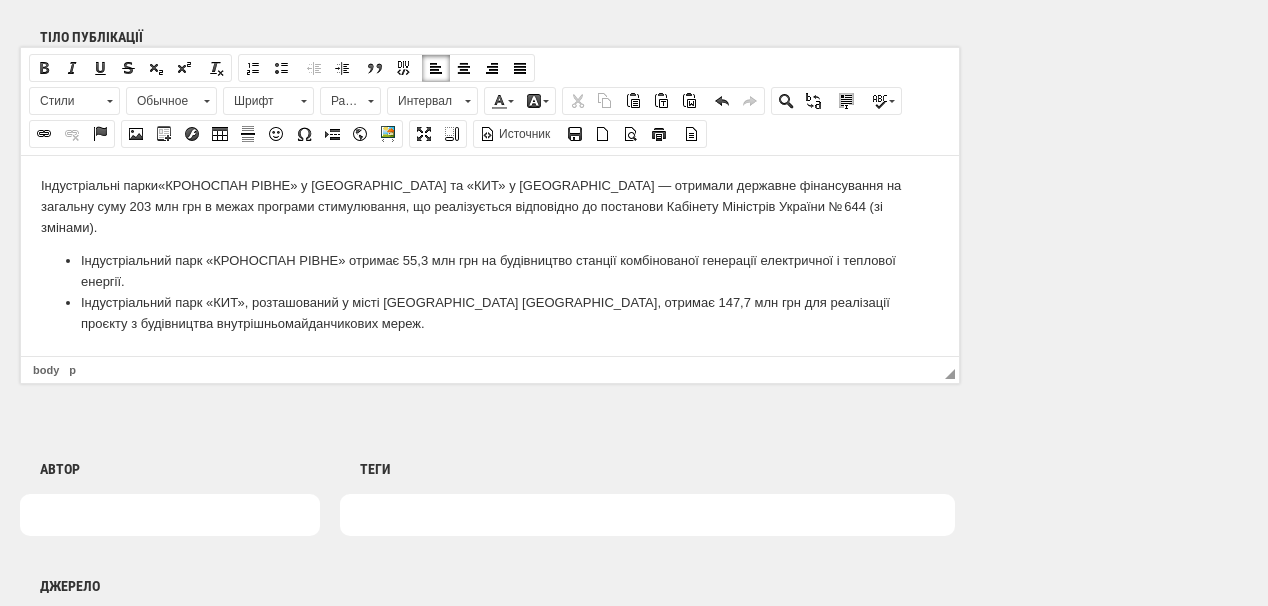 click on "Індустріальні парки  «КРОНОСПАН РІВНЕ» у Рівненській області та «КИТ» у Київській області — отримали д ержавне фінансування на загальну суму 203 млн грн в межах програми стимулювання, що реалізується відповідно до постанови Кабінету Міністрів України № 644 (зі змінами)." at bounding box center [490, 206] 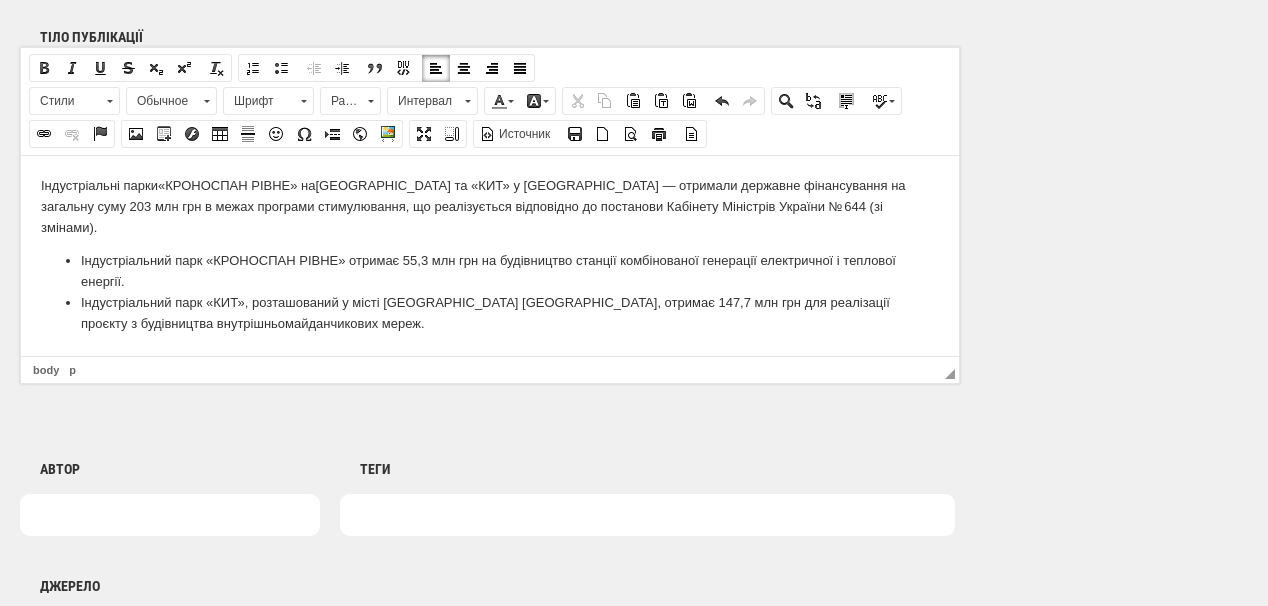 click on "Індустріальні парки  «КРОНОСПАН РІВНЕ» на  Рівненській області та «КИТ» у Київській області — отримали д ержавне фінансування на загальну суму 203 млн грн в межах програми стимулювання, що реалізується відповідно до постанови Кабінету Міністрів України № 644 (зі змінами)." at bounding box center (490, 206) 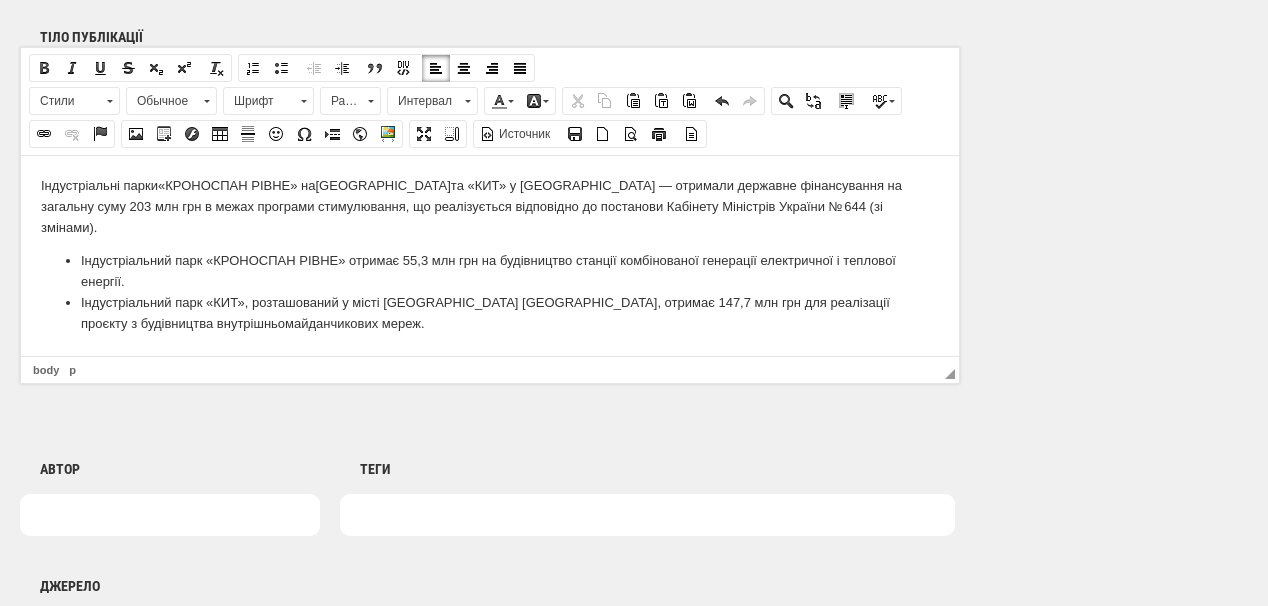 click on "Індустріальні парки  «КРОНОСПАН РІВНЕ» на  Рівненщині  та «КИТ» у Київській області — отримали д ержавне фінансування на загальну суму 203 млн грн в межах програми стимулювання, що реалізується відповідно до постанови Кабінету Міністрів України № 644 (зі змінами)." at bounding box center (490, 206) 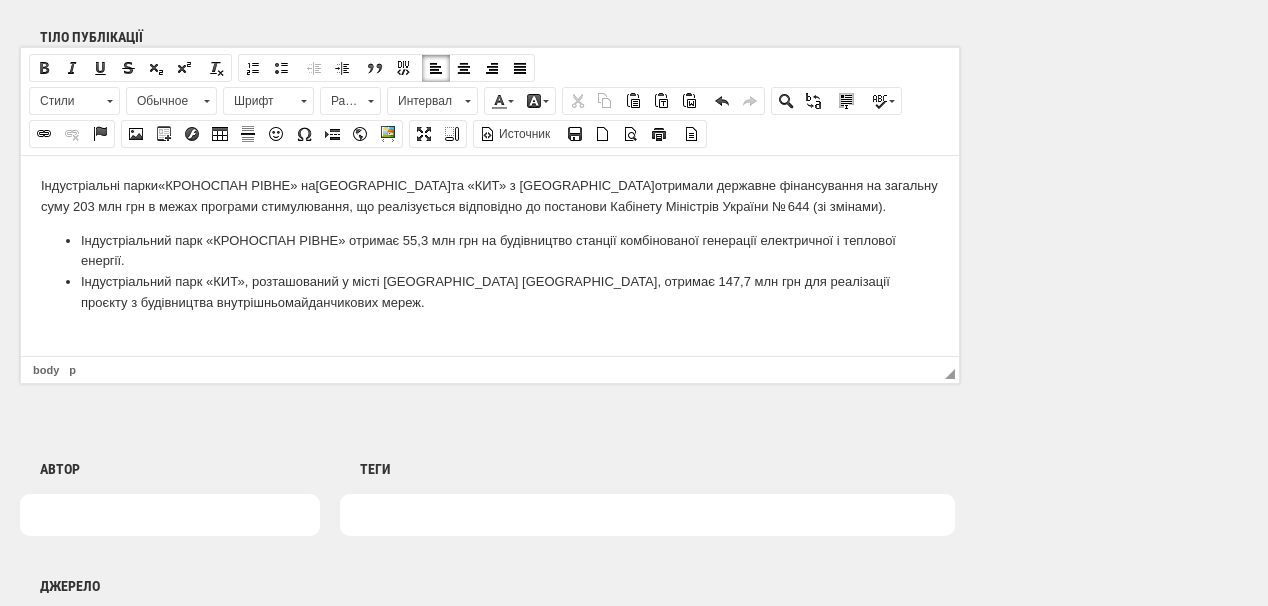 click on "Індустріальні парки  «КРОНОСПАН РІВНЕ» на  Рівненщині  та «КИТ» з Київщини  отримали д ержавне фінансування на загальну суму 203 млн грн в межах програми стимулювання, що реалізується відповідно до постанови Кабінету Міністрів України № 644 (зі змінами)." at bounding box center (490, 196) 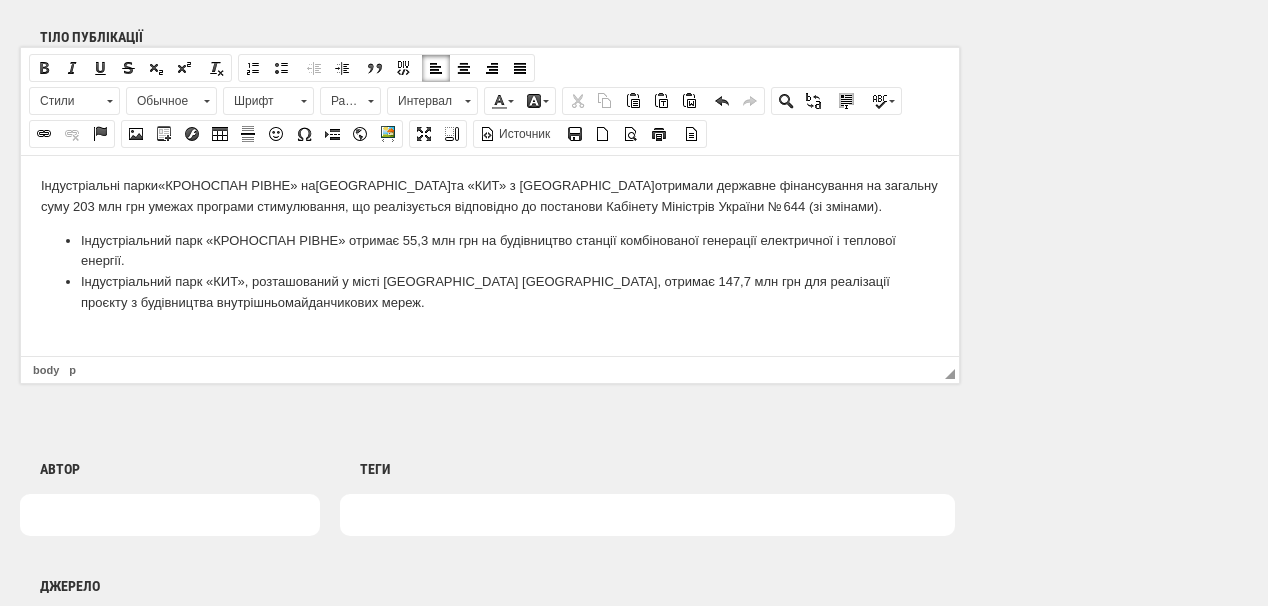 click on "Індустріальні парки  «КРОНОСПАН РІВНЕ» на  Рівненщині  та «КИТ» з Київщини  отримали д ержавне фінансування на загальну суму 203 млн грн у  межах програми стимулювання, що реалізується відповідно до постанови Кабінету Міністрів України № 644 (зі змінами)." at bounding box center (490, 196) 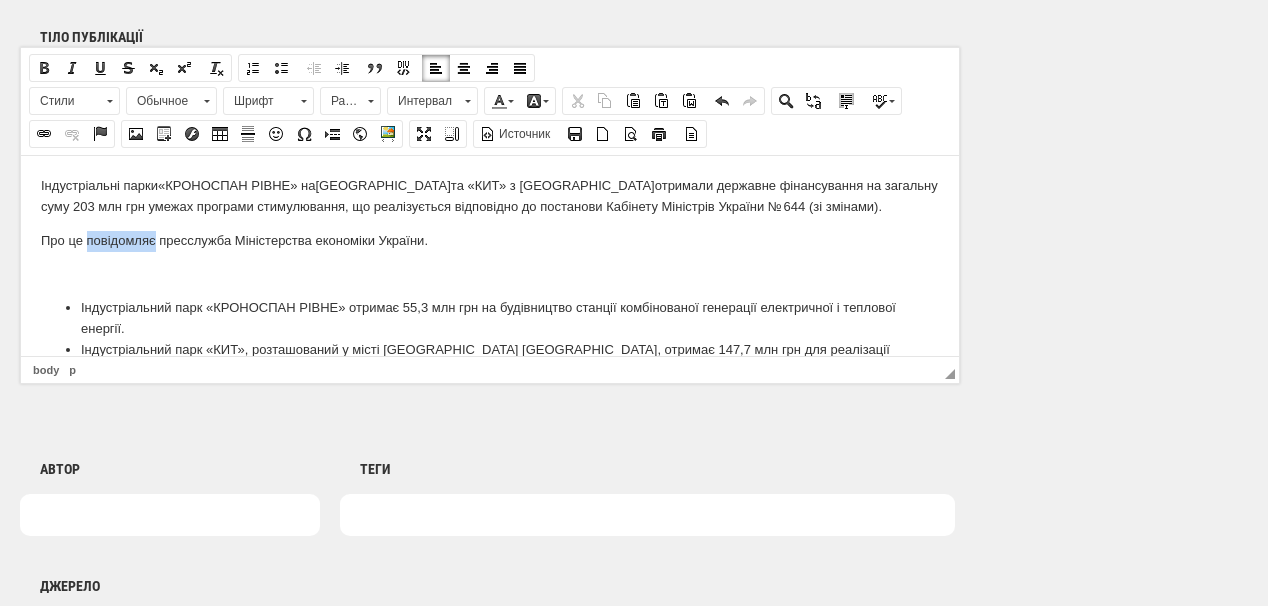 drag, startPoint x: 85, startPoint y: 239, endPoint x: 157, endPoint y: 238, distance: 72.00694 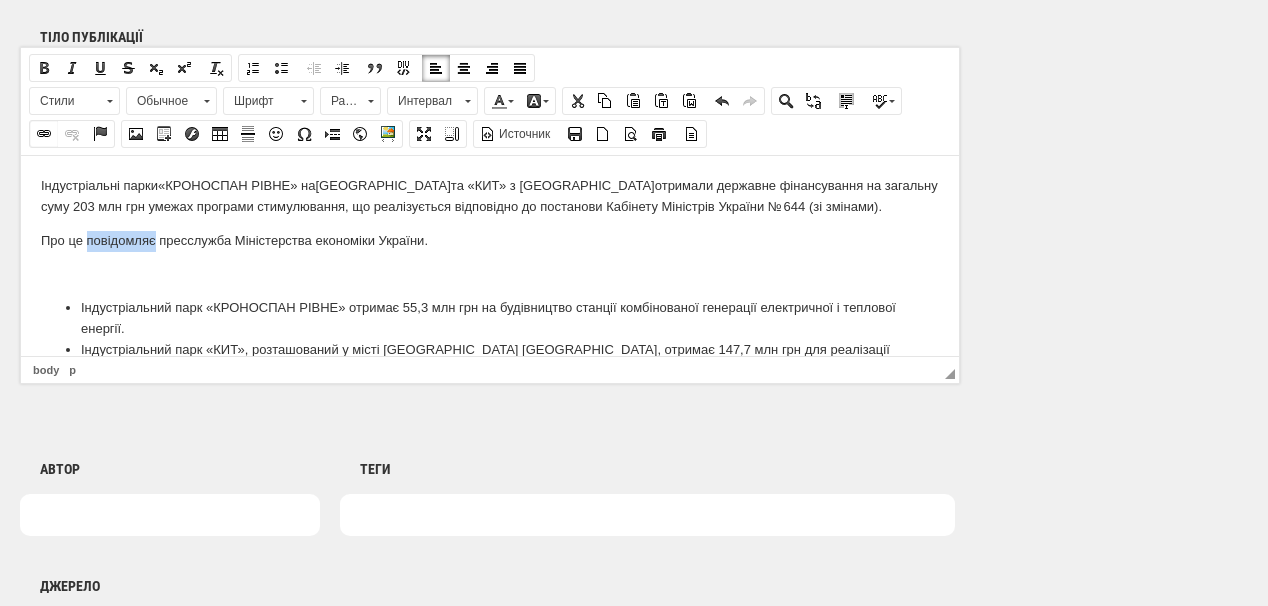 click at bounding box center (44, 134) 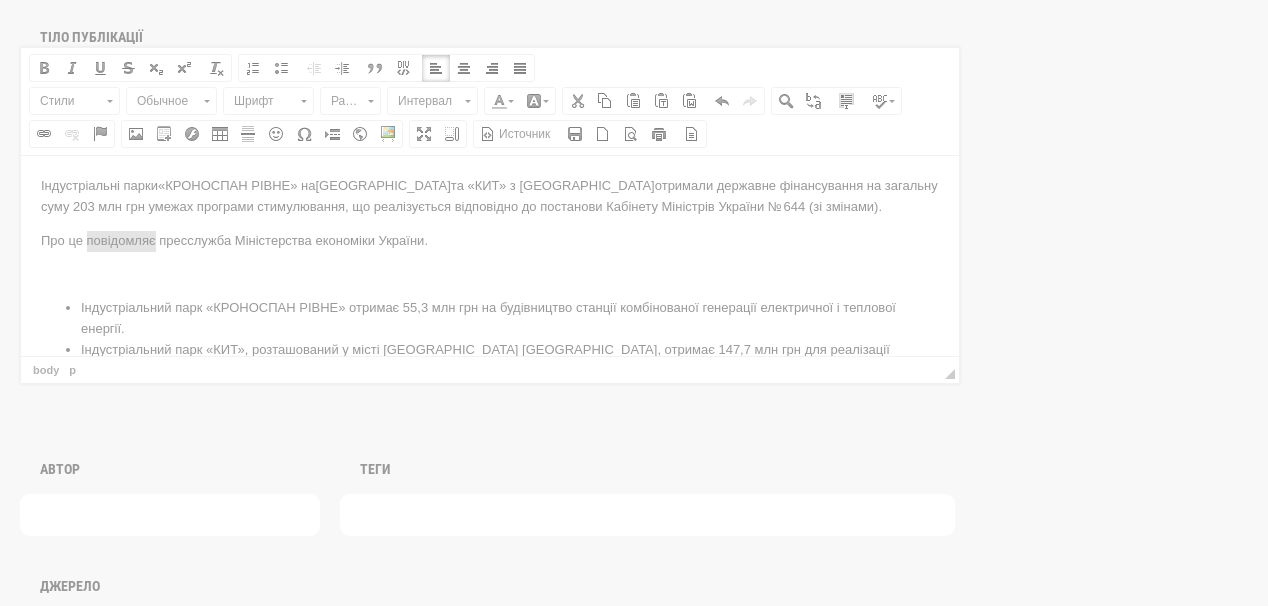 scroll, scrollTop: 0, scrollLeft: 0, axis: both 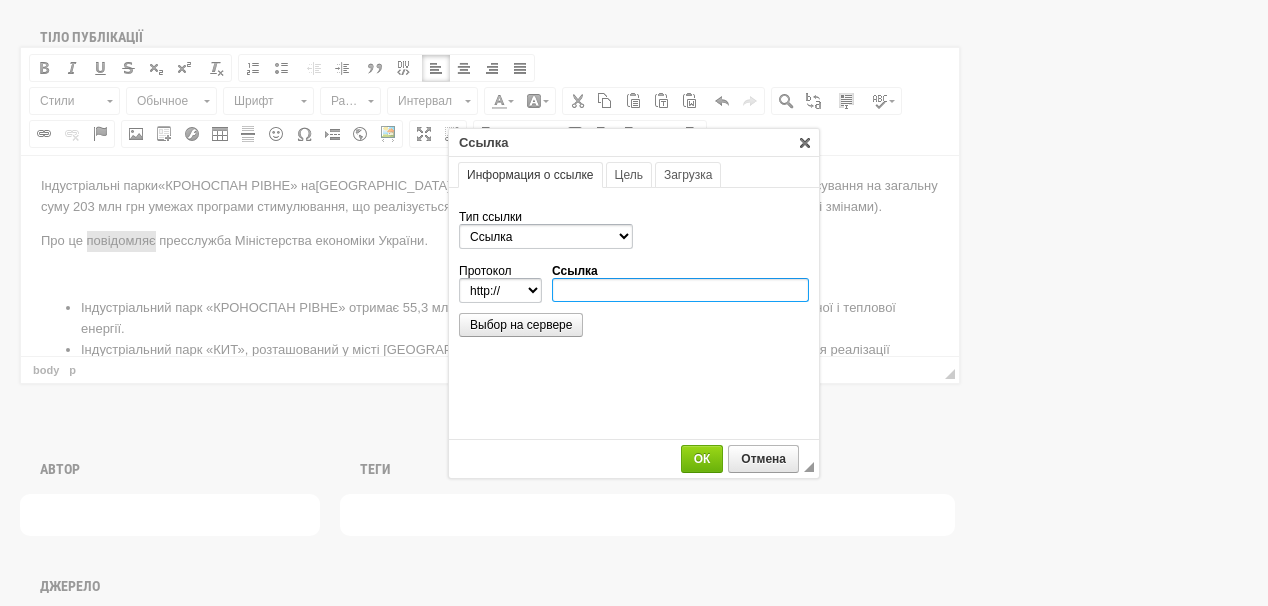 click on "Ссылка" at bounding box center [680, 290] 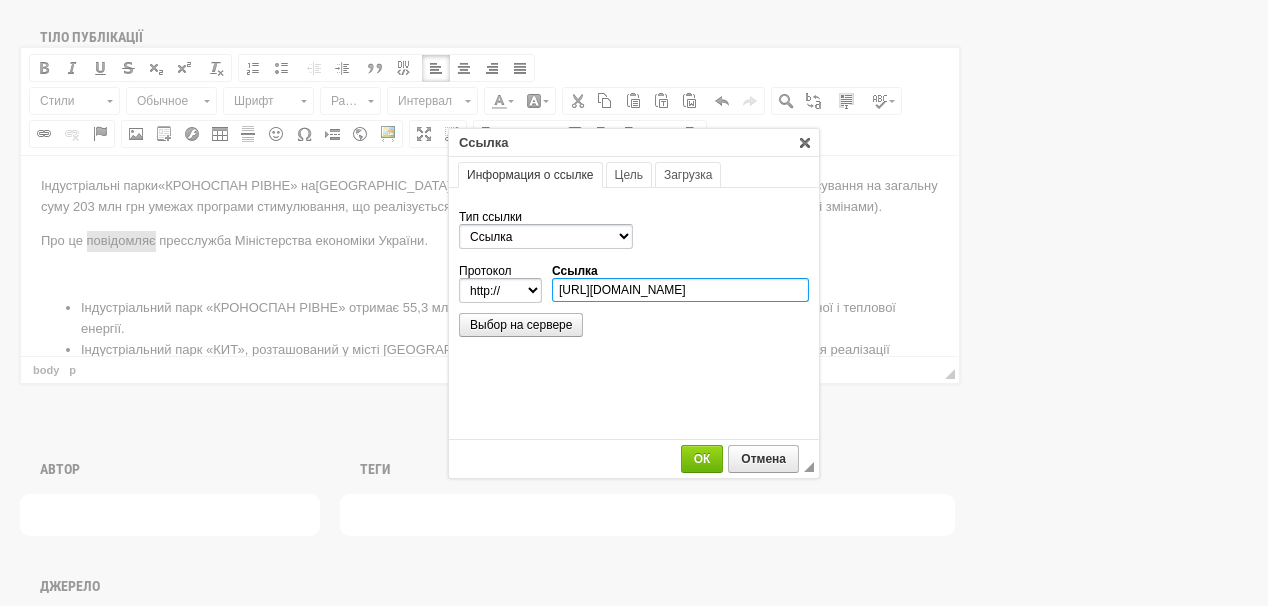 scroll, scrollTop: 0, scrollLeft: 720, axis: horizontal 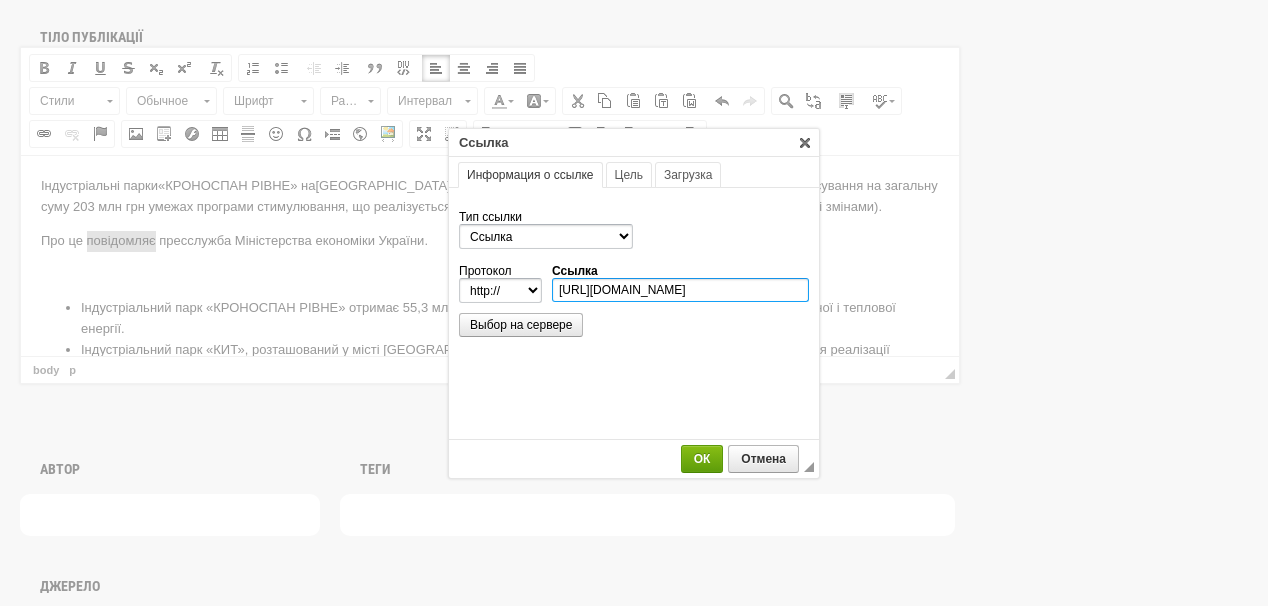 type on "https://me.gov.ua/News/Detail/cf48edf6-809e-41ad-a9b5-0d3f49371123?lang=uk-UA&title=ZroblenoVUkraini-PershiDvaIndustrialniParkiOtrimaliDerzhavneStimuliuvanniaU2025-Rotsi" 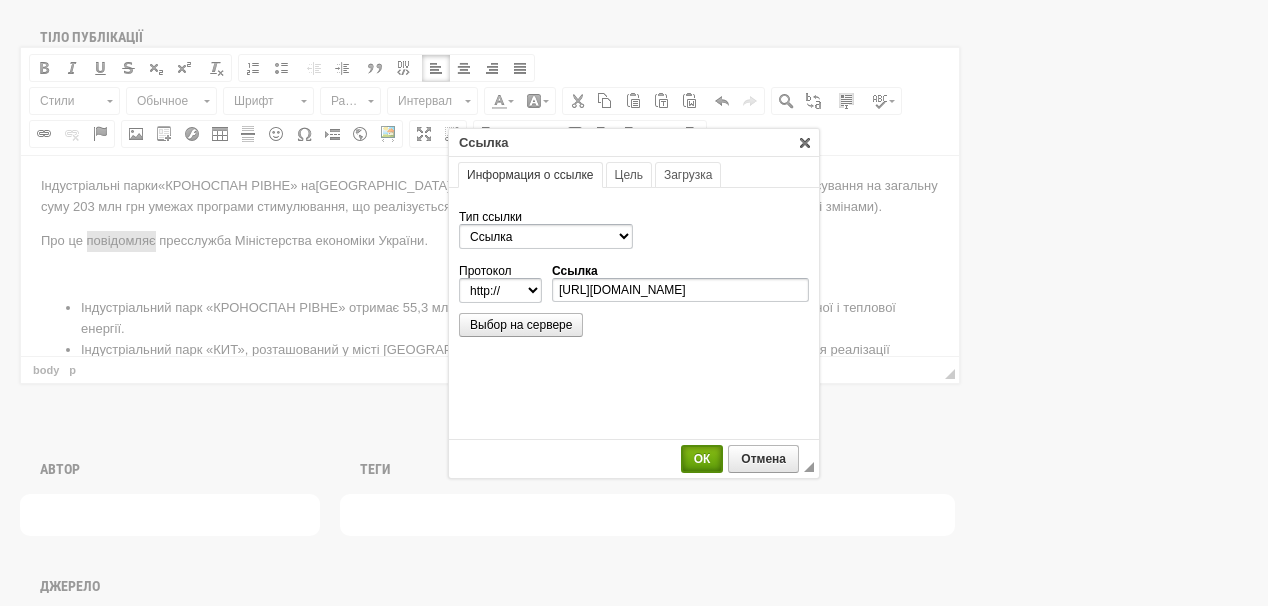 select on "https://" 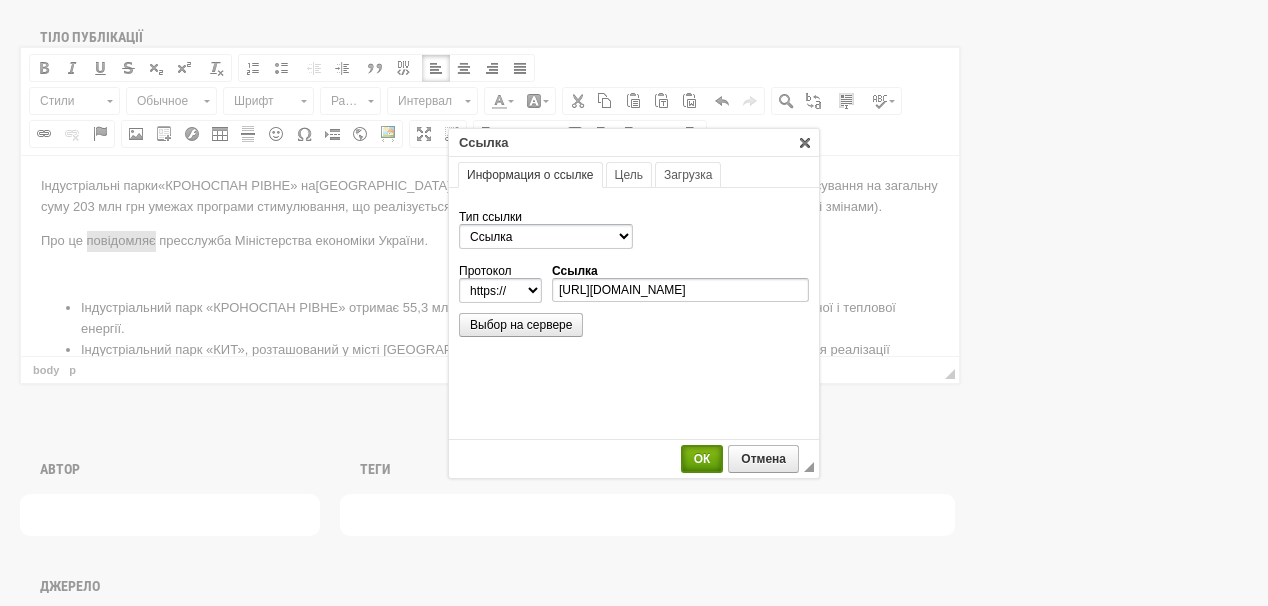 type on "me.gov.ua/News/Detail/cf48edf6-809e-41ad-a9b5-0d3f49371123?lang=uk-UA&title=ZroblenoVUkraini-PershiDvaIndustrialniParkiOtrimaliDerzhavneStimuliuvanniaU2025-Rotsi" 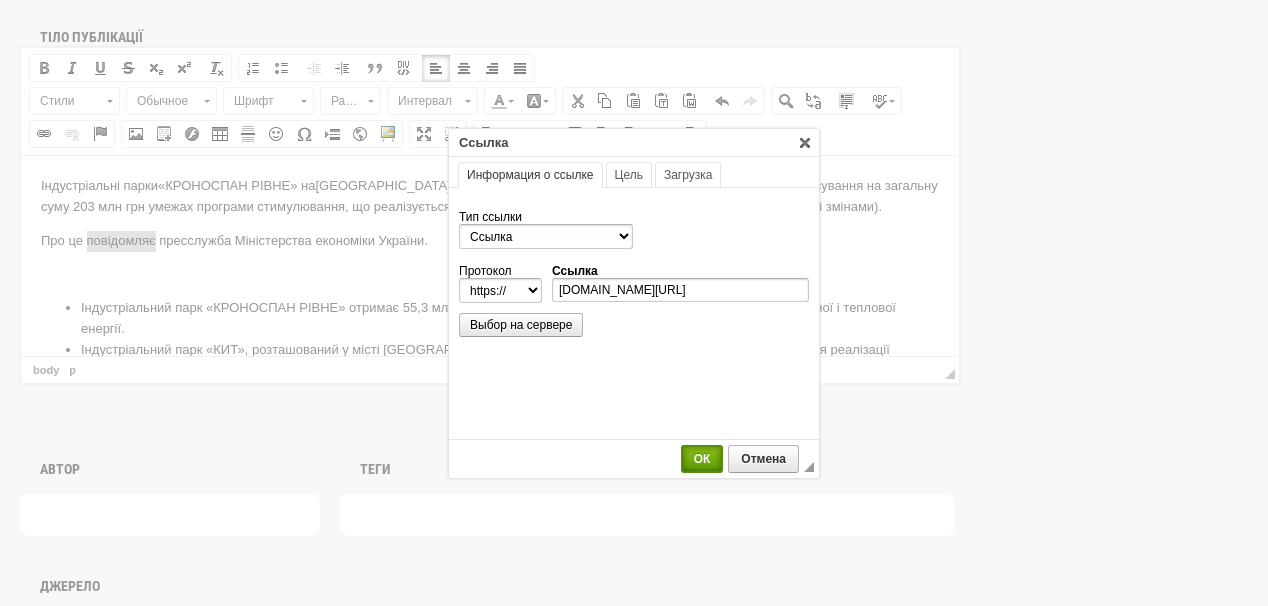 scroll, scrollTop: 0, scrollLeft: 0, axis: both 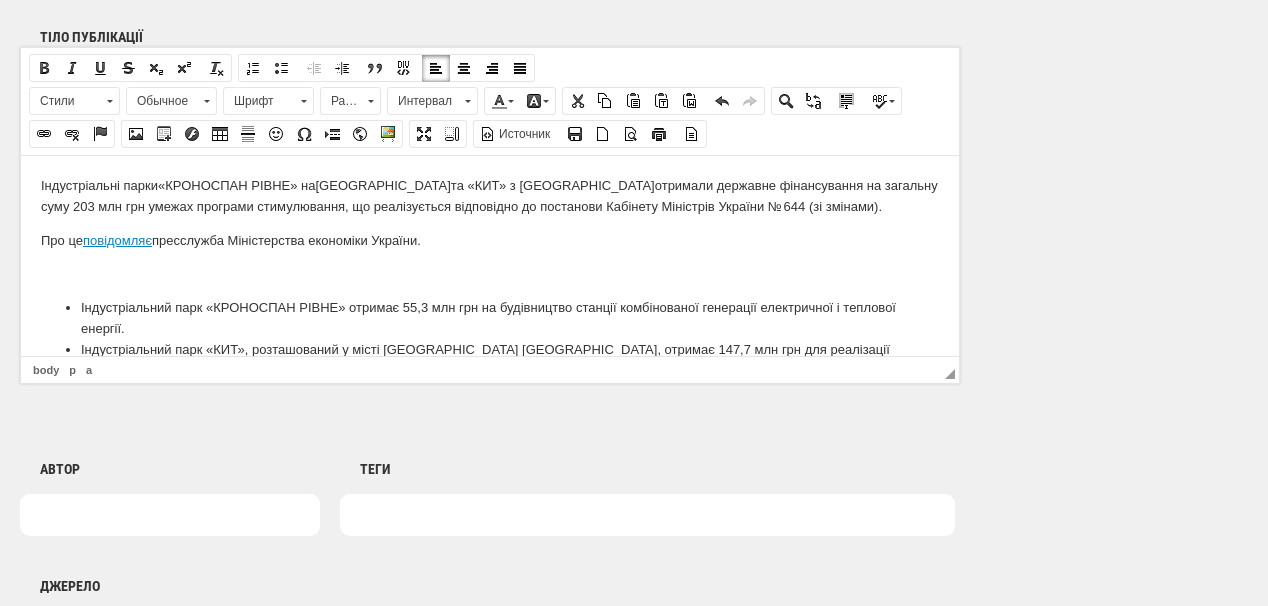 click on "Індустріальні парки  «КРОНОСПАН РІВНЕ» на  Рівненщині  та «КИТ» з Київщини  отримали д ержавне фінансування на загальну суму 203 млн грн у  межах програми стимулювання, що реалізується відповідно до постанови Кабінету Міністрів України № 644 (зі змінами).  Про це  повідомляє  пресслужба Міністерства економіки України. Індустріальний парк «КРОНОСПАН РІВНЕ» отримає 55,3 млн грн на будівництво станції комбінованої генерації електричної і теплової енергії." at bounding box center (490, 277) 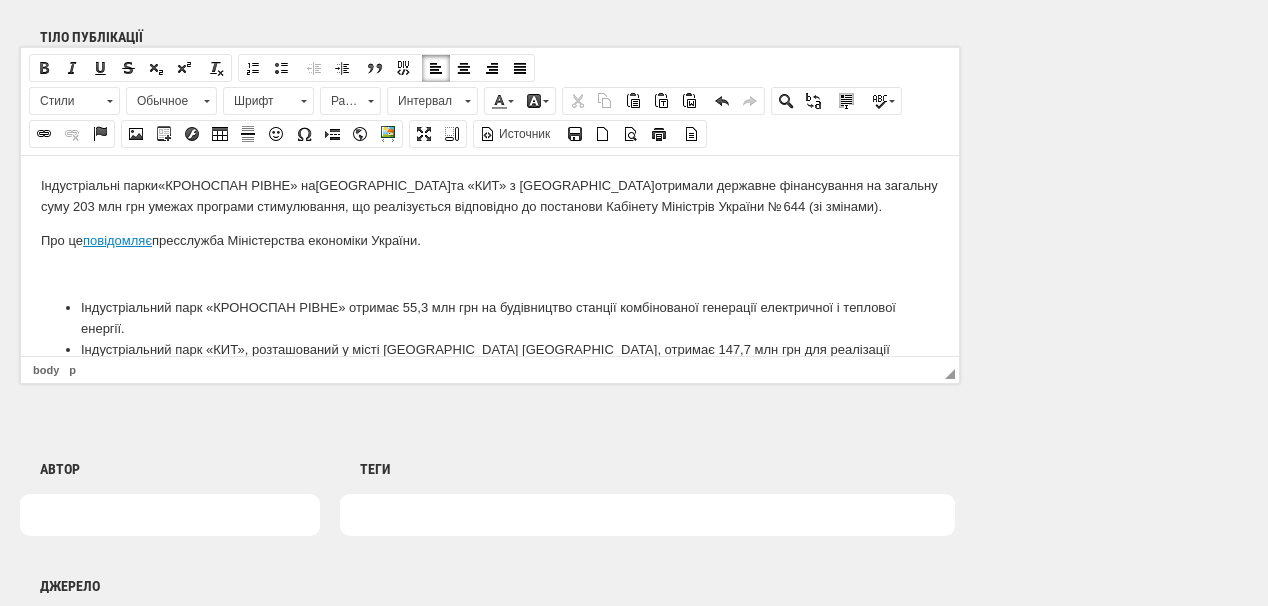 click on "Індустріальні парки  «КРОНОСПАН РІВНЕ» на  Рівненщині  та «КИТ» з Київщини  отримали д ержавне фінансування на загальну суму 203 млн грн у  межах програми стимулювання, що реалізується відповідно до постанови Кабінету Міністрів України № 644 (зі змінами).  Про це  повідомляє  пресслужба Міністерства економіки України. Індустріальний парк «КРОНОСПАН РІВНЕ» отримає 55,3 млн грн на будівництво станції комбінованої генерації електричної і теплової енергії." at bounding box center (490, 277) 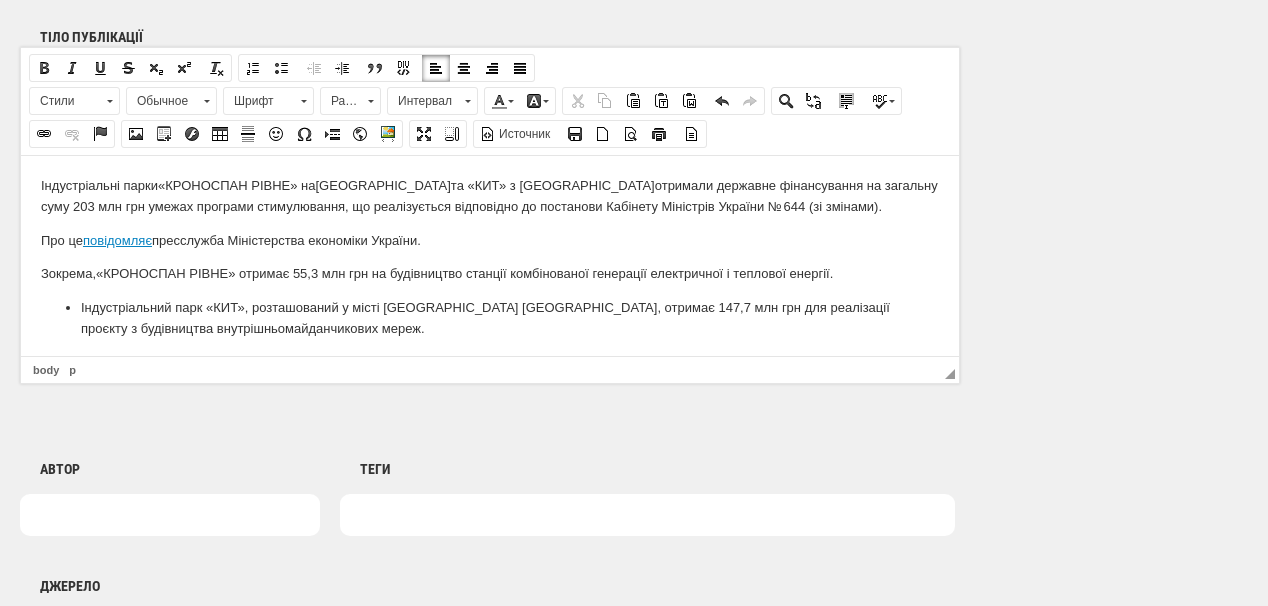 click on "Індустріальний парк «КИТ», розташований у місті Буча Київської області, отримає 147,7 млн грн для реалізації проєкту з будівництва внутрішньомайданчикових мереж." at bounding box center (490, 318) 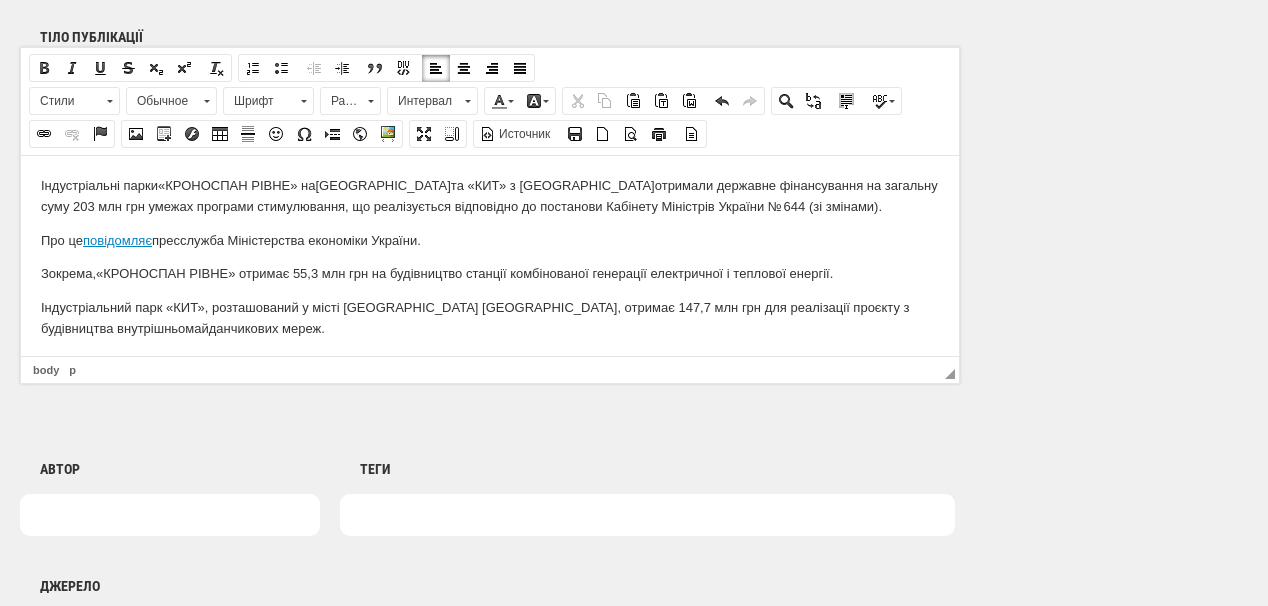 click on "Індустріальний парк «КИТ», розташований у місті Буча Київської області, отримає 147,7 млн грн для реалізації проєкту з будівництва внутрішньомайданчикових мереж." at bounding box center (490, 318) 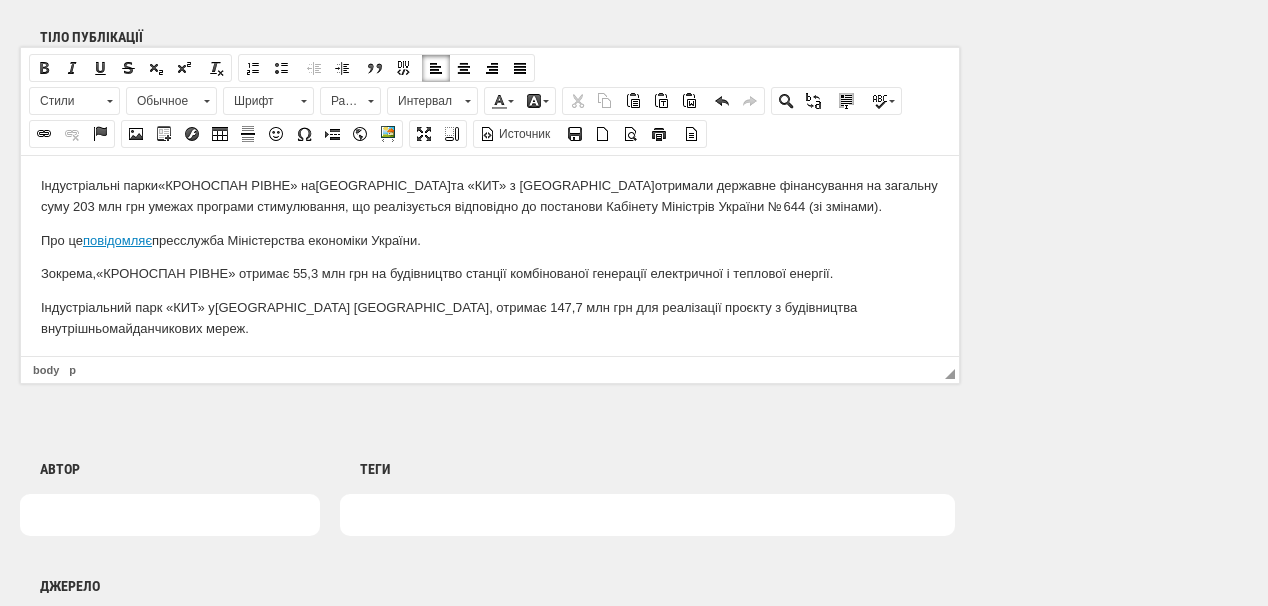 click on "Індустріальний парк «КИТ» у  Буча Київської області, отримає 147,7 млн грн для реалізації проєкту з будівництва внутрішньомайданчикових мереж." at bounding box center (490, 318) 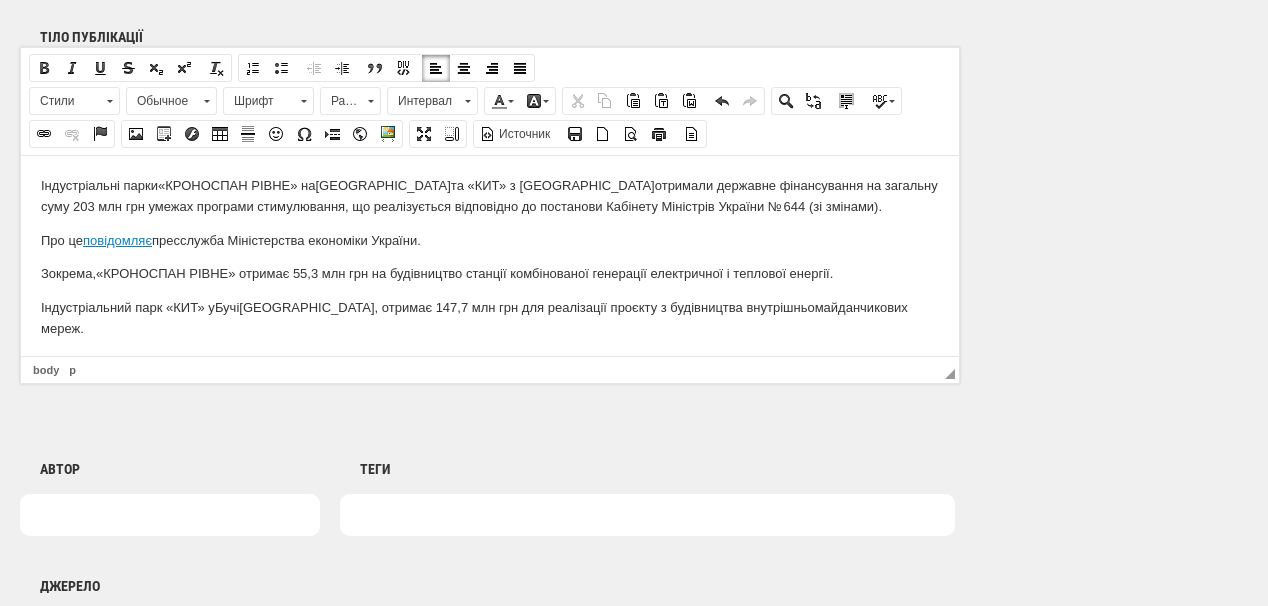 click on "Індустріальний парк «КИТ» у  Бучі Київської області, отримає 147,7 млн грн для реалізації проєкту з будівництва внутрішньомайданчикових мереж." at bounding box center [490, 318] 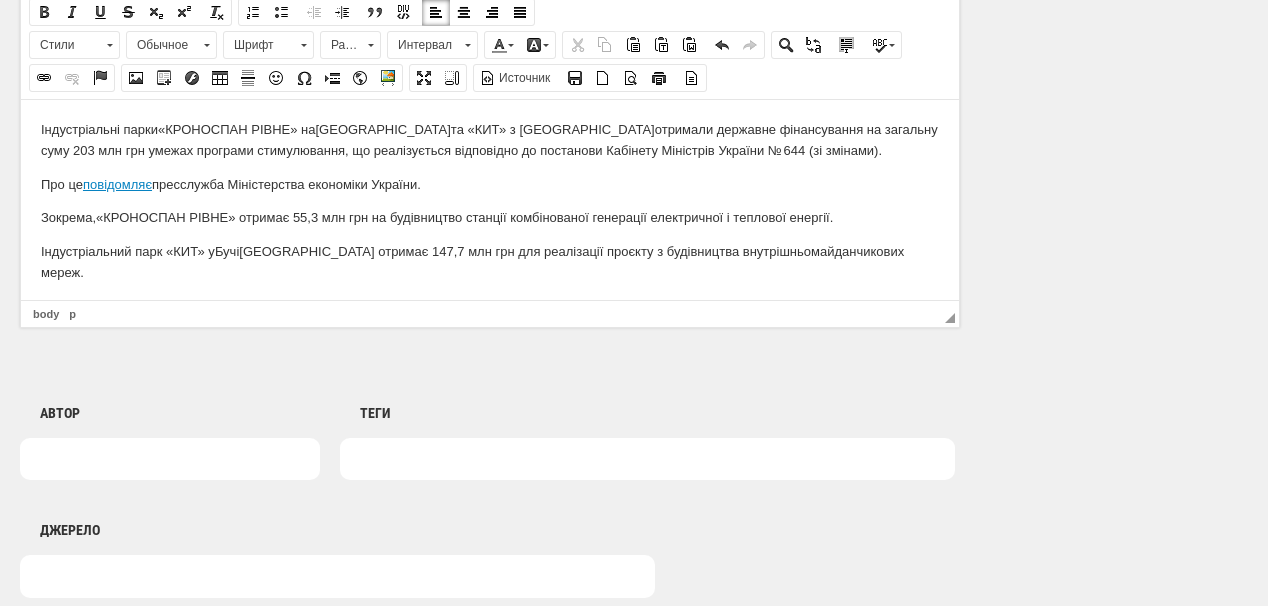scroll, scrollTop: 1360, scrollLeft: 0, axis: vertical 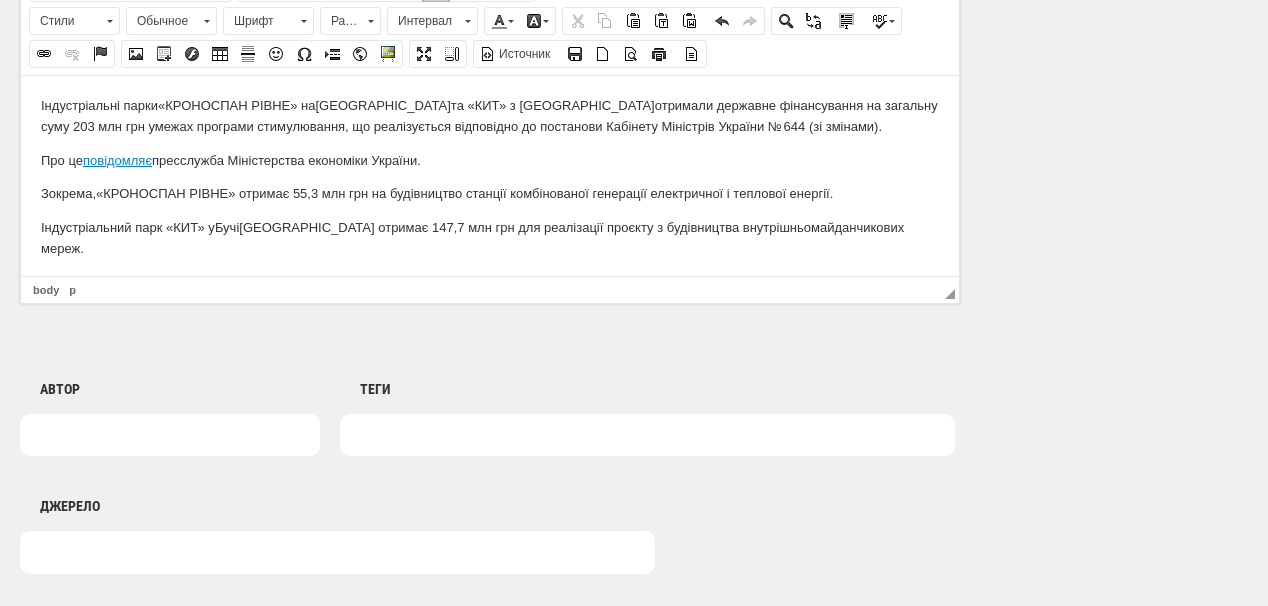 click on "Індустріальні парки  «КРОНОСПАН РІВНЕ» на  Рівненщині  та «КИТ» з Київщини  отримали д ержавне фінансування на загальну суму 203 млн грн у  межах програми стимулювання, що реалізується відповідно до постанови Кабінету Міністрів України № 644 (зі змінами).  Про це  повідомляє  пресслужба Міністерства економіки України. Зокрема,  «КРОНОСПАН РІВНЕ» отримає 55,3 млн грн на будівництво станції комбінованої генерації електричної і теплової енергії.  Індустріальний парк «КИТ» у  Бучі" at bounding box center [490, 177] 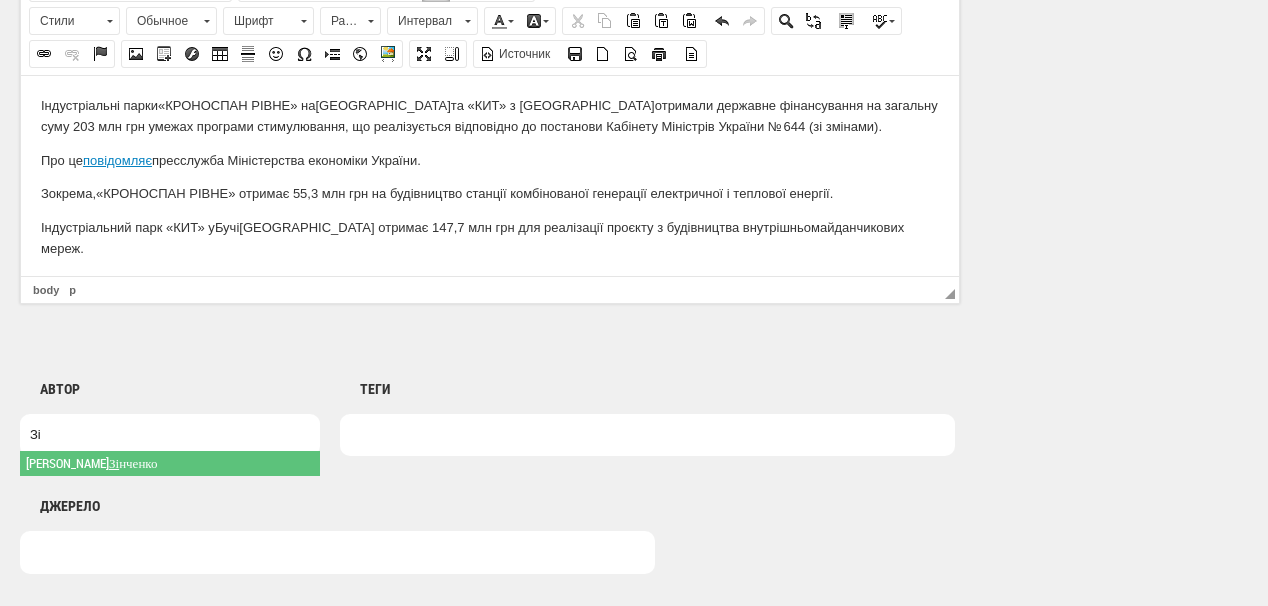 type on "Зі" 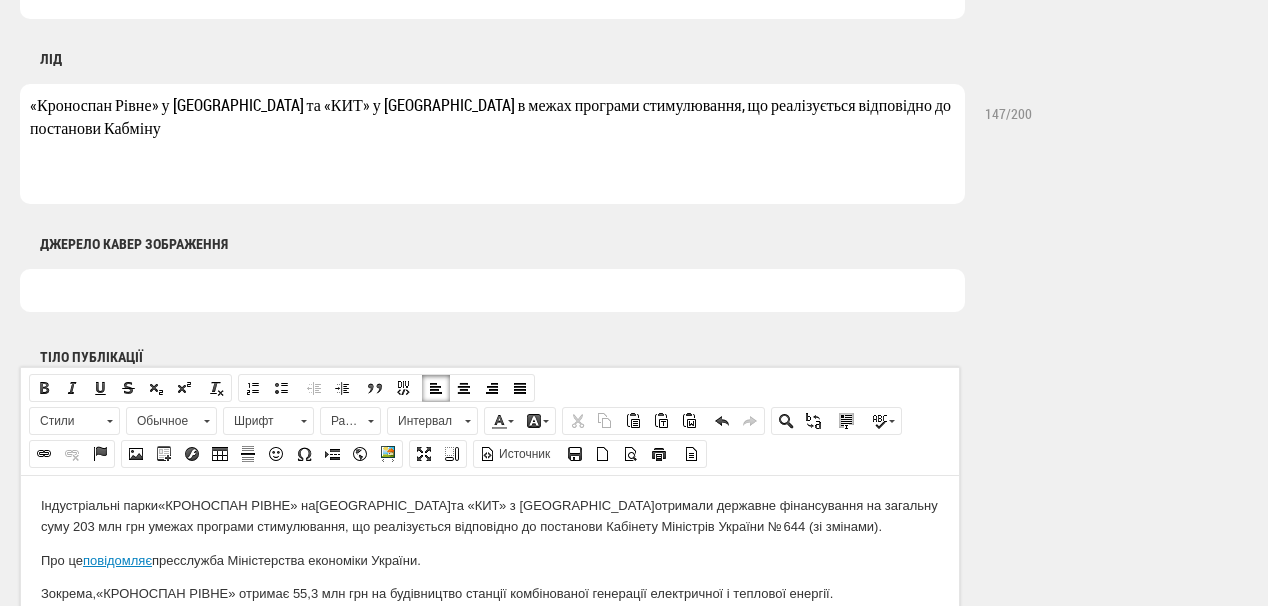 scroll, scrollTop: 880, scrollLeft: 0, axis: vertical 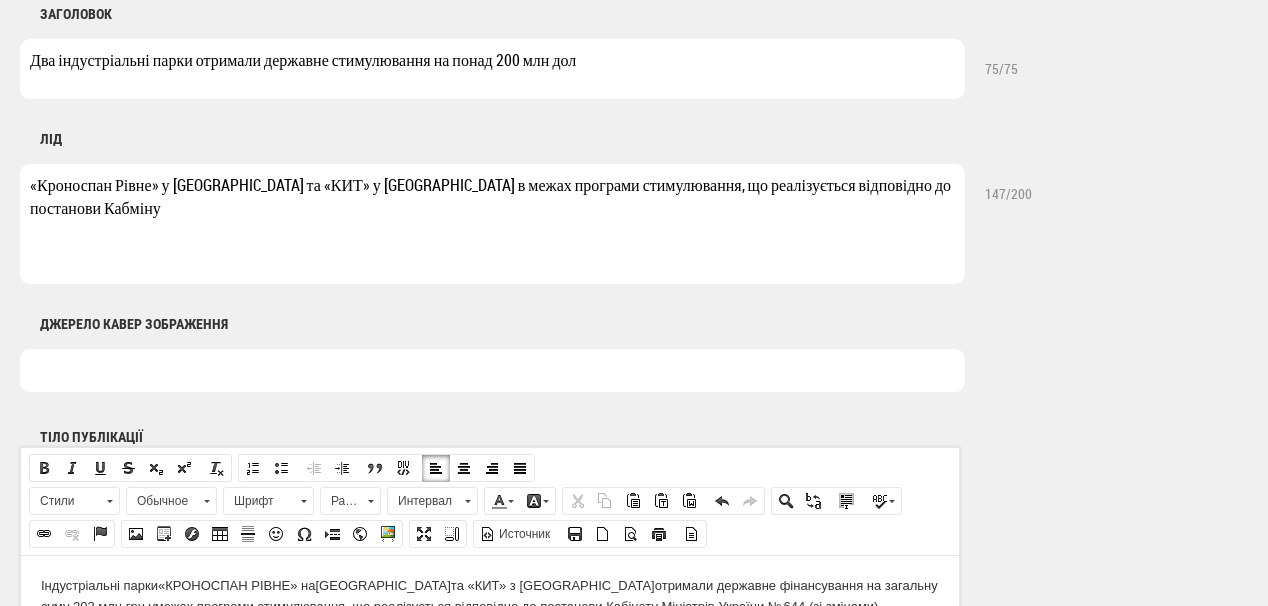drag, startPoint x: 512, startPoint y: 186, endPoint x: 512, endPoint y: 213, distance: 27 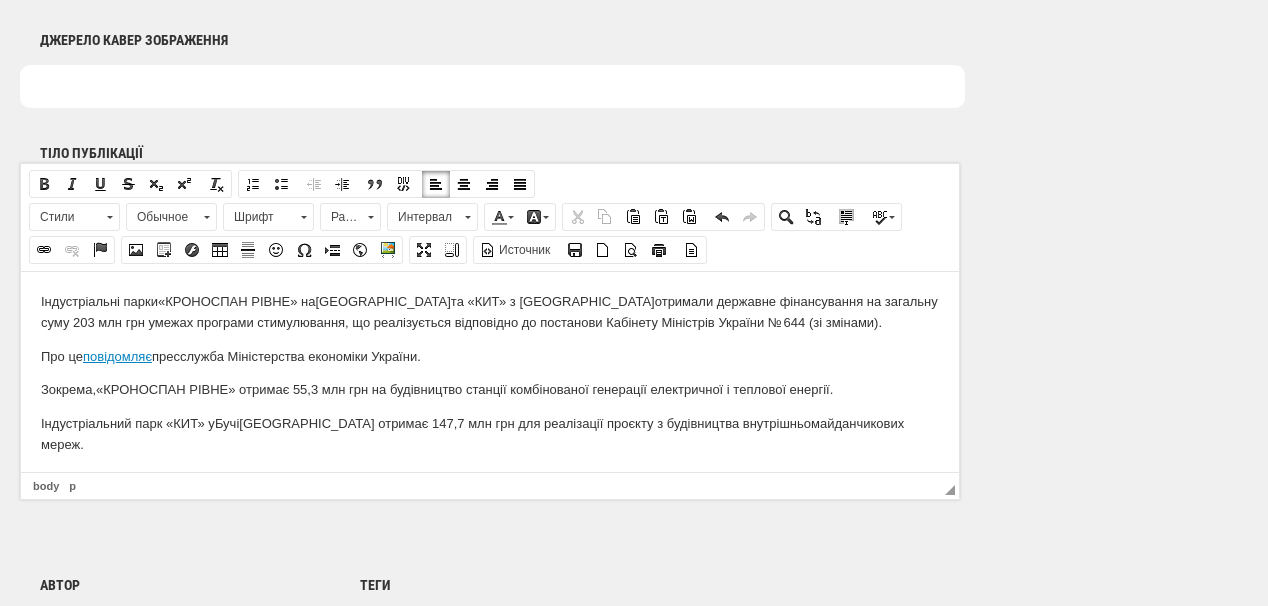 scroll, scrollTop: 1200, scrollLeft: 0, axis: vertical 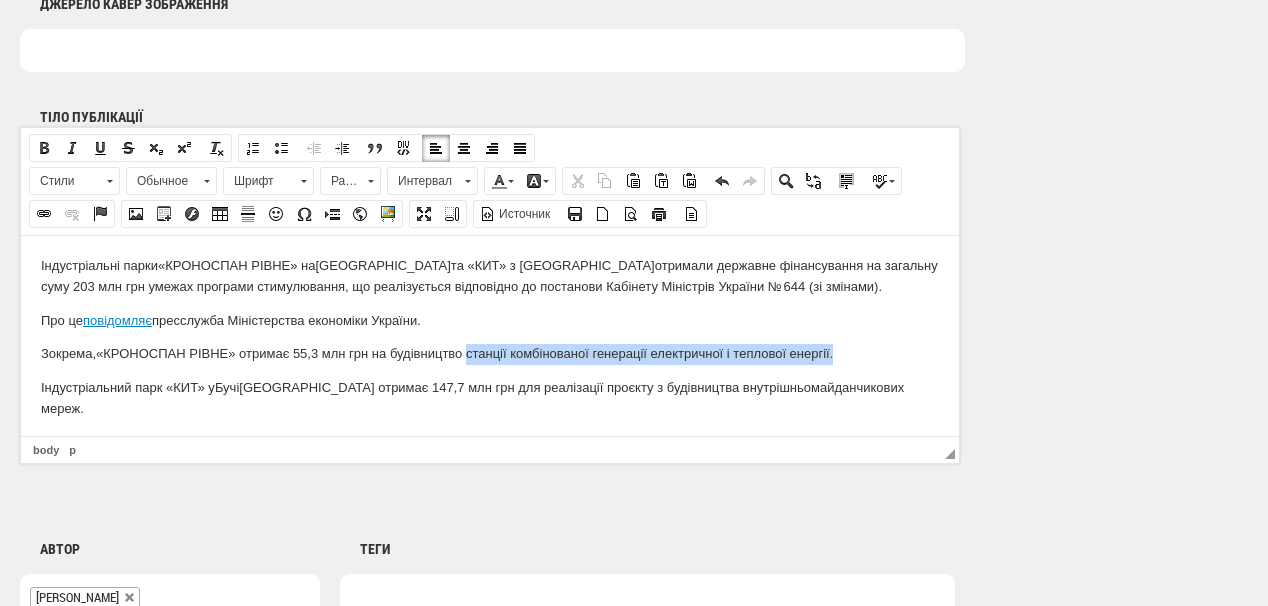 drag, startPoint x: 469, startPoint y: 352, endPoint x: 835, endPoint y: 354, distance: 366.00546 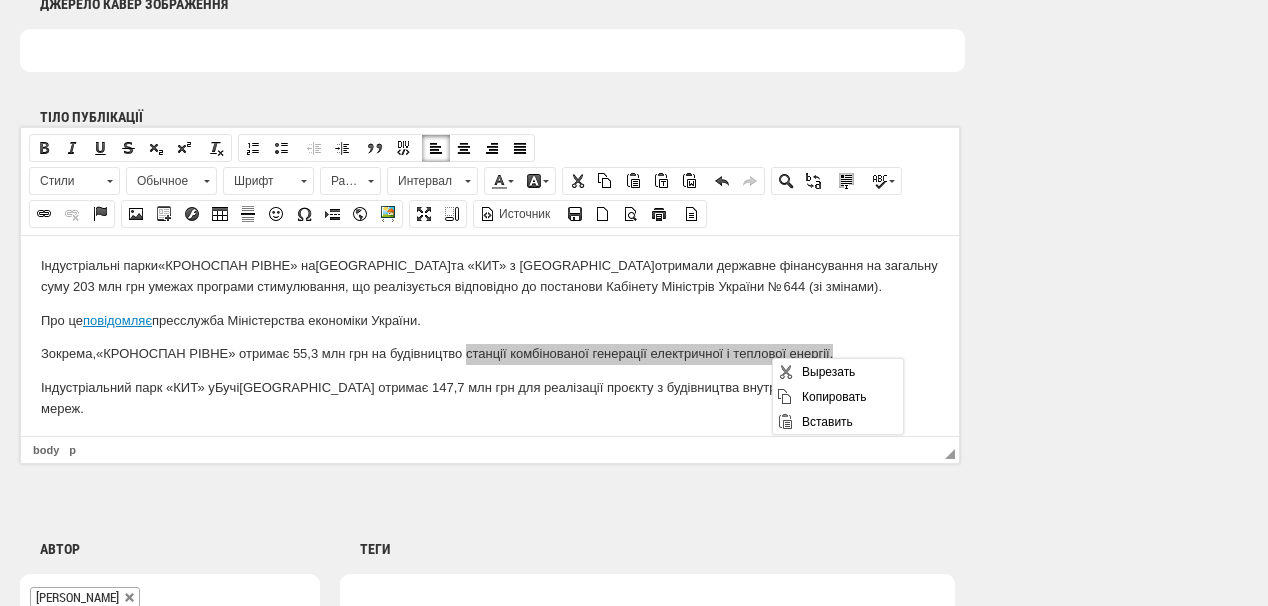 scroll, scrollTop: 0, scrollLeft: 0, axis: both 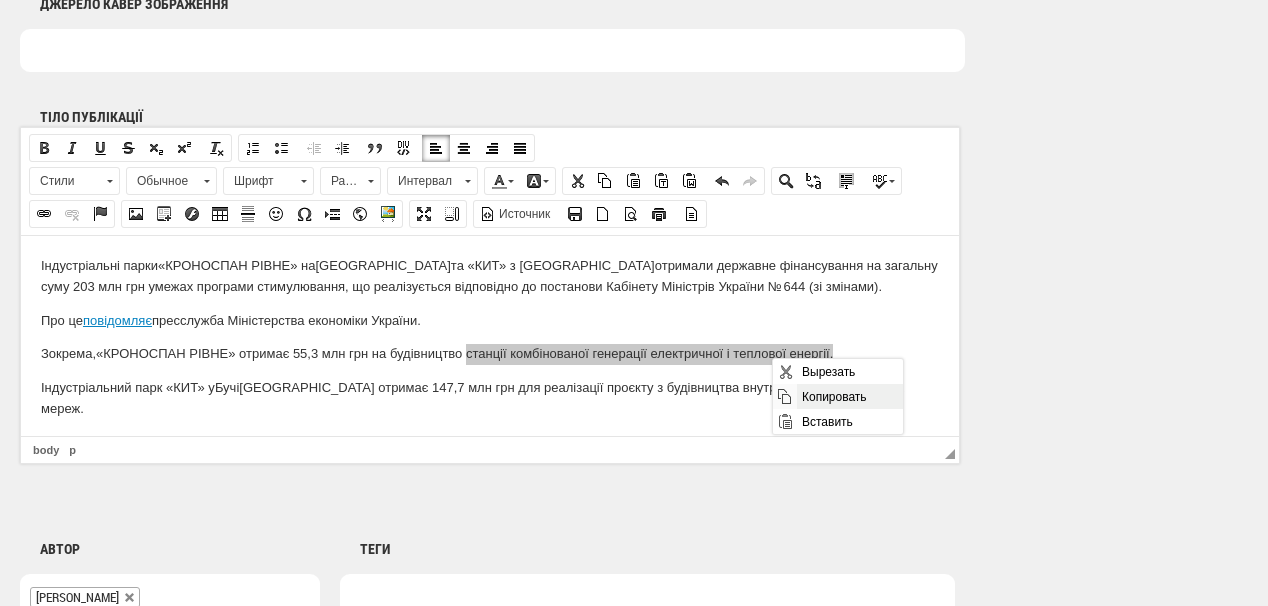 click on "Копировать" at bounding box center [849, 396] 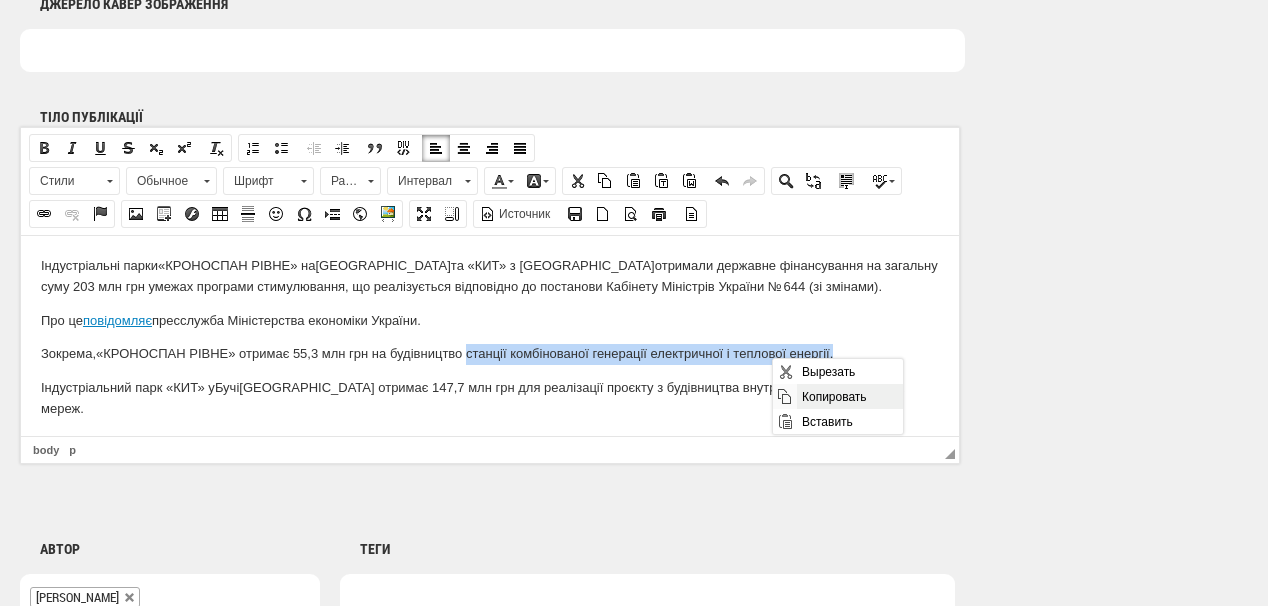 copy on "станції комбінованої генерації електричної і теплової енергії." 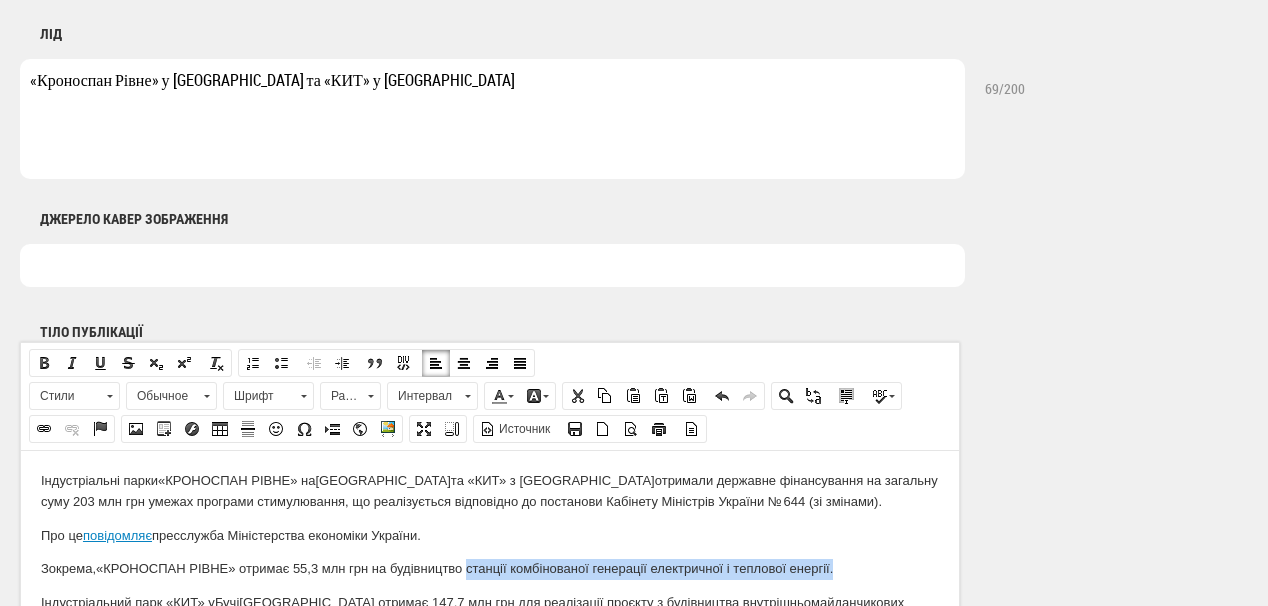 scroll, scrollTop: 960, scrollLeft: 0, axis: vertical 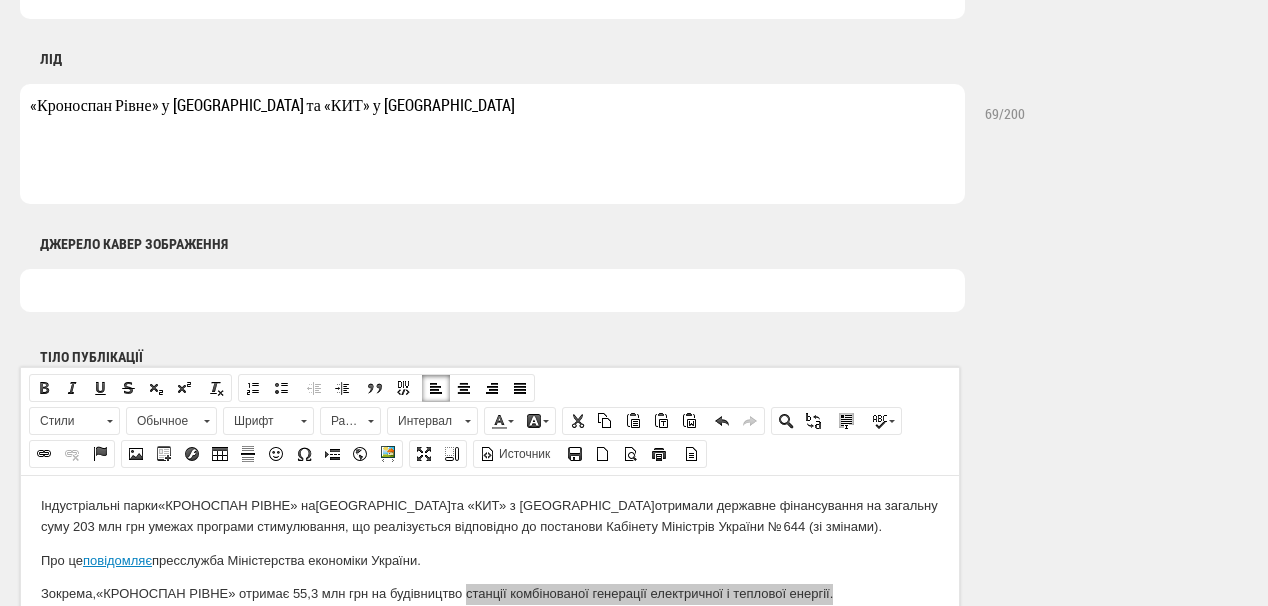 click on "«Кроноспан Рівне» у Рівненській області та «КИТ» у Київській області" at bounding box center (492, 144) 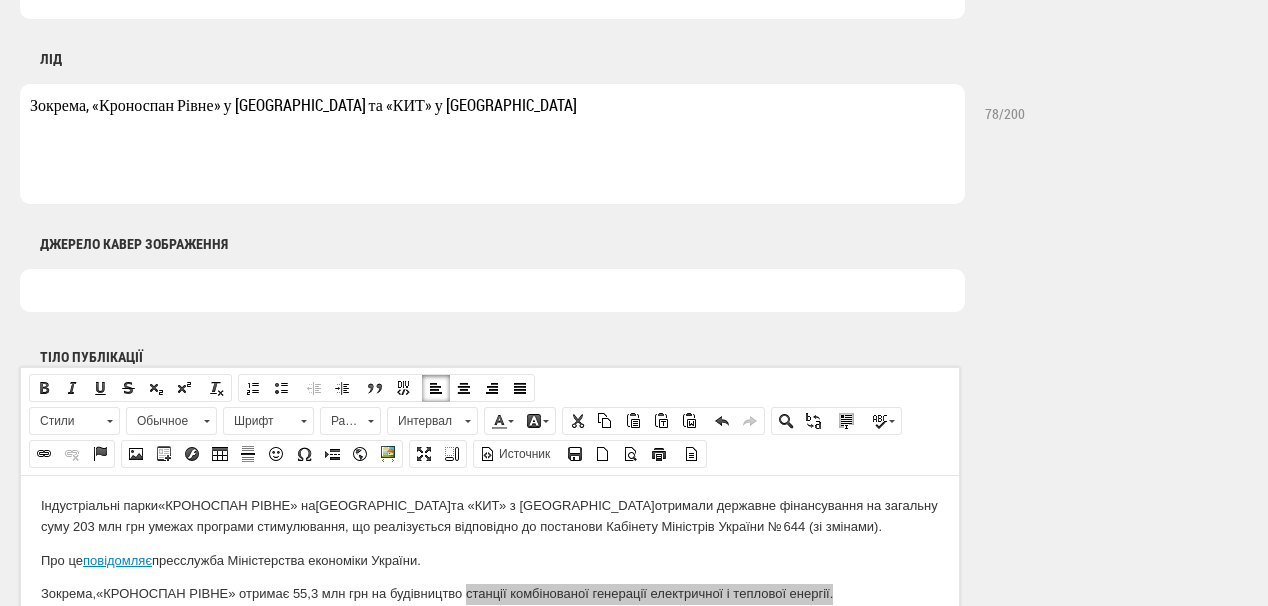 drag, startPoint x: 225, startPoint y: 108, endPoint x: 628, endPoint y: 111, distance: 403.01117 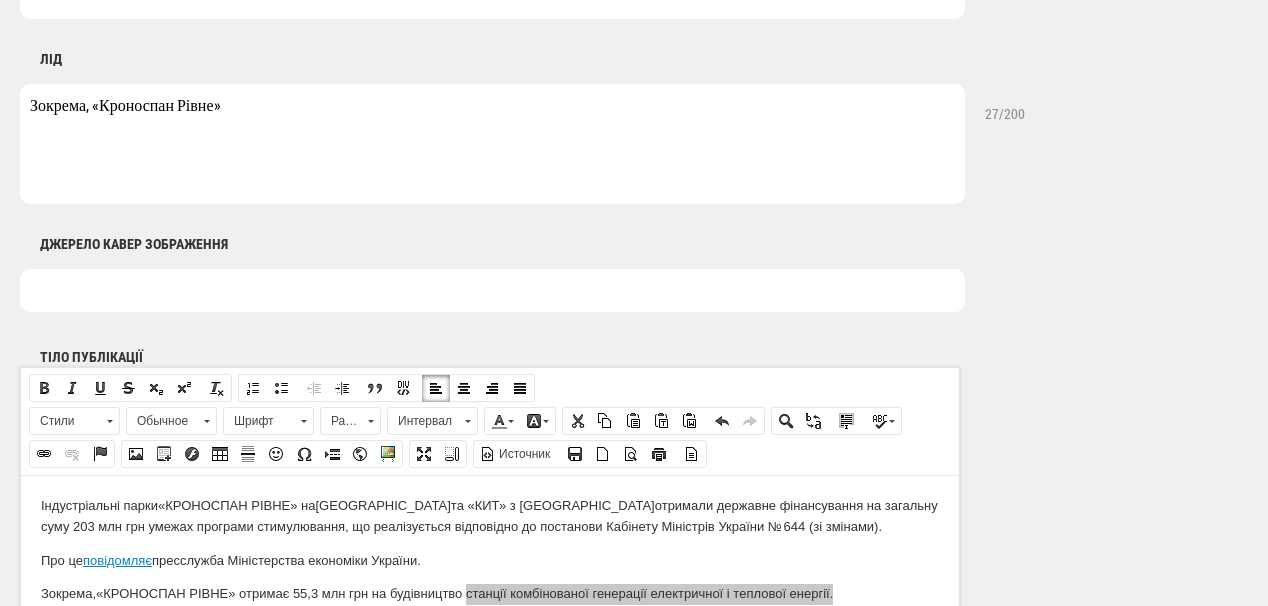 click on "Зокрема, «Кроноспан Рівне»" at bounding box center [492, 144] 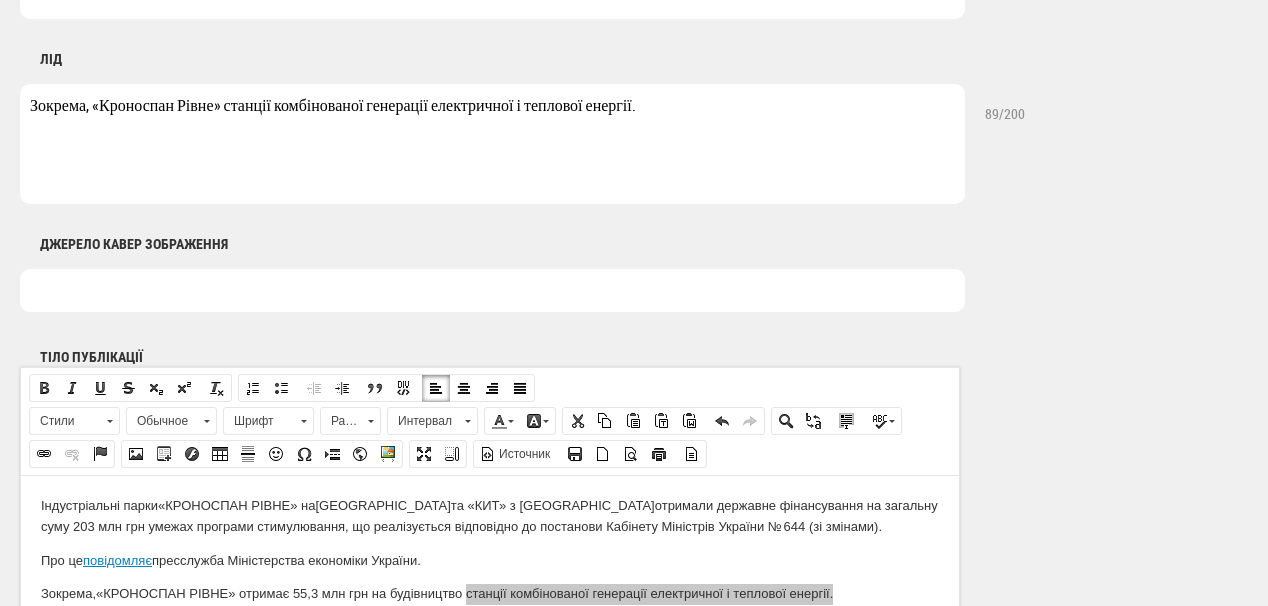 click on "Зокрема, «Кроноспан Рівне» станції комбінованої генерації електричної і теплової енергії." at bounding box center (492, 144) 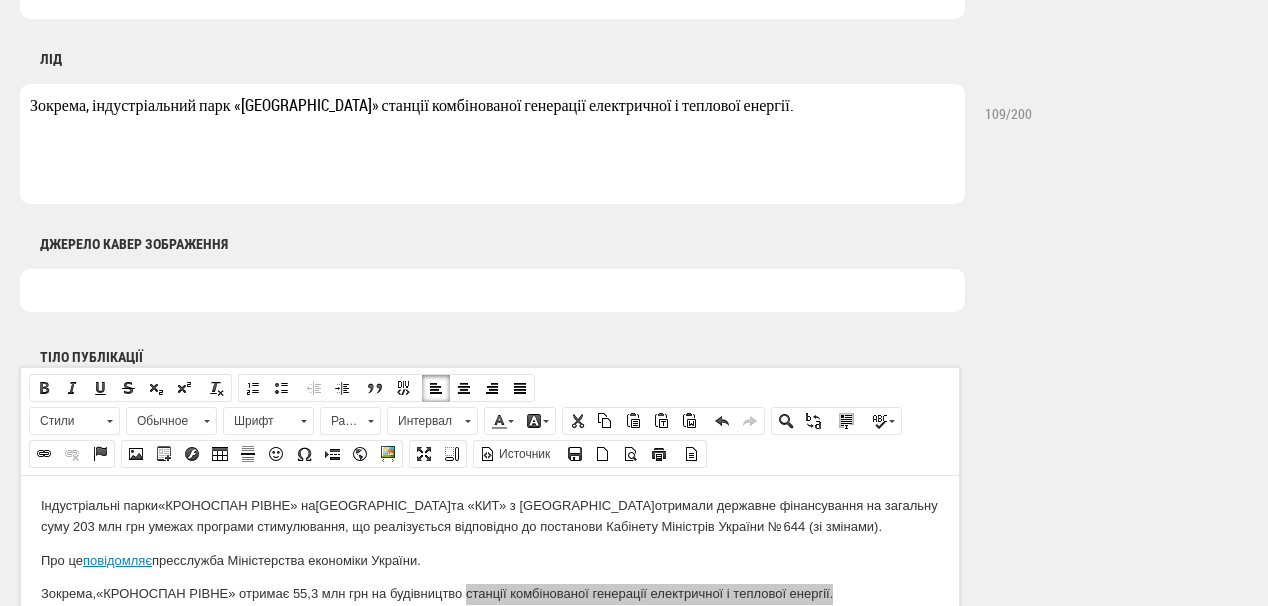 click on "Зокрема, індустріальний парк «Кроноспан Рівне» станції комбінованої генерації електричної і теплової енергії." at bounding box center (492, 144) 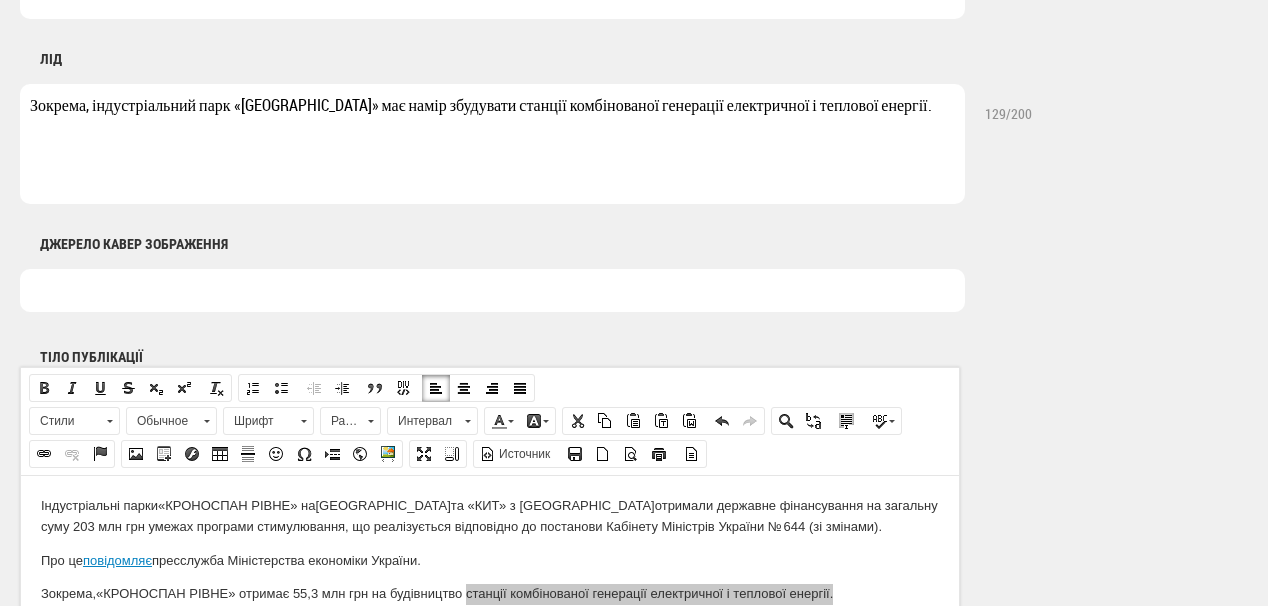 click on "Зокрема, індустріальний парк «Кроноспан Рівне» має намір збудувати станції комбінованої генерації електричної і теплової енергії." at bounding box center (492, 144) 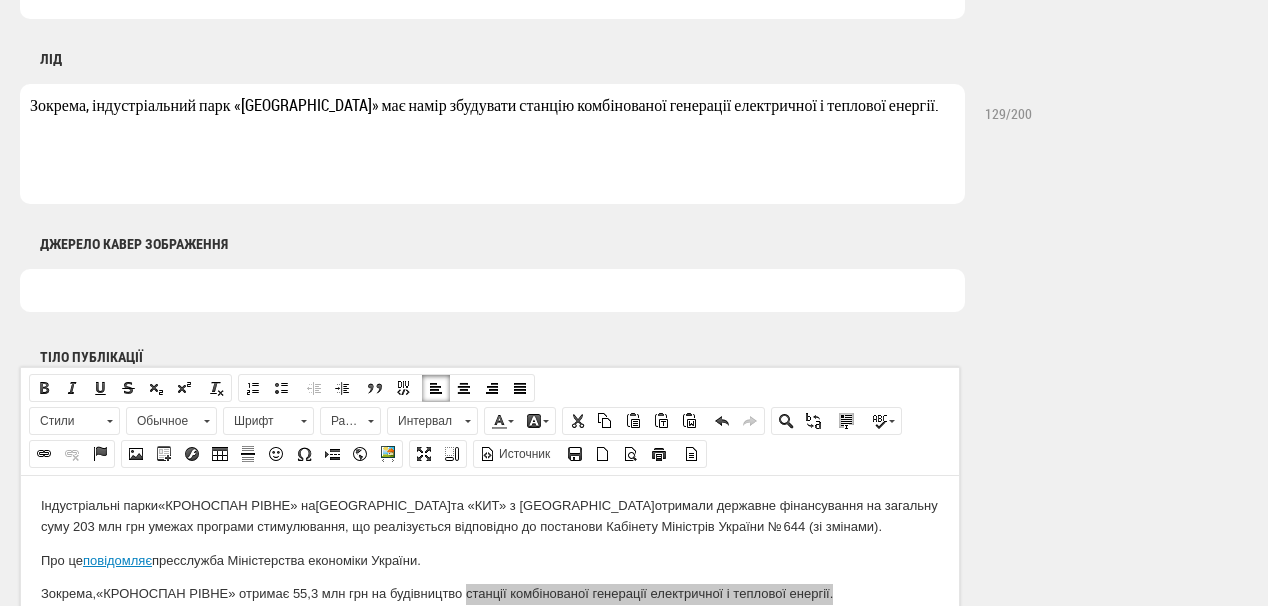 click on "Зокрема, індустріальний парк «Кроноспан Рівне» має намір збудувати станцію комбінованої генерації електричної і теплової енергії." at bounding box center (492, 144) 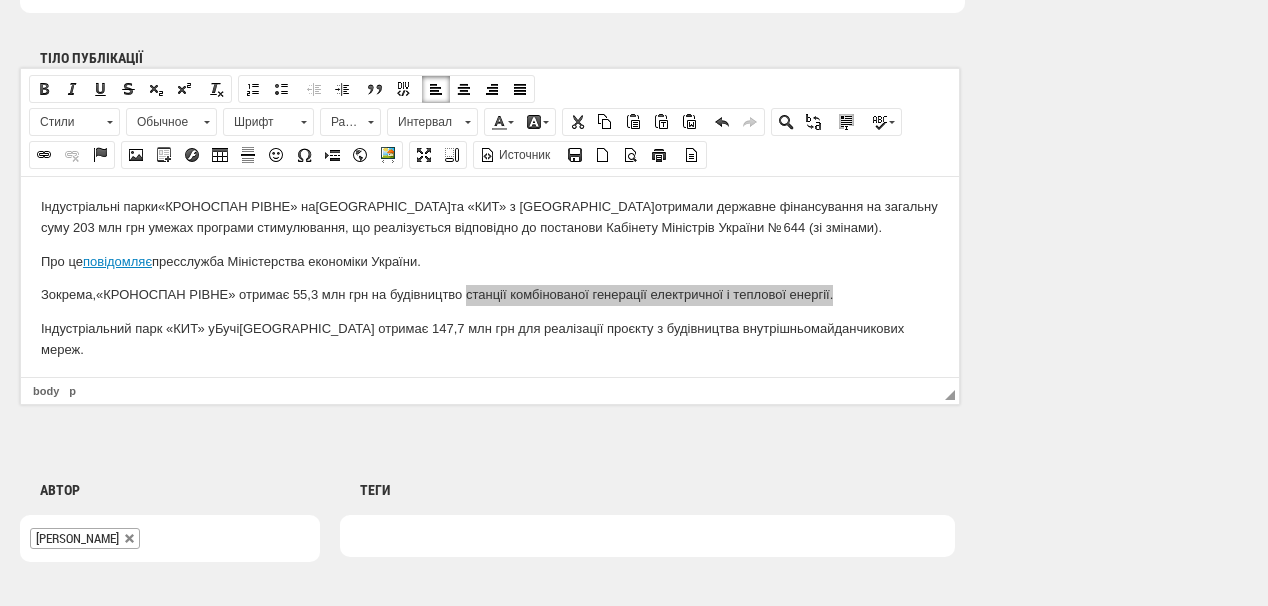 scroll, scrollTop: 1280, scrollLeft: 0, axis: vertical 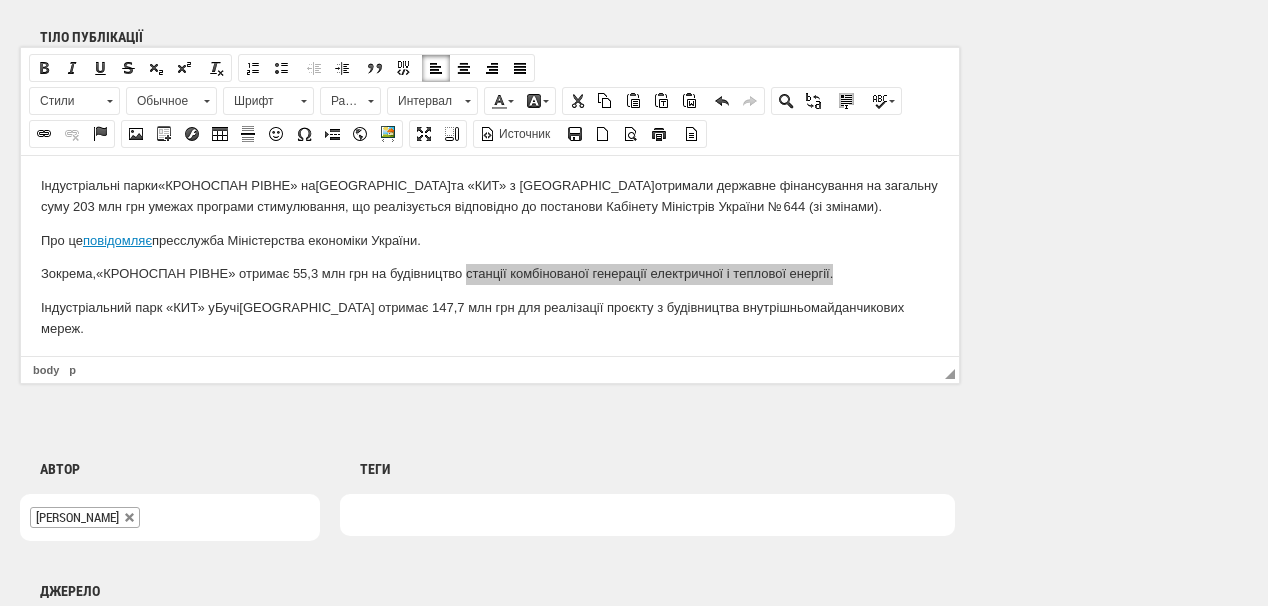 type on "Зокрема, індустріальний парк «Кроноспан Рівне» має намір збудувати станцію комбінованої генерації електричної і теплової енергії" 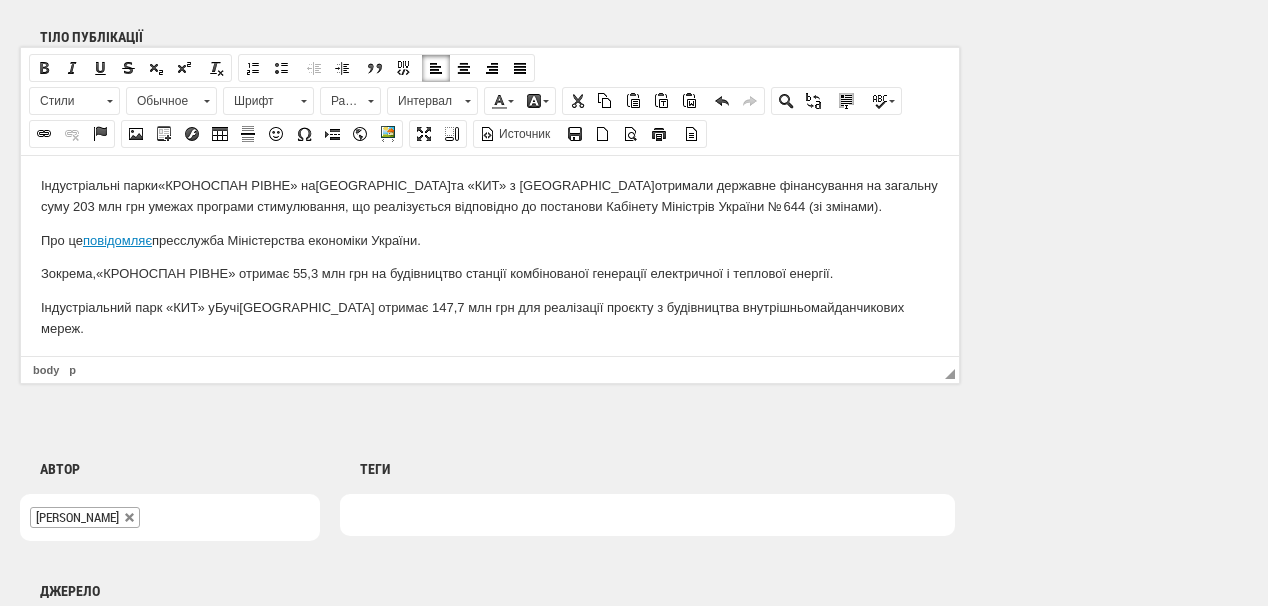 click on "Індустріальний парк «КИТ» у  Бучі Київської області отримає 147,7 млн грн для реалізації проєкту з будівництва внутрішньомайданчикових мереж." at bounding box center [490, 318] 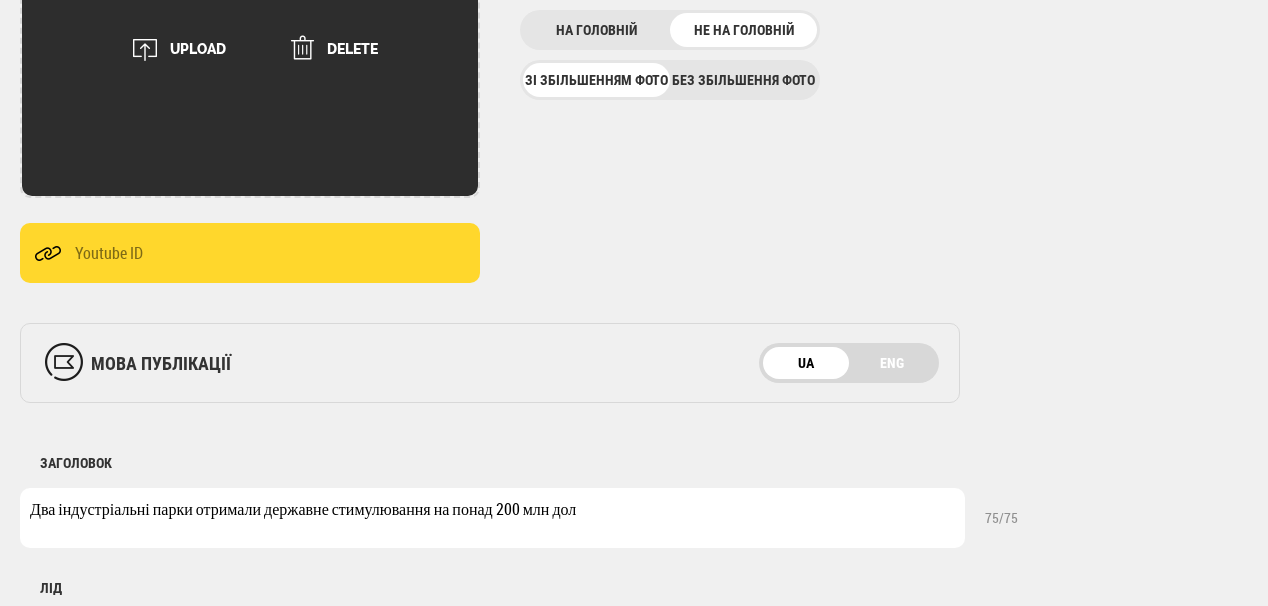 scroll, scrollTop: 400, scrollLeft: 0, axis: vertical 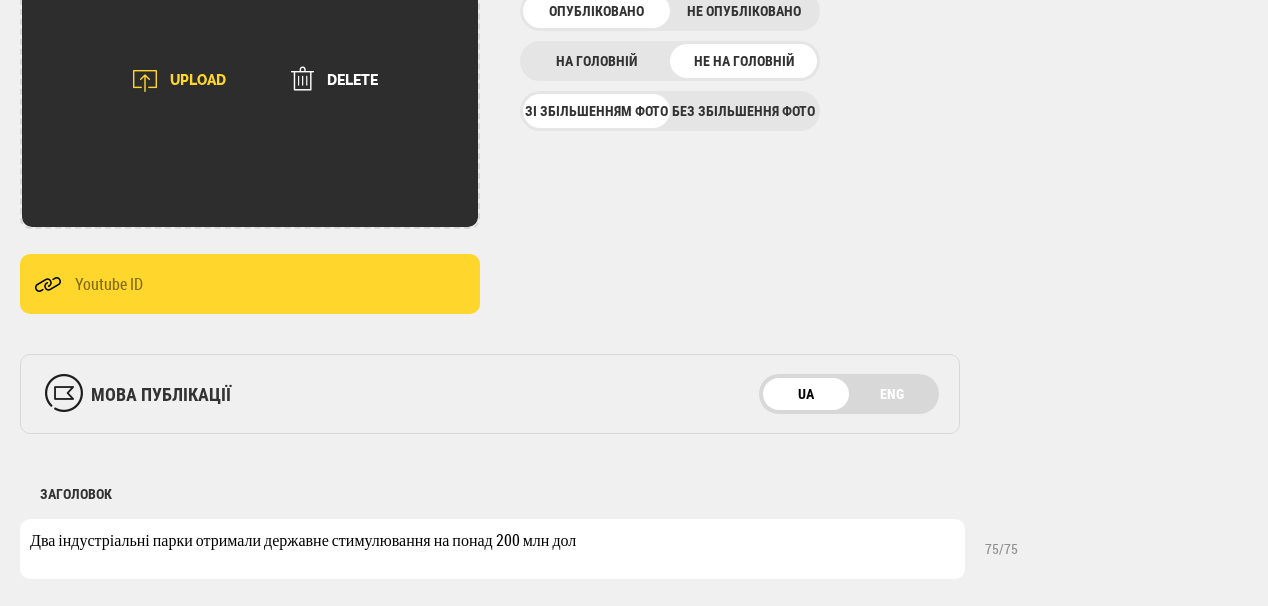 click on "UPLOAD" at bounding box center (172, 81) 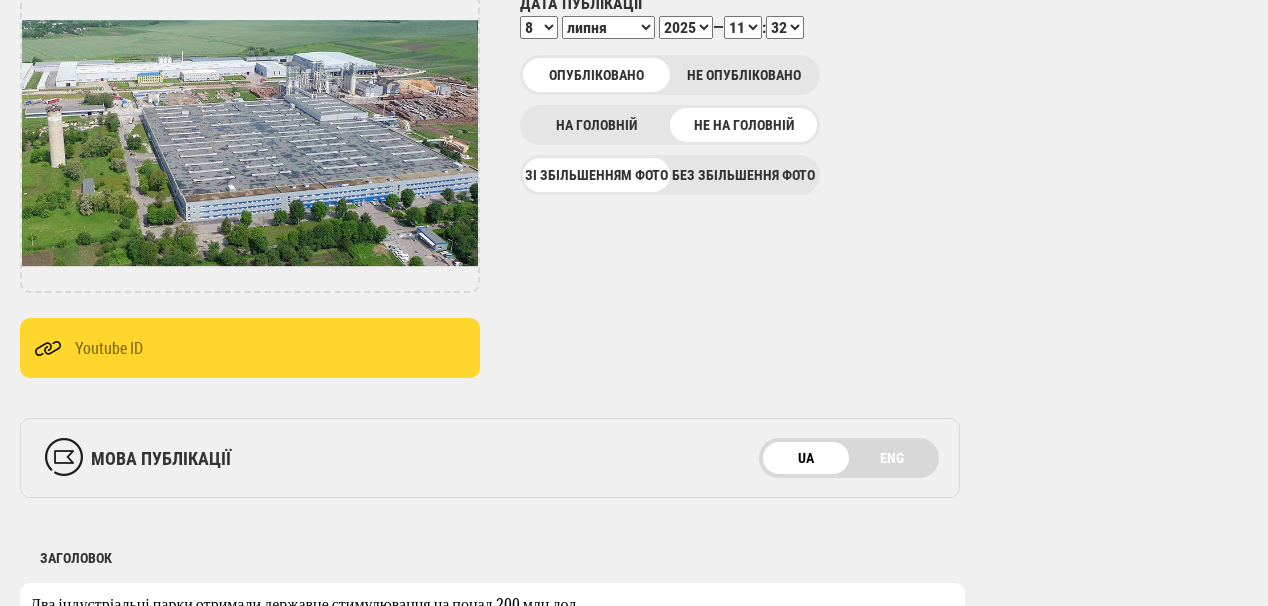 scroll, scrollTop: 240, scrollLeft: 0, axis: vertical 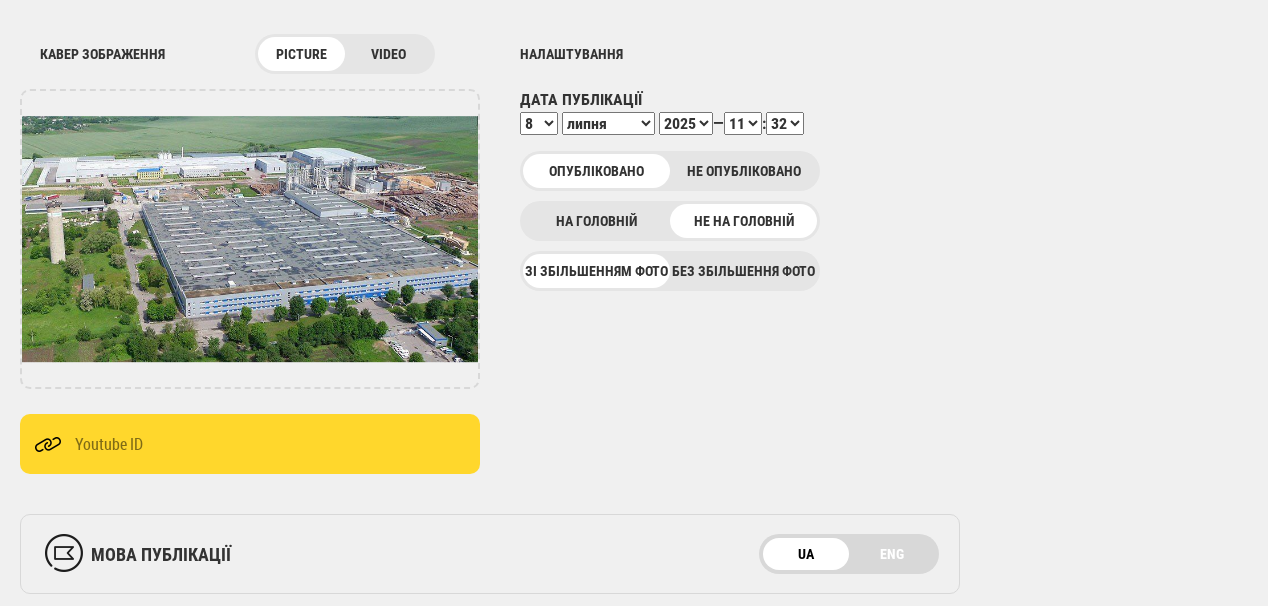 click on "00
01
02
03
04
05
06
07
08
09
10
11
12
13
14
15
16
17
18
19
20
21
22
23
24
25
26
27
28
29
30
31
32
33
34
35
36
37
38
39
40
41
42
43
44
45
46
47
48
49
50
51
52
53
54
55
56
57
58
59" at bounding box center (785, 123) 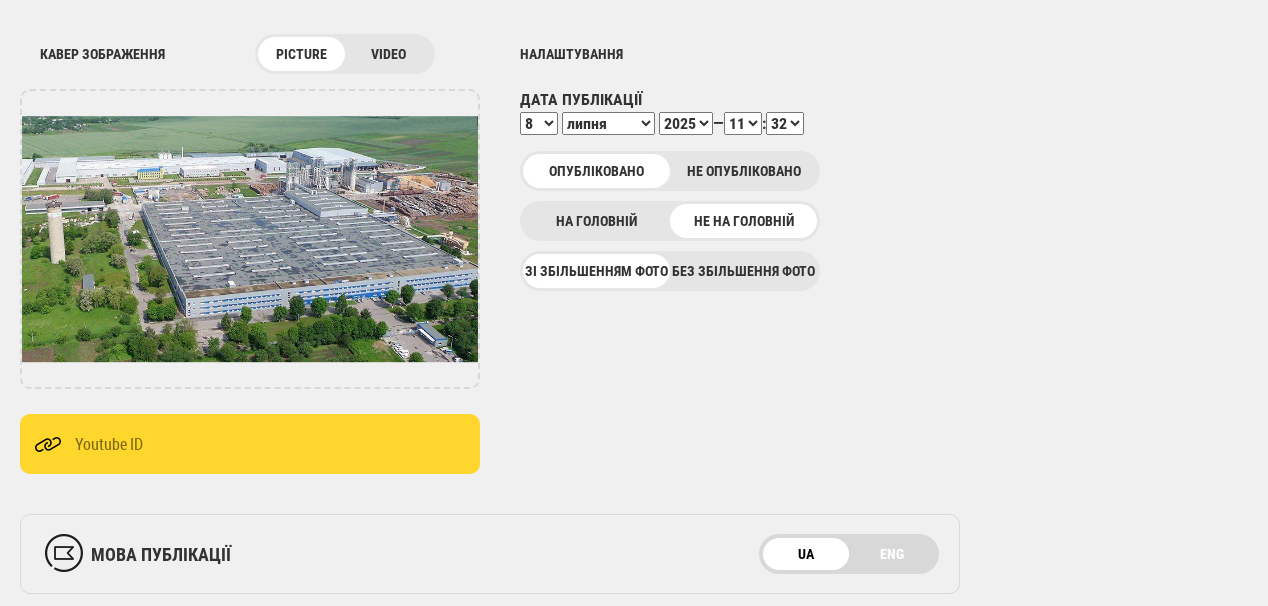 select on "44" 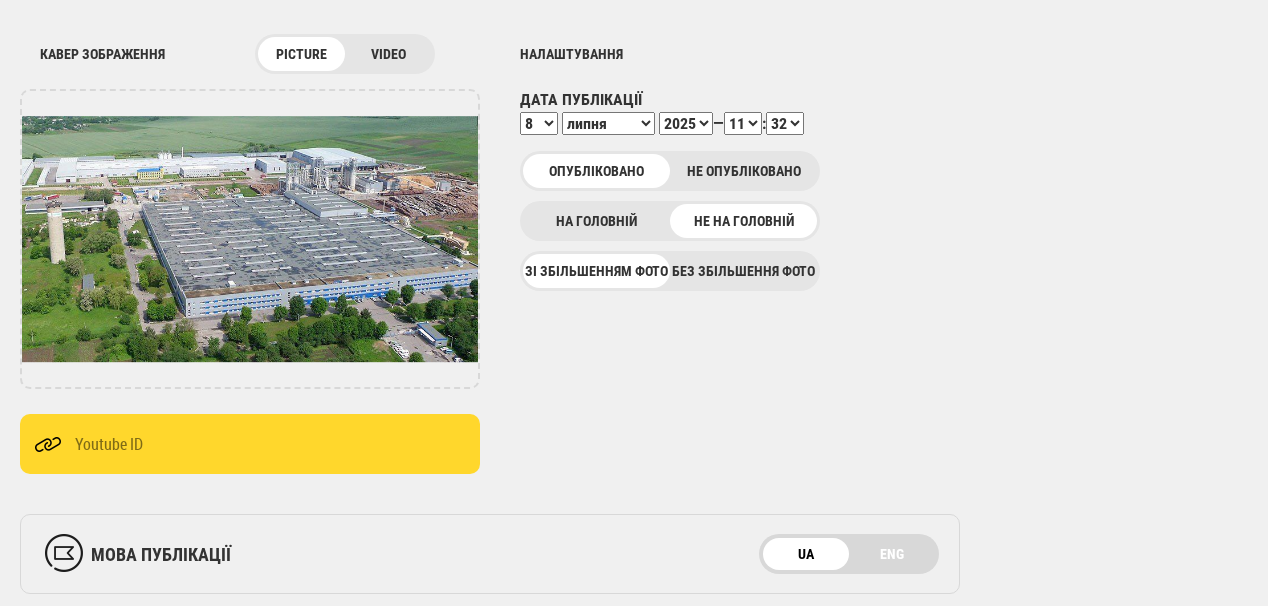 click on "00
01
02
03
04
05
06
07
08
09
10
11
12
13
14
15
16
17
18
19
20
21
22
23
24
25
26
27
28
29
30
31
32
33
34
35
36
37
38
39
40
41
42
43
44
45
46
47
48
49
50
51
52
53
54
55
56
57
58
59" at bounding box center [785, 123] 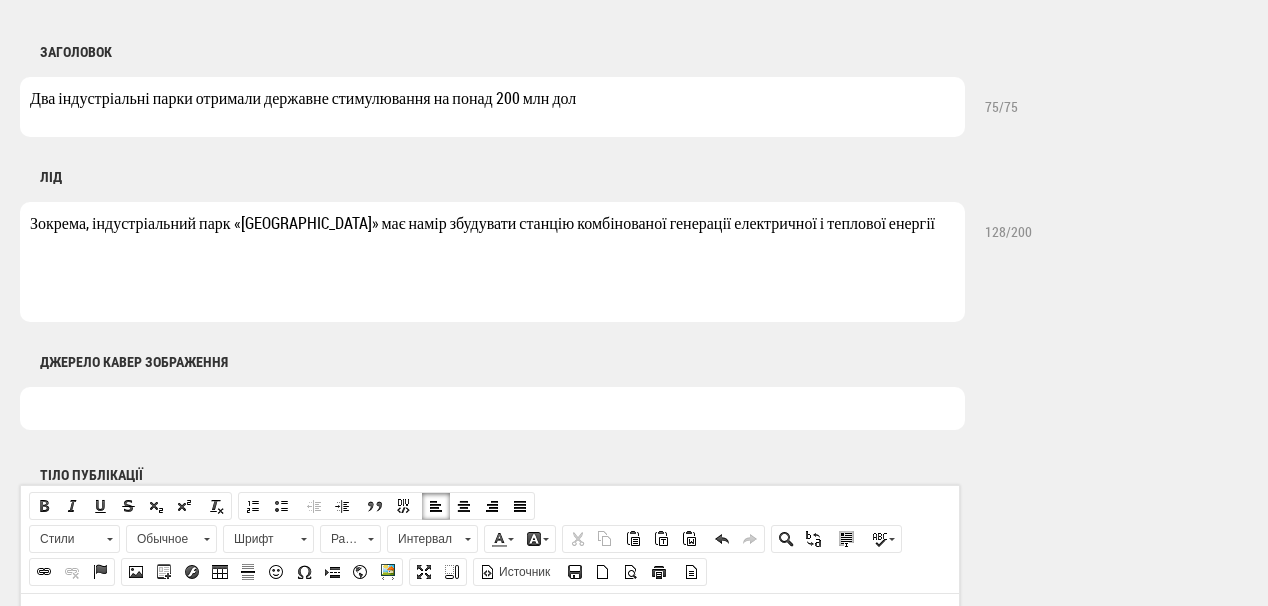 scroll, scrollTop: 880, scrollLeft: 0, axis: vertical 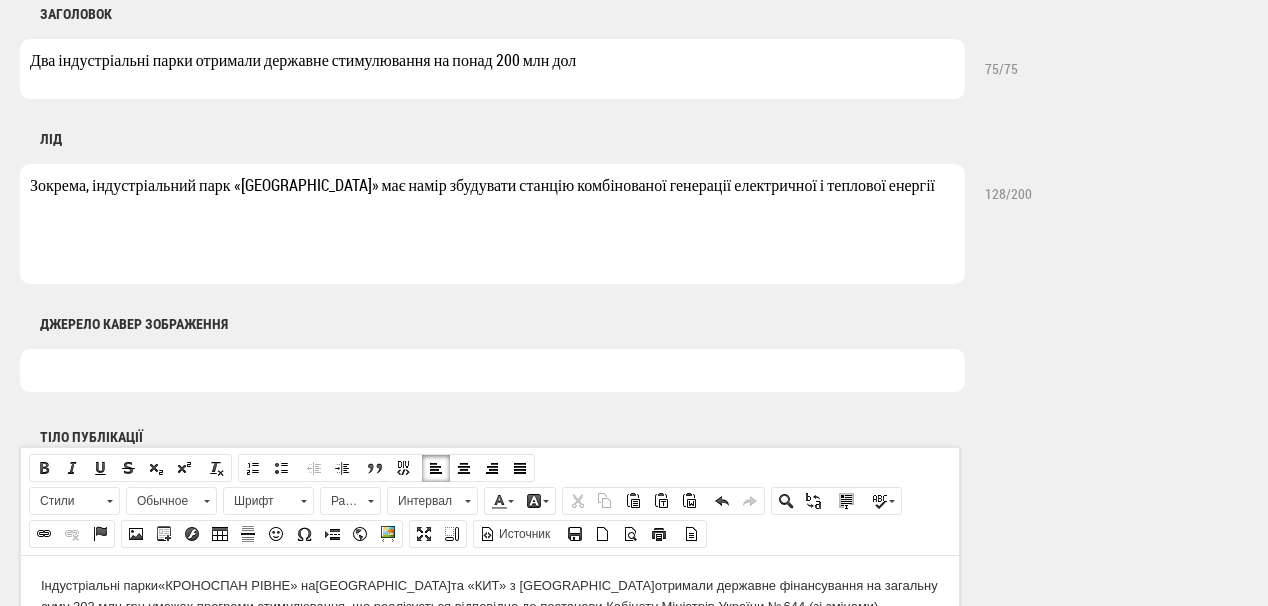 click on "Тіло публікації Визуальный текстовый редактор, post_translations_attributes_1_text Панели инструментов редактора Простые стили   Полужирный   Курсив   Подчеркнутый   Зачеркнутый   Подстрочный индекс   Надстрочный индекс   Убрать форматирование Абзац   Вставить / удалить нумерованный список   Вставить / удалить маркированный список   Уменьшить отступ   Увеличить отступ   Цитата   Создать Div-контейнер   По левому краю   По центру   По правому краю   По ширине Стили Стили Стили Форматирование Обычное Шрифт Шрифт Размер Размер Интервал Интервал Цвета   Цвет текста" at bounding box center (490, 588) 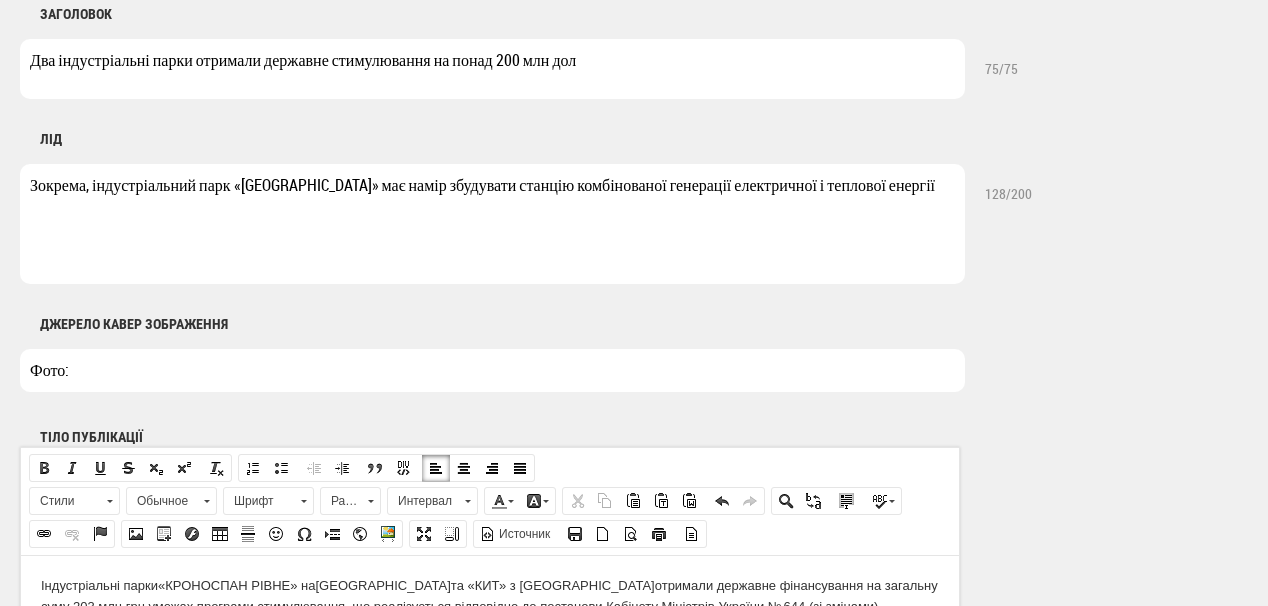 click on "Фото:" at bounding box center (492, 370) 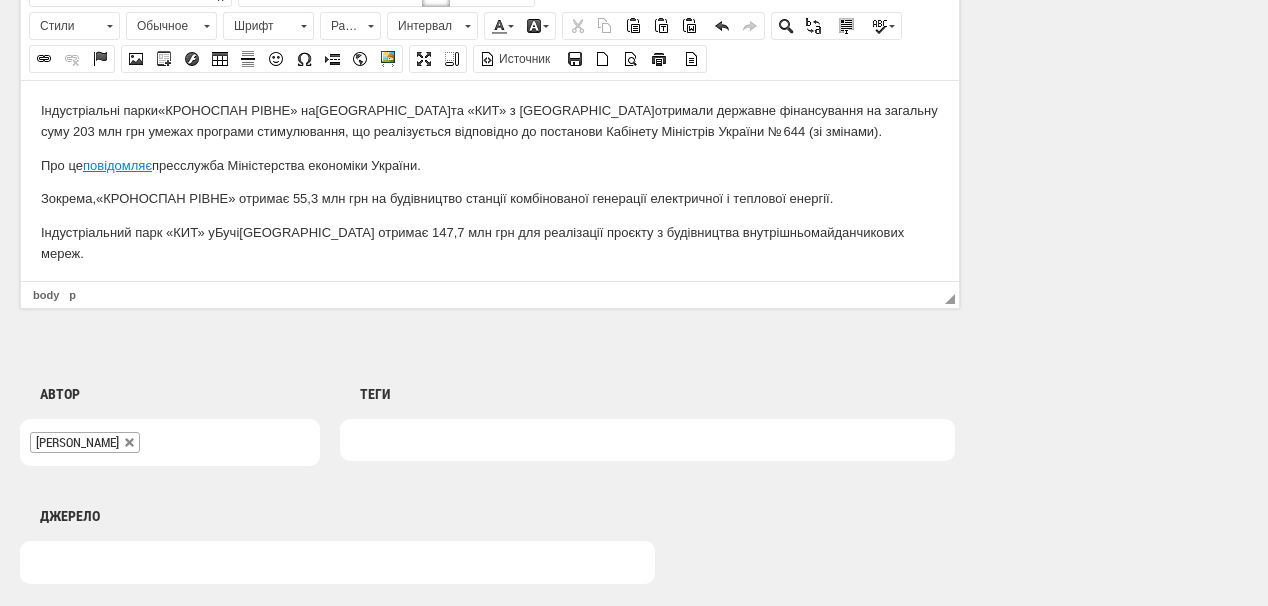 scroll, scrollTop: 1360, scrollLeft: 0, axis: vertical 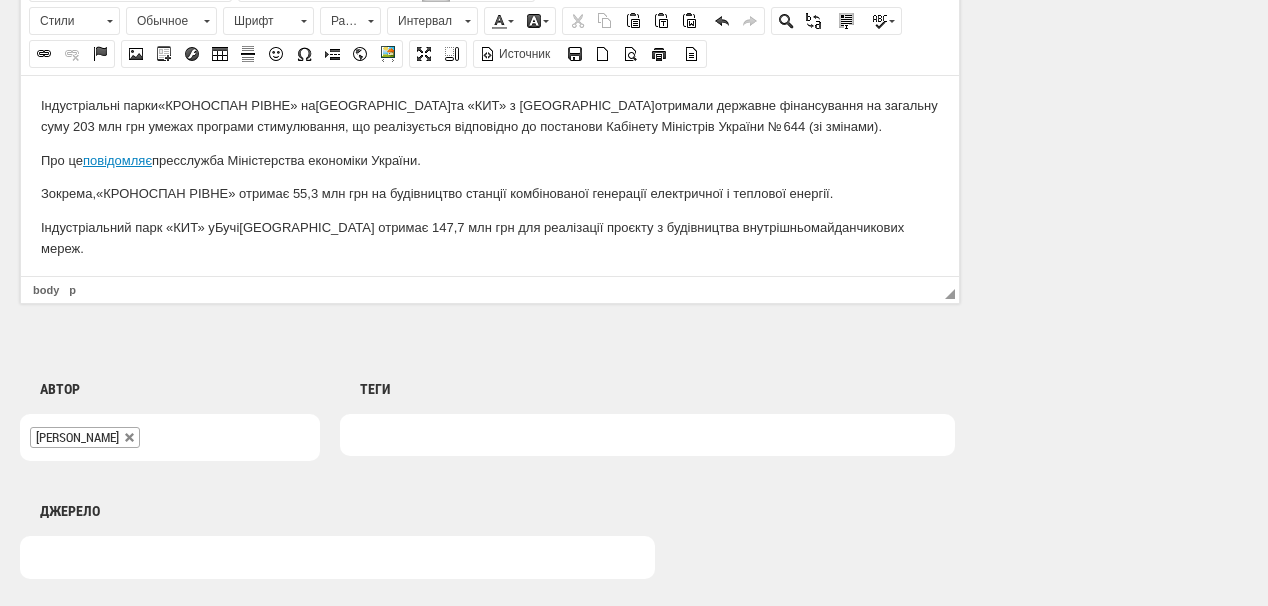 click on "Зокрема,  «КРОНОСПАН РІВНЕ» отримає 55,3 млн грн на будівництво станції комбінованої генерації електричної і теплової енергії." at bounding box center [490, 193] 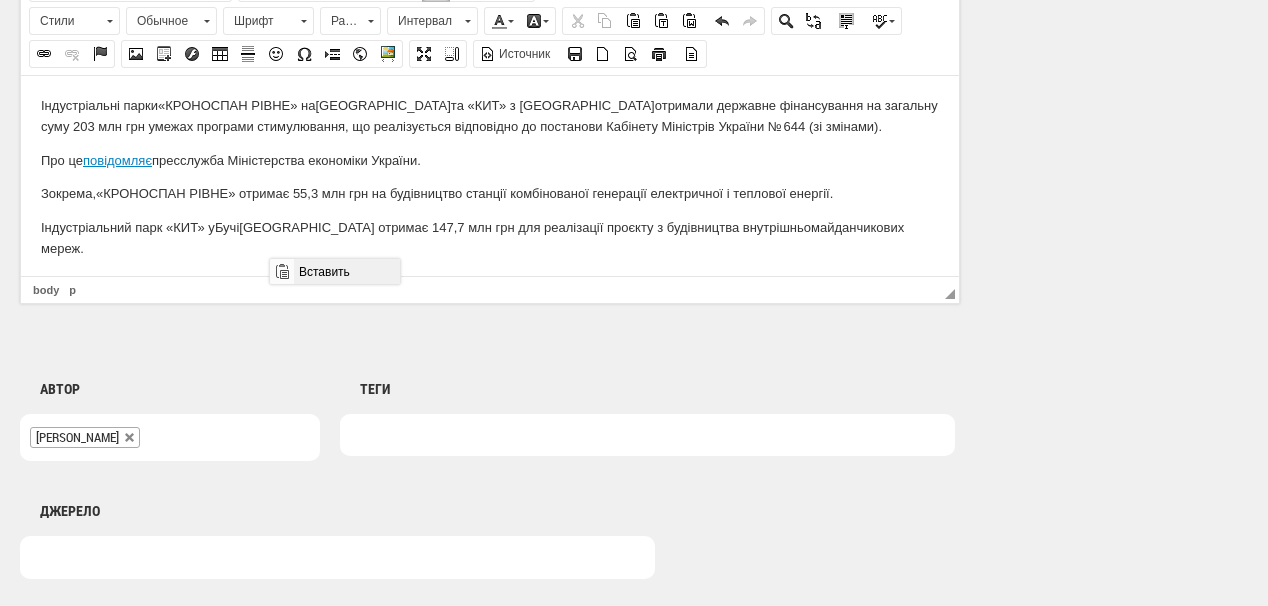 click on "Вставить" at bounding box center (346, 271) 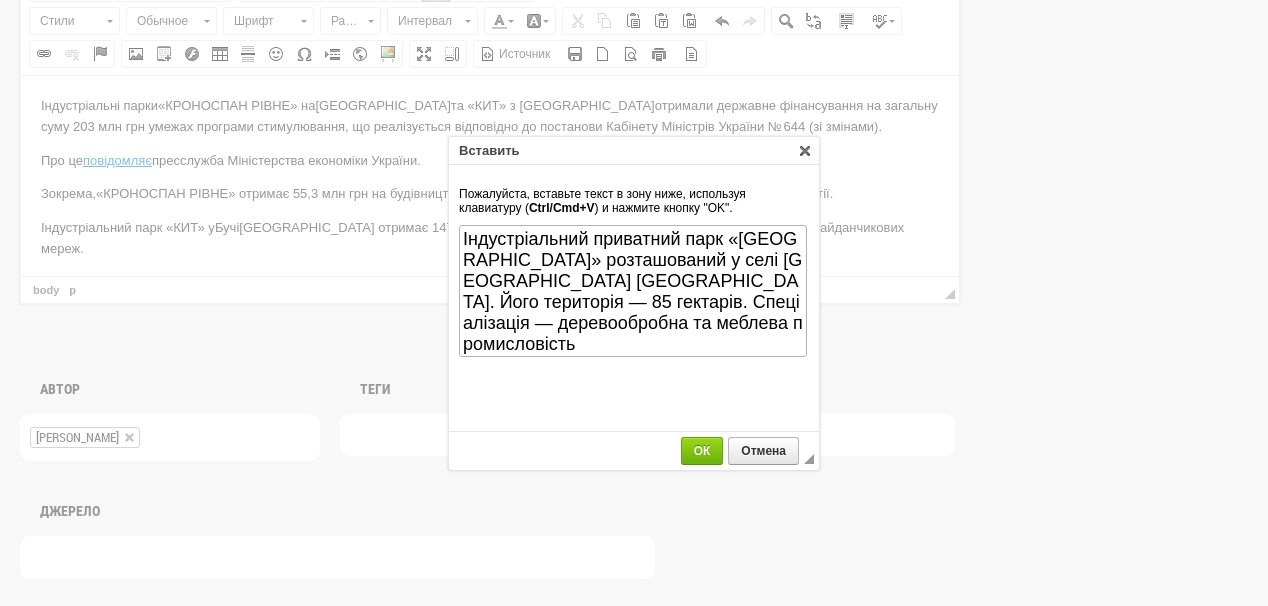 scroll, scrollTop: 0, scrollLeft: 0, axis: both 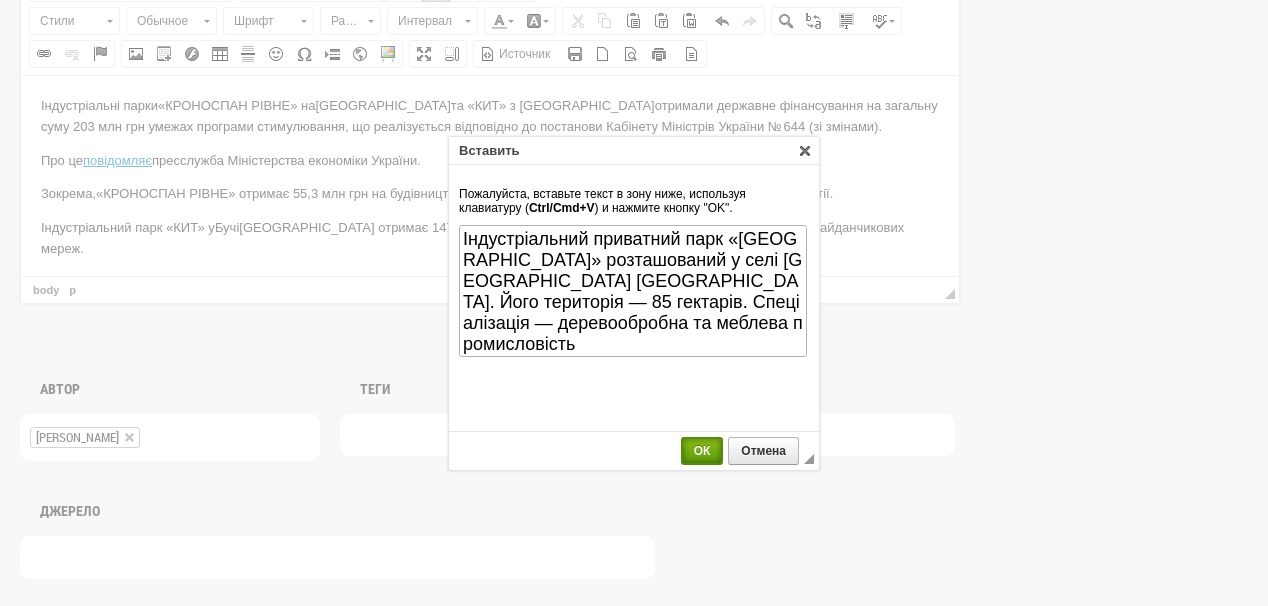 click on "ОК" at bounding box center (702, 451) 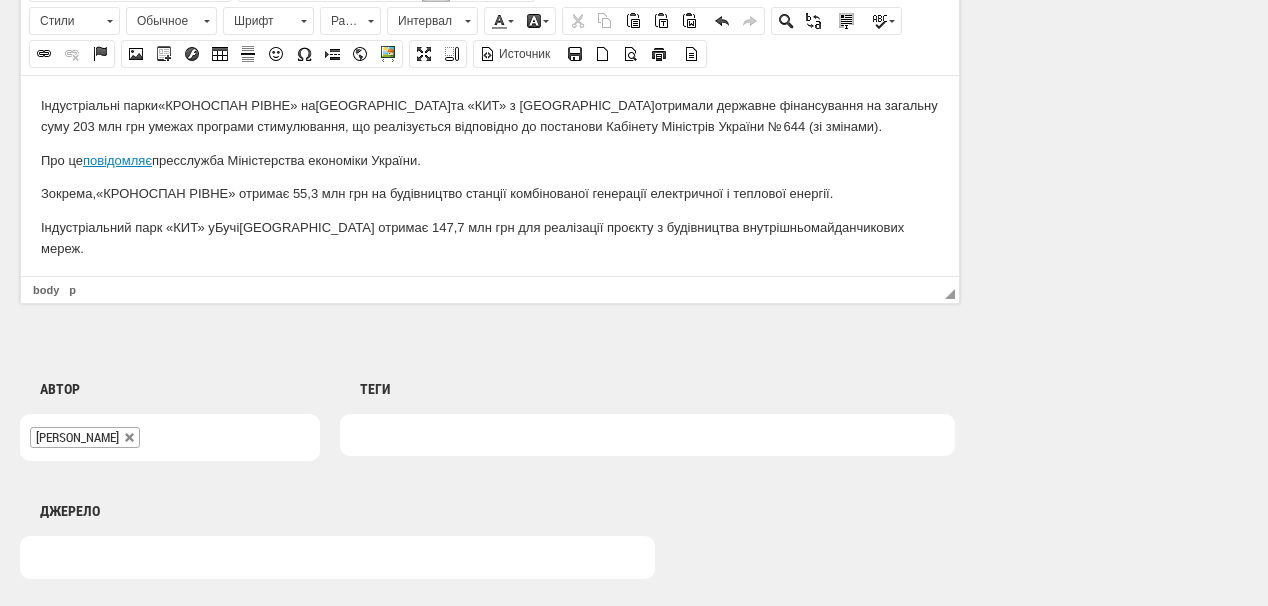 scroll, scrollTop: 14, scrollLeft: 0, axis: vertical 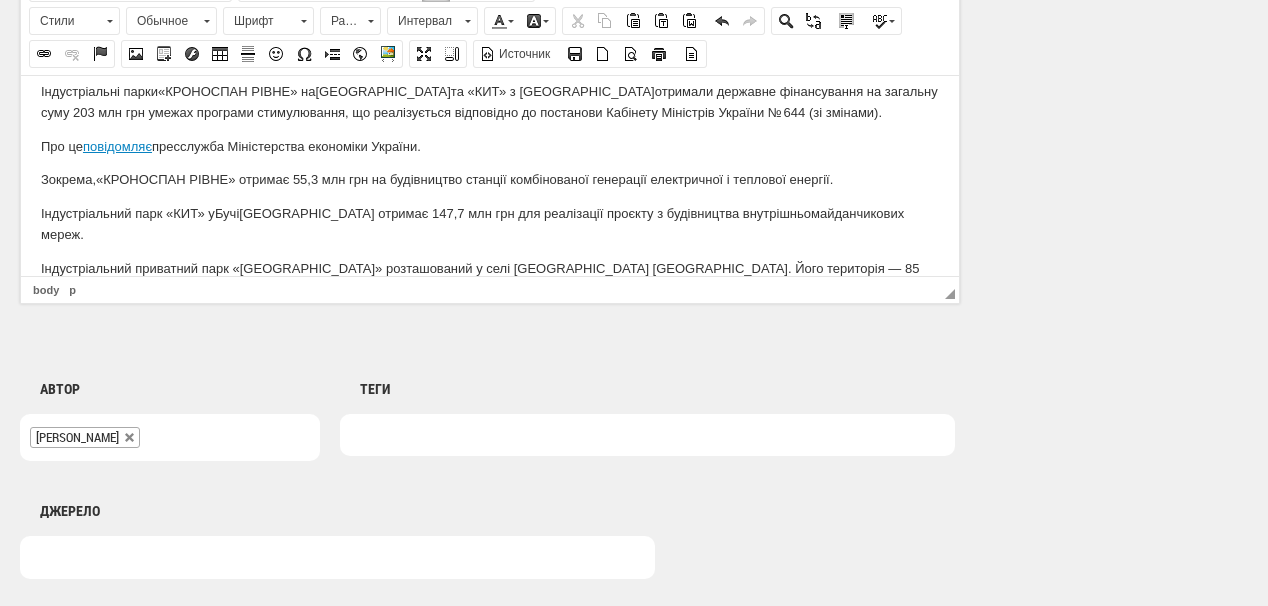 click on "Зокрема,  «КРОНОСПАН РІВНЕ» отримає 55,3 млн грн на будівництво станції комбінованої генерації електричної і теплової енергії." at bounding box center (490, 179) 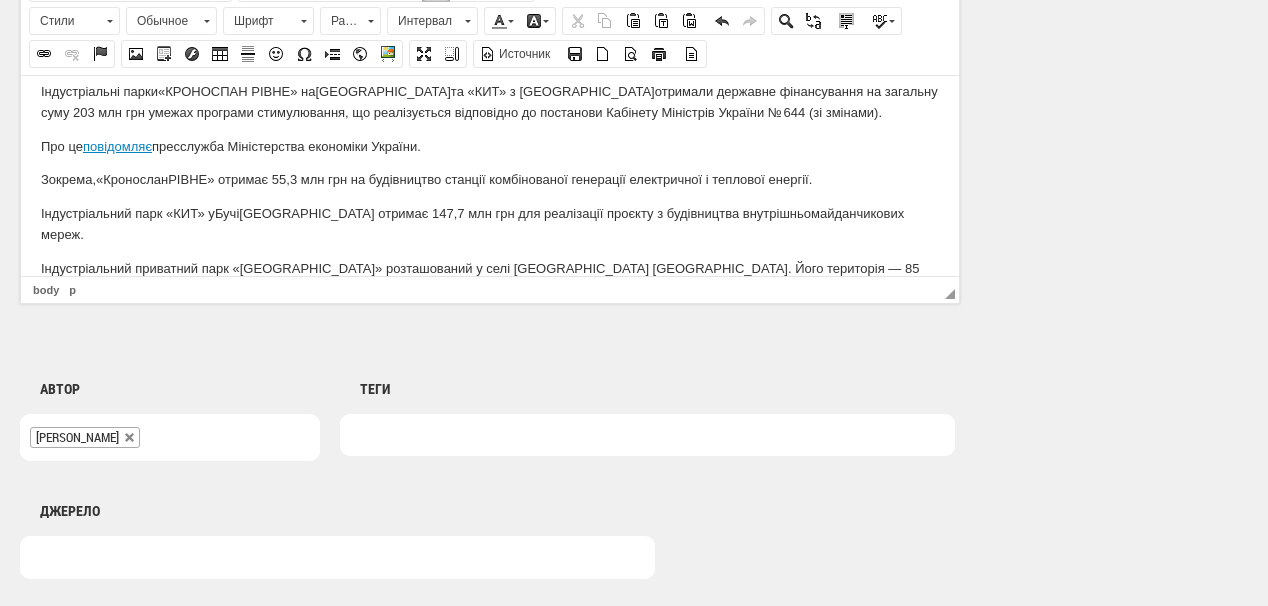 click on "Зокрема,  «Кронослан  РІВНЕ» отримає 55,3 млн грн на будівництво станції комбінованої генерації електричної і теплової енергії." at bounding box center [490, 179] 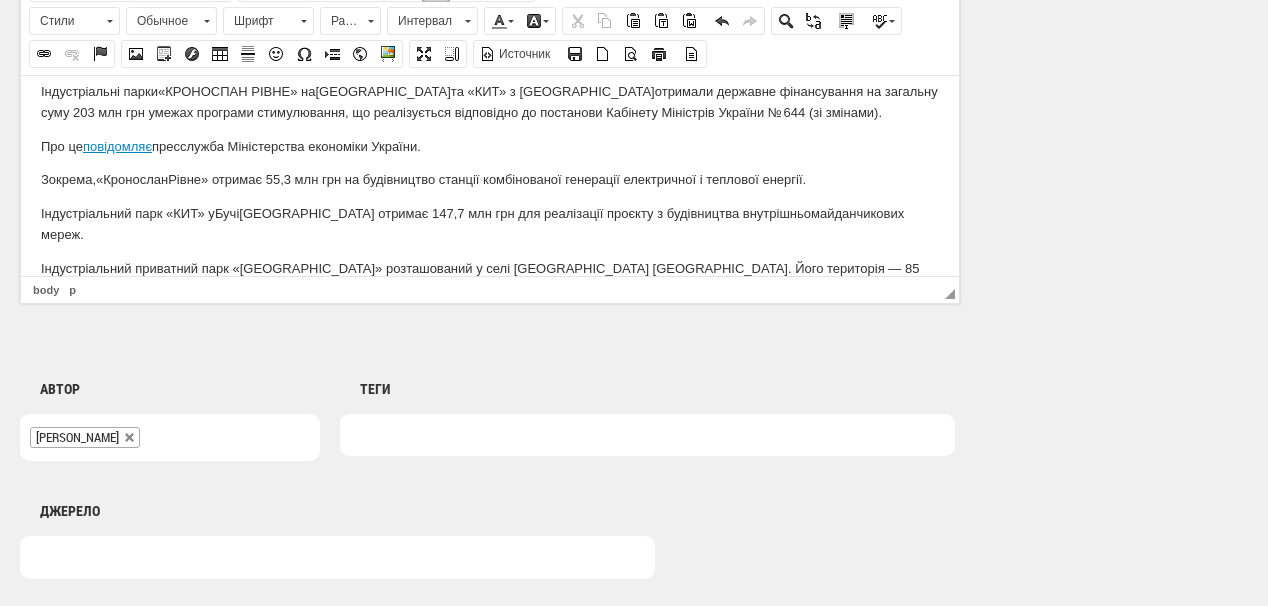 click on "Індустріальний парк «КИТ» у  Бучі Київської області отримає 147,7 млн грн для реалізації проєкту з будівництва внутрішньомайданчикових мереж." at bounding box center (490, 224) 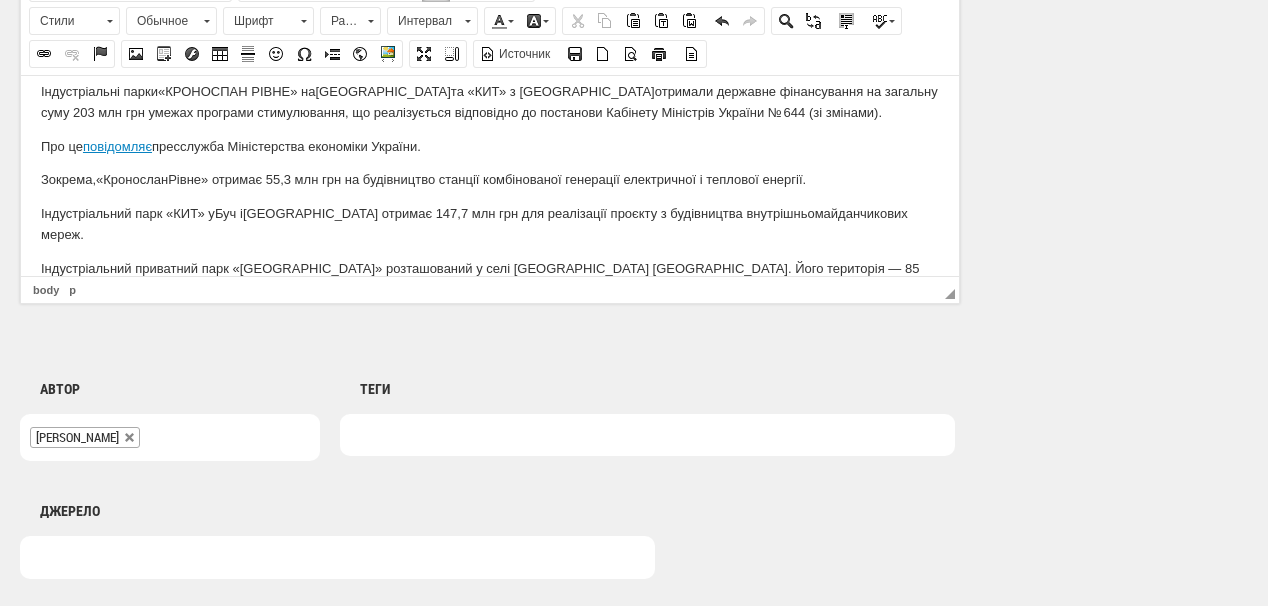 click on "Індустріальний парк «КИТ» у  Буч і Київської області отримає 147,7 млн грн для реалізації проєкту з будівництва внутрішньомайданчикових мереж." at bounding box center [490, 224] 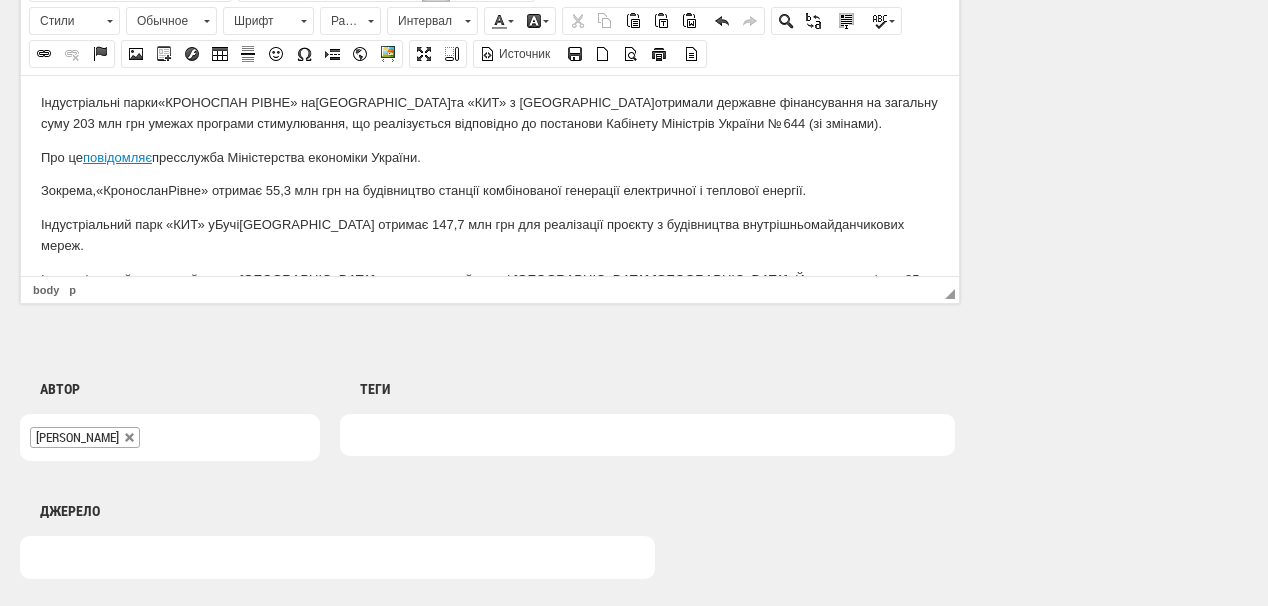 scroll, scrollTop: 0, scrollLeft: 0, axis: both 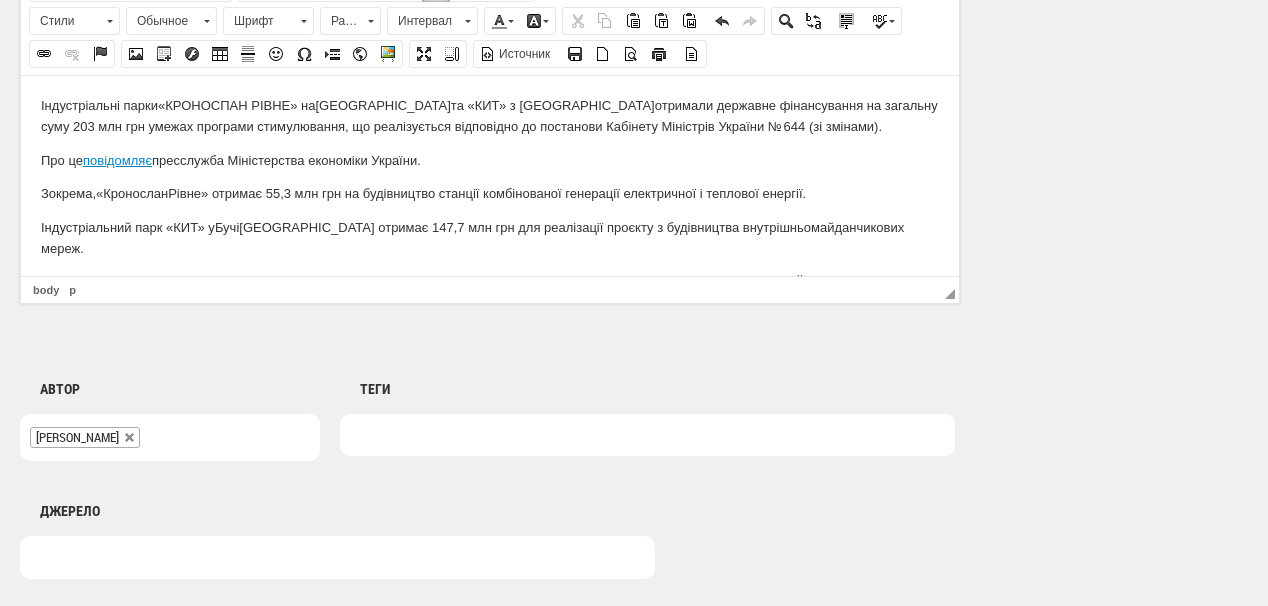 click on "Індустріальний приватний парк «Кроноспан Рівне» розташований у селі Городок Рівненського району. Його територія — 85 гектарів. Спеціалізація — деревообробна та меблева промисловість" at bounding box center (490, 293) 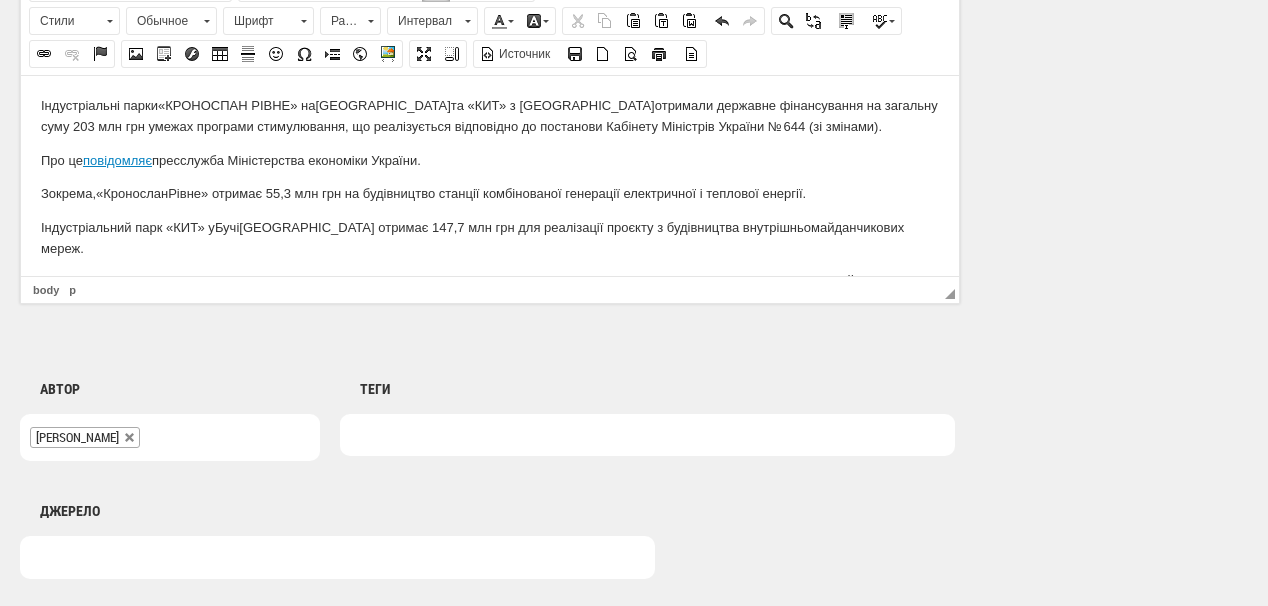 click on "Індустріальні парки  «КРОНОСПАН РІВНЕ» на  Рівненщині  та «КИТ» з Київщини  отримали д ержавне фінансування на загальну суму 203 млн грн у  межах програми стимулювання, що реалізується відповідно до постанови Кабінету Міністрів України № 644 (зі змінами)." at bounding box center [490, 116] 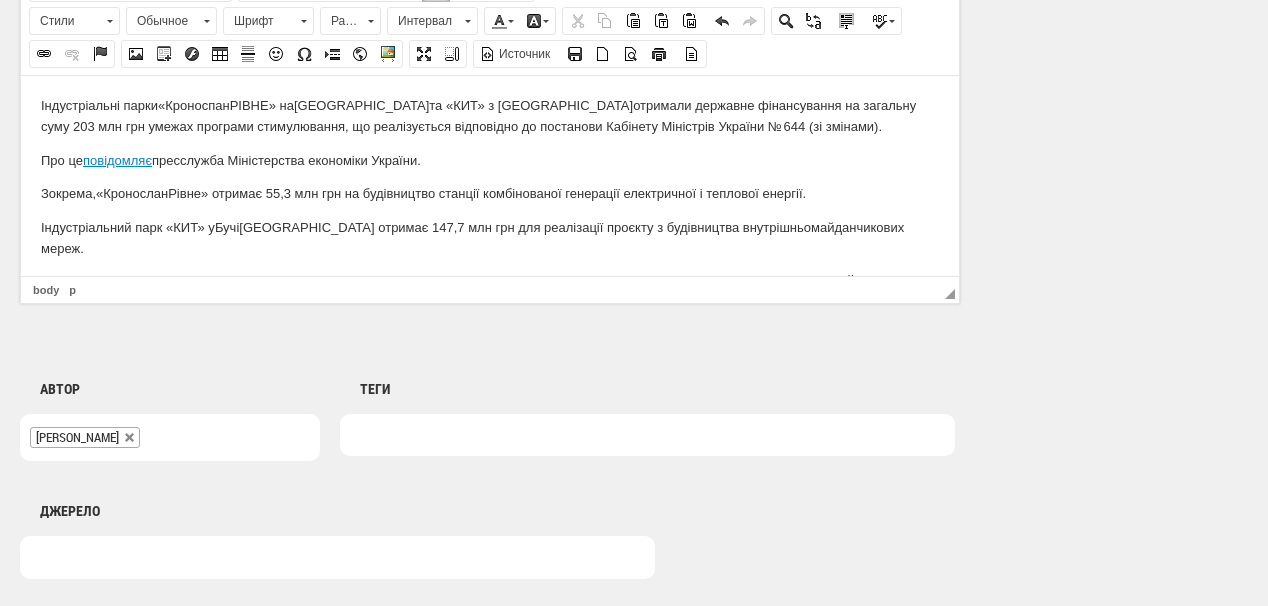 click on "Індустріальні парки  «Кроноспан  РІВНЕ» на  Рівненщині  та «КИТ» з Київщини  отримали д ержавне фінансування на загальну суму 203 млн грн у  межах програми стимулювання, що реалізується відповідно до постанови Кабінету Міністрів України № 644 (зі змінами)." at bounding box center [490, 116] 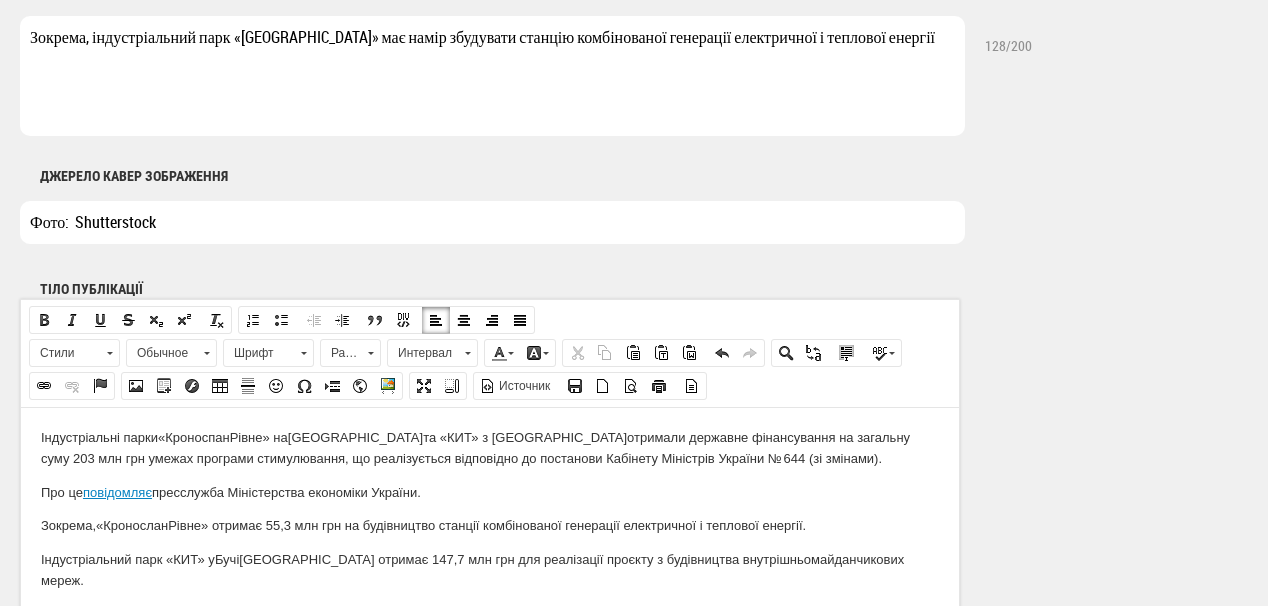 scroll, scrollTop: 960, scrollLeft: 0, axis: vertical 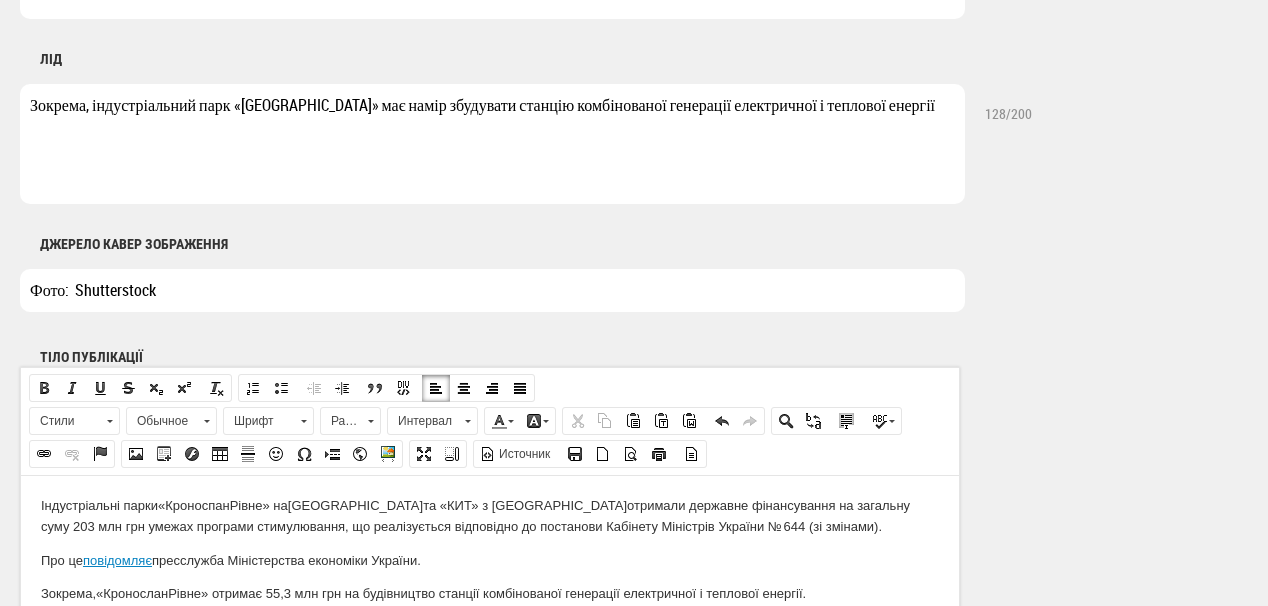 click on "Фото:  Shutterstock" at bounding box center (492, 290) 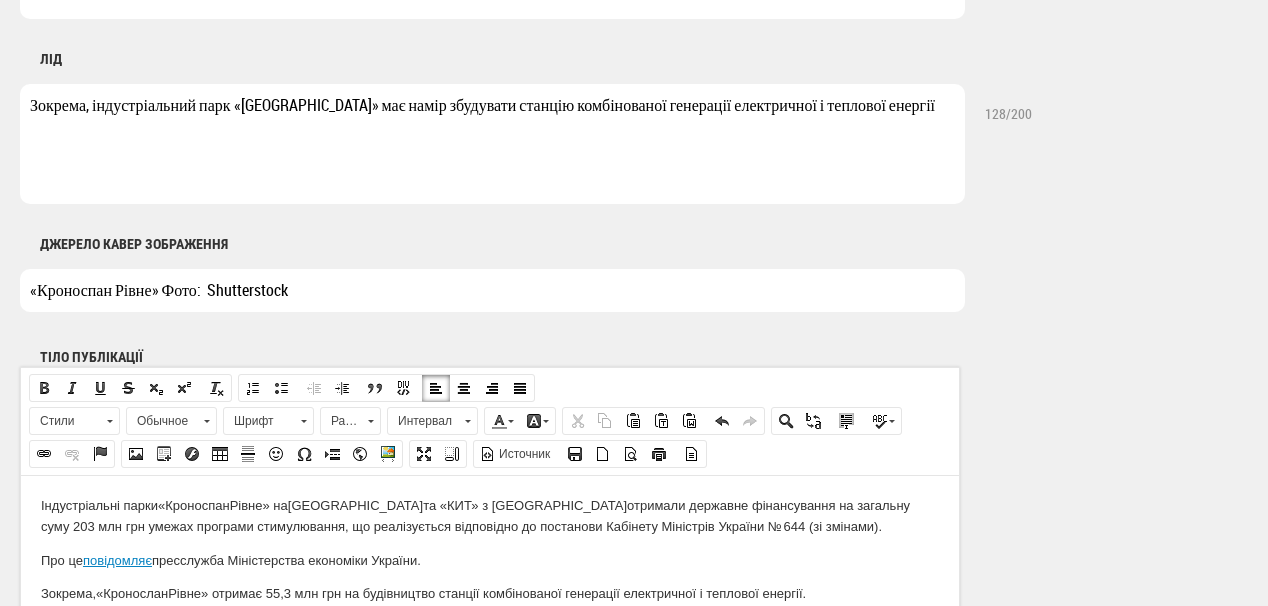 click on "«Кроноспан Рівне» Фото:  Shutterstock" at bounding box center (492, 290) 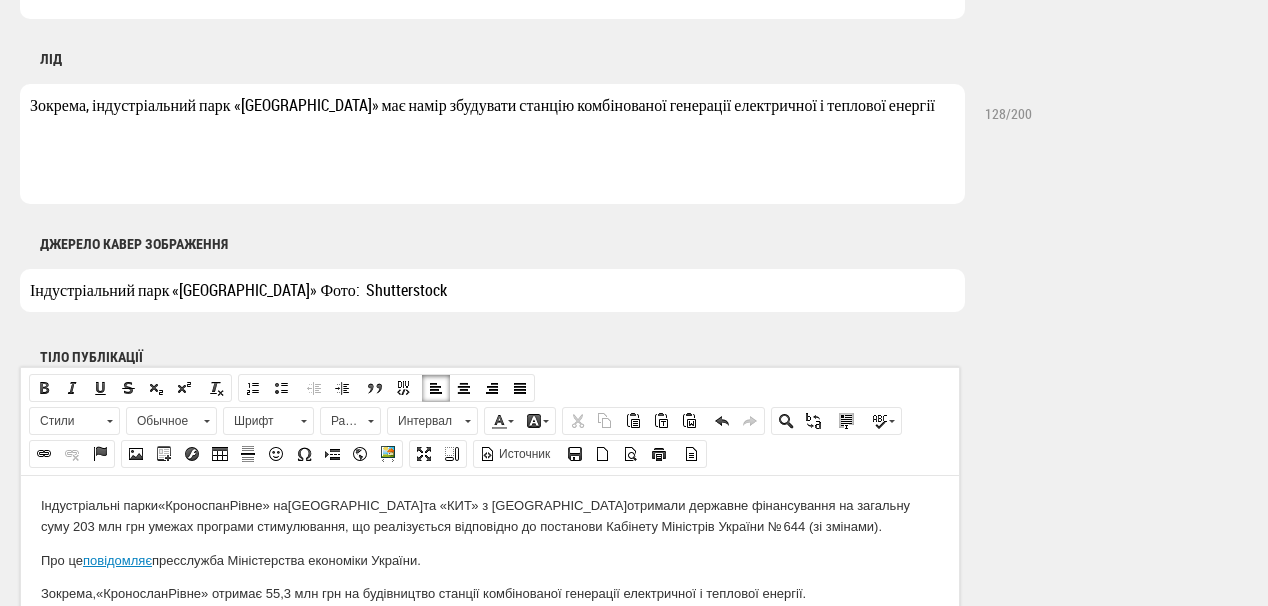click on "Індустріальний парк «Кроноспан Рівне» Фото:  Shutterstock" at bounding box center (492, 290) 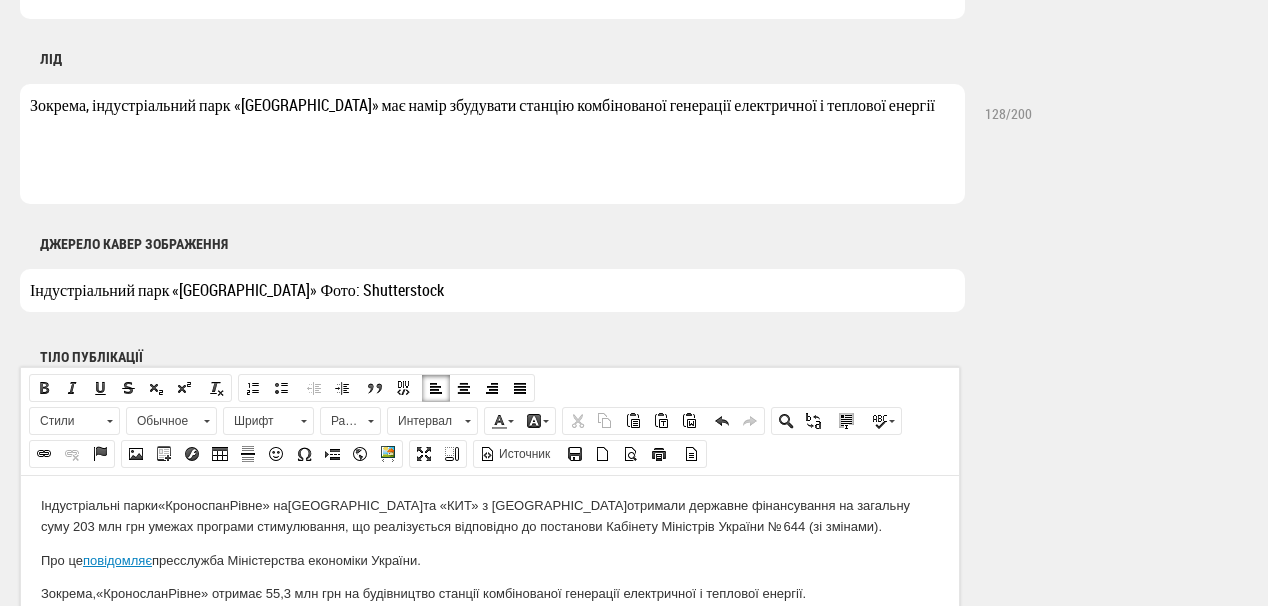 drag, startPoint x: 431, startPoint y: 294, endPoint x: 347, endPoint y: 285, distance: 84.48077 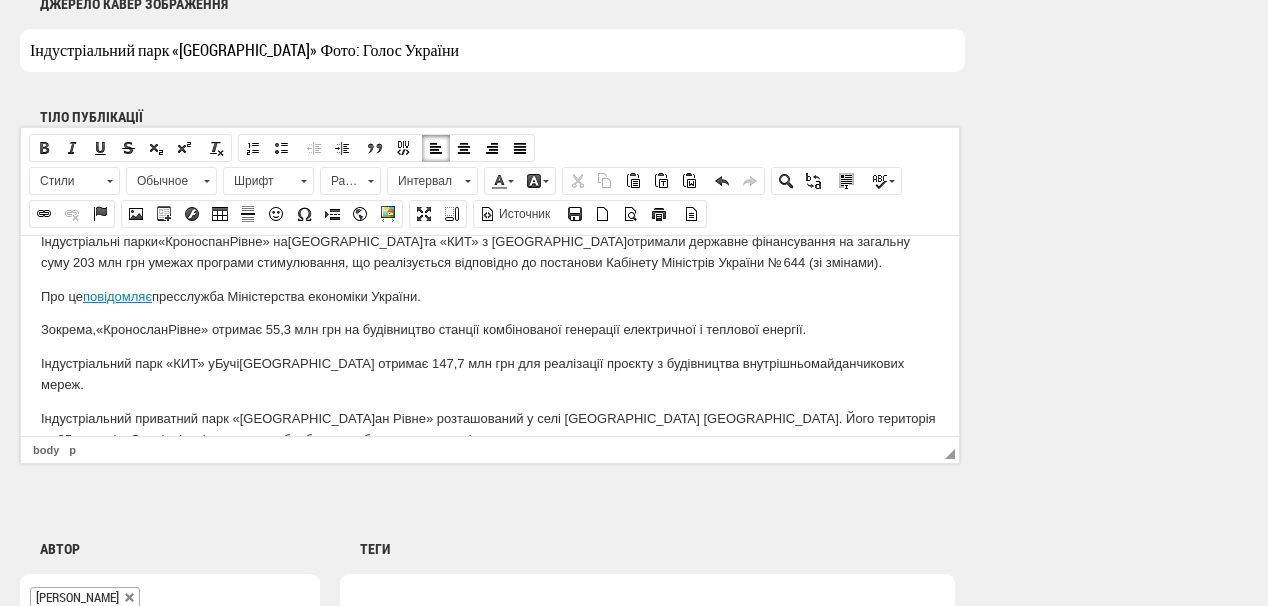 scroll, scrollTop: 37, scrollLeft: 0, axis: vertical 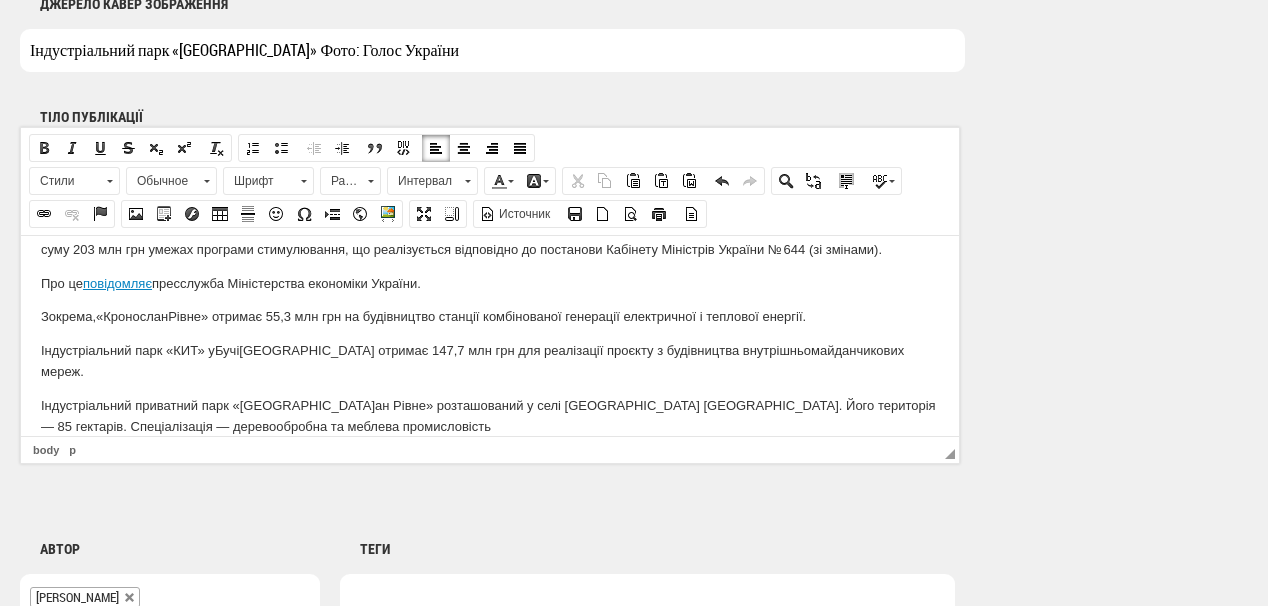 type on "Індустріальний парк «Кроноспан Рівне» Фото: Голос України" 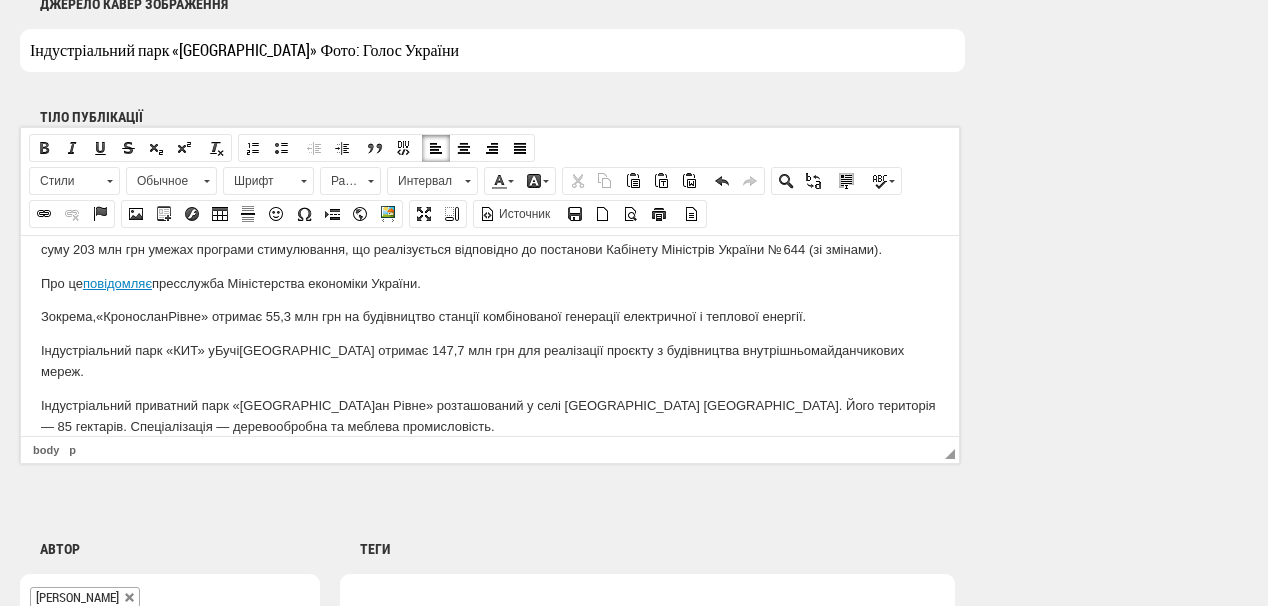 click on "Індустріальні парки  «Кроноспан  Рівне » на  Рівненщині  та «КИТ» з Київщини  отримали д ержавне фінансування на загальну суму 203 млн грн у  межах програми стимулювання, що реалізується відповідно до постанови Кабінету Міністрів України № 644 (зі змінами).  Про це  повідомляє  пресслужба Міністерства економіки України. Зокрема,  «Кронослан  Рівне » отримає 55,3 млн грн на будівництво станції комбінованої генерації електричної і теплової енергії.  Індустріальний парк «КИТ» у  Буч і  Індустріальний приватний парк «Кроносп" at bounding box center (490, 327) 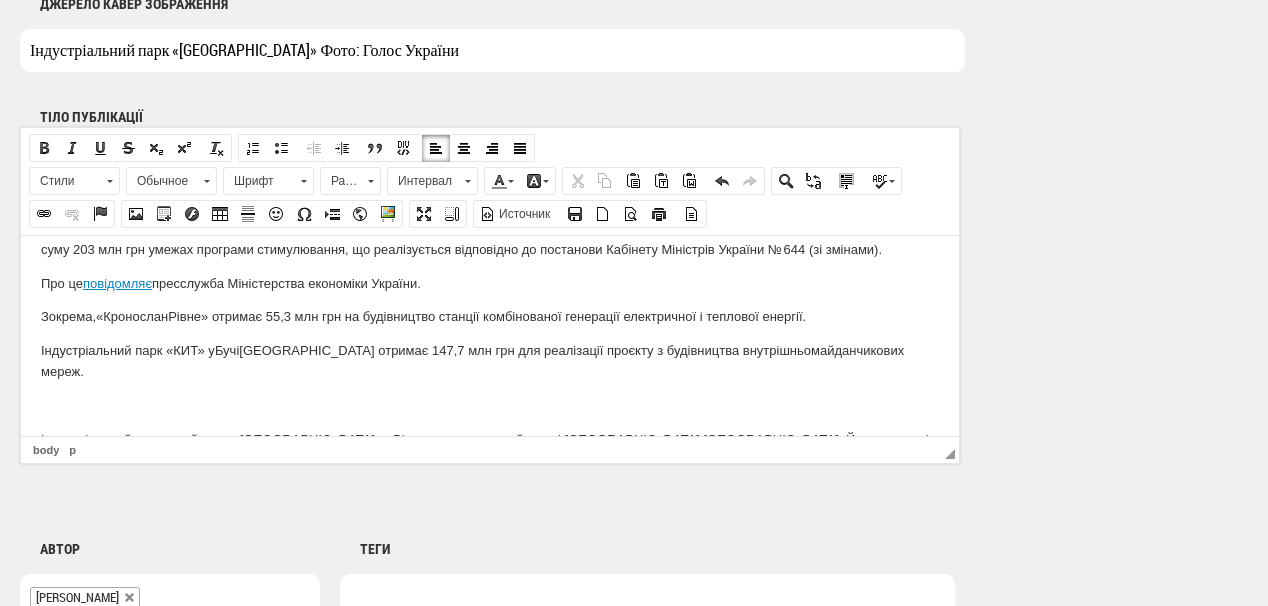 click at bounding box center [490, 405] 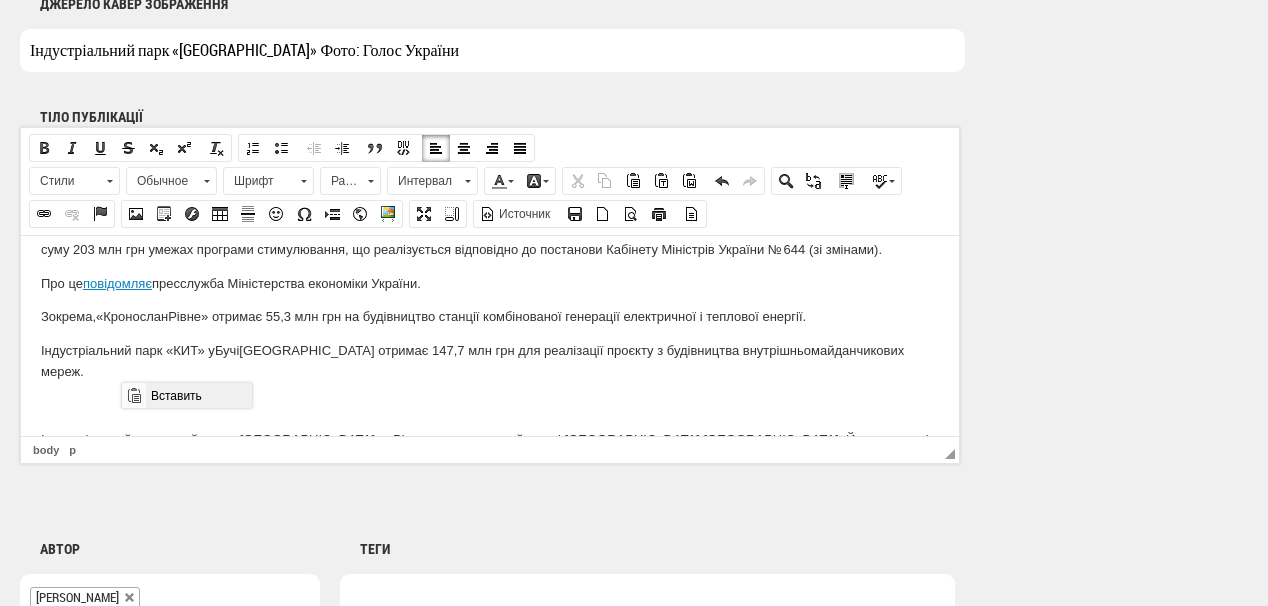 drag, startPoint x: 160, startPoint y: 395, endPoint x: 332, endPoint y: 759, distance: 402.5916 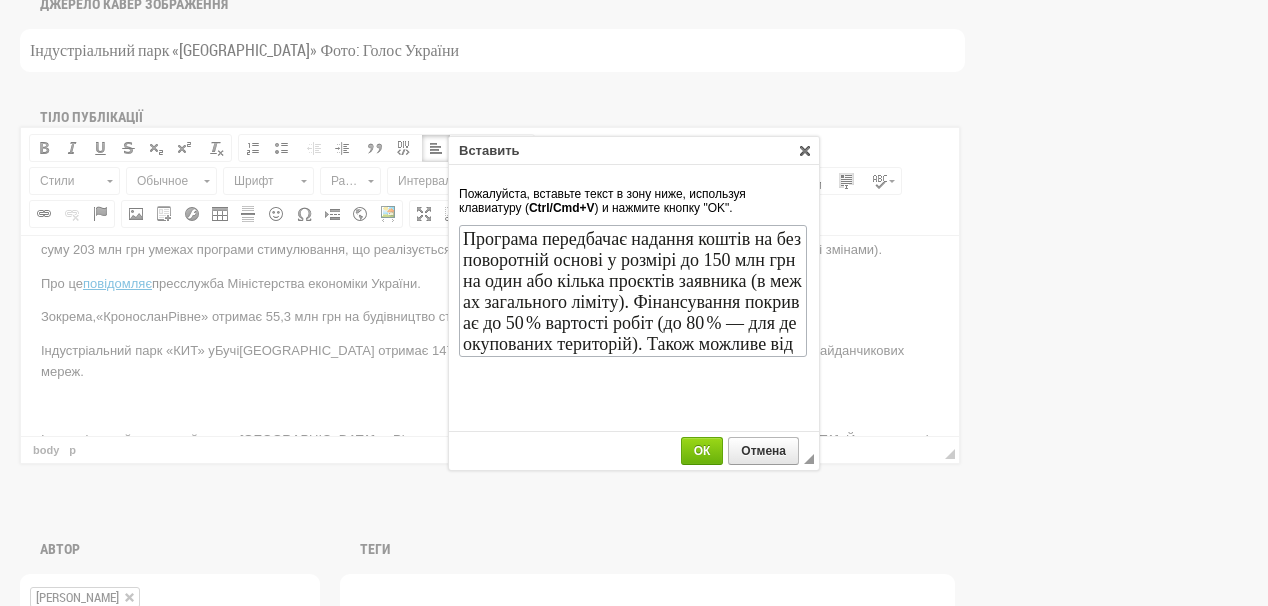 scroll, scrollTop: 407, scrollLeft: 0, axis: vertical 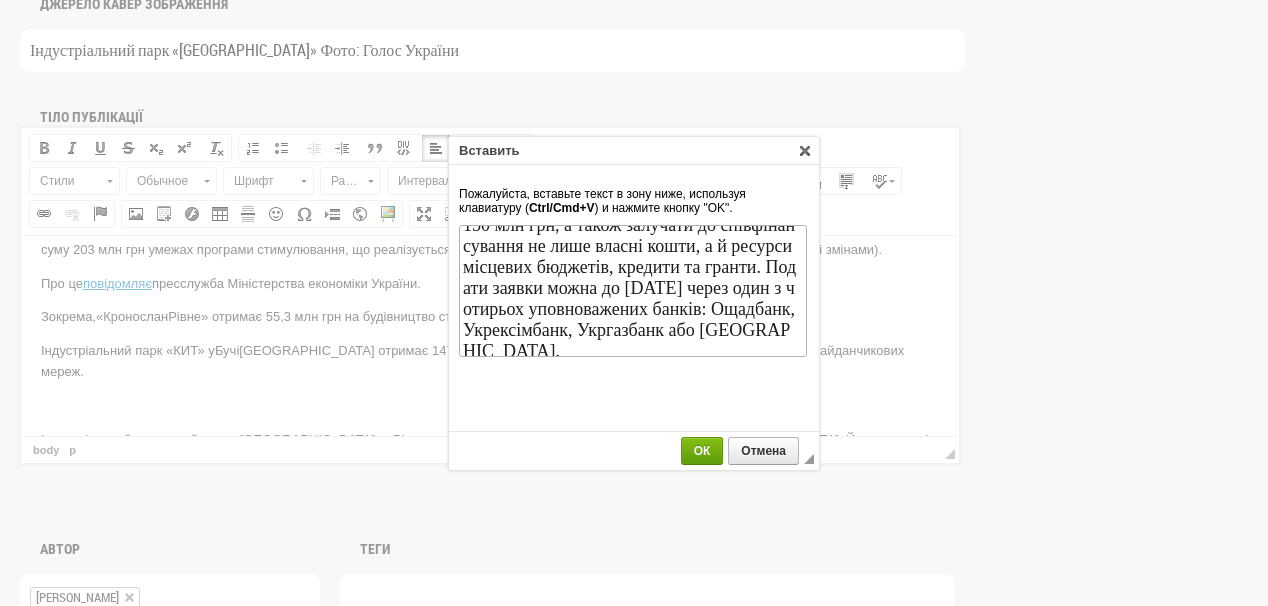 click on "ОК" at bounding box center [702, 451] 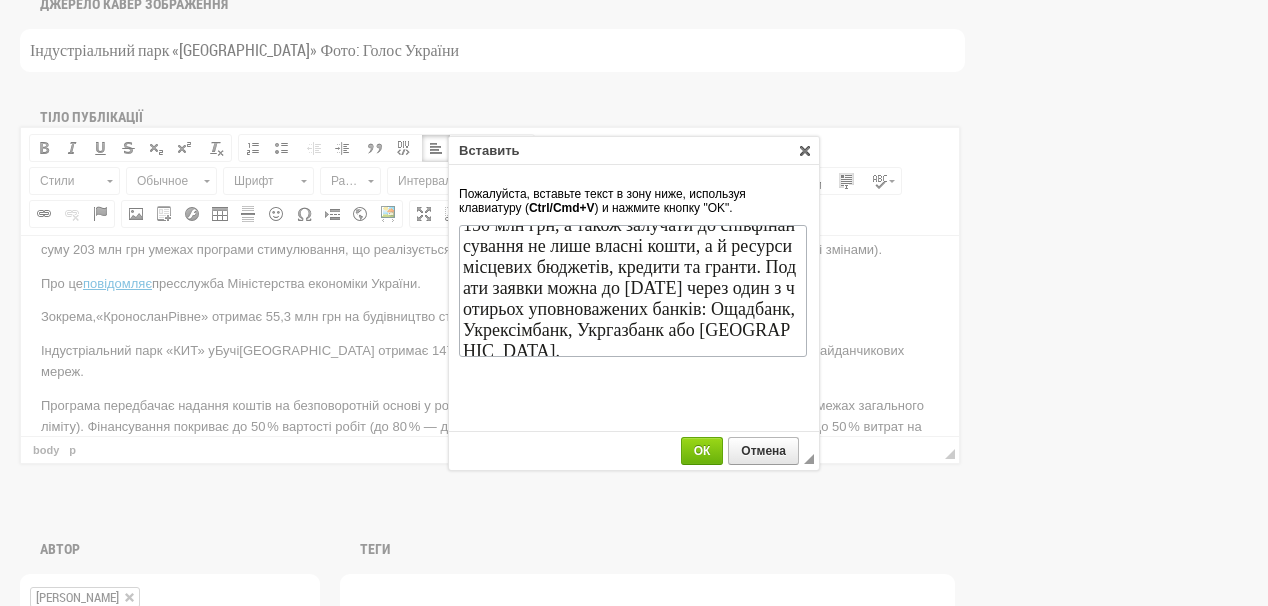 scroll, scrollTop: 164, scrollLeft: 0, axis: vertical 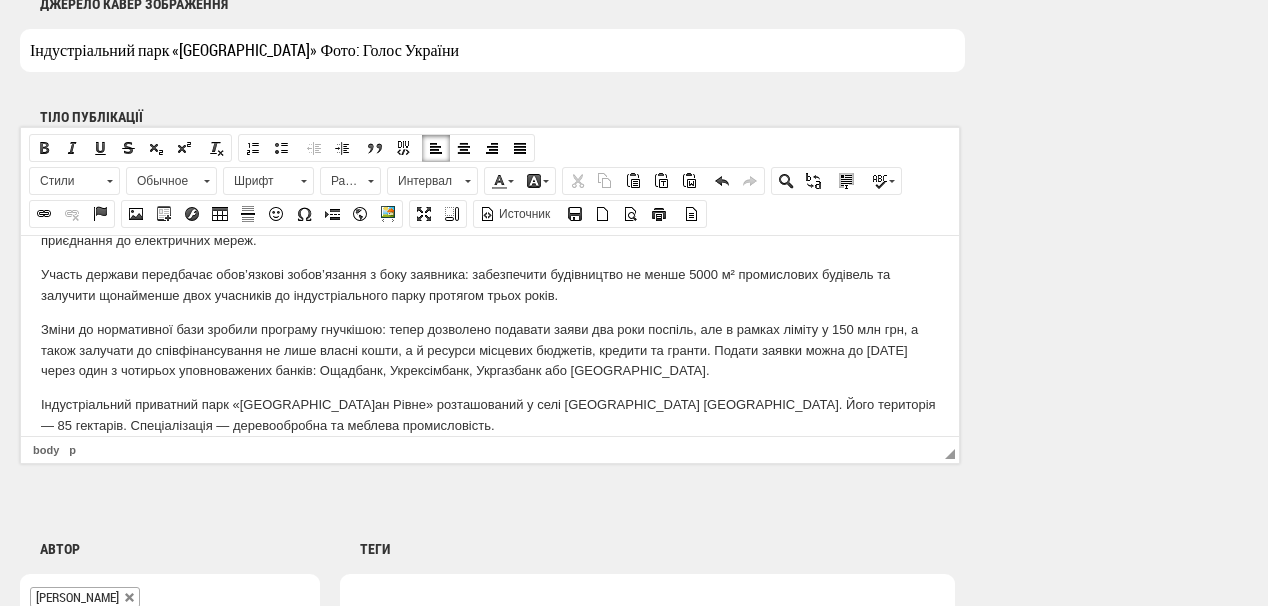 click on "Індустріальні парки  «Кроноспан  Рівне » на  Рівненщині  та «КИТ» з Київщини  отримали д ержавне фінансування на загальну суму 203 млн грн у  межах програми стимулювання, що реалізується відповідно до постанови Кабінету Міністрів України № 644 (зі змінами).  Про це  повідомляє  пресслужба Міністерства економіки України. Зокрема,  «Кронослан  Рівне » отримає 55,3 млн грн на будівництво станції комбінованої генерації електричної і теплової енергії.  Індустріальний парк «КИТ» у  Буч і  Індустріальний приватний парк «Кроносп" at bounding box center (490, 224) 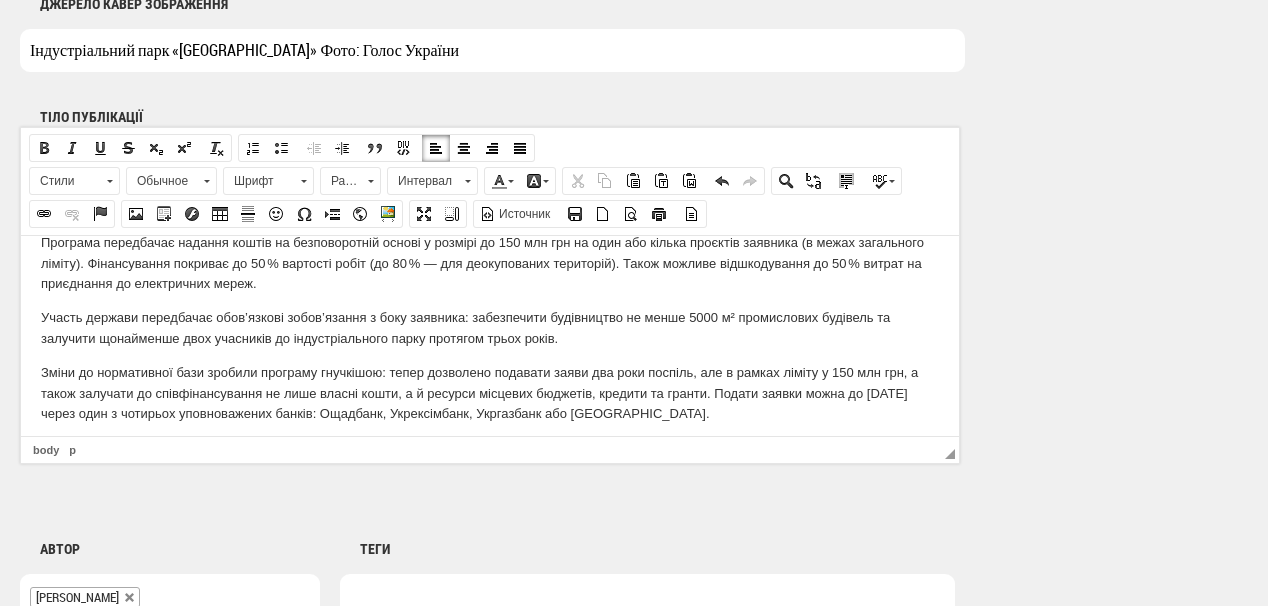 scroll, scrollTop: 163, scrollLeft: 0, axis: vertical 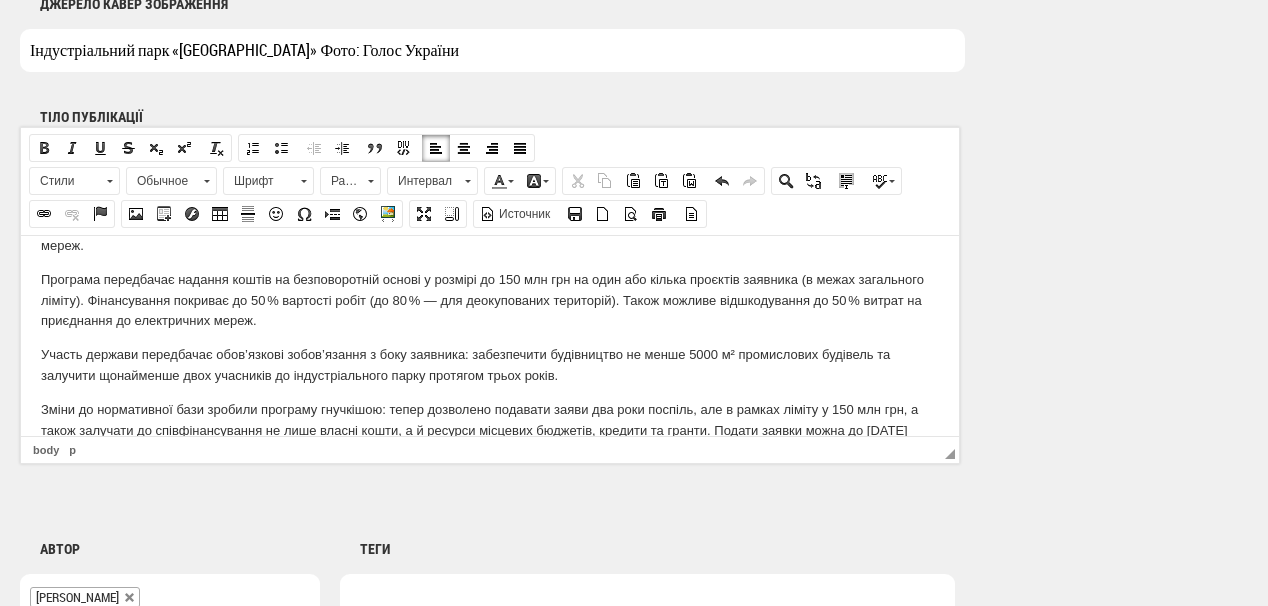 click on "Програма передбачає надання коштів на безповоротній основі у розмірі до 150 млн грн на один або кілька проєктів заявника (в межах загального ліміту). Фінансування покриває до 50 % вартості робіт (до 80 % — для деокупованих територій). Також можливе відшкодування до 50 % витрат на приєднання до електричних мереж." at bounding box center [490, 300] 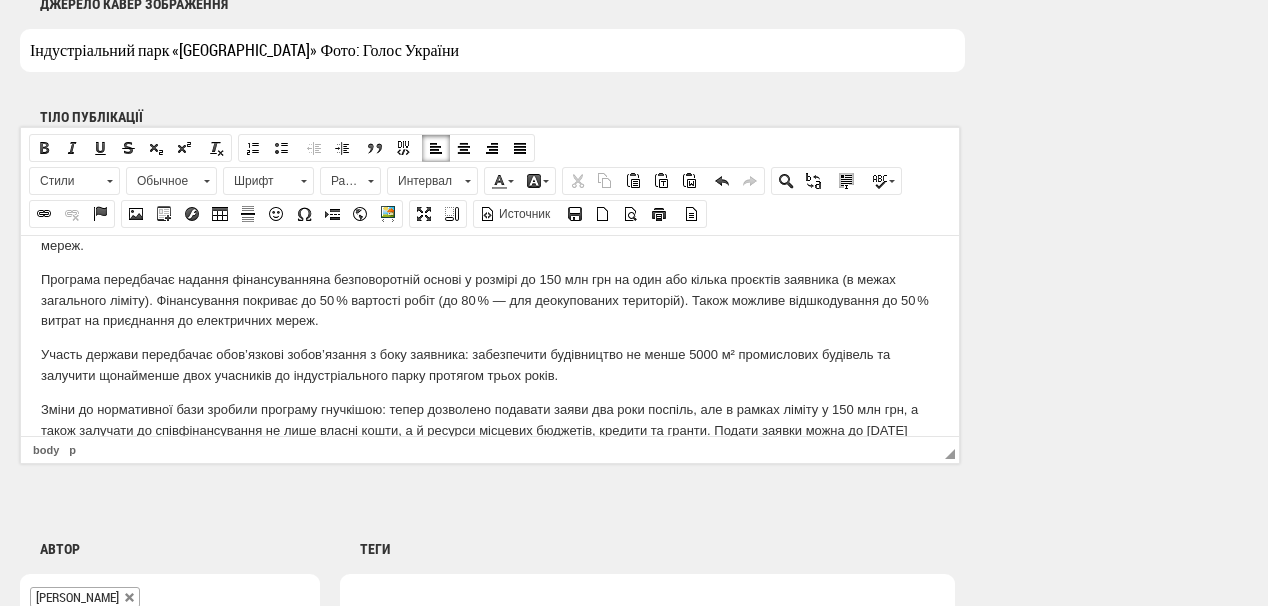click on "Програма передбачає надання фінансування  на безповоротній основі у розмірі до 150 млн грн на один або кілька проєктів заявника (в межах загального ліміту). Фінансування покриває до 50 % вартості робіт (до 80 % — для деокупованих територій). Також можливе відшкодування до 50 % витрат на приєднання до електричних мереж." at bounding box center [490, 300] 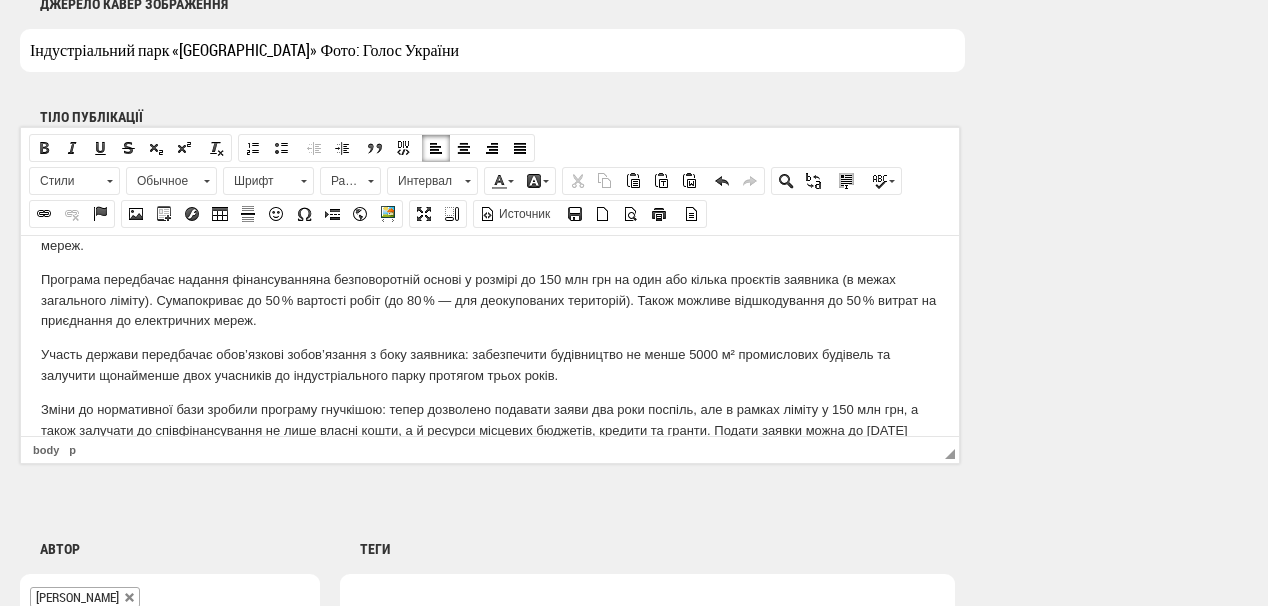 click on "Програма передбачає надання фінансування  на безповоротній основі у розмірі до 150 млн грн на один або кілька проєктів заявника (в межах загального ліміту). Сума  покриває до 50 % вартості робіт (до 80 % — для деокупованих територій). Також можливе відшкодування до 50 % витрат на приєднання до електричних мереж." at bounding box center (490, 300) 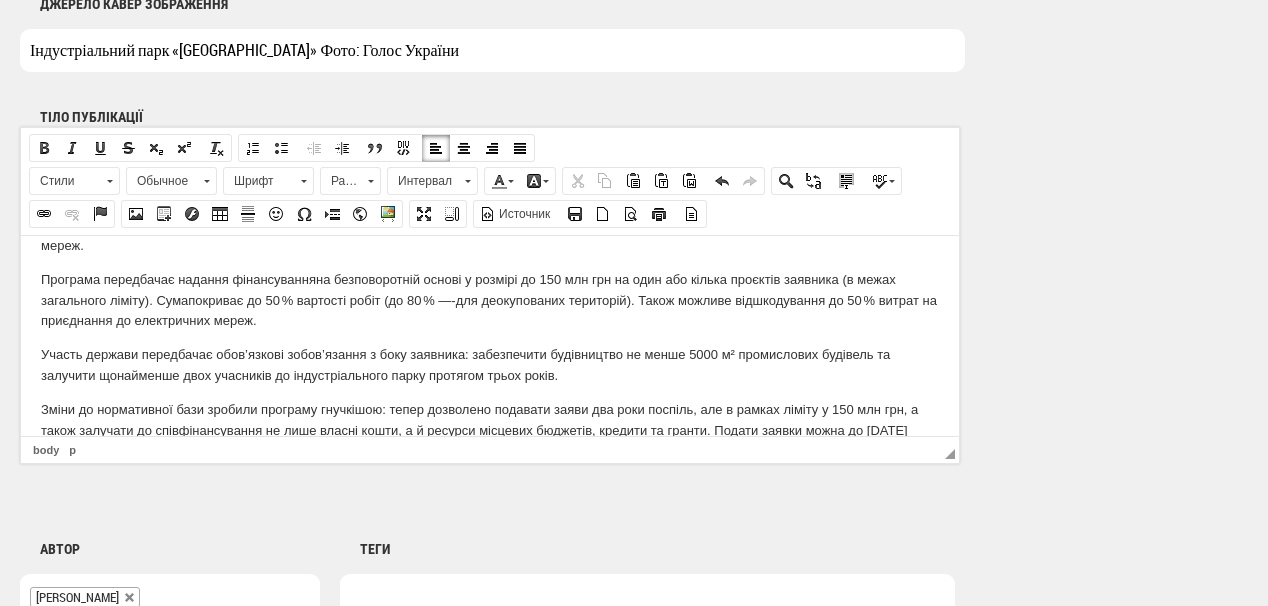 click on "Програма передбачає надання фінансування  на безповоротній основі у розмірі до 150 млн грн на один або кілька проєктів заявника (в межах загального ліміту). Сума  покриває до 50 % вартості робіт (до 80 % —-  для деокупованих територій). Також можливе відшкодування до 50 % витрат на приєднання до електричних мереж." at bounding box center (490, 300) 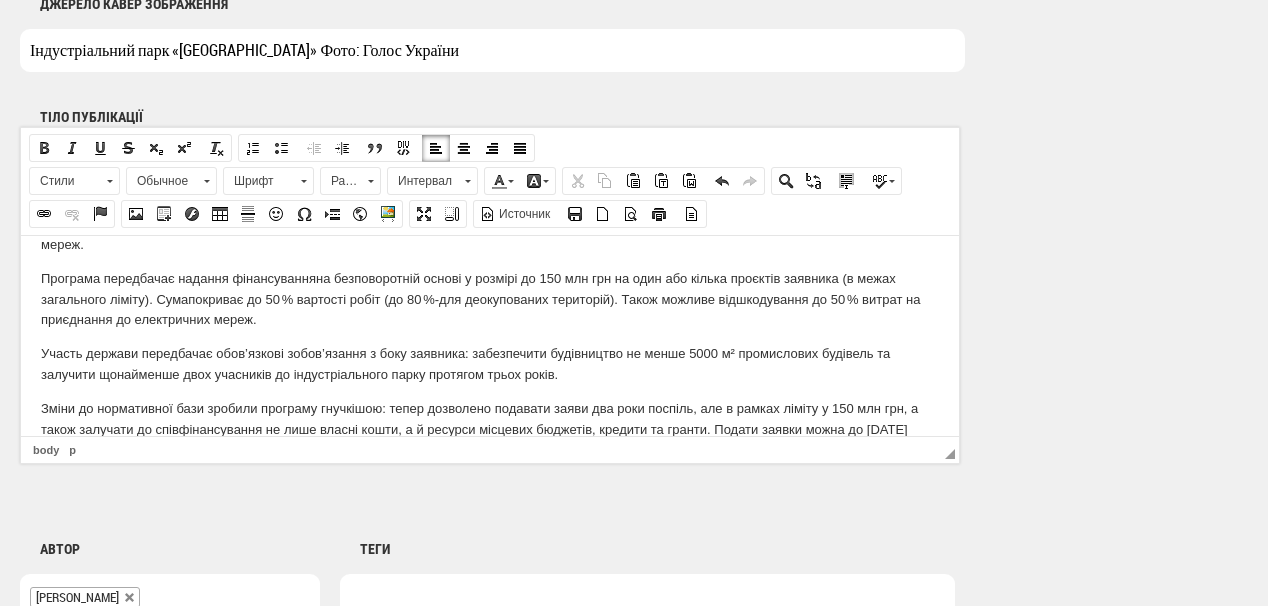 scroll, scrollTop: 163, scrollLeft: 0, axis: vertical 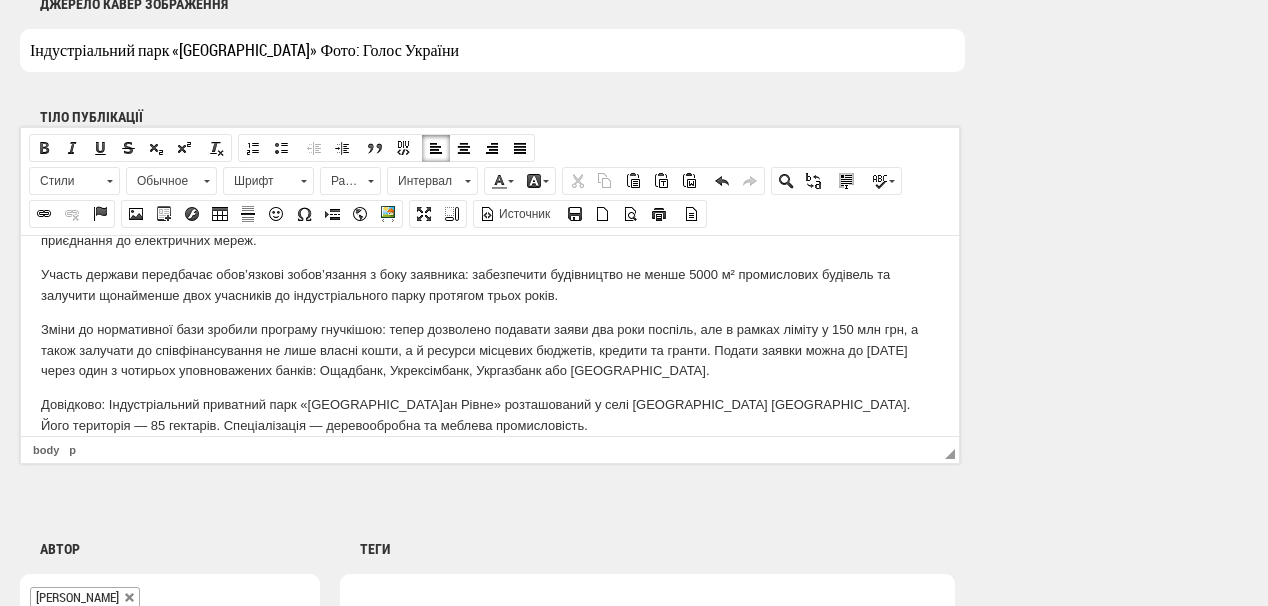 click on "Довідково: Індустріальний приватний парк «Кроносп ан Рівне» розташований у селі Городок Рівненського району. Його територія — 85 гектарів. Спеціалізація — деревообробна та меблева промисловість." at bounding box center [490, 415] 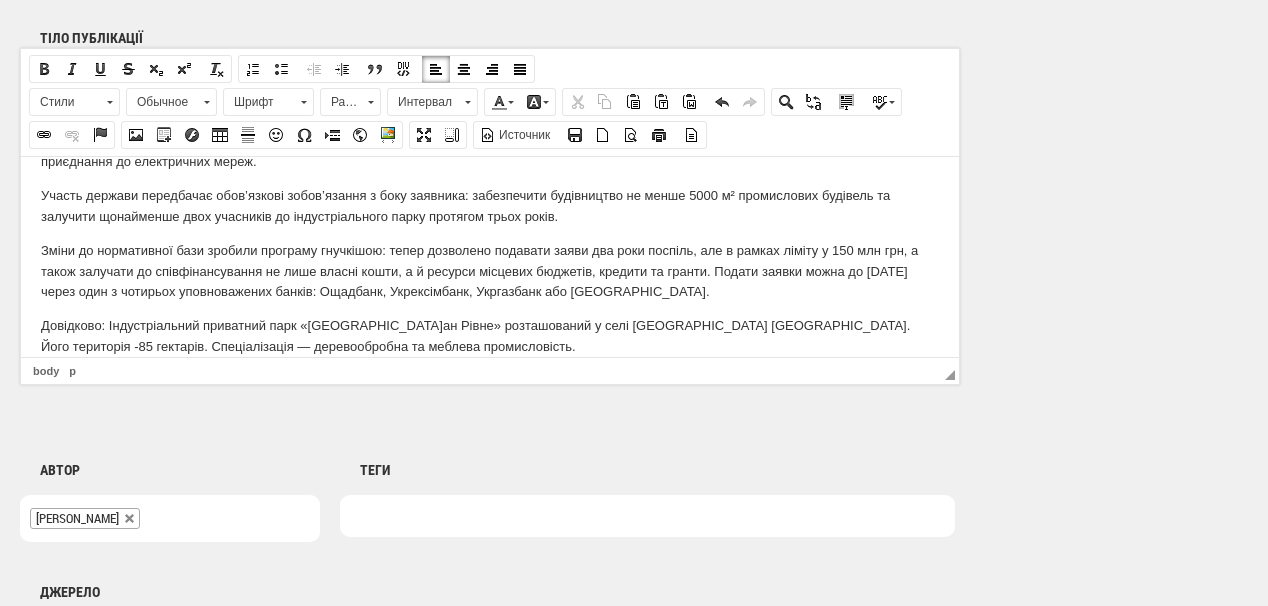 scroll, scrollTop: 1280, scrollLeft: 0, axis: vertical 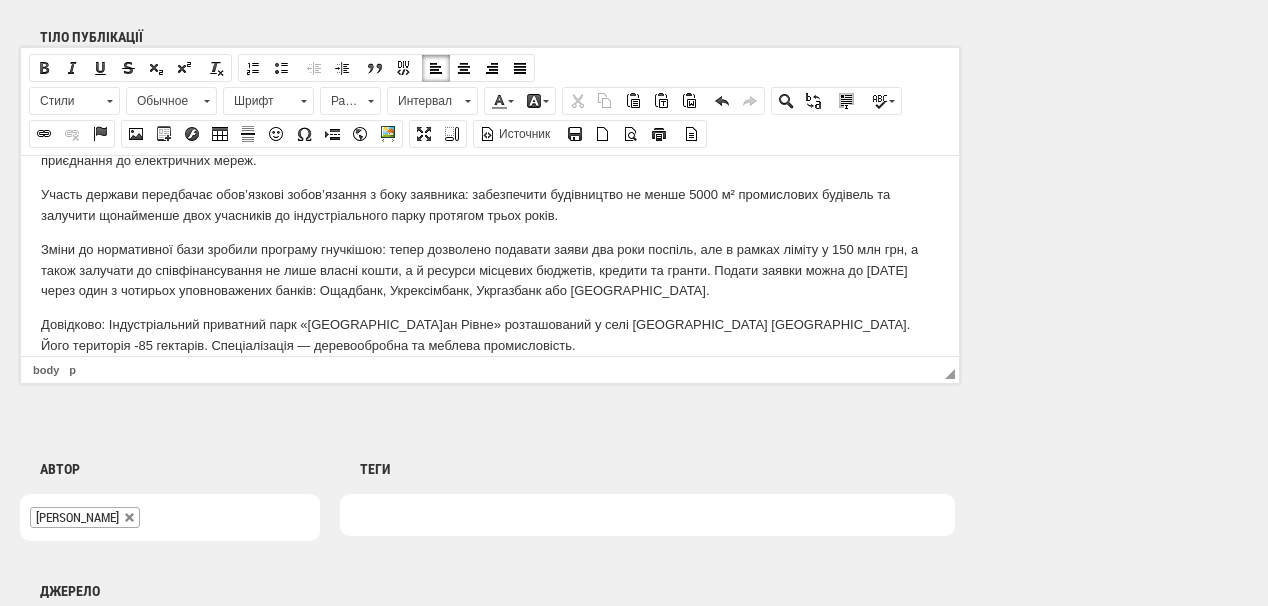 click on "Довідково: Індустріальний приватний парк «Кроносп ан Рівне» розташований у селі Городок Рівненського району. Його територія -  85 гектарів. Спеціалізація — деревообробна та меблева промисловість." at bounding box center (490, 335) 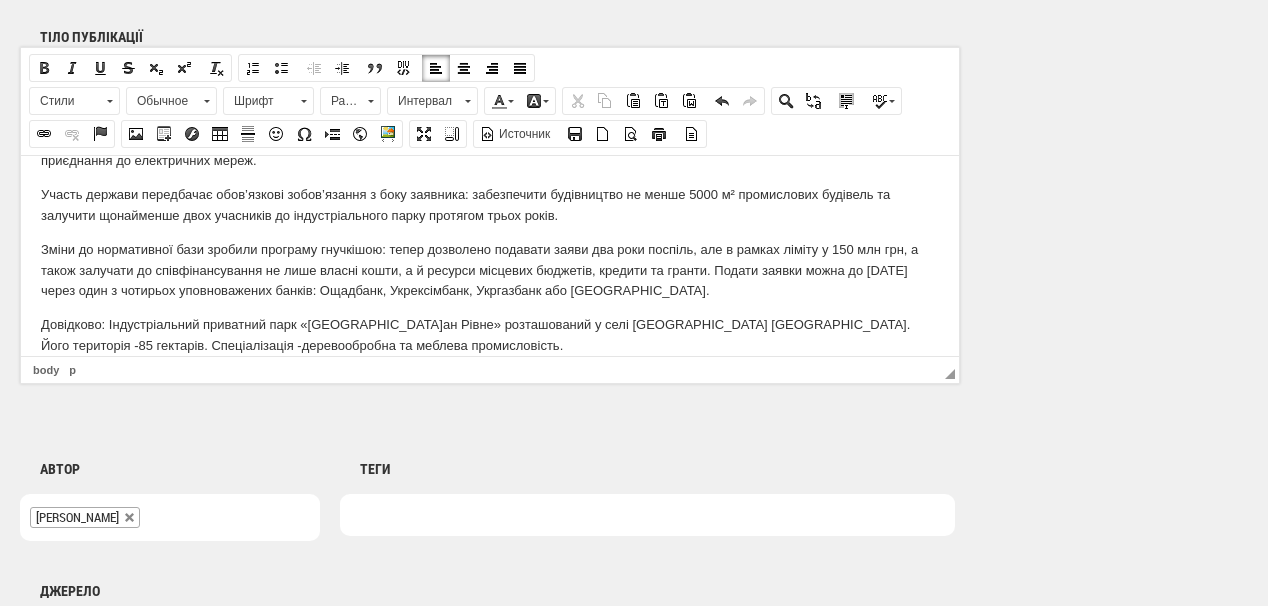 click on "Довідково: Індустріальний приватний парк «Кроносп ан Рівне» розташований у селі Городок Рівненського району. Його територія -  85 гектарів. Спеціалізація -  деревообробна та меблева промисловість." at bounding box center [490, 335] 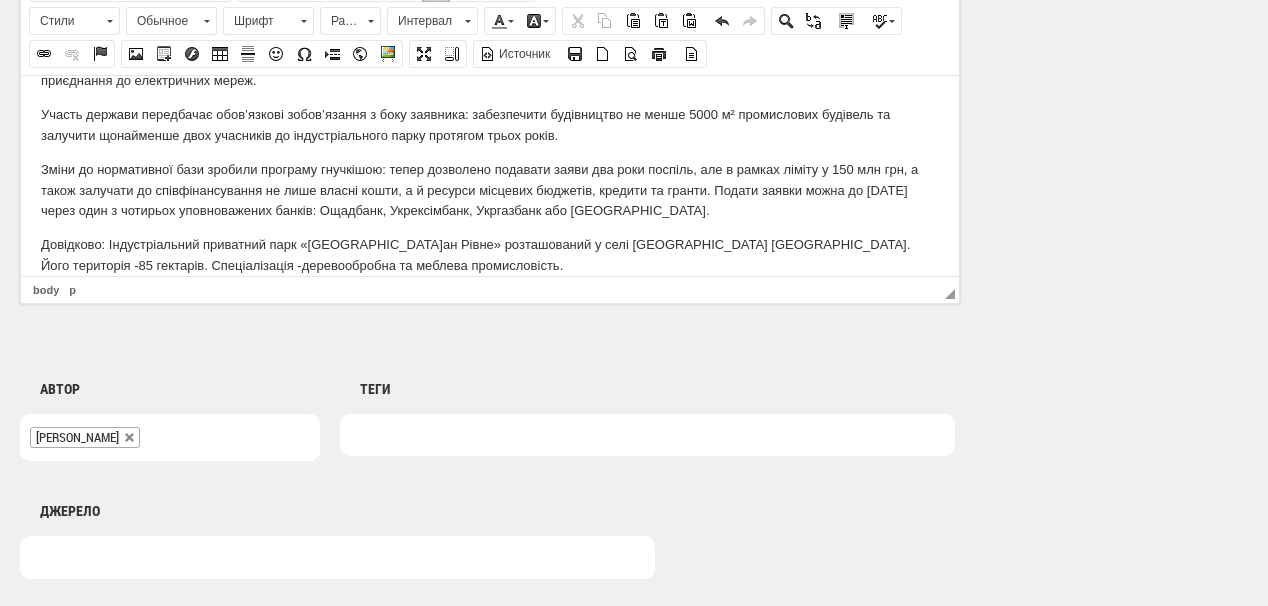 click on "Зміни до нормативної бази зробили програму гнучкішою: тепер дозволено подавати заяви два роки поспіль, але в рамках ліміту у 150 млн грн, а також залучати до співфінансування не лише власні кошти, а й ресурси місцевих бюджетів, кредити та гранти. Подати заявки можна до 15 серпня через один з чотирьох уповноважених банків: Ощадбанк, Укрексімбанк, Укргазбанк або Сенс Банк." at bounding box center [490, 190] 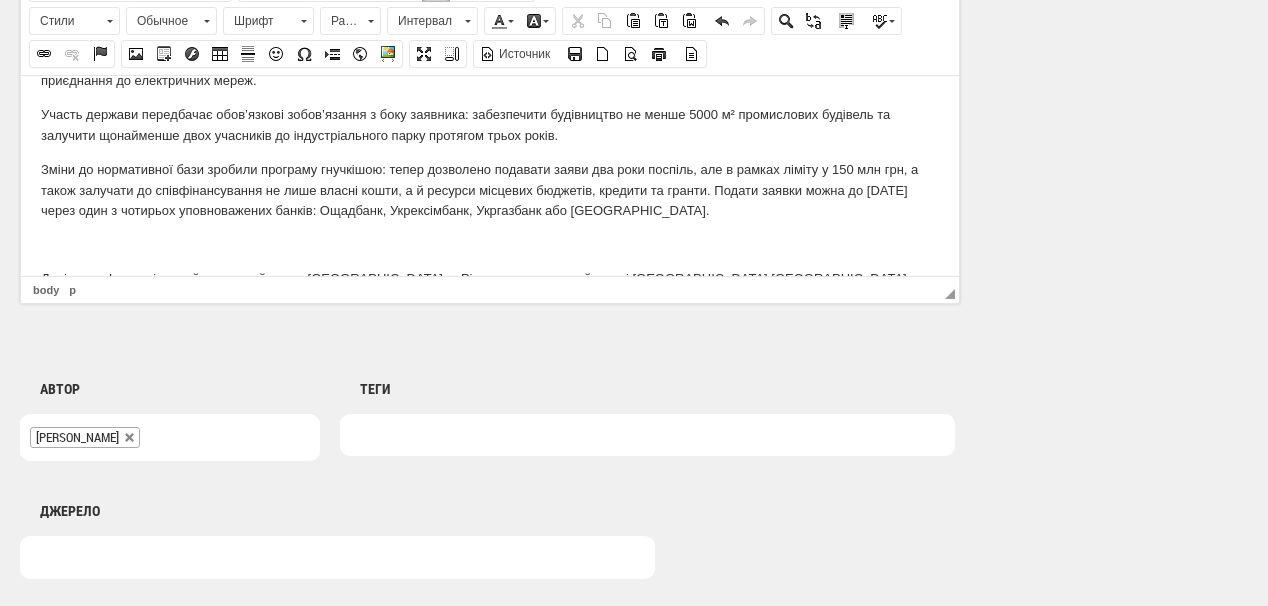 click at bounding box center (490, 244) 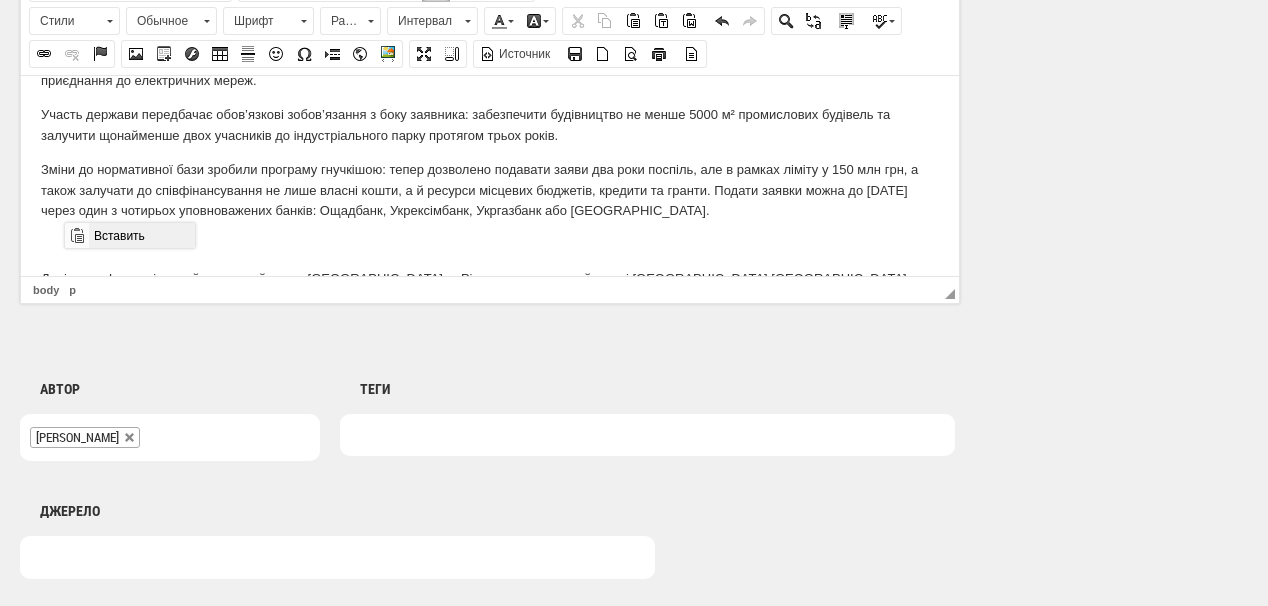 click on "Вставить" at bounding box center [141, 235] 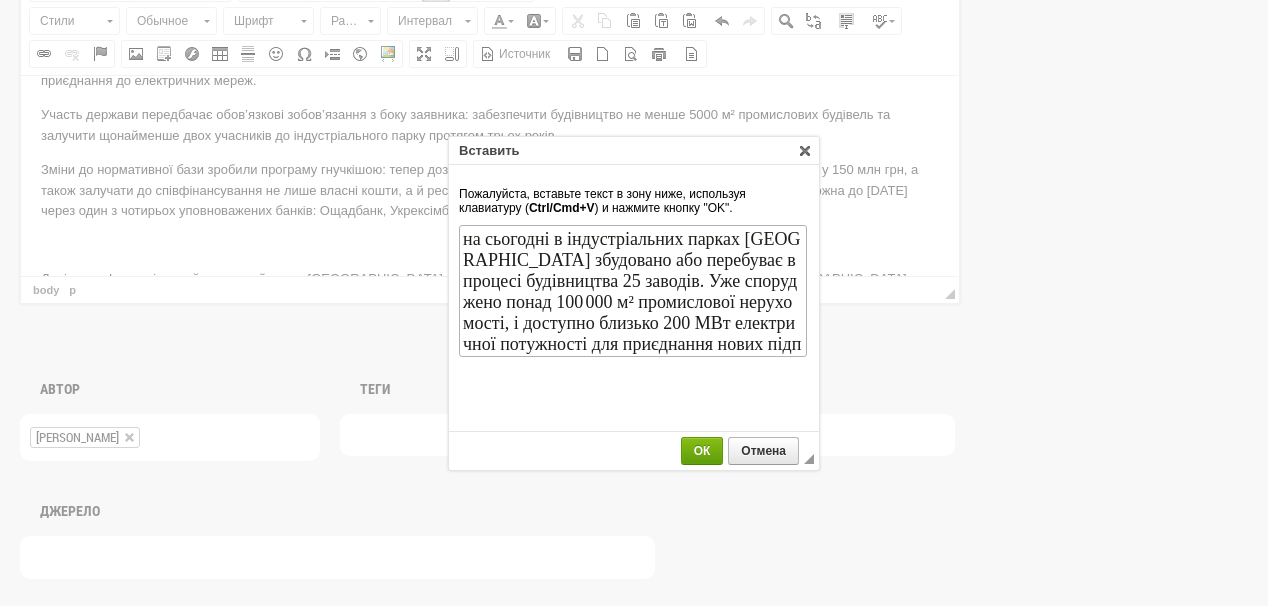 scroll, scrollTop: 0, scrollLeft: 0, axis: both 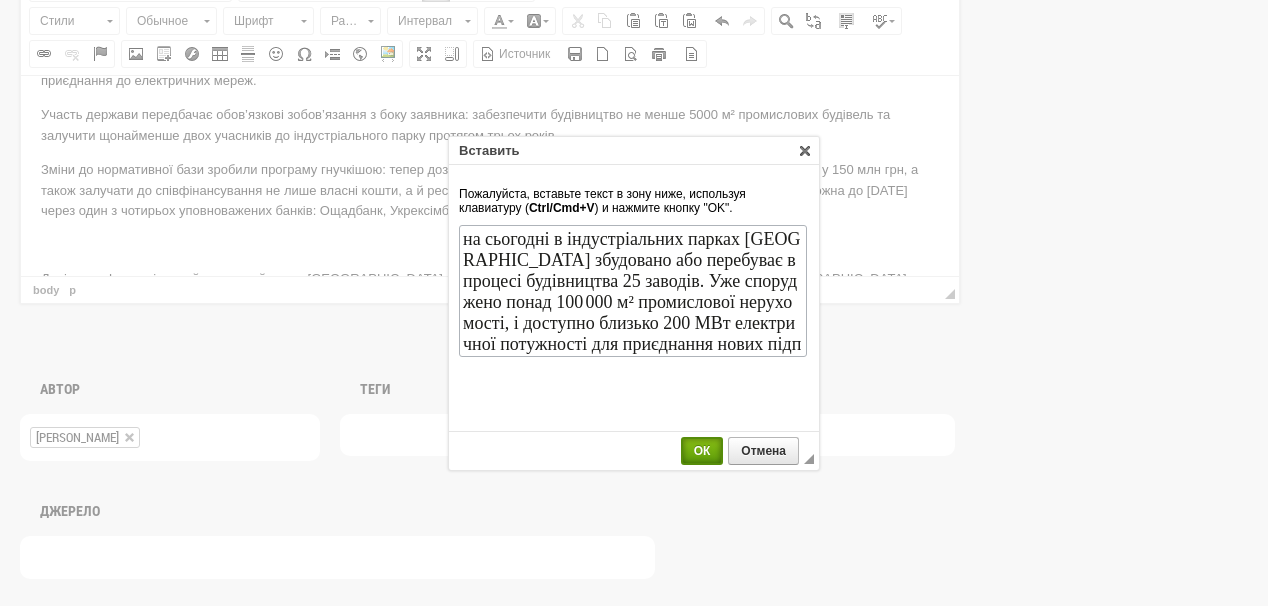 click on "ОК" at bounding box center (702, 451) 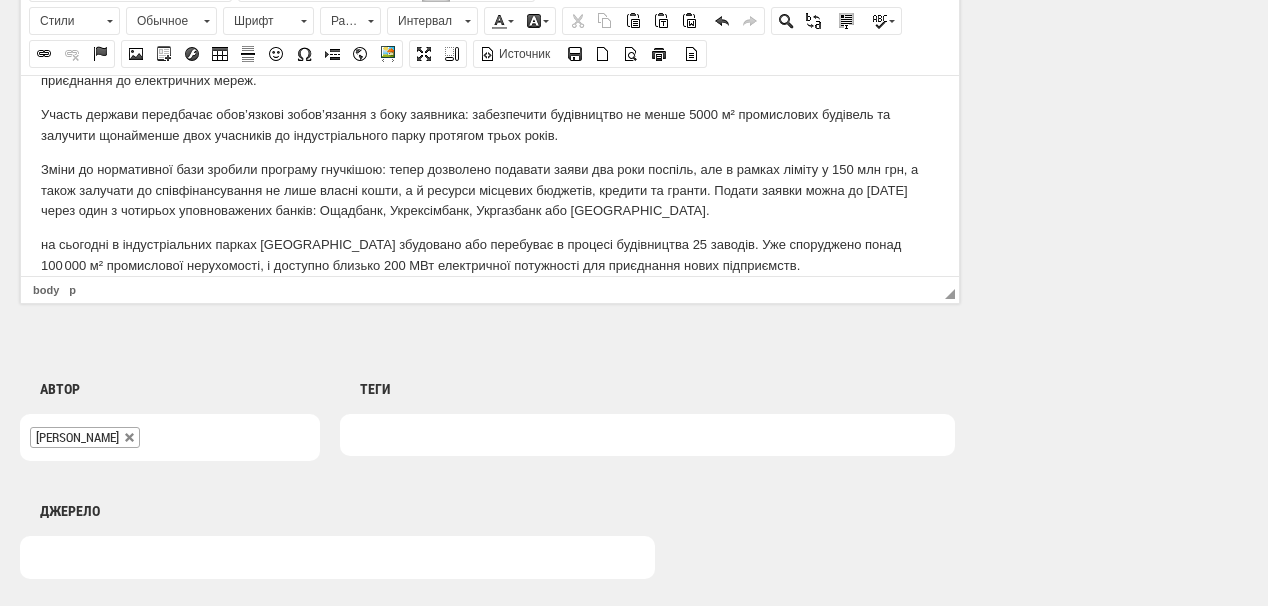 click on "Індустріальні парки  «Кроноспан  Рівне » на  Рівненщині  та «КИТ» з Київщини  отримали д ержавне фінансування на загальну суму 203 млн грн у  межах програми стимулювання, що реалізується відповідно до постанови Кабінету Міністрів України № 644 (зі змінами).  Про це  повідомляє  пресслужба Міністерства економіки України. Зокрема,  «Кронослан  Рівне » отримає 55,3 млн грн на будівництво станції комбінованої генерації електричної і теплової енергії.  Індустріальний парк «КИТ» у  Буч і  Програма передбачає надання фінансування  -   85 гектарів. Спеціалізація -" at bounding box center (490, 91) 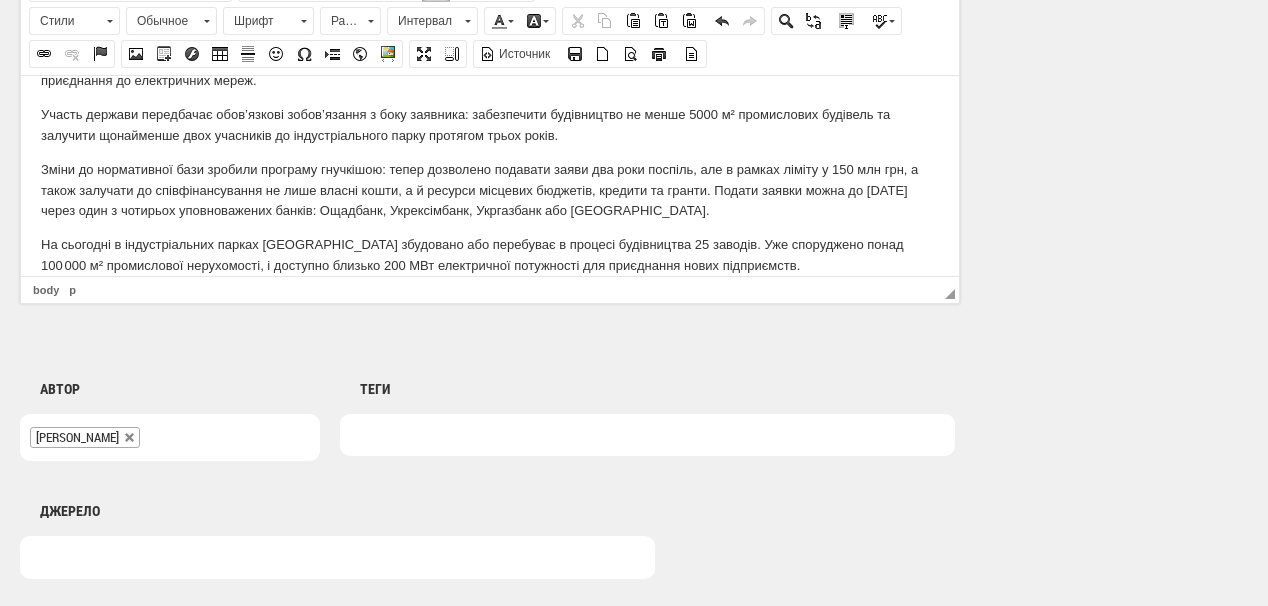 click on "На сьогодні в індустріальних парках України збудовано або перебуває в процесі будівництва 25 заводів. Уже споруджено понад 100 000 м² промислової нерухомості, і доступно близько 200 МВт електричної потужності для приєднання нових підприємств." at bounding box center (490, 255) 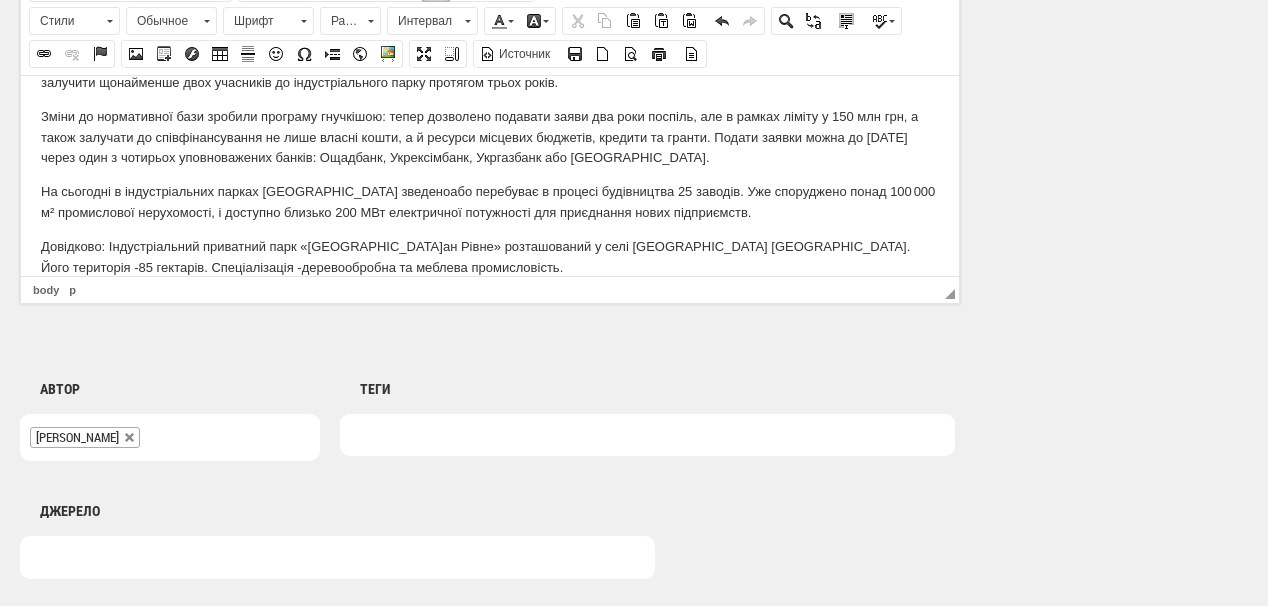 scroll, scrollTop: 297, scrollLeft: 0, axis: vertical 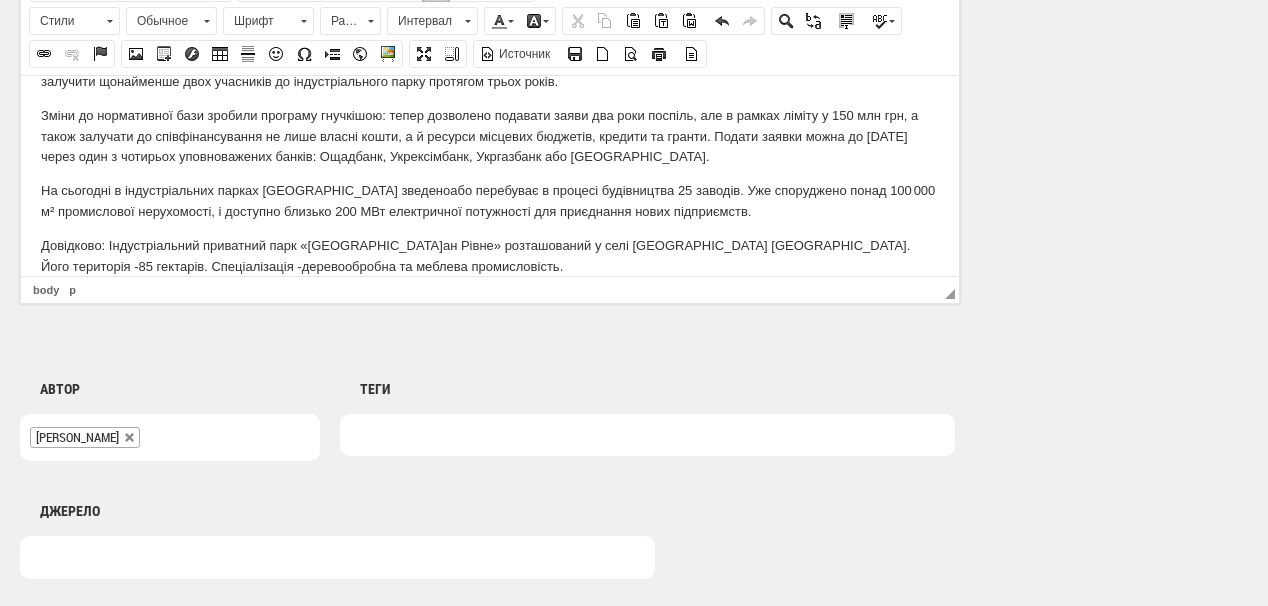 click on "Довідково: Індустріальний приватний парк «Кроносп ан Рівне» розташований у селі Городок Рівненського району. Його територія -  85 гектарів. Спеціалізація -  деревообробна та меблева промисловість." at bounding box center [490, 256] 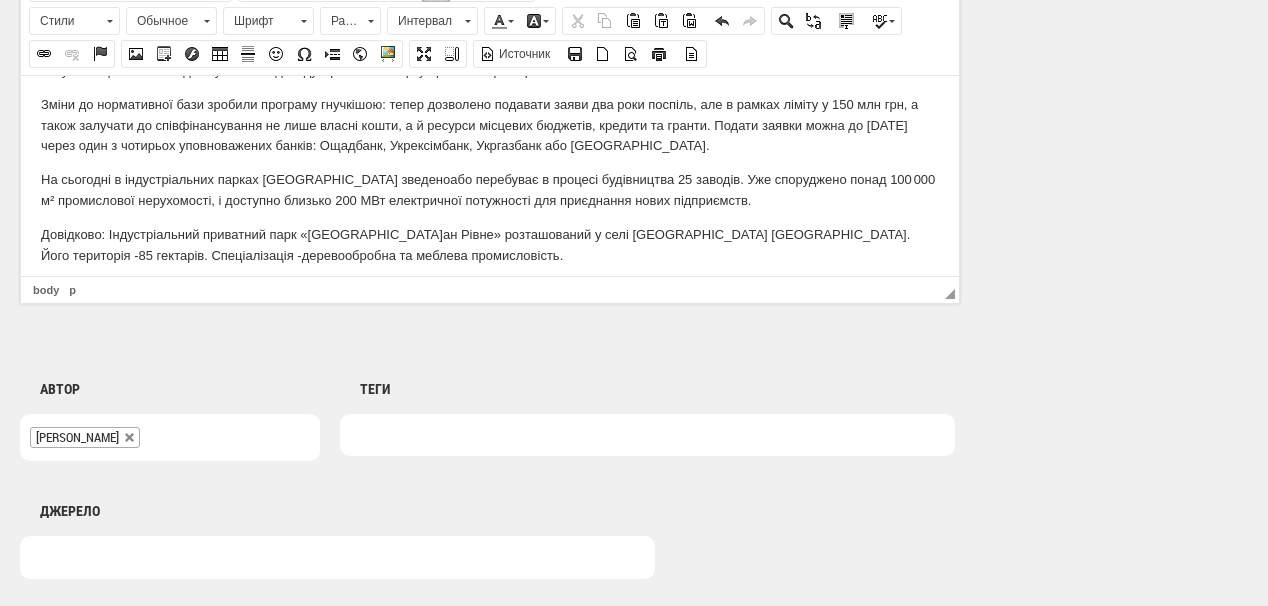 scroll, scrollTop: 308, scrollLeft: 0, axis: vertical 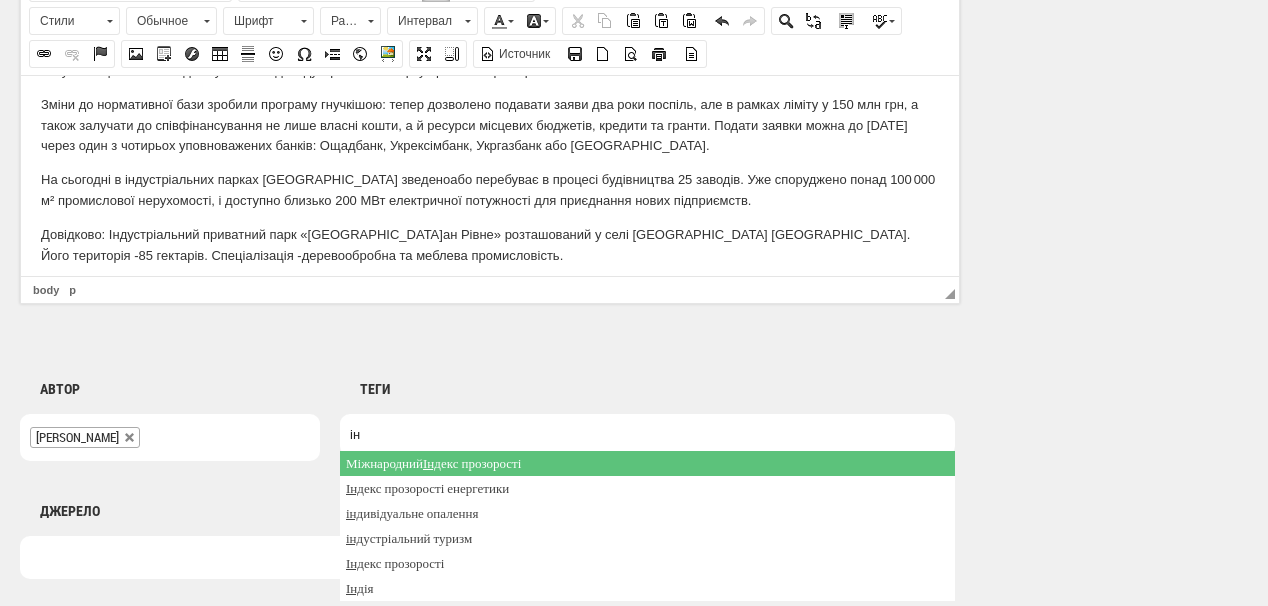 type on "і" 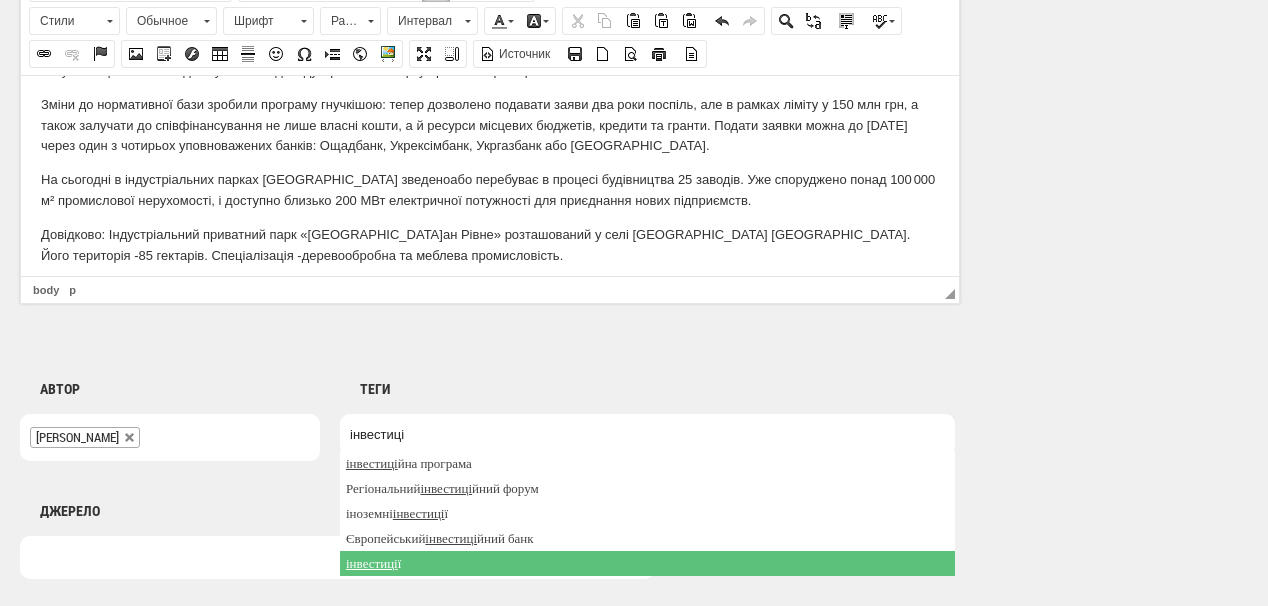 type on "інвестиці" 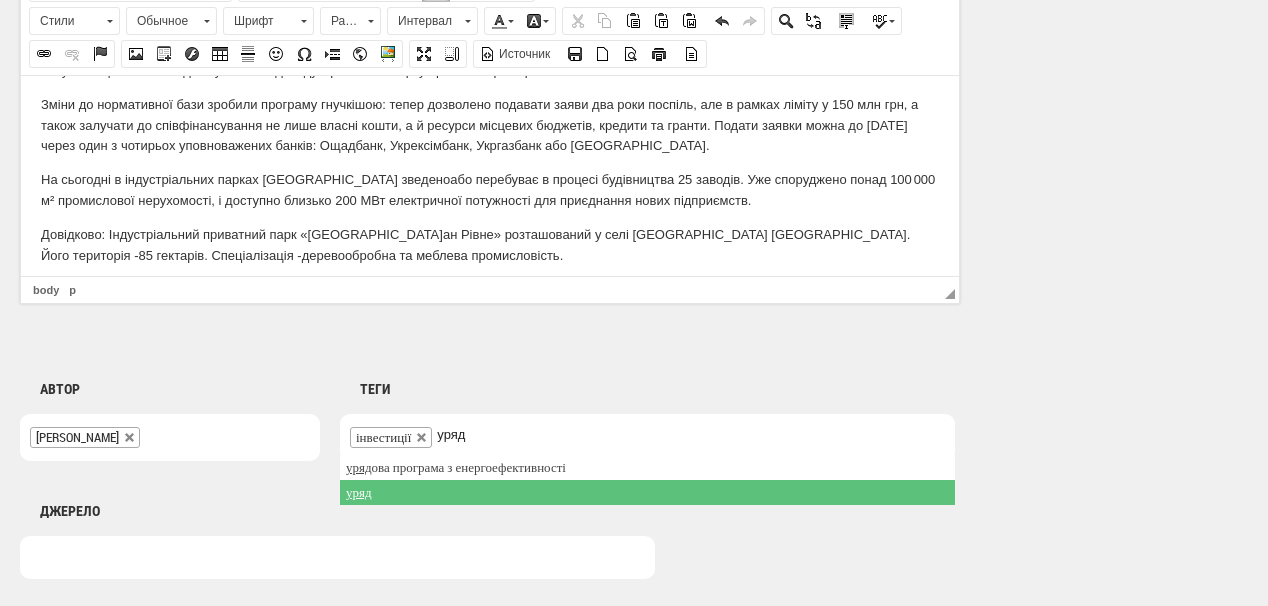 type on "уряд" 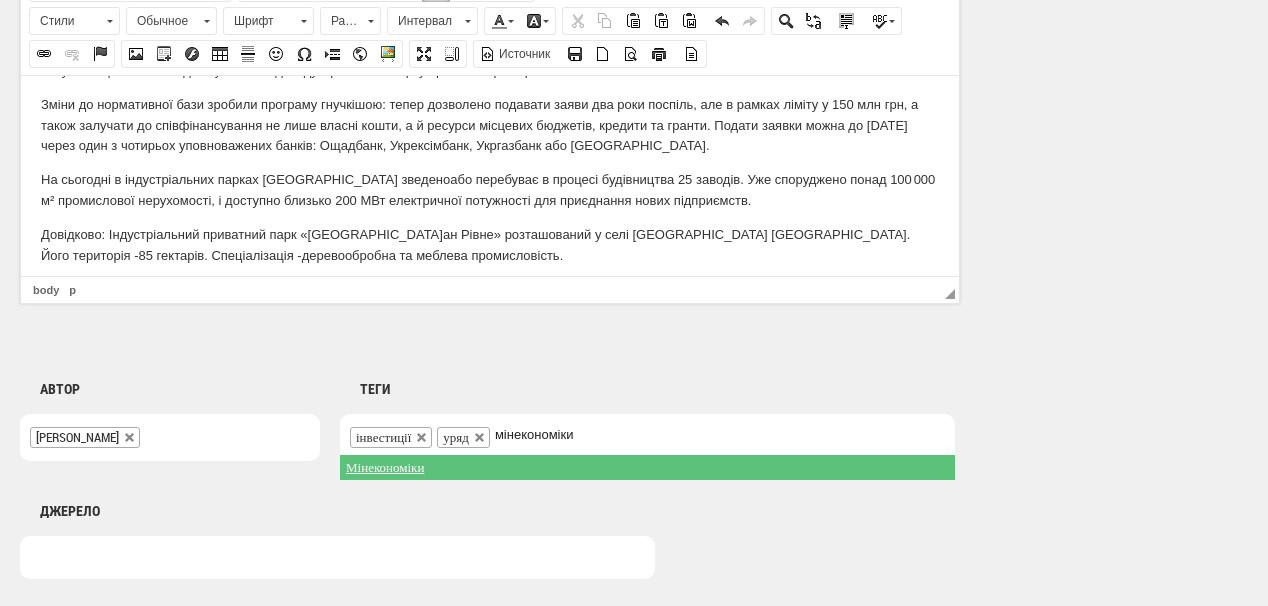 type on "мінекономіки" 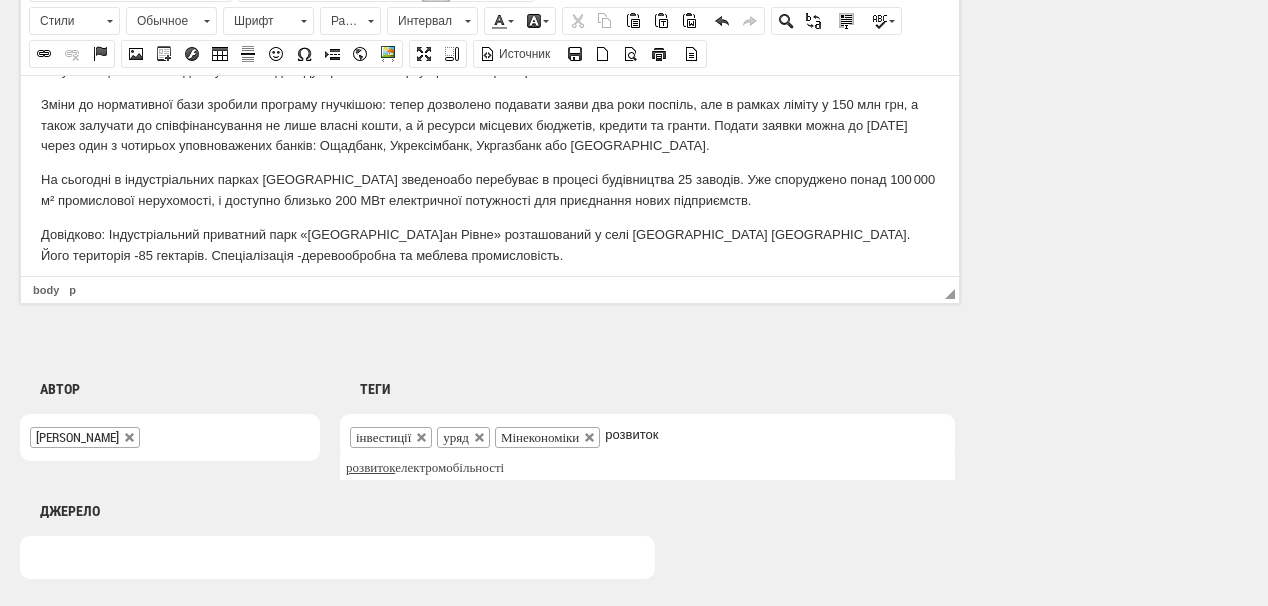 drag, startPoint x: 671, startPoint y: 423, endPoint x: 605, endPoint y: 427, distance: 66.1211 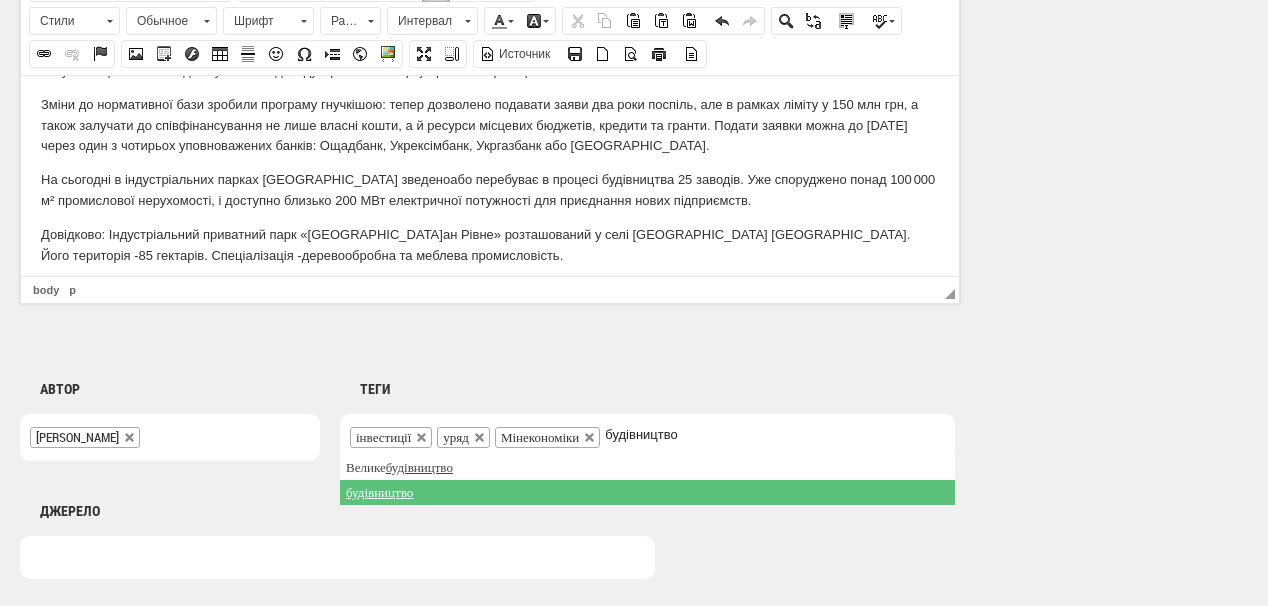 type on "будівництво" 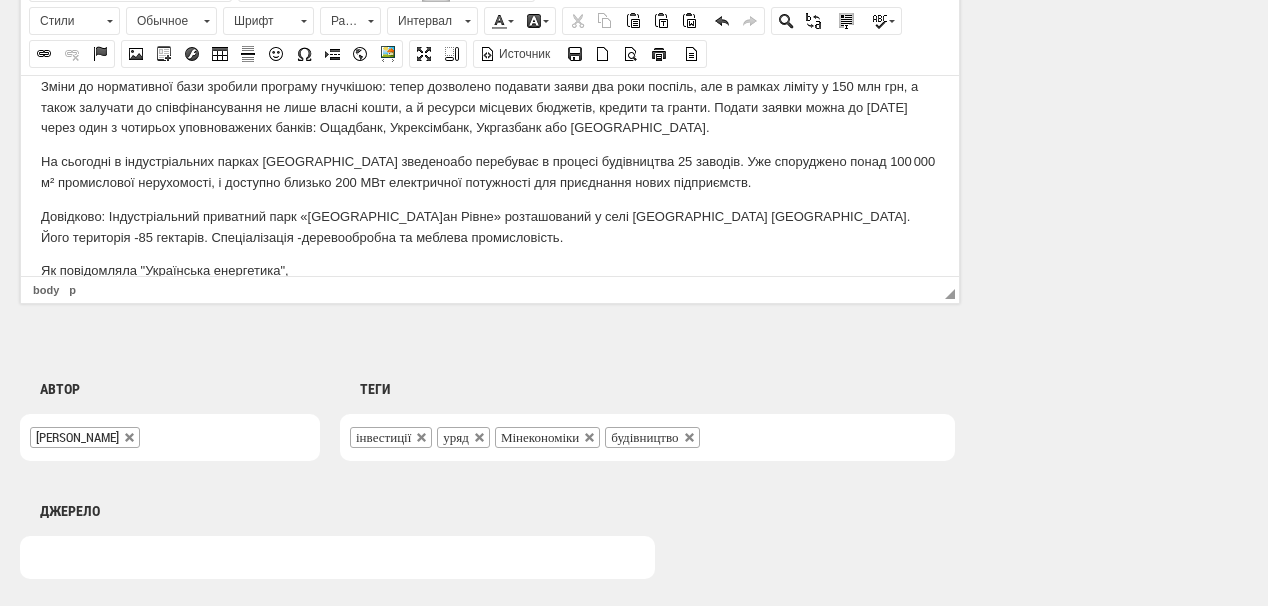 scroll, scrollTop: 331, scrollLeft: 0, axis: vertical 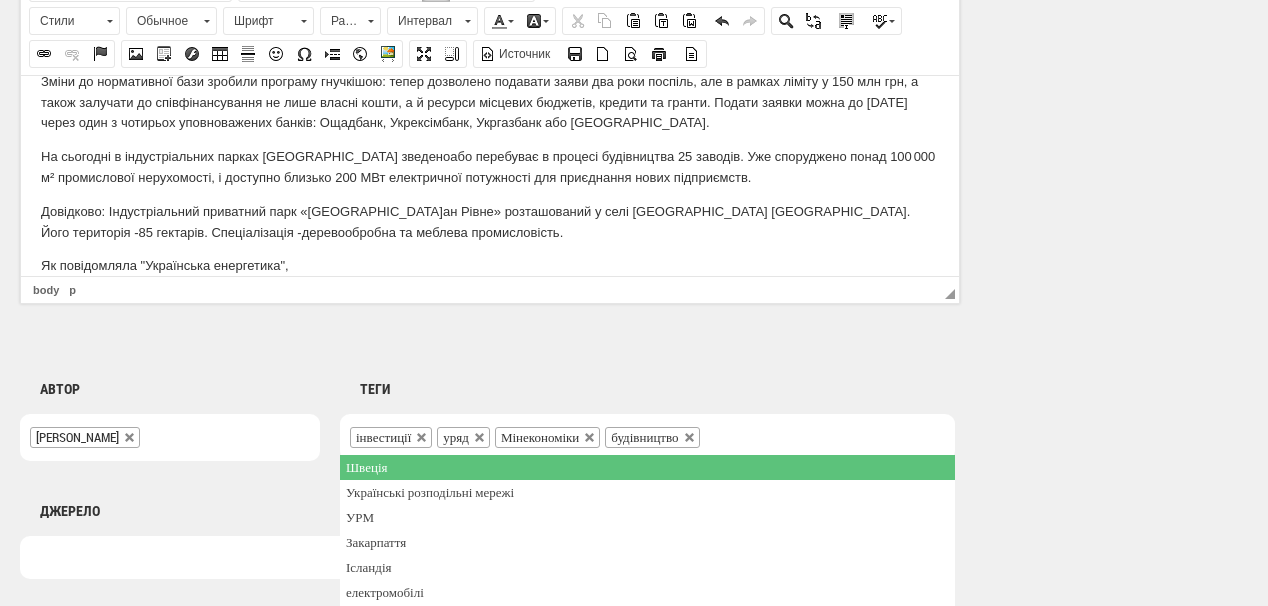 click on "Як повідомляла "Українська енергетика"," at bounding box center [490, 265] 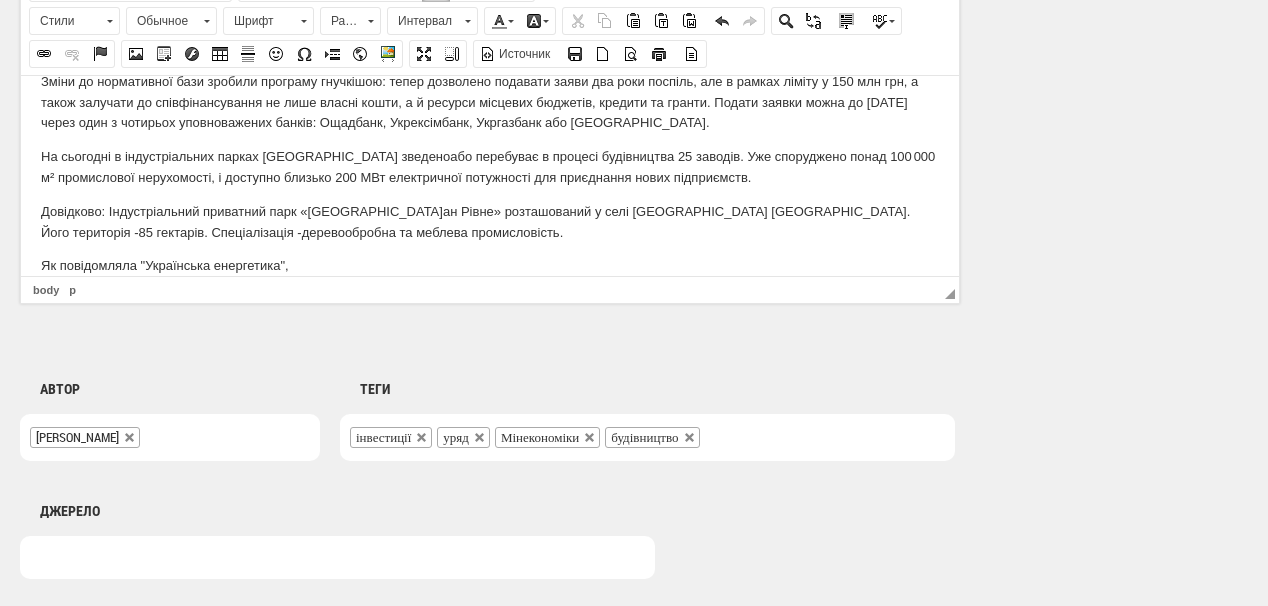 scroll, scrollTop: 341, scrollLeft: 0, axis: vertical 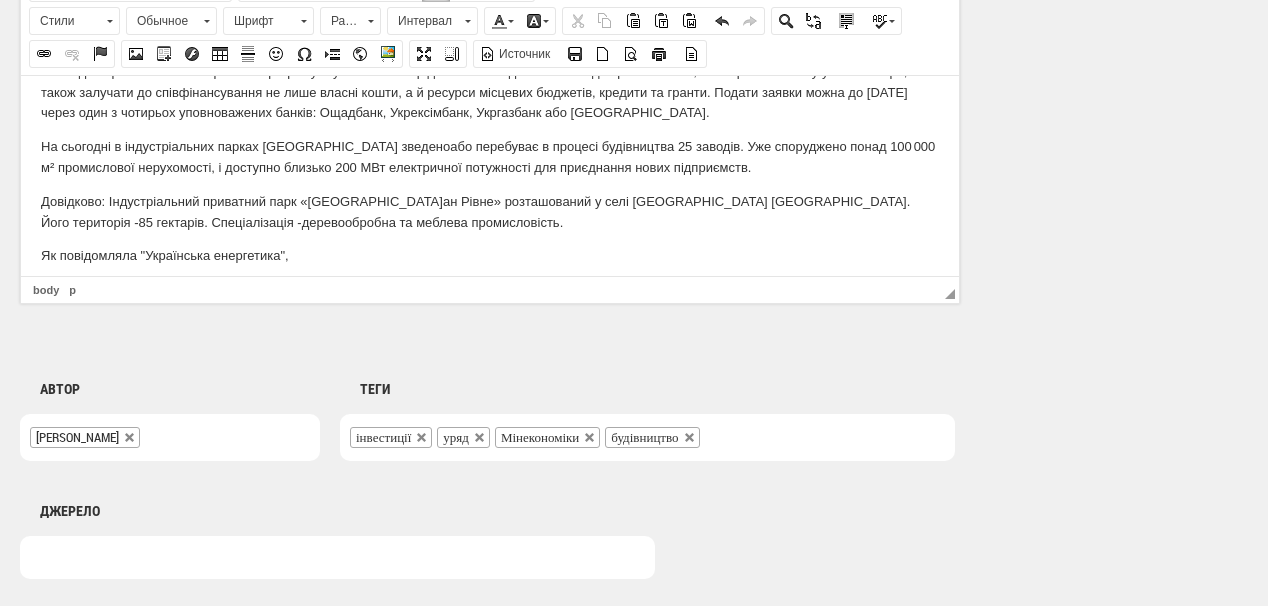 click at bounding box center (490, 289) 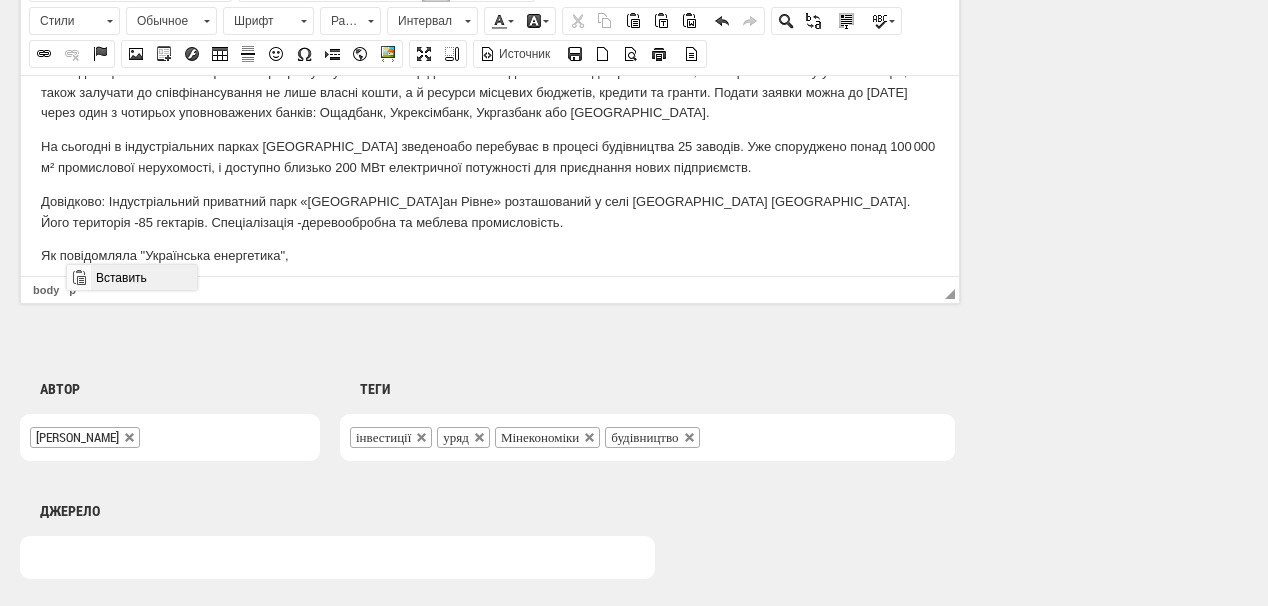 click on "Вставить" at bounding box center [143, 277] 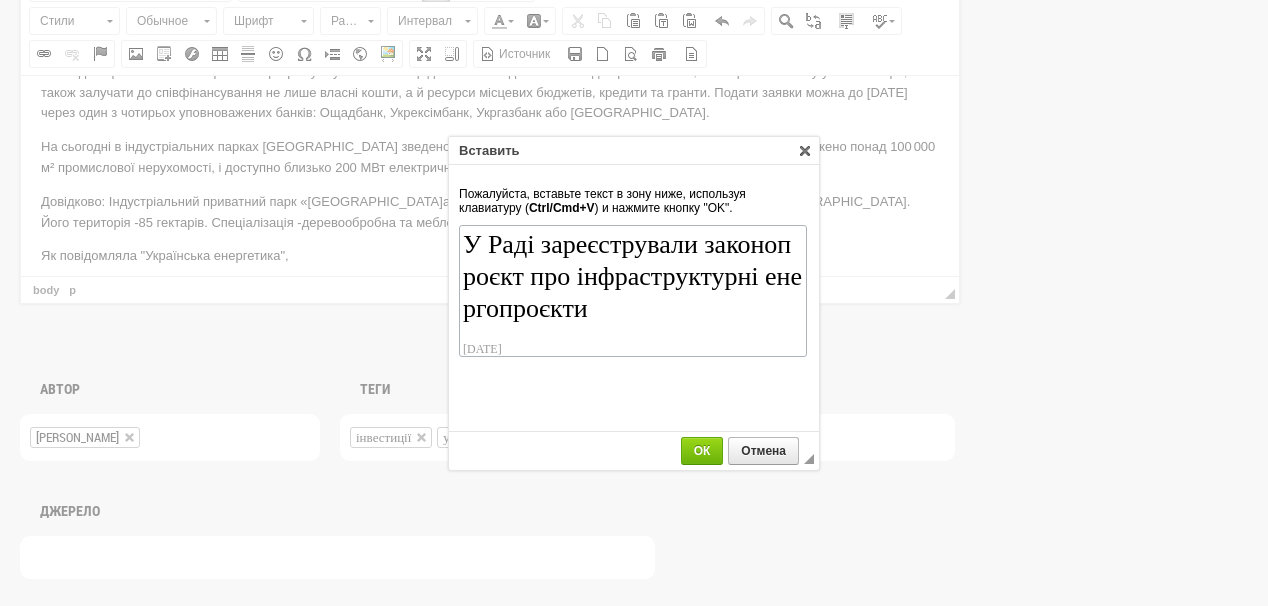 scroll, scrollTop: 110, scrollLeft: 0, axis: vertical 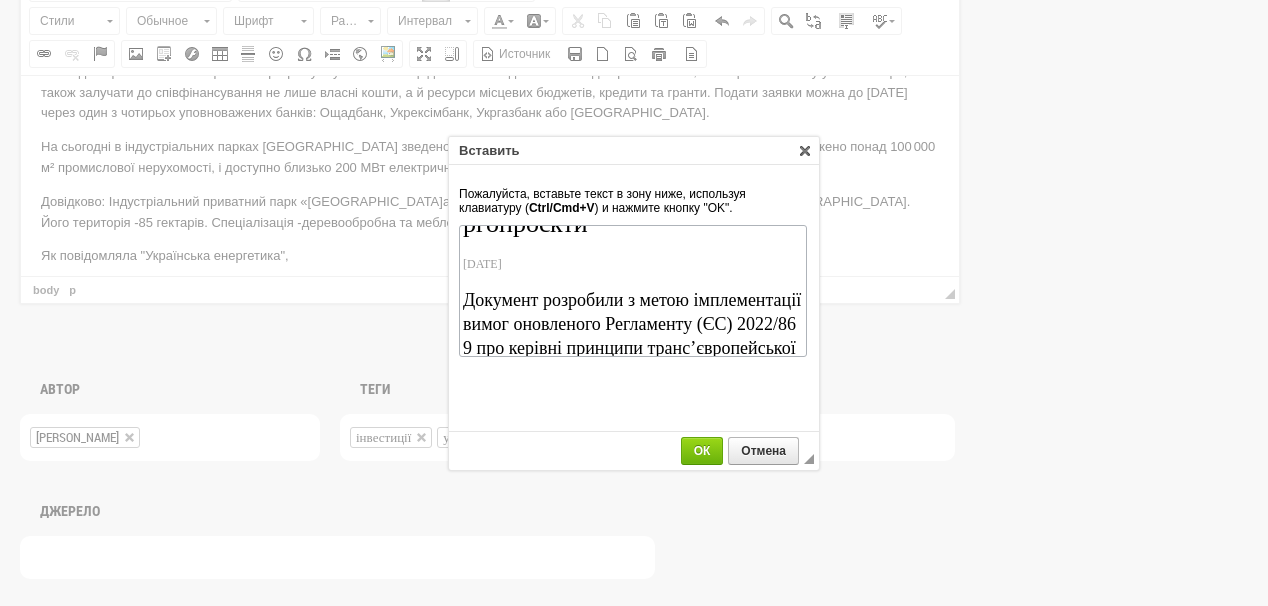 drag, startPoint x: 542, startPoint y: 241, endPoint x: 488, endPoint y: 239, distance: 54.037025 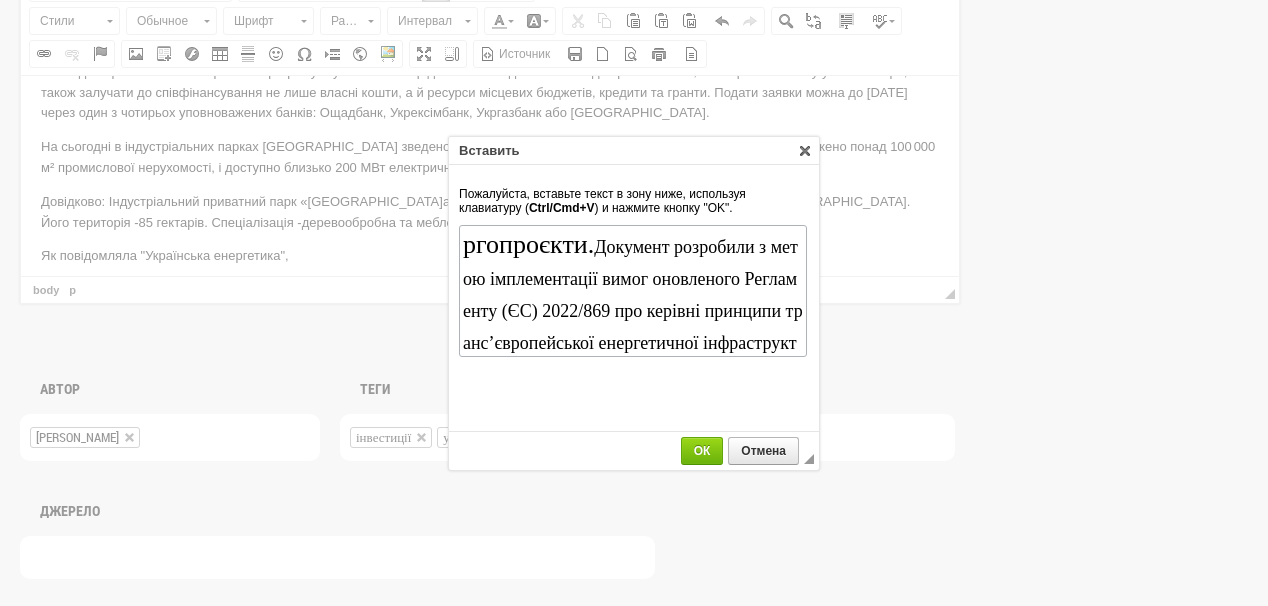 scroll, scrollTop: 0, scrollLeft: 0, axis: both 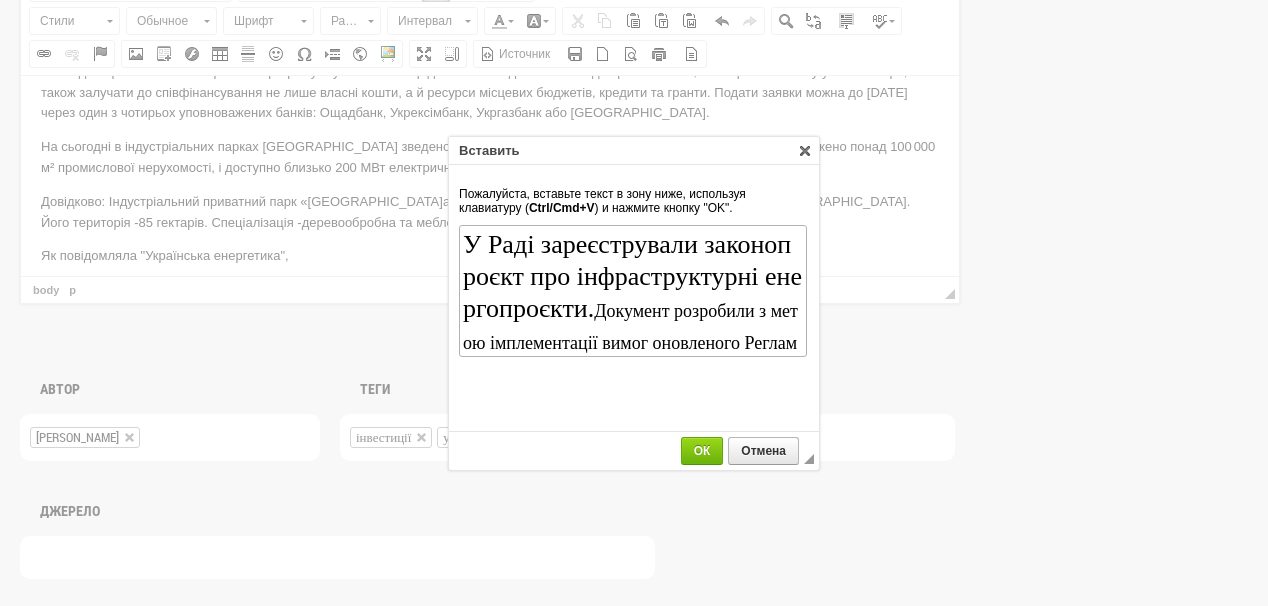 click on "ОК" at bounding box center (702, 451) 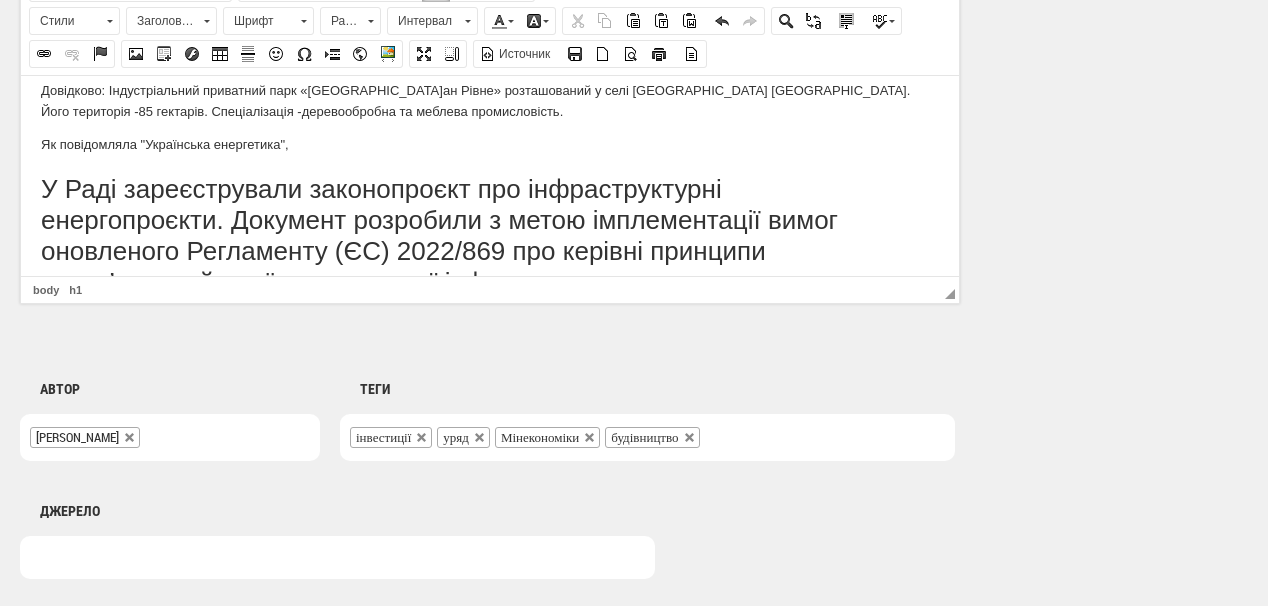click on "У Раді зареєстрували законопроєкт про інфраструктурні енергопроєкти. Документ розробили з метою імплементації вимог оновленого Регламенту (ЄС) 2022/869 про керівні принципи транс’європейської енергетичної інфраструктури" at bounding box center [490, 235] 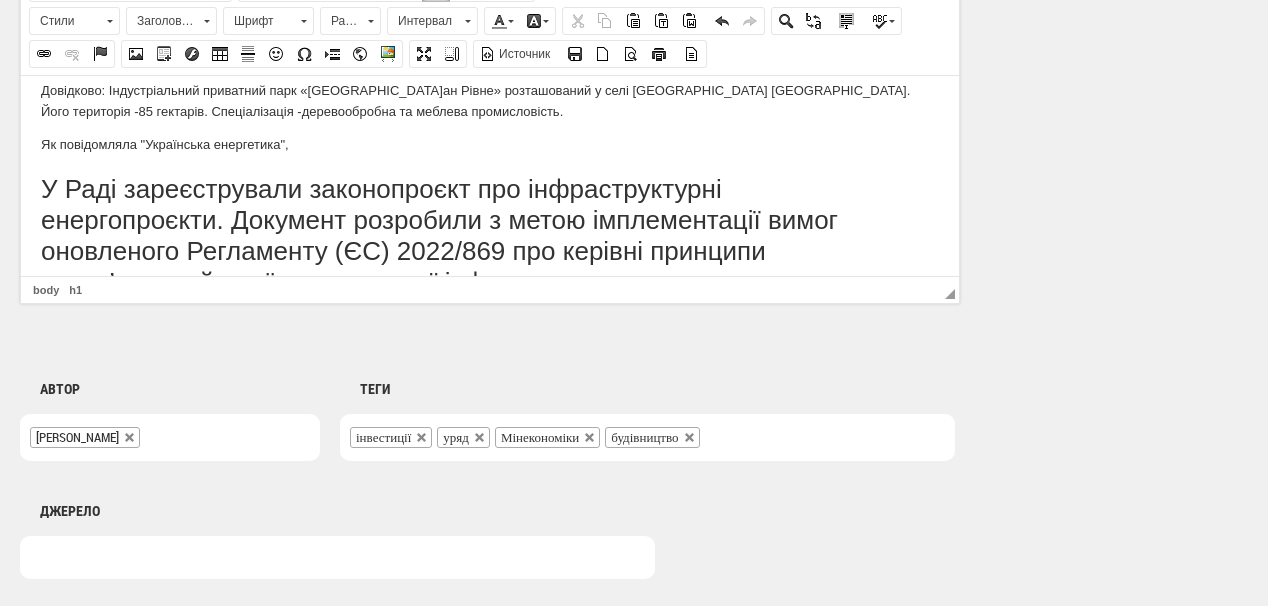 click on "Заголовок 1" at bounding box center (162, 21) 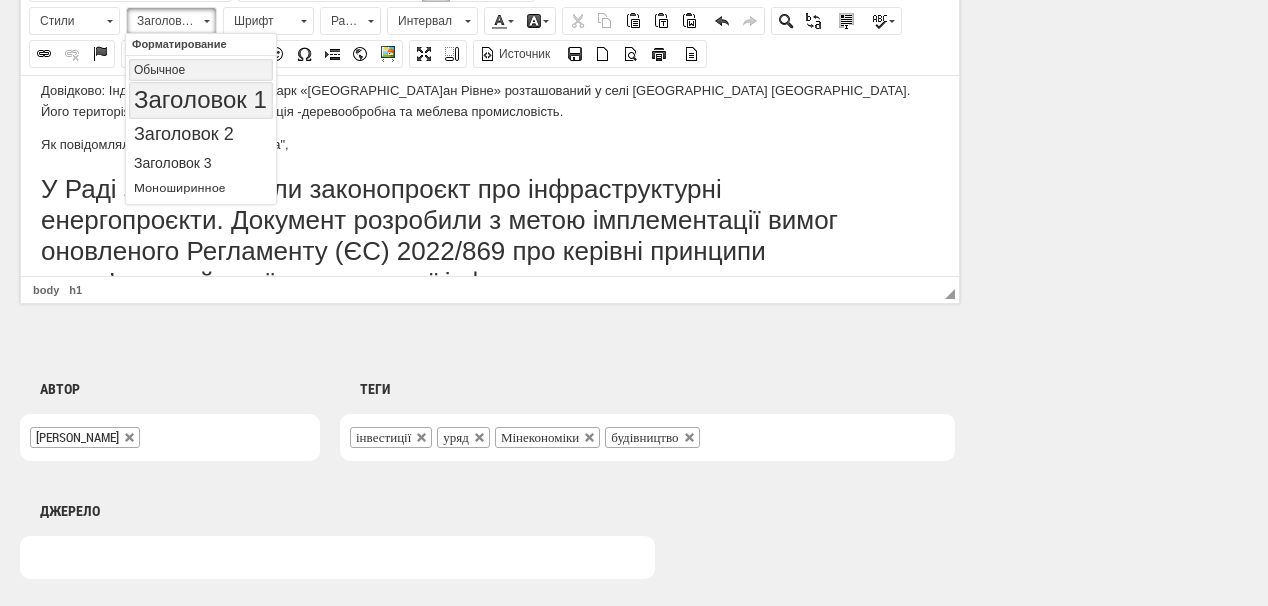 click on "Обычное" at bounding box center [201, 70] 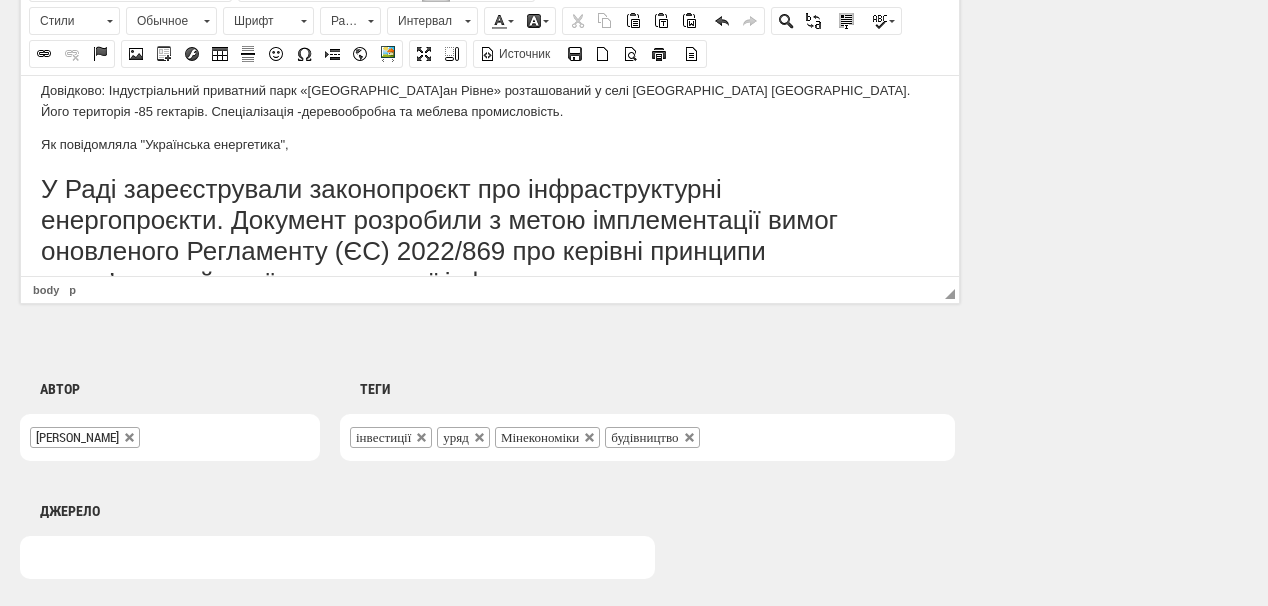 scroll, scrollTop: 386, scrollLeft: 0, axis: vertical 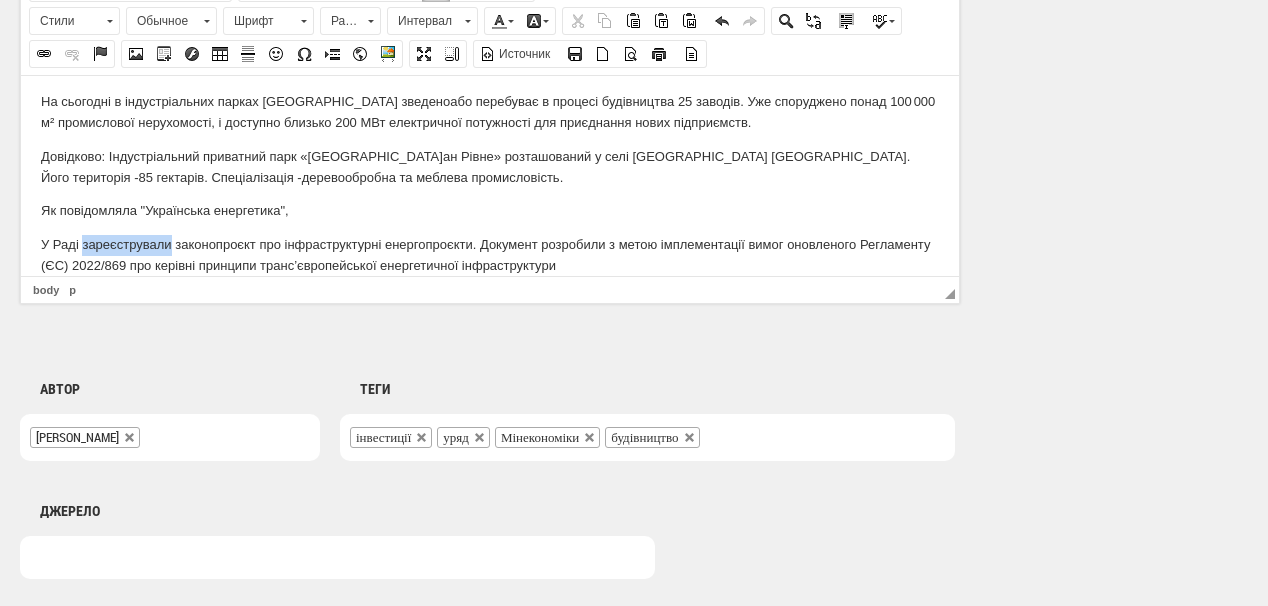 drag, startPoint x: 82, startPoint y: 220, endPoint x: 173, endPoint y: 223, distance: 91.04944 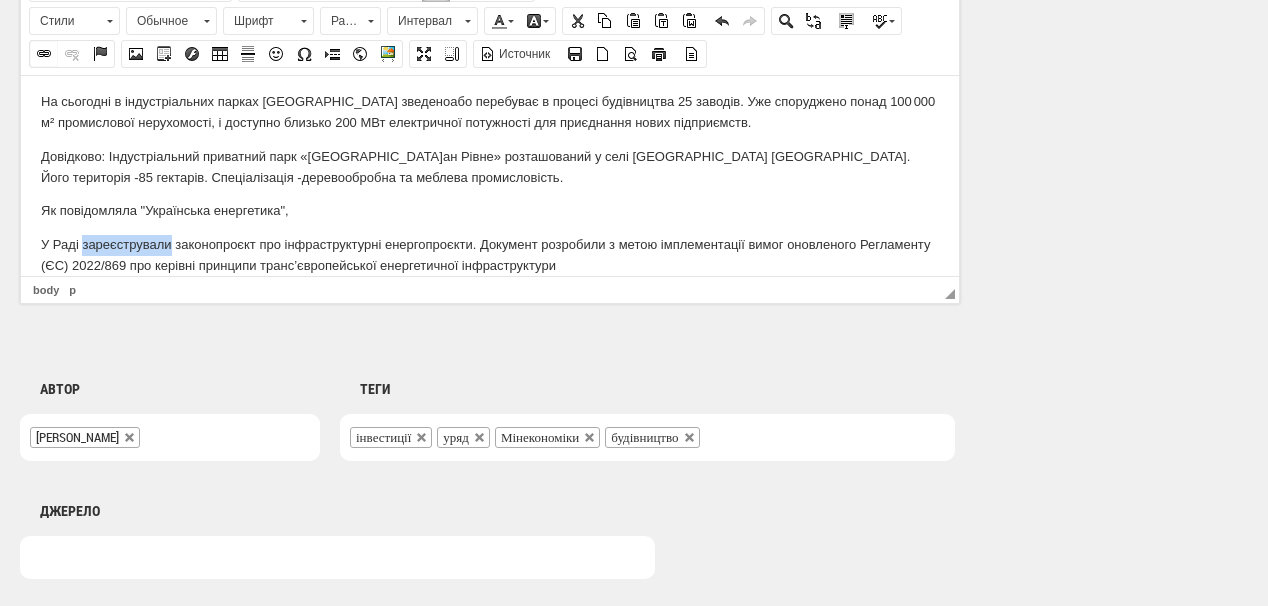 click at bounding box center [44, 54] 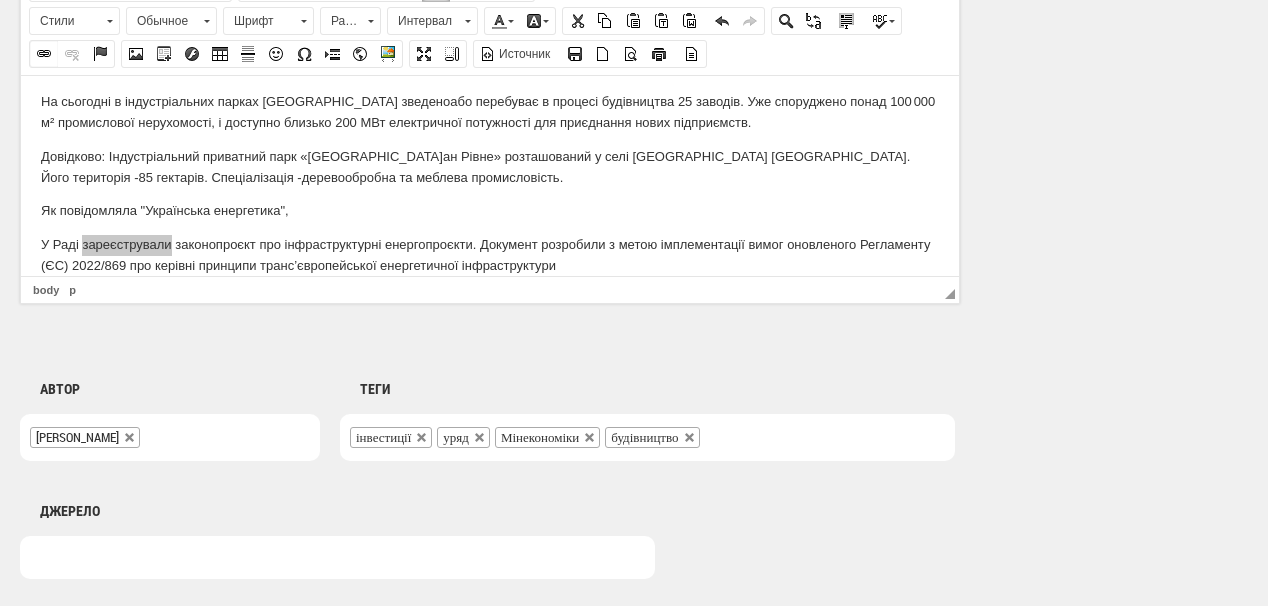 select on "http://" 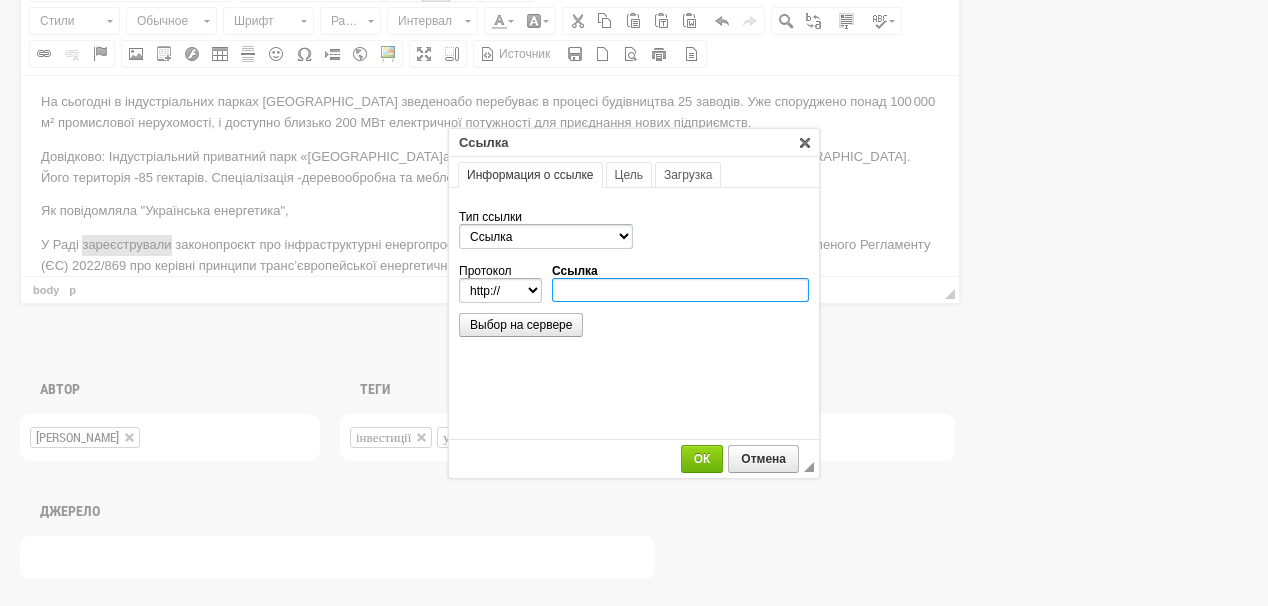 click on "Ссылка" at bounding box center (680, 290) 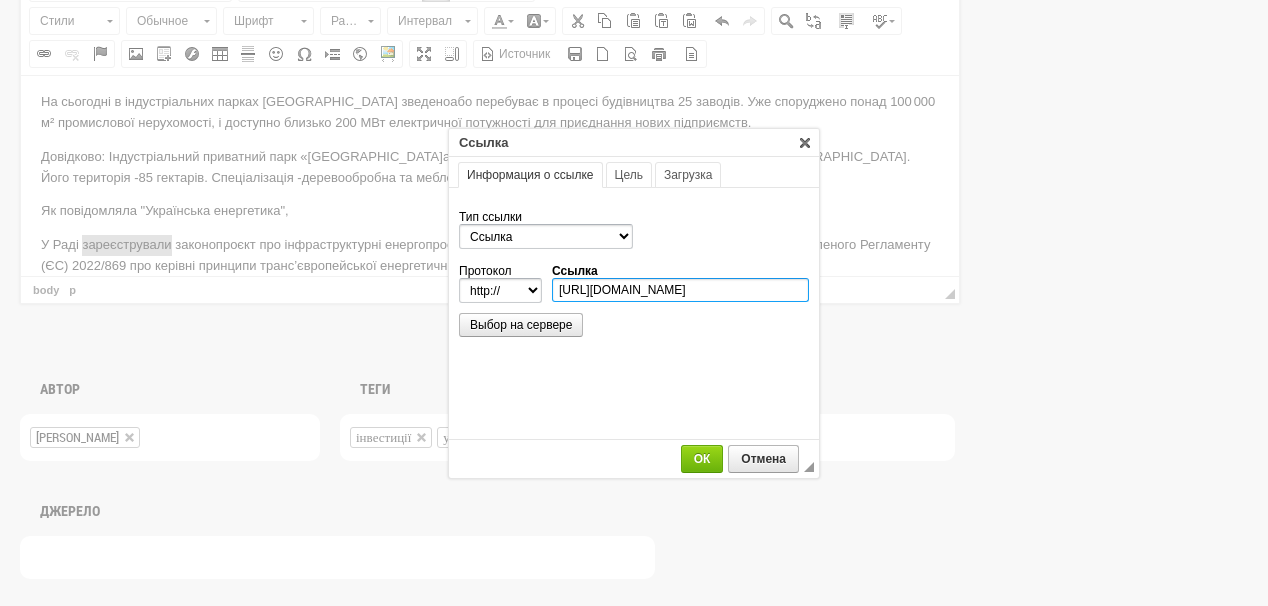 scroll, scrollTop: 0, scrollLeft: 285, axis: horizontal 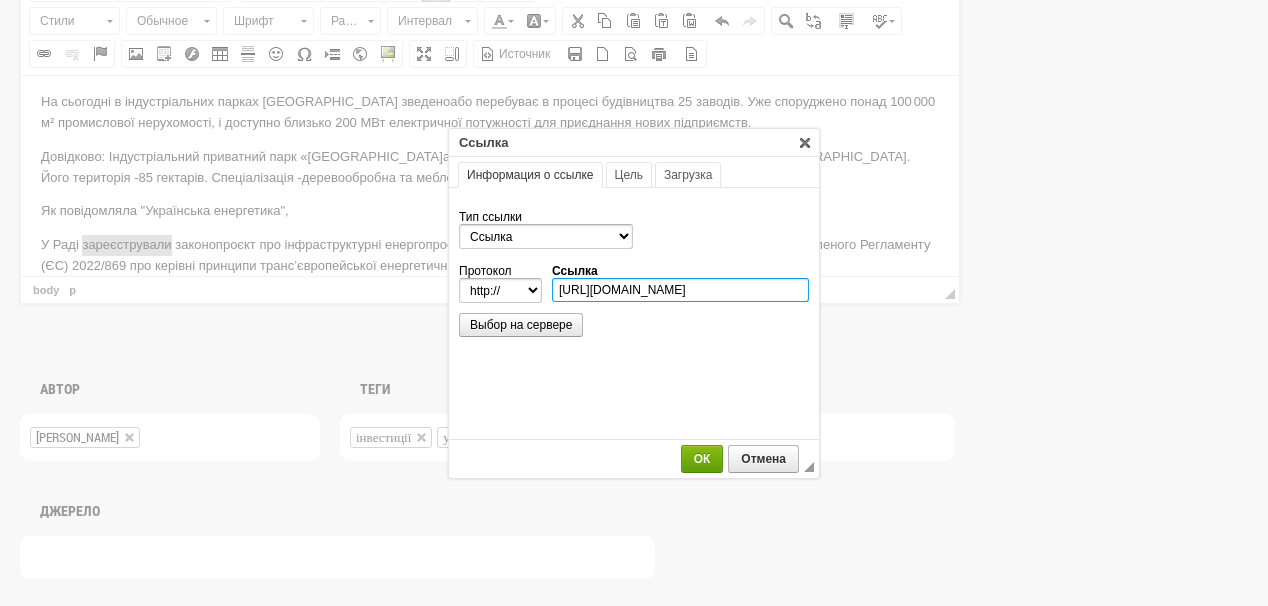 type on "https://ua-energy.org/uk/posts/u-radi-zareiestruvaly-zakonoproiekt-pro-infrastrukturni-enerhoproiekty" 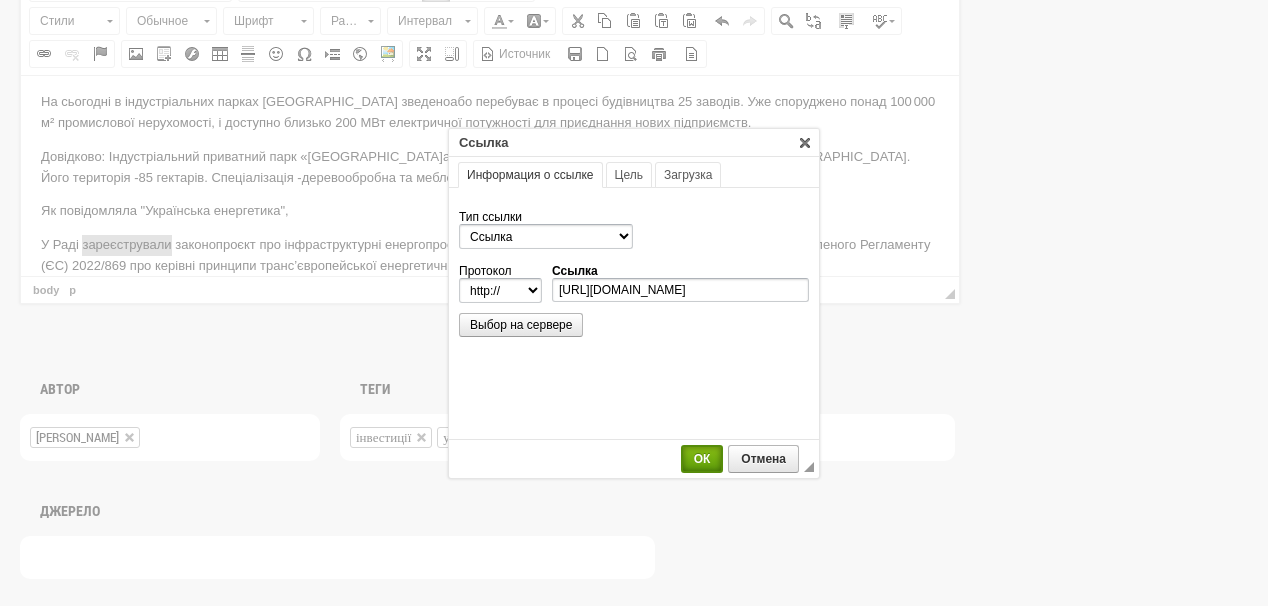 select on "https://" 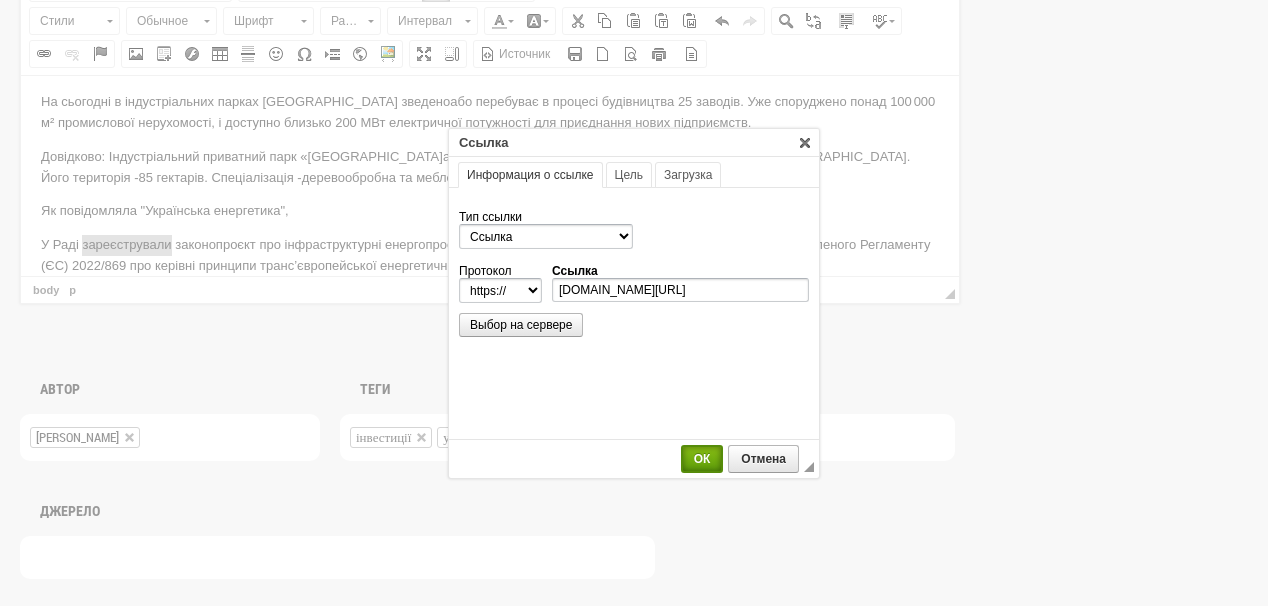 scroll, scrollTop: 0, scrollLeft: 0, axis: both 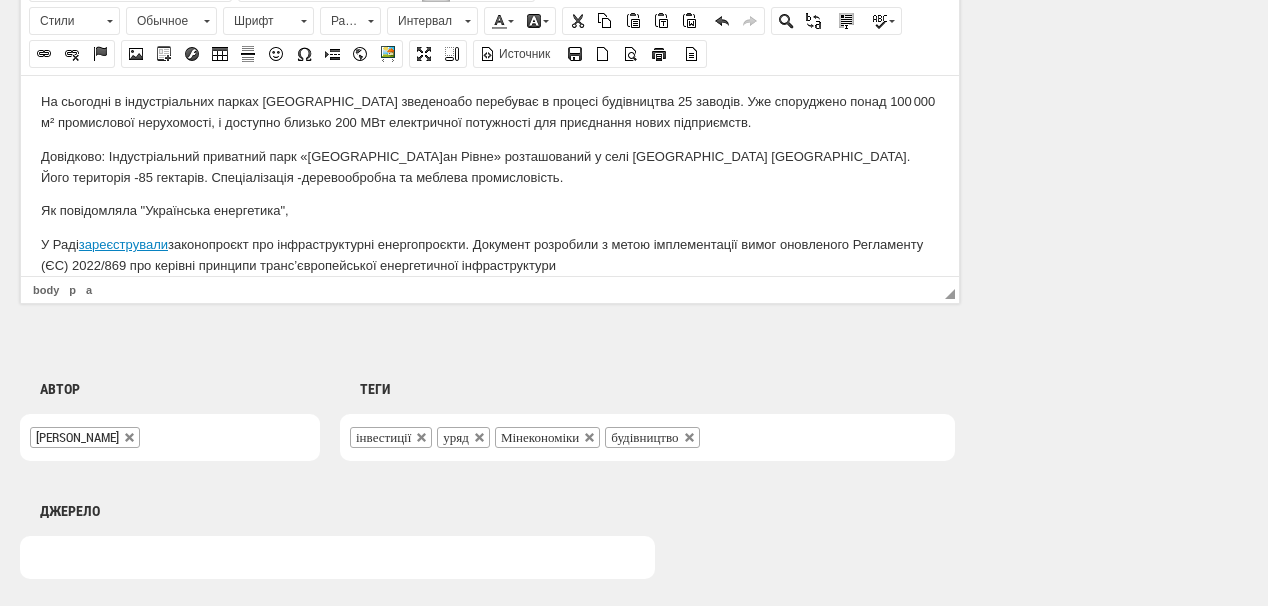 click on "У Раді  зареєстрували  законопроєкт про інфраструктурні енергопроєкти. Д окумент розробили з метою імплементації вимог оновленого Регламенту (ЄС) 2022/869 про керівні принципи транс’європейської енергетичної інфраструктури" at bounding box center [490, 255] 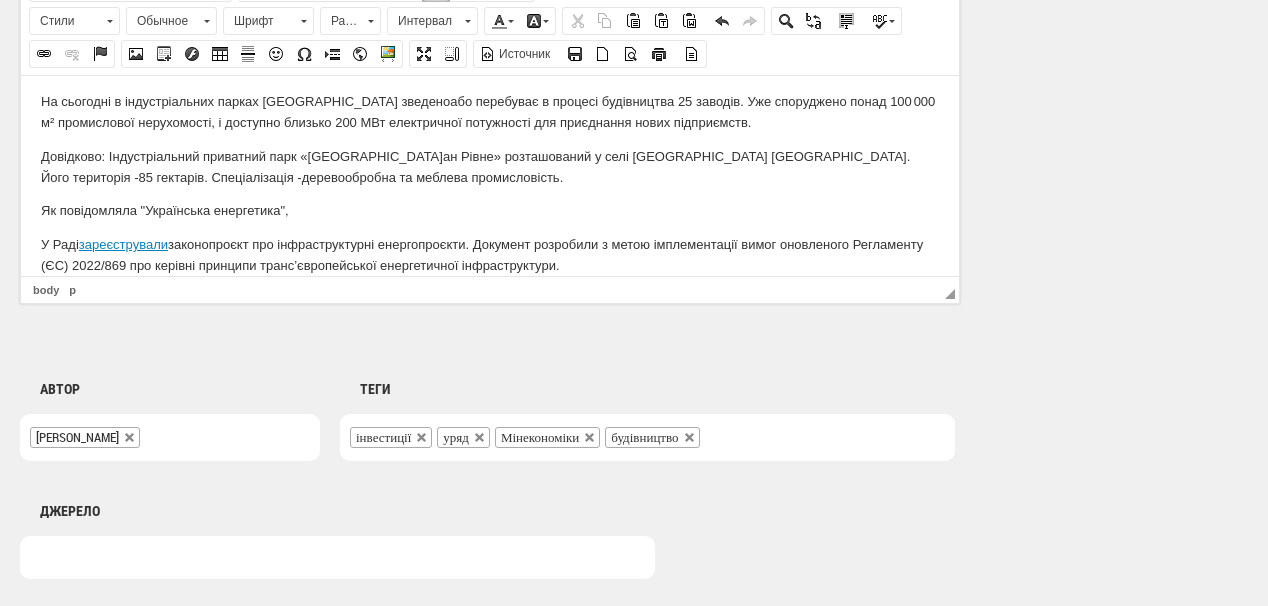 click on "Як повідомляла "Українська енергетика"," at bounding box center [490, 210] 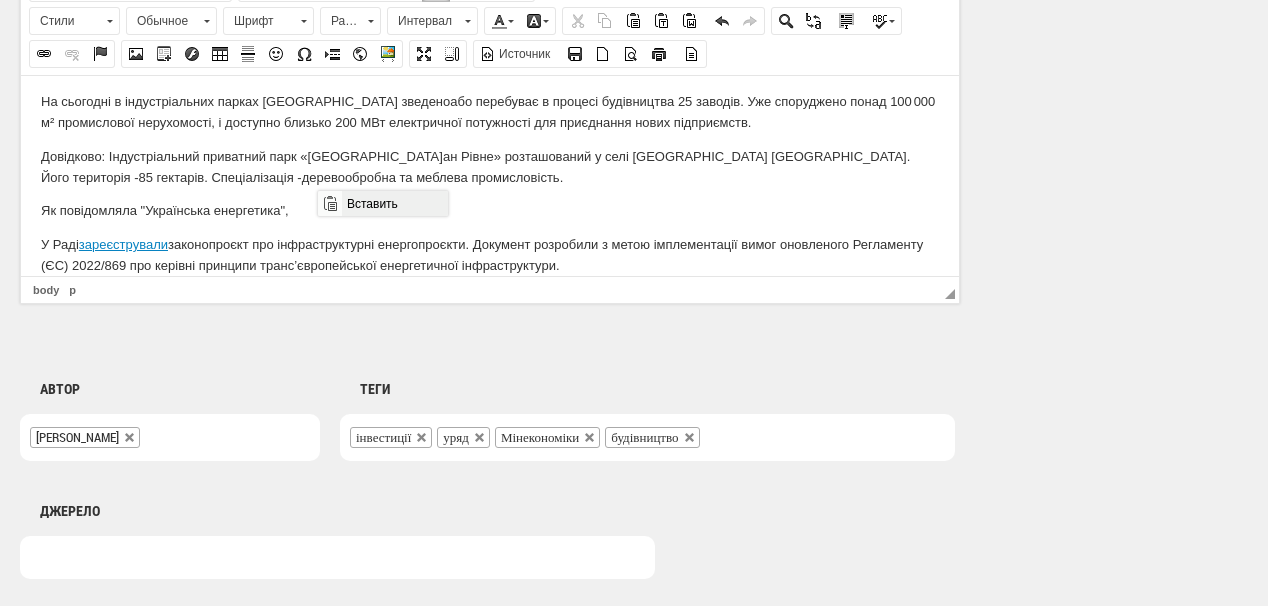 drag, startPoint x: 361, startPoint y: 202, endPoint x: 818, endPoint y: 412, distance: 502.94037 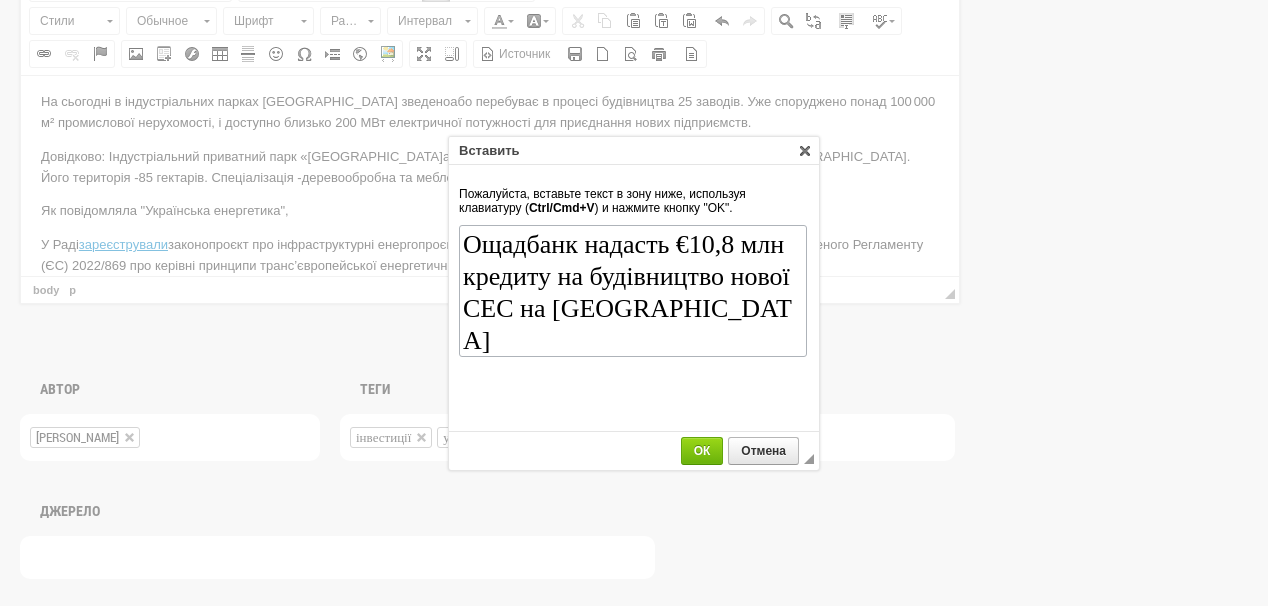scroll, scrollTop: 134, scrollLeft: 0, axis: vertical 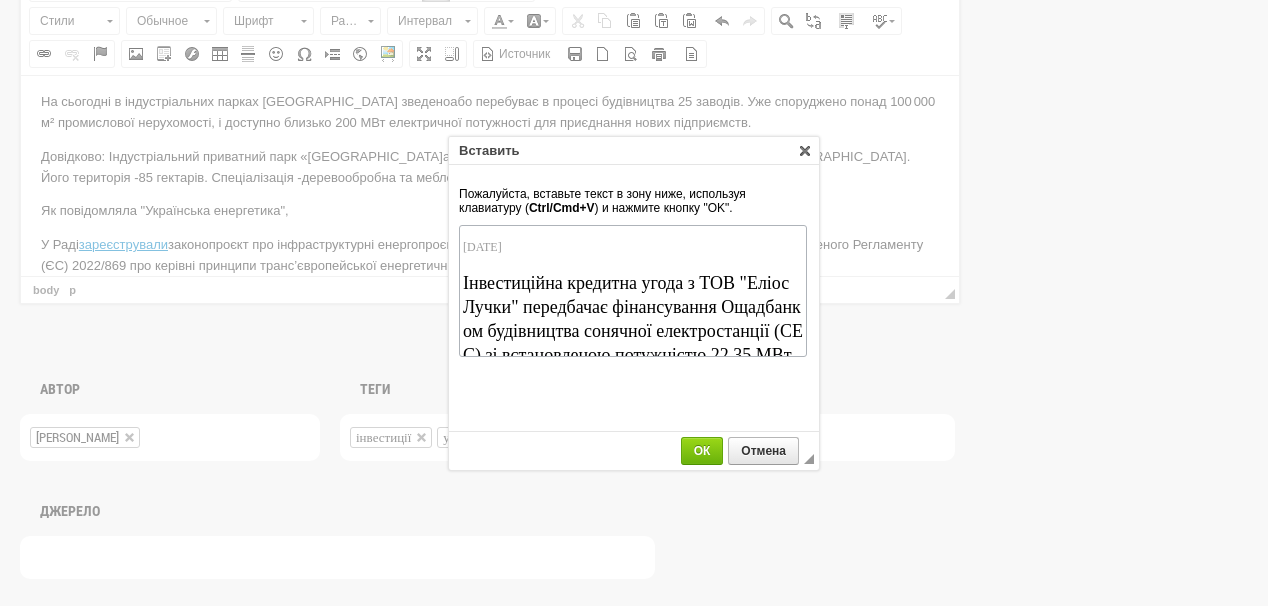 type 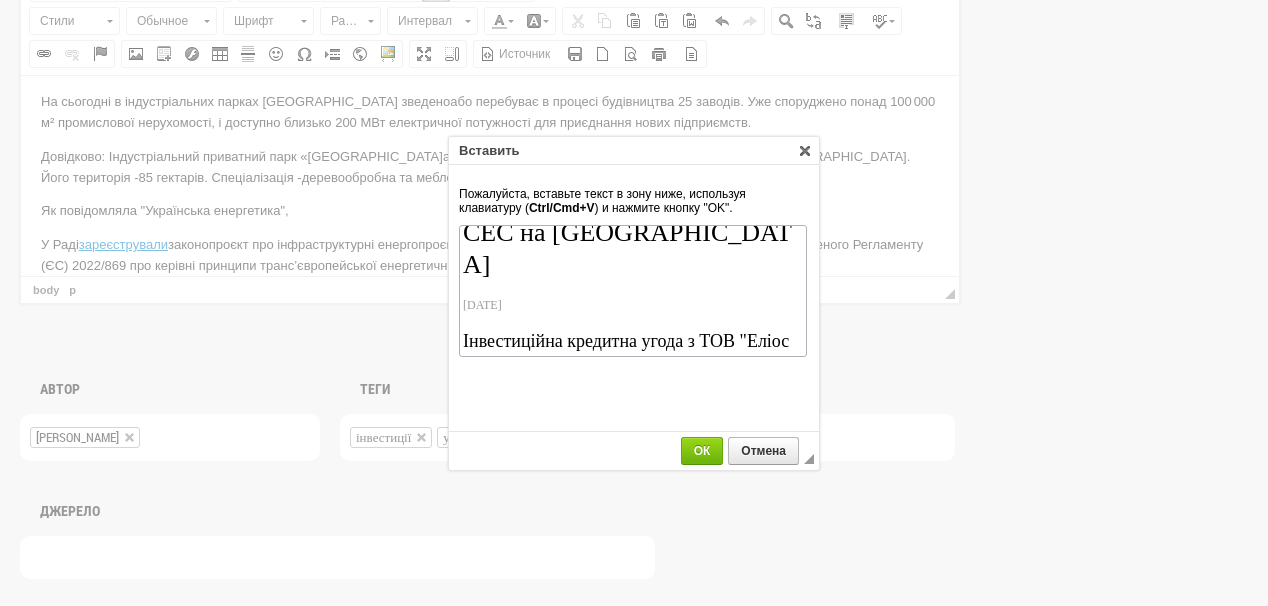 scroll, scrollTop: 54, scrollLeft: 0, axis: vertical 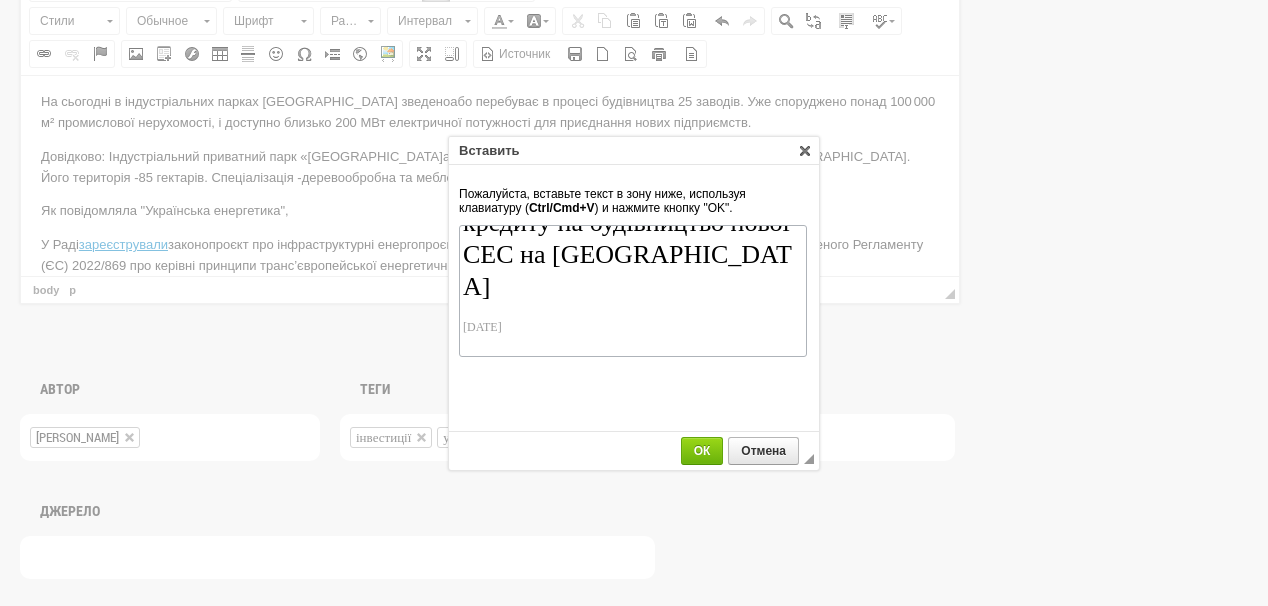 drag, startPoint x: 549, startPoint y: 301, endPoint x: 495, endPoint y: 275, distance: 59.933296 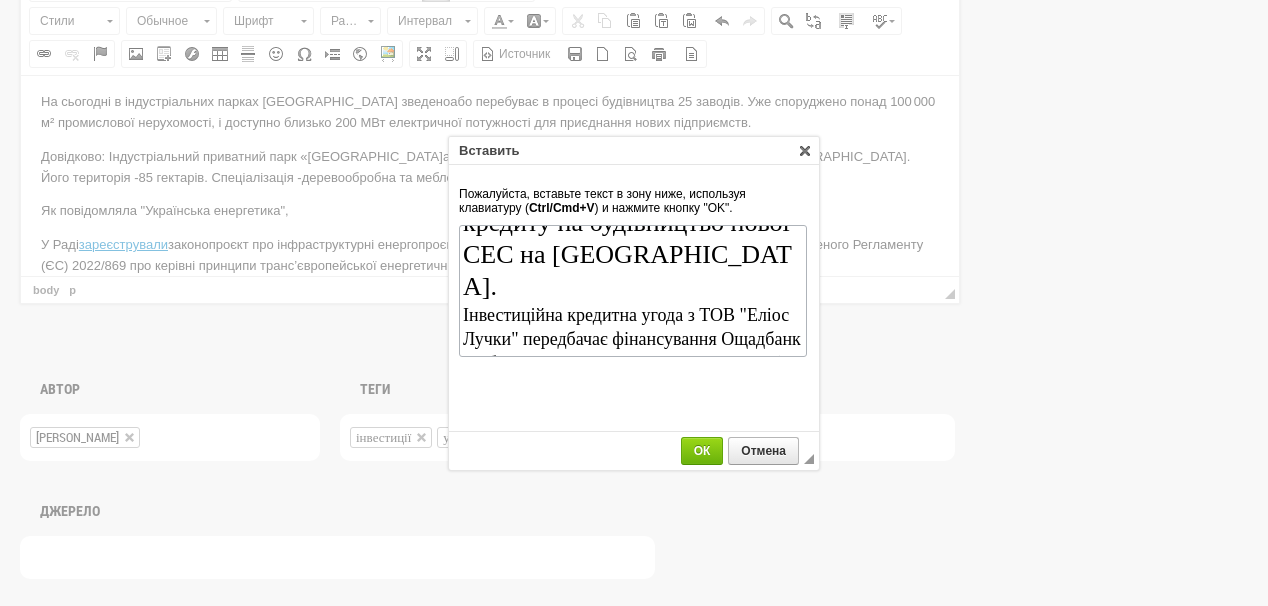 scroll, scrollTop: 0, scrollLeft: 0, axis: both 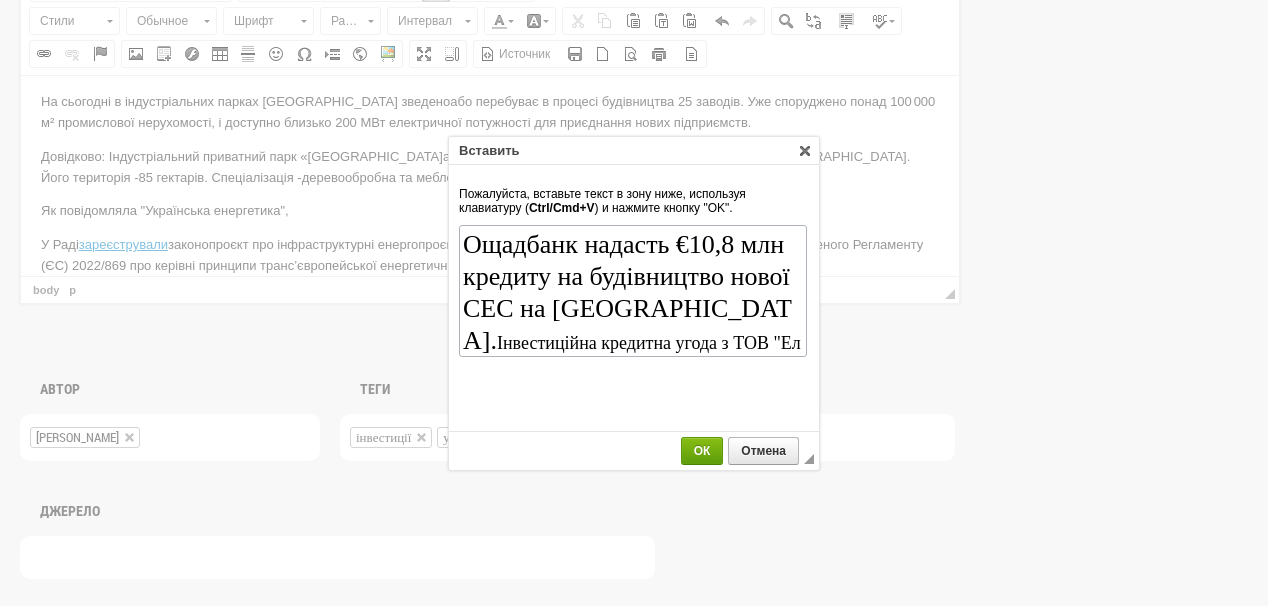 click on "ОК" at bounding box center [702, 451] 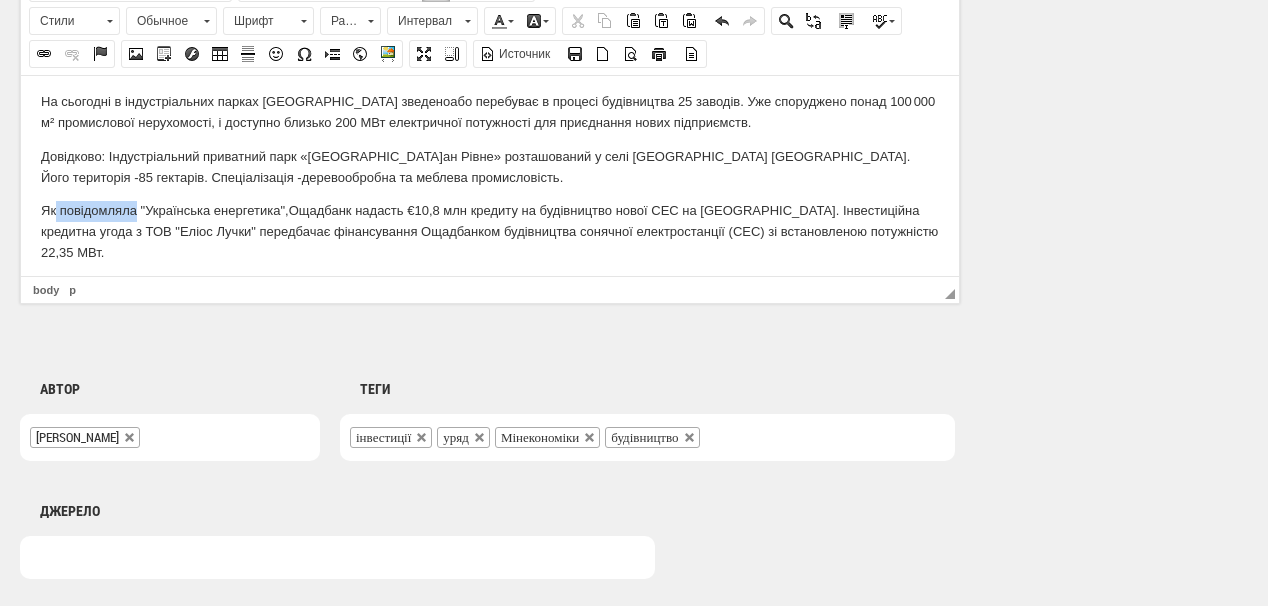 drag, startPoint x: 57, startPoint y: 187, endPoint x: 135, endPoint y: 186, distance: 78.00641 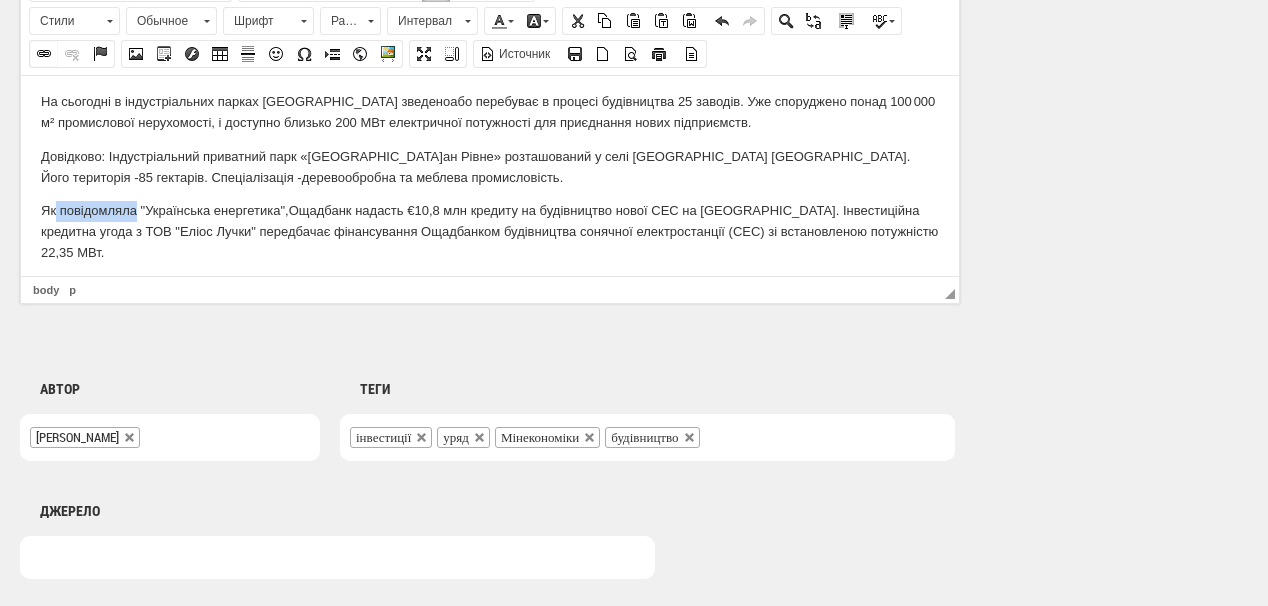 click at bounding box center [44, 54] 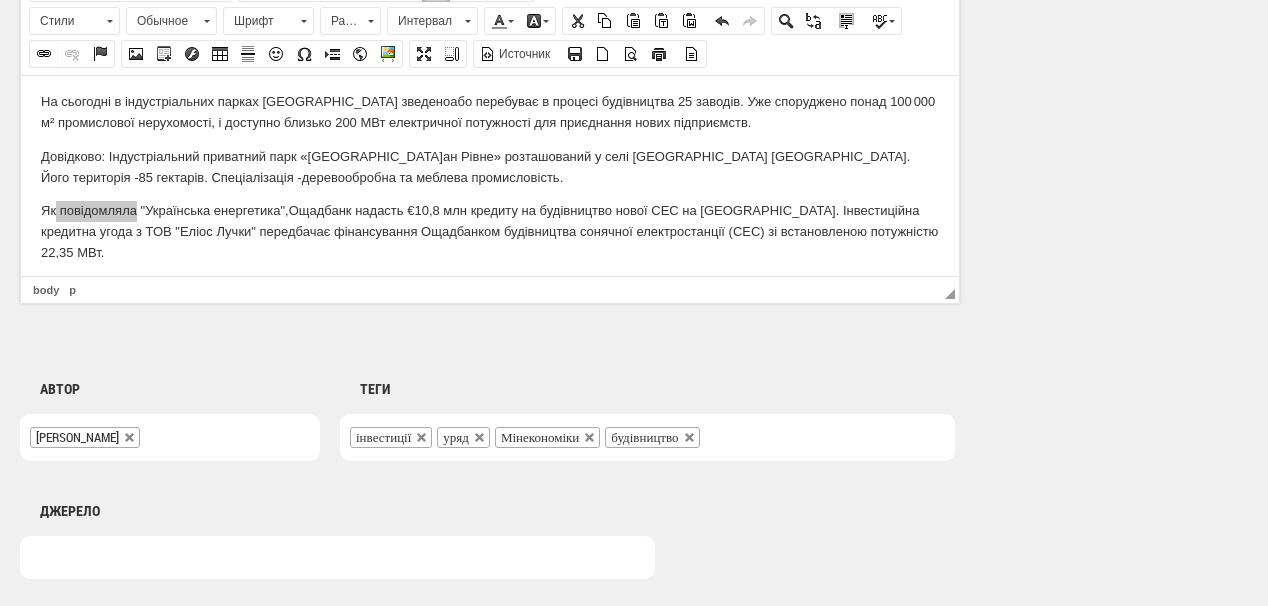 select on "http://" 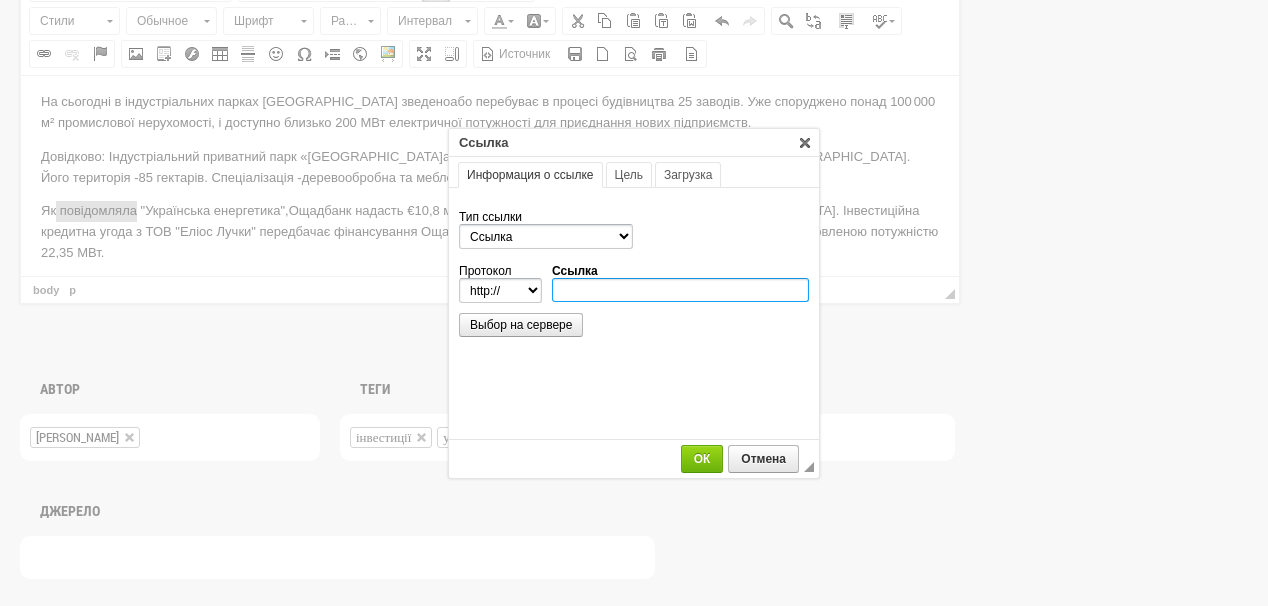 click on "Ссылка" at bounding box center (680, 290) 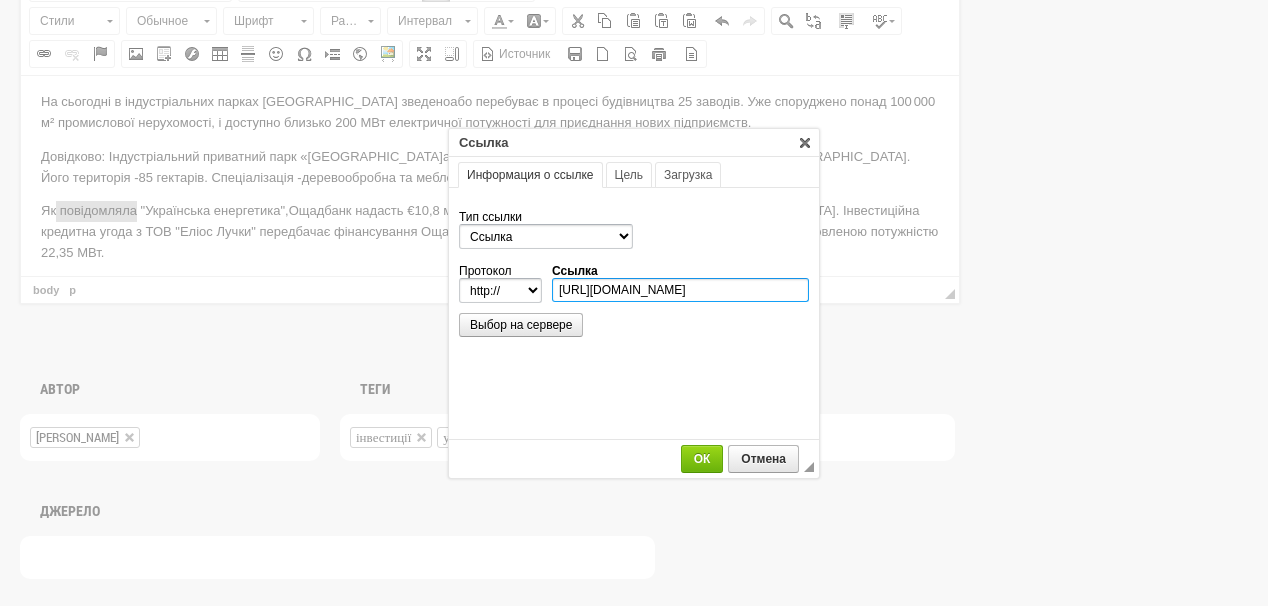 scroll, scrollTop: 0, scrollLeft: 348, axis: horizontal 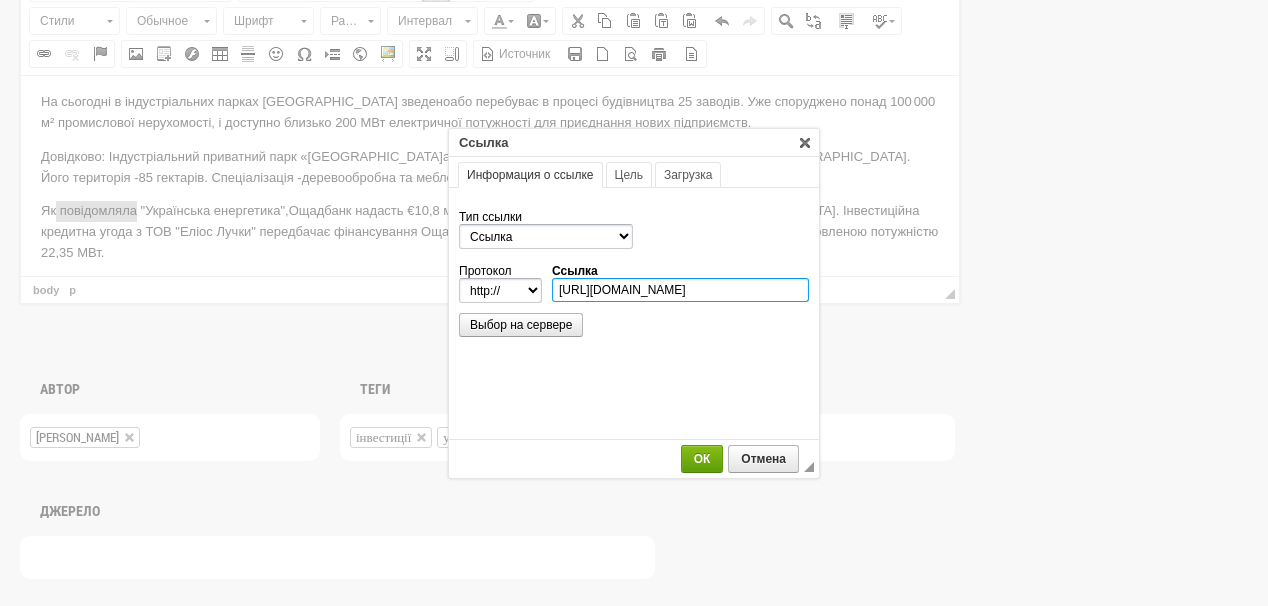 type on "https://ua-energy.org/uk/posts/oshchadbank-nadast-eu108-mln-kredytu-na-budivnytstvo-novoi-ses-na-zakarpatti" 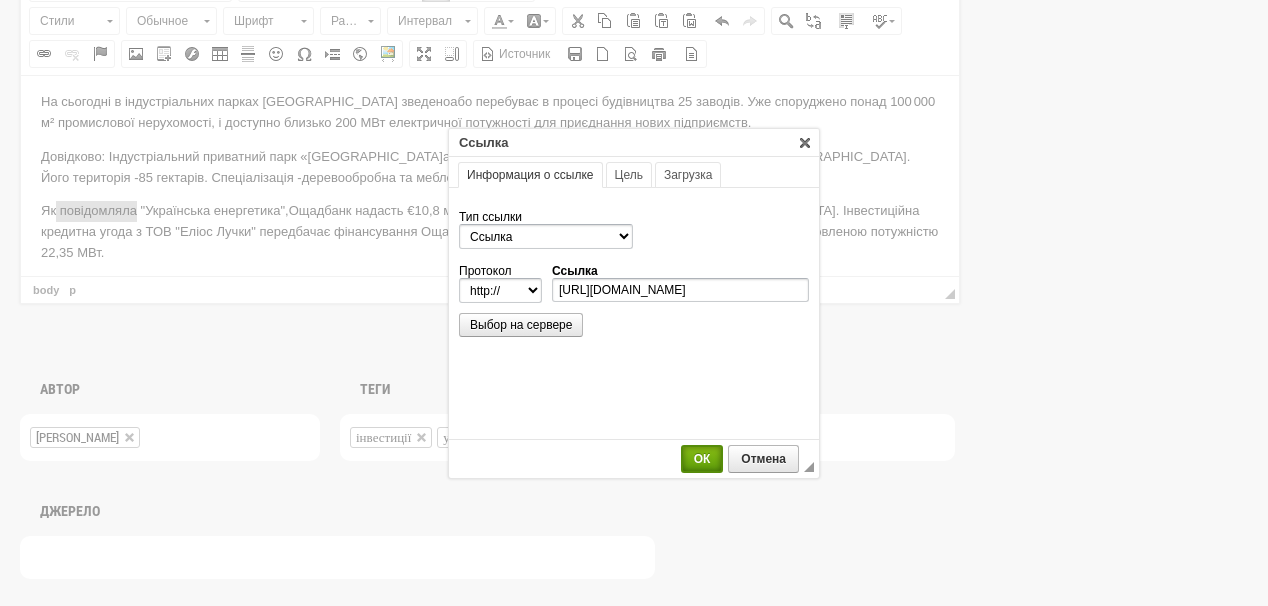 select on "https://" 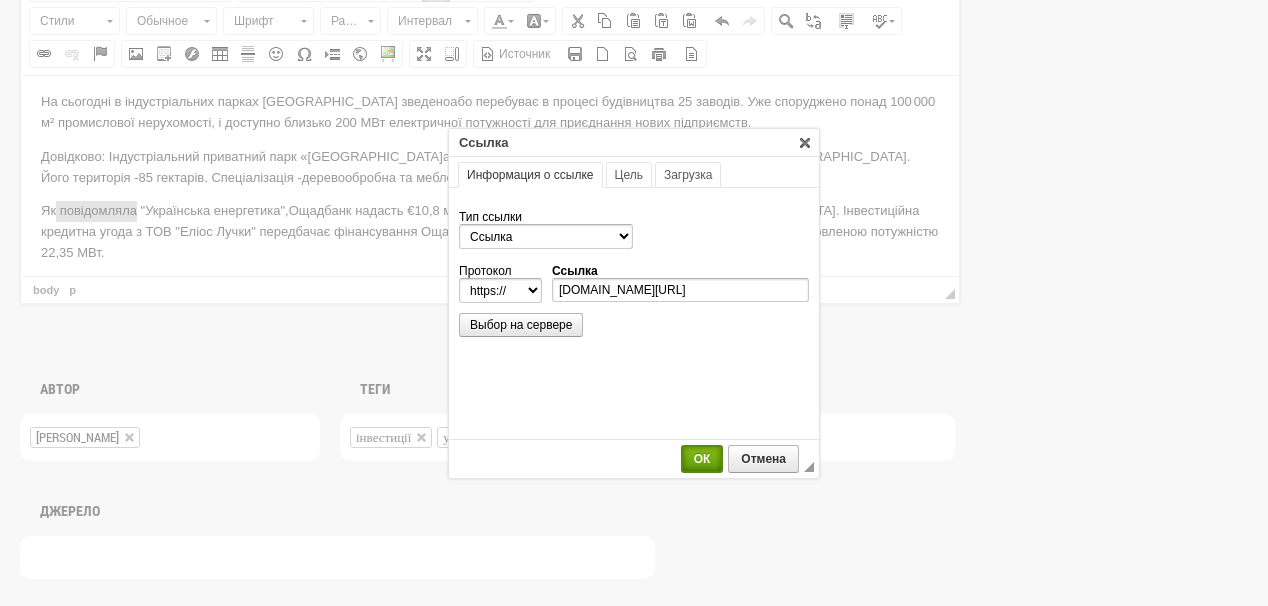 scroll, scrollTop: 0, scrollLeft: 0, axis: both 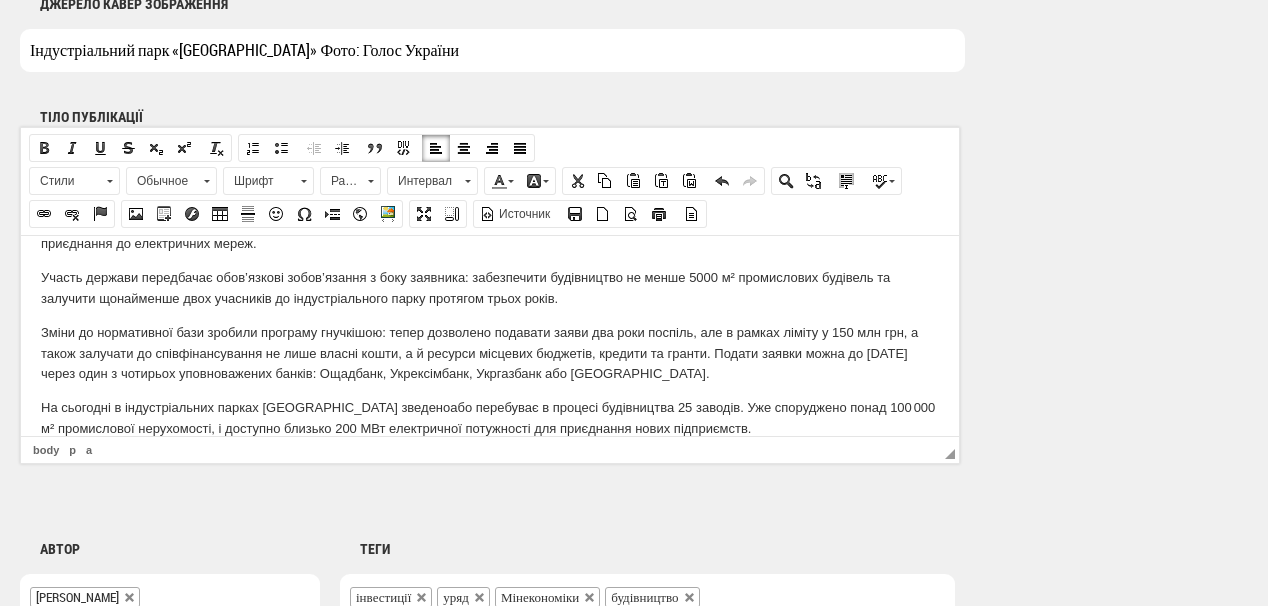 click on "інвестиції уряд Мінекономіки будівництво" at bounding box center [647, 597] 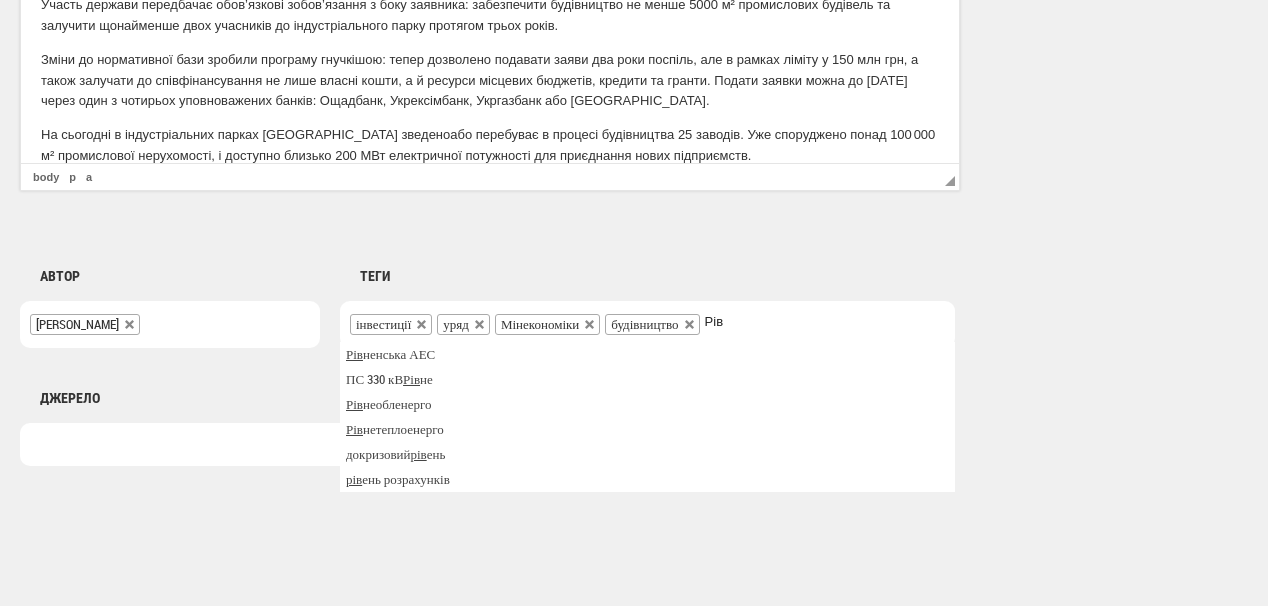 scroll, scrollTop: 1520, scrollLeft: 0, axis: vertical 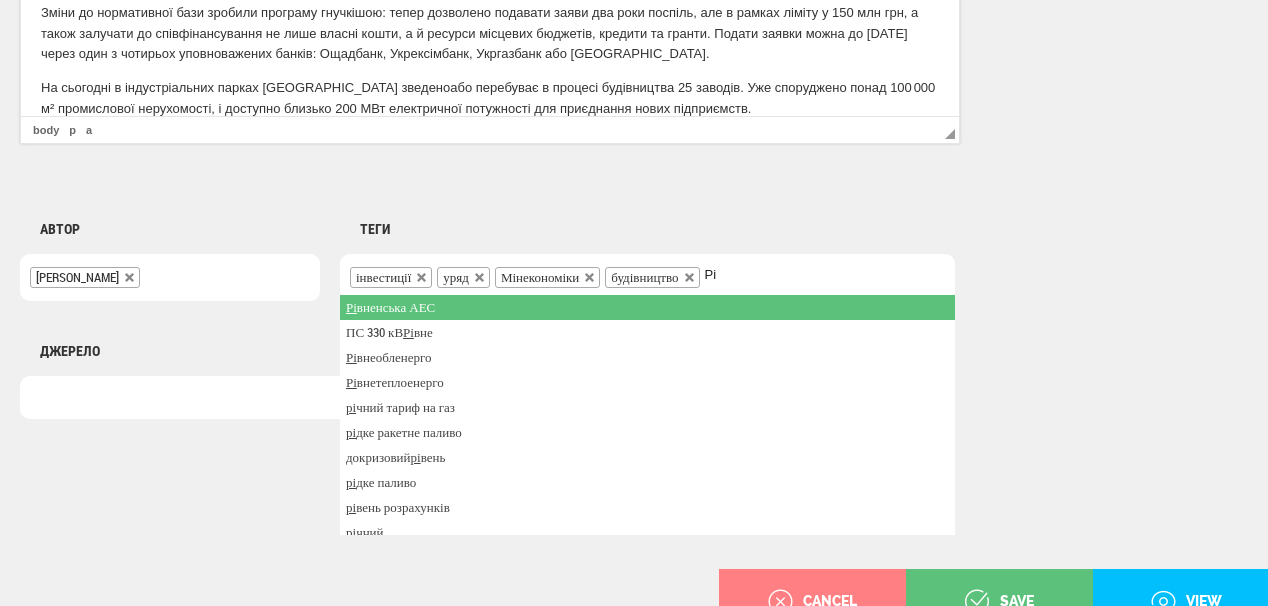 type on "Р" 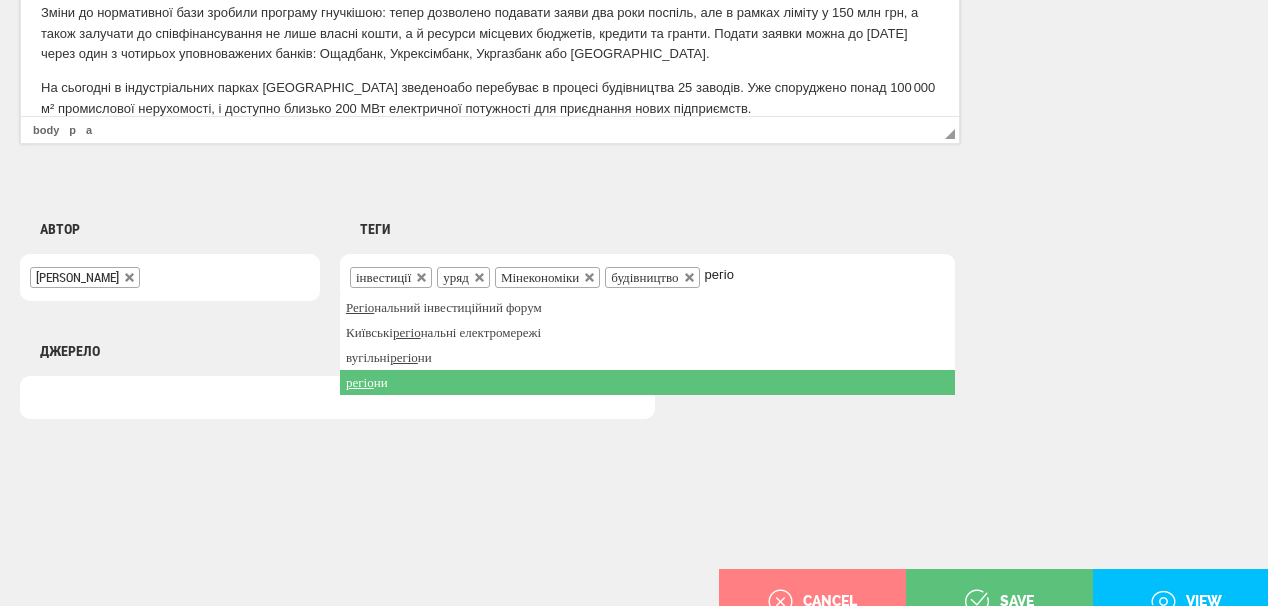 type on "регіо" 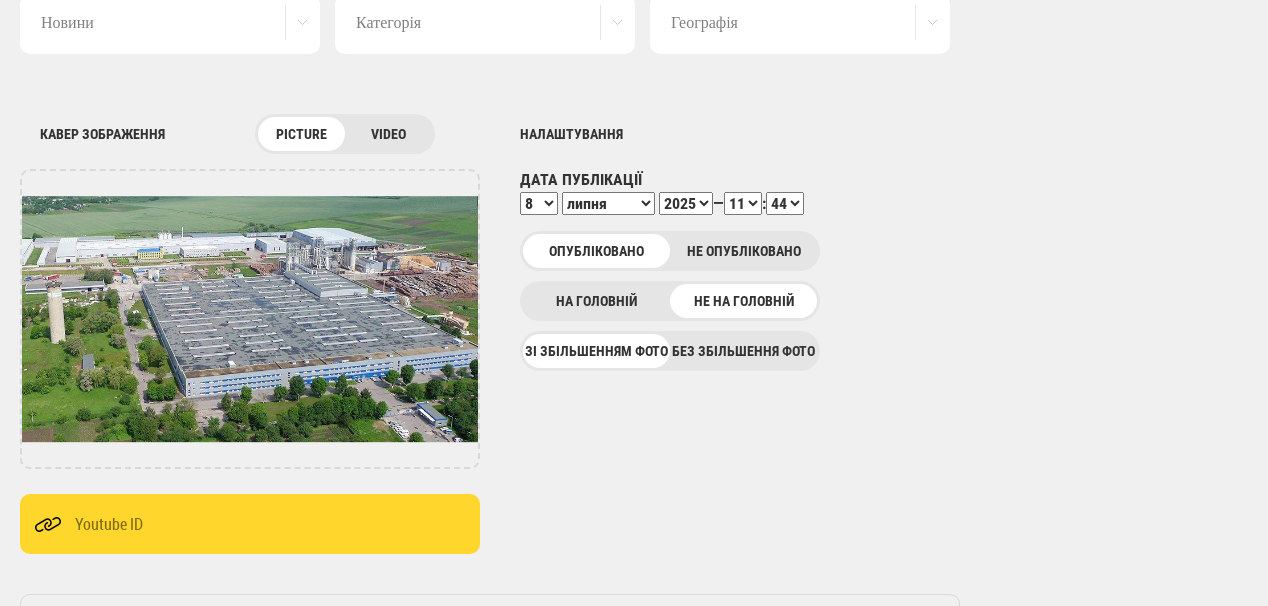 scroll, scrollTop: 160, scrollLeft: 0, axis: vertical 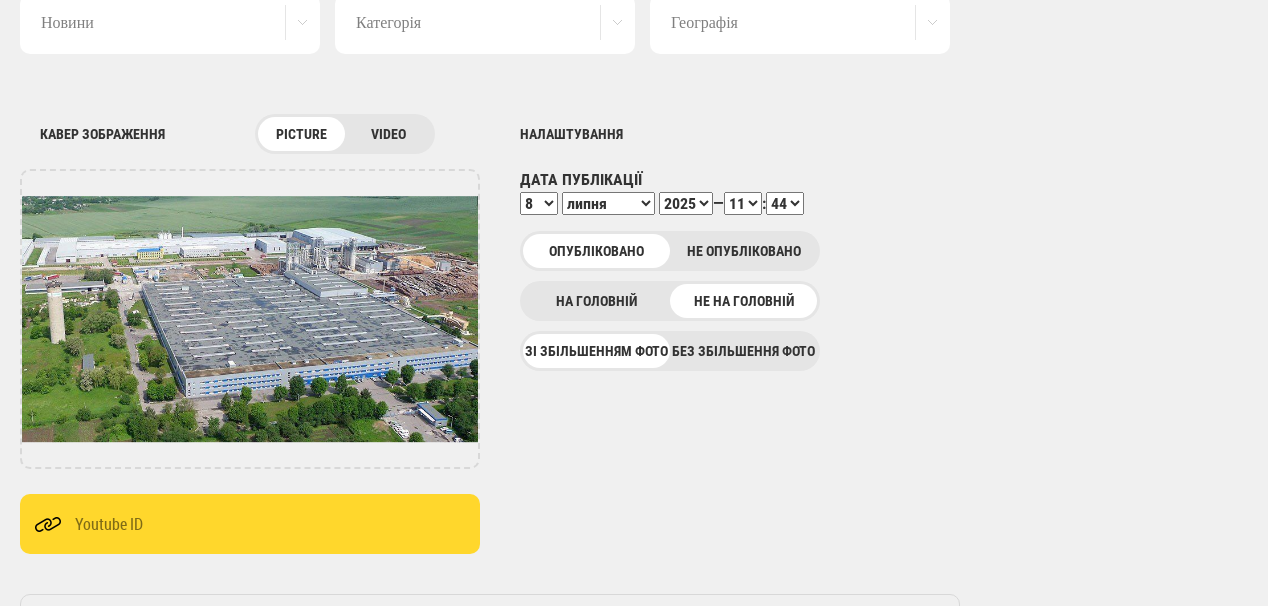 click on "00
01
02
03
04
05
06
07
08
09
10
11
12
13
14
15
16
17
18
19
20
21
22
23" at bounding box center (743, 203) 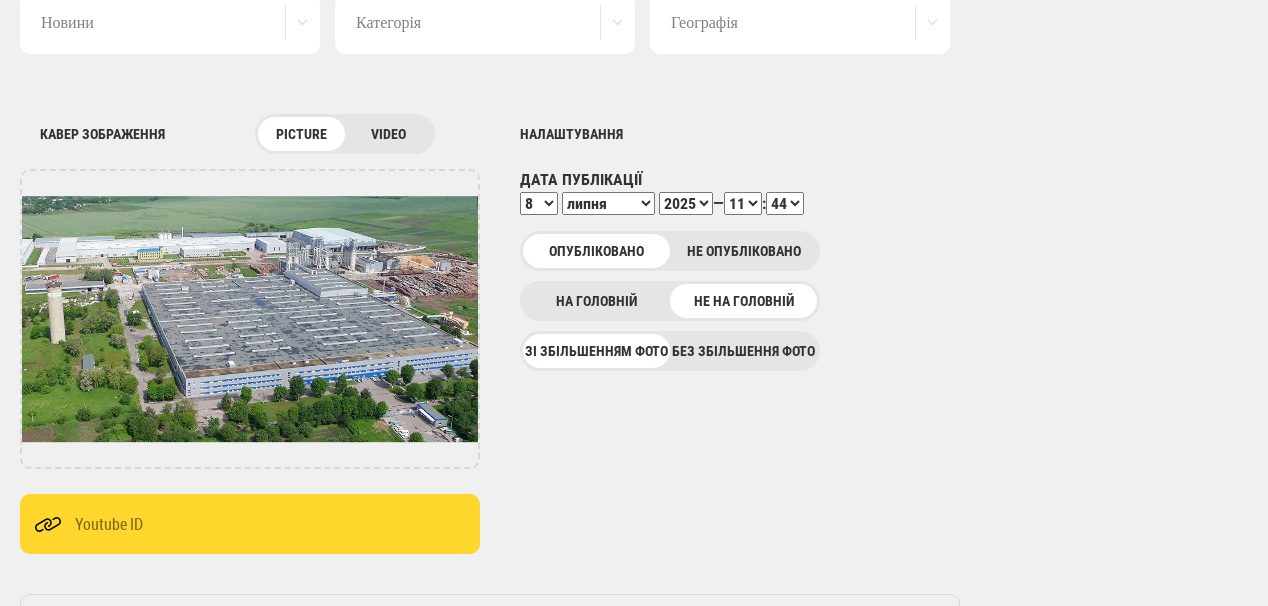 select on "12" 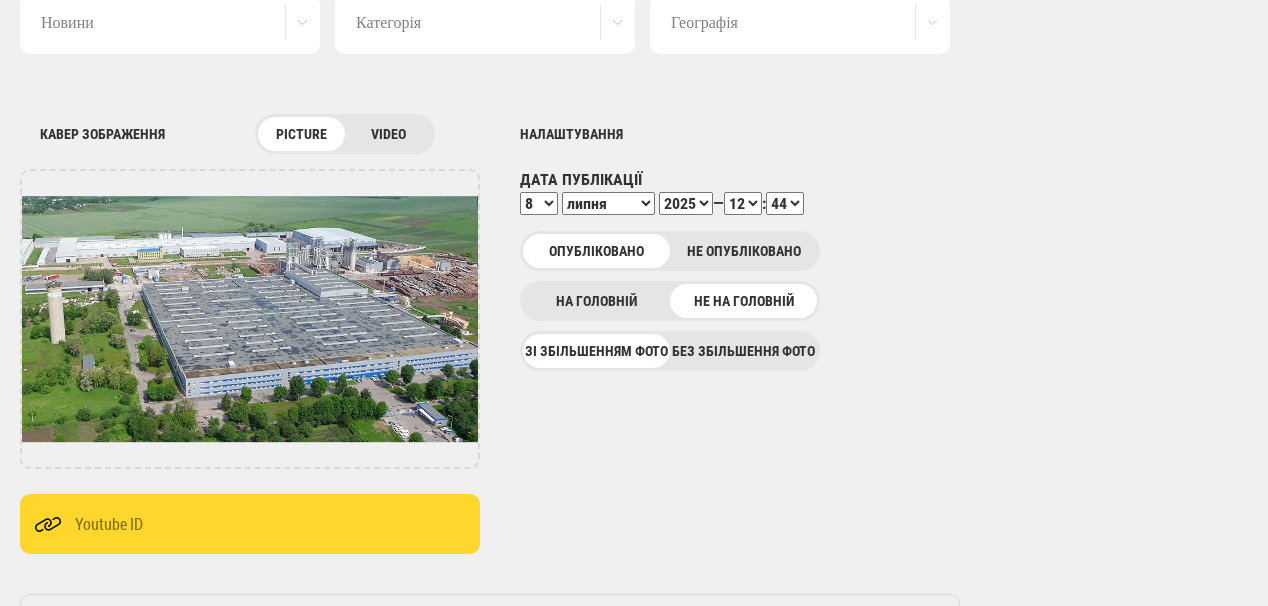 click on "00
01
02
03
04
05
06
07
08
09
10
11
12
13
14
15
16
17
18
19
20
21
22
23" at bounding box center (743, 203) 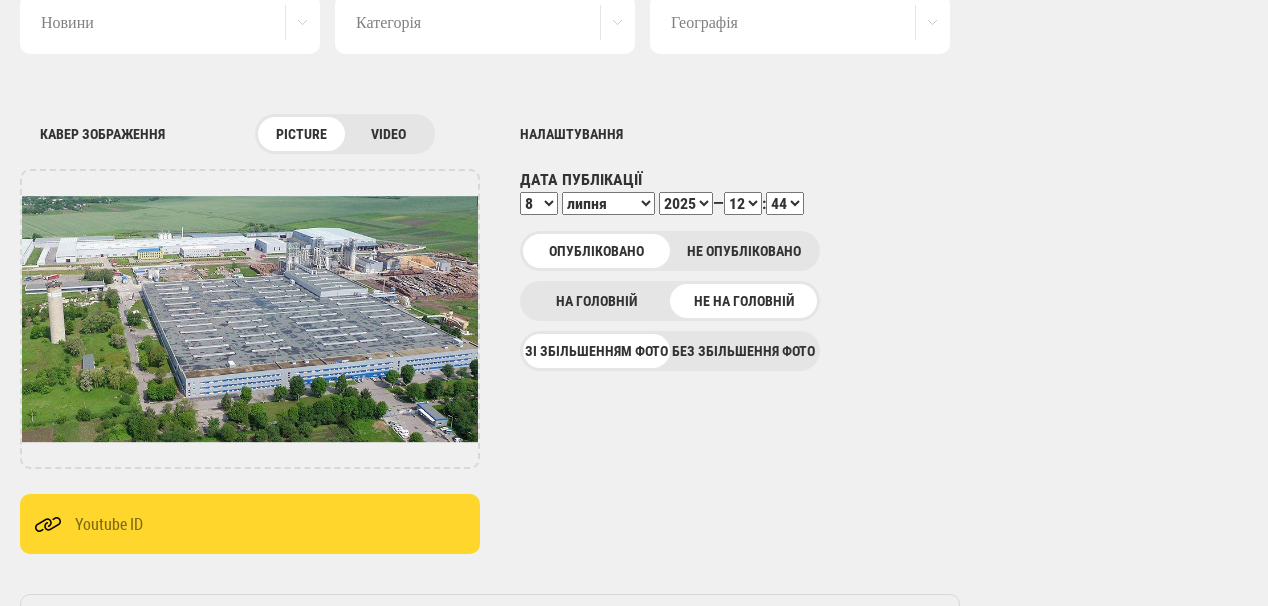 select on "02" 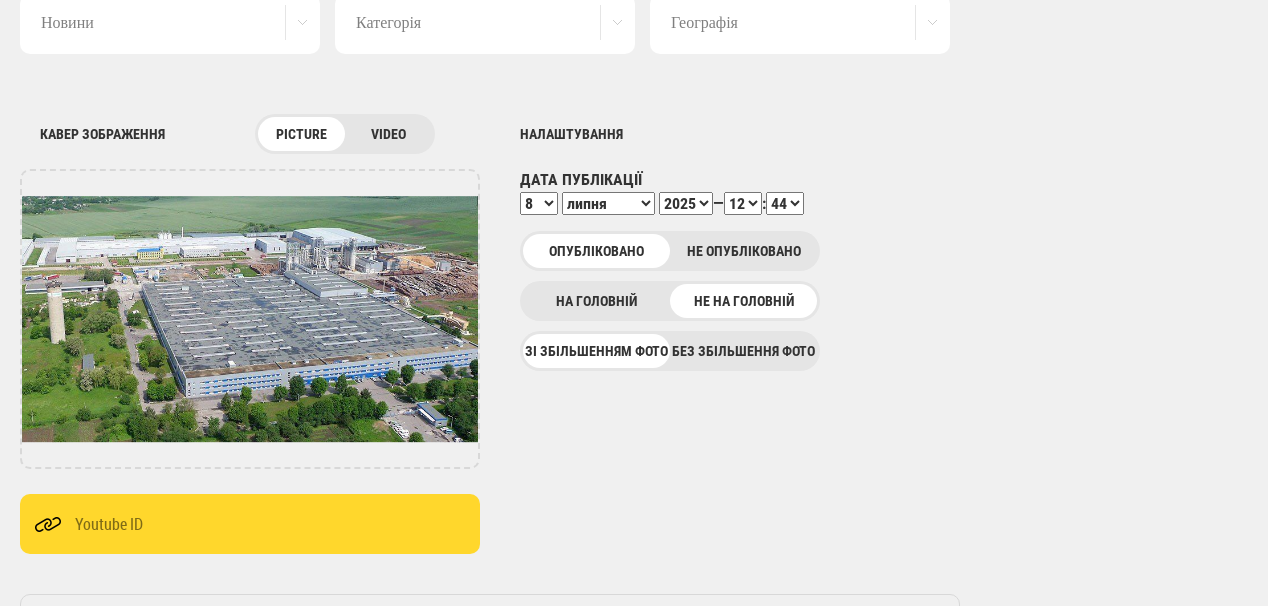 click on "00
01
02
03
04
05
06
07
08
09
10
11
12
13
14
15
16
17
18
19
20
21
22
23
24
25
26
27
28
29
30
31
32
33
34
35
36
37
38
39
40
41
42
43
44
45
46
47
48
49
50
51
52
53
54
55
56
57
58
59" at bounding box center (785, 203) 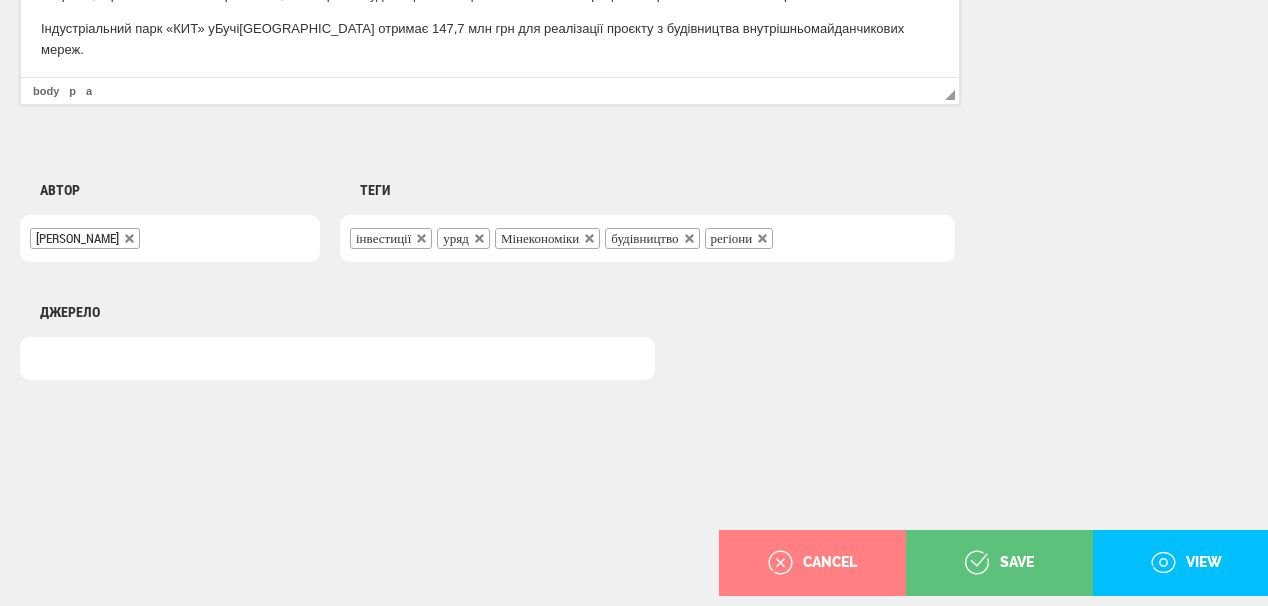 scroll, scrollTop: 1560, scrollLeft: 0, axis: vertical 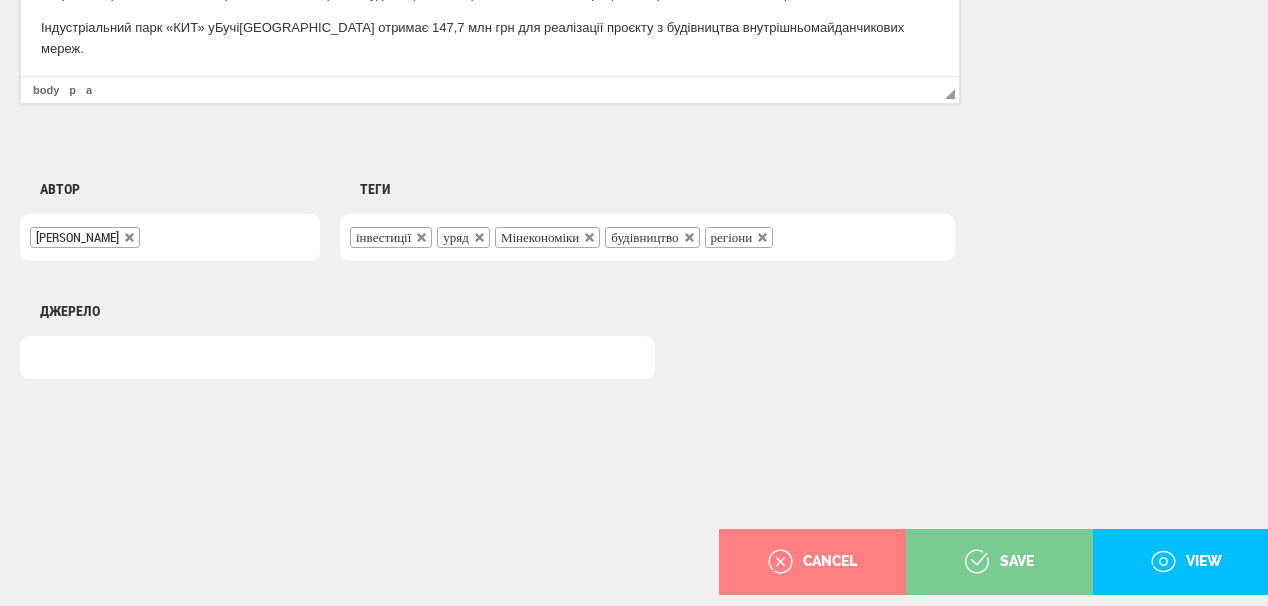 click on "save" at bounding box center (999, 562) 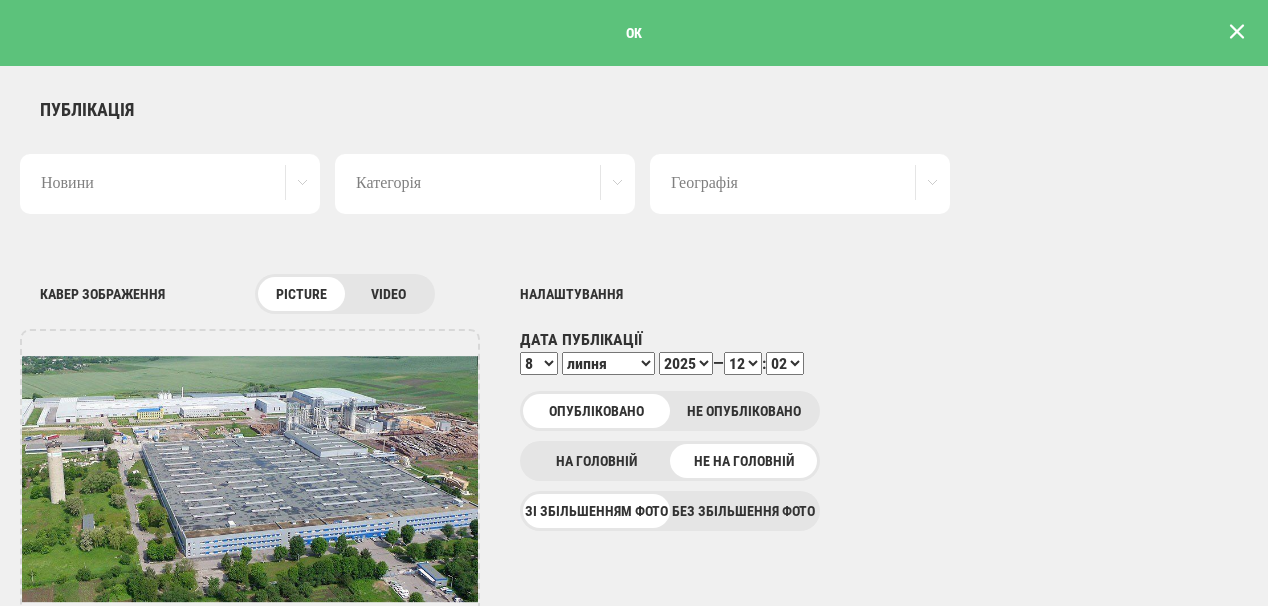 scroll, scrollTop: 0, scrollLeft: 0, axis: both 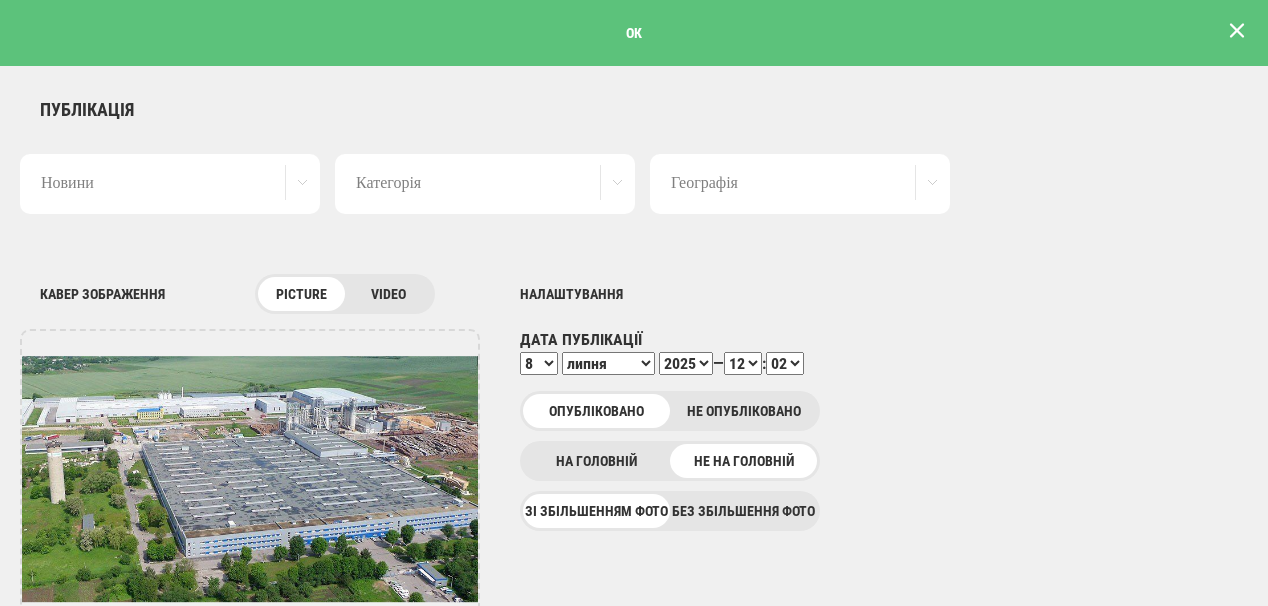 click at bounding box center [1237, 31] 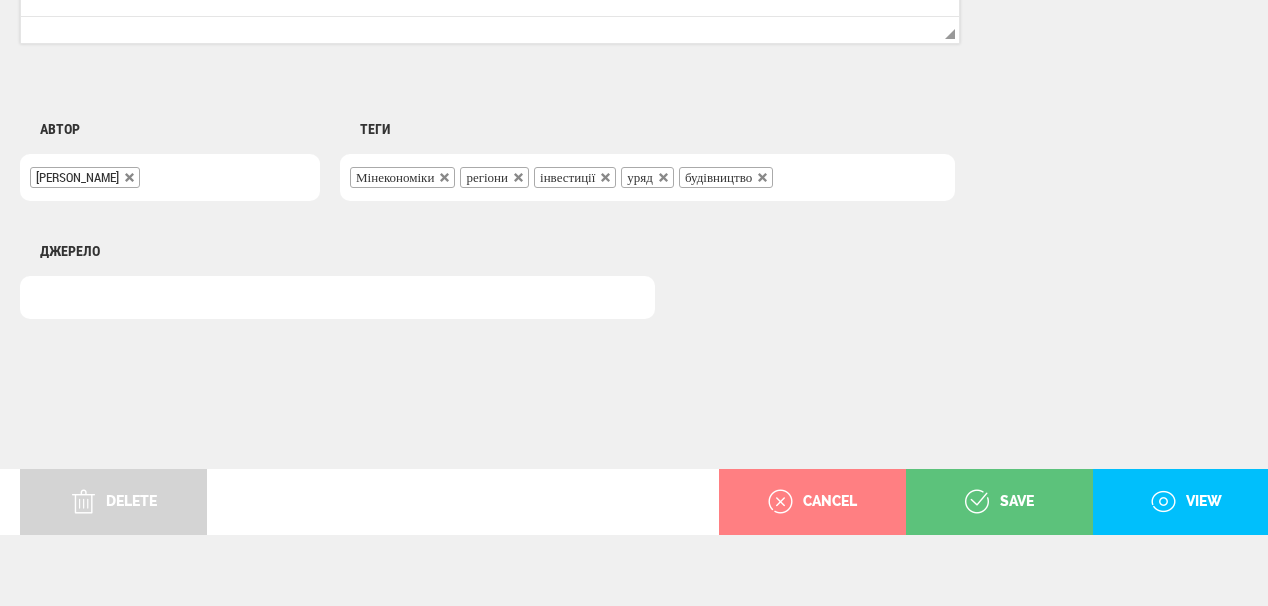 scroll, scrollTop: 1625, scrollLeft: 0, axis: vertical 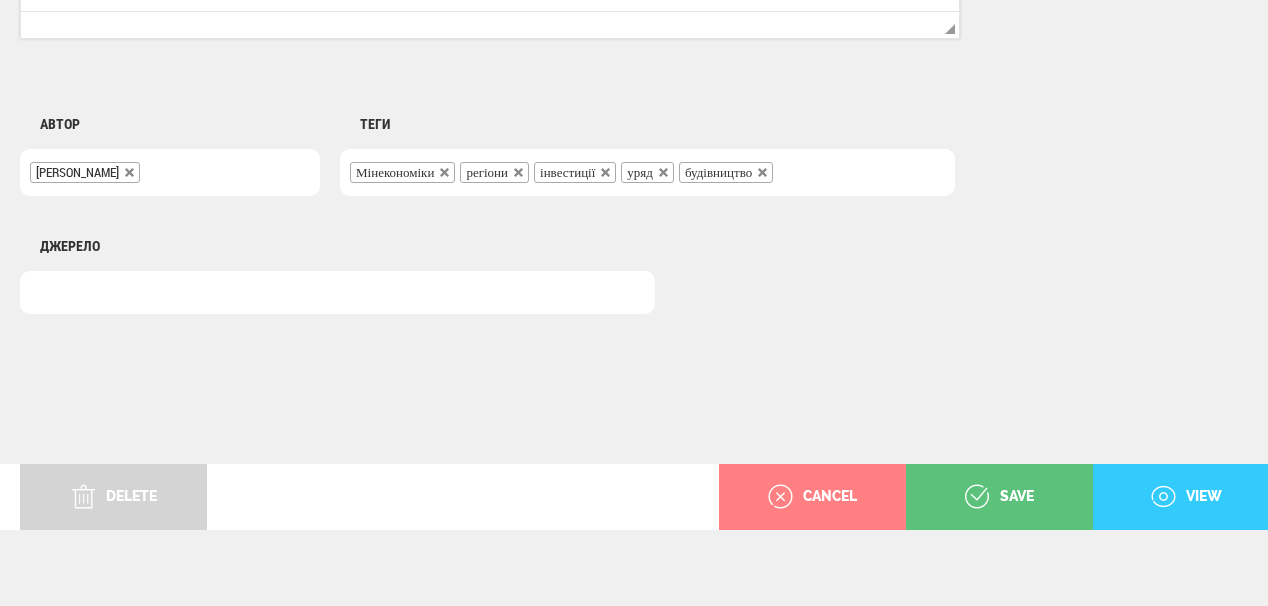 click on "view" at bounding box center (1186, 497) 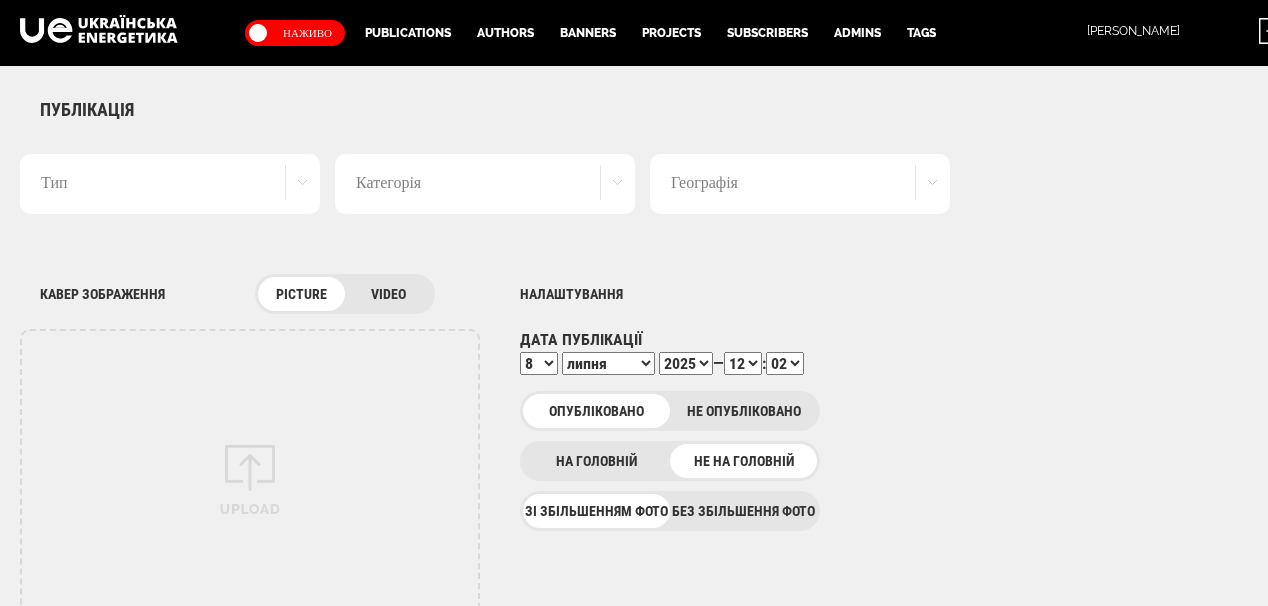 select on "12" 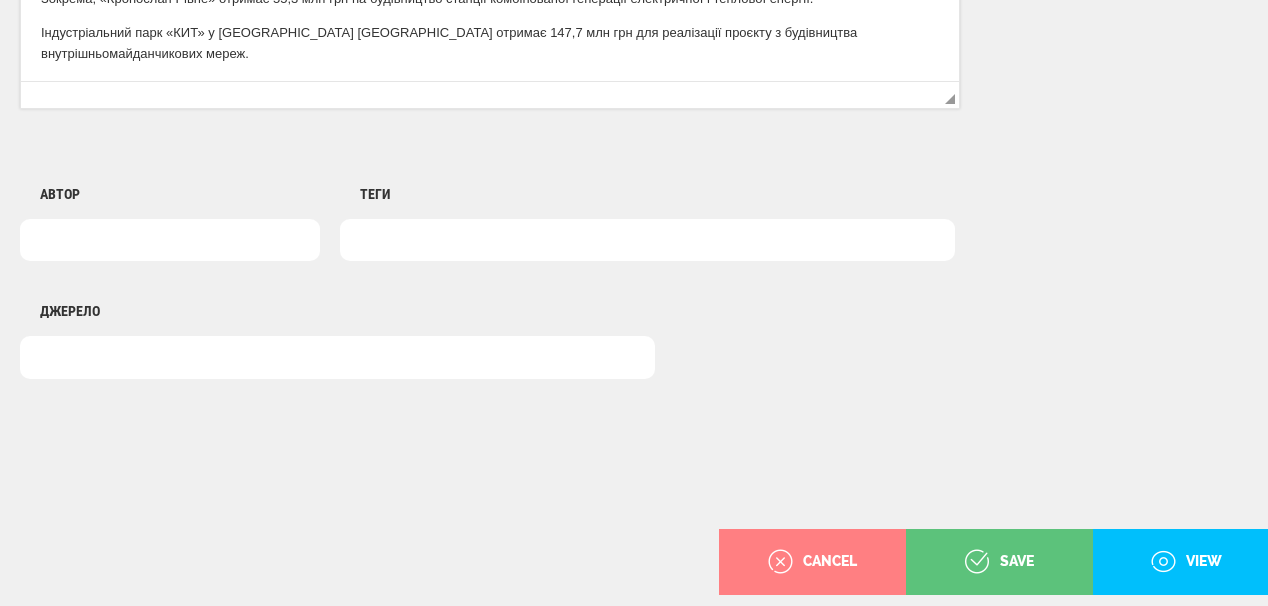 scroll, scrollTop: 0, scrollLeft: 0, axis: both 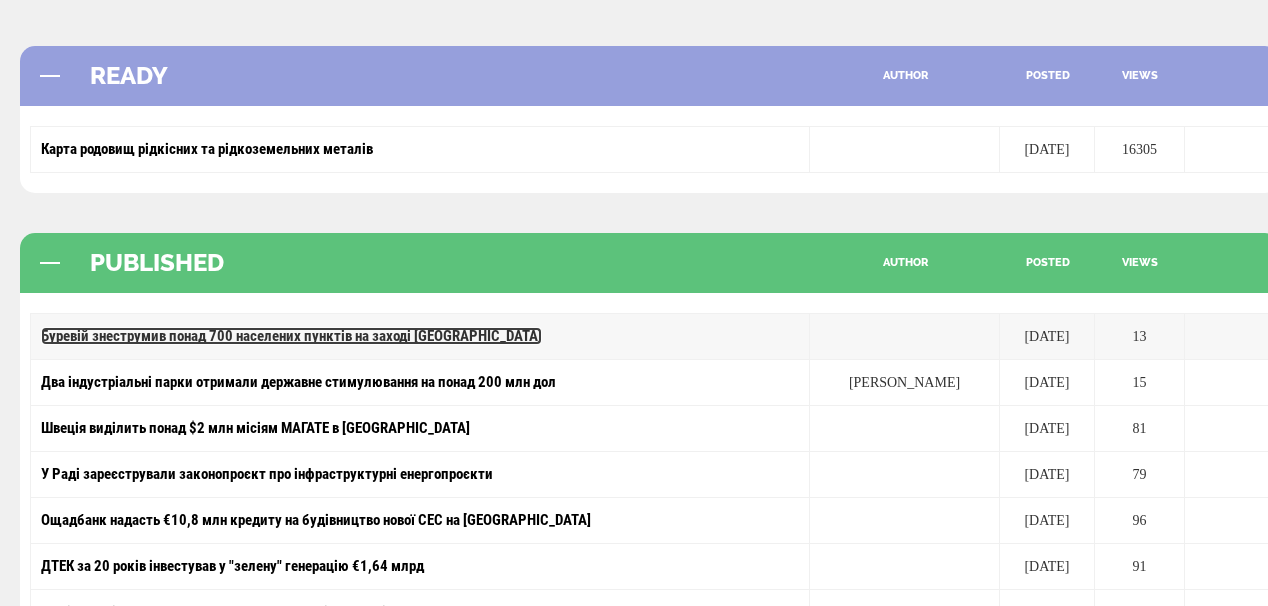 click on "Буревій знеструмив понад 700 населених пунктів на заході [GEOGRAPHIC_DATA]" at bounding box center (291, 336) 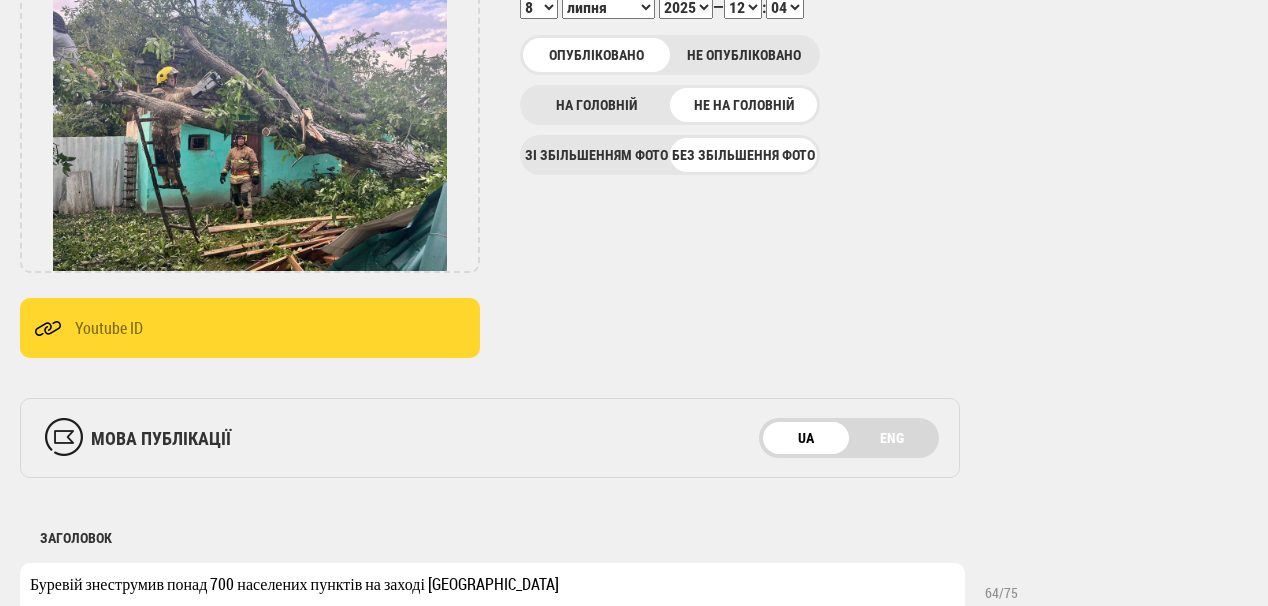 scroll, scrollTop: 320, scrollLeft: 0, axis: vertical 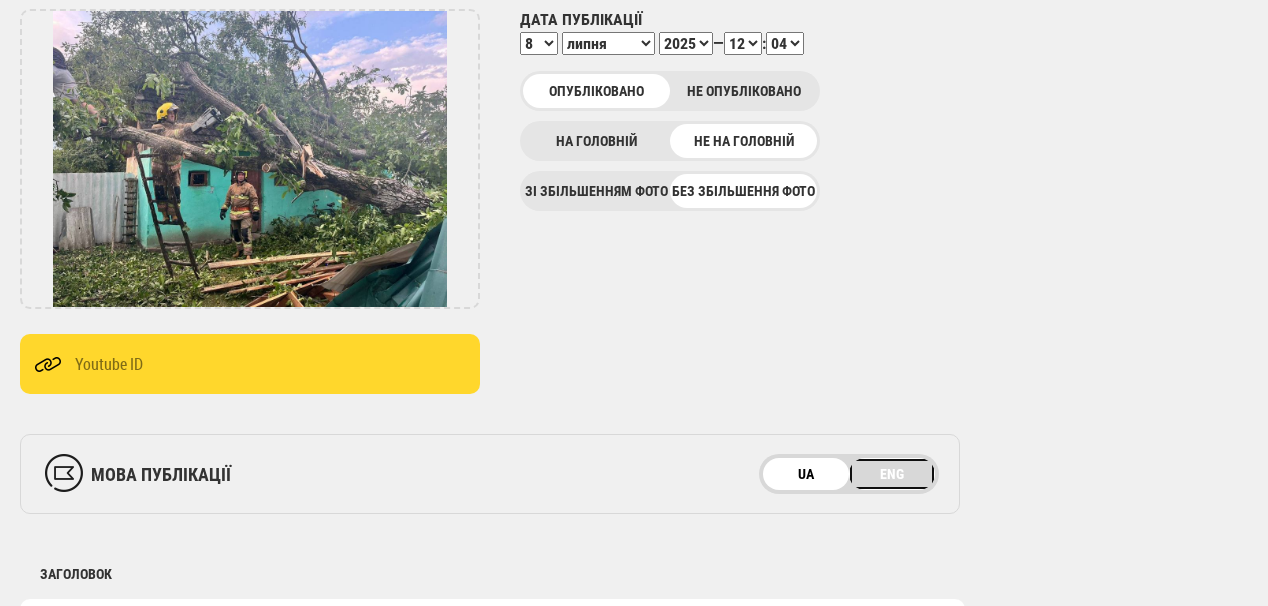 click on "ENG" at bounding box center (892, 474) 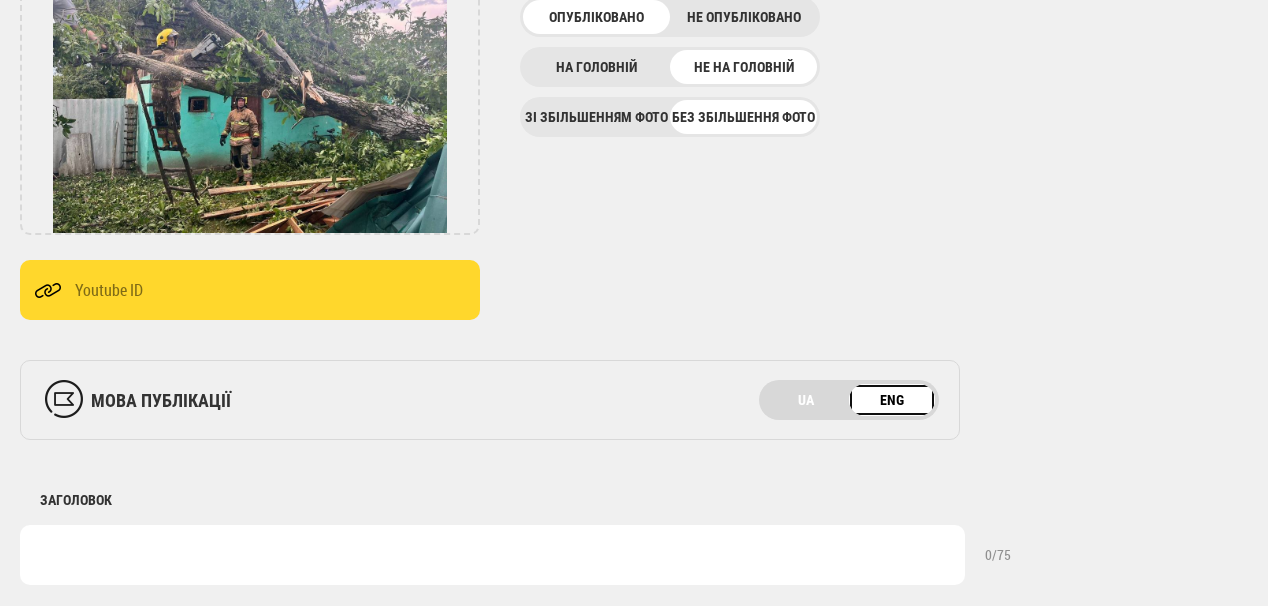 scroll, scrollTop: 560, scrollLeft: 0, axis: vertical 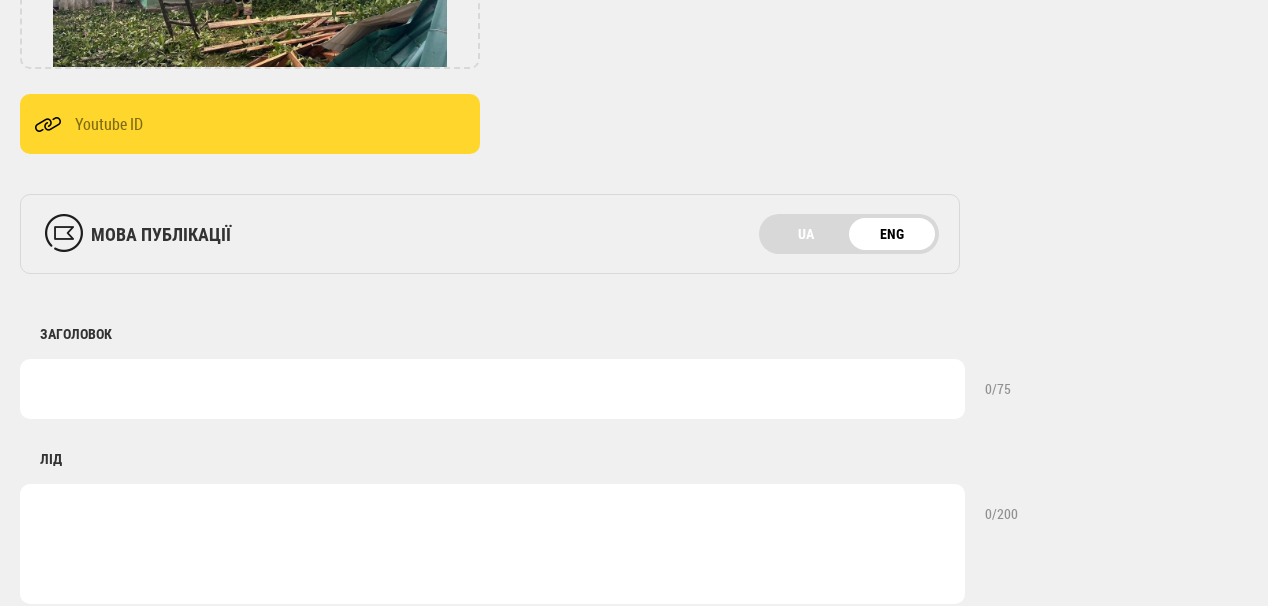 click at bounding box center [492, 389] 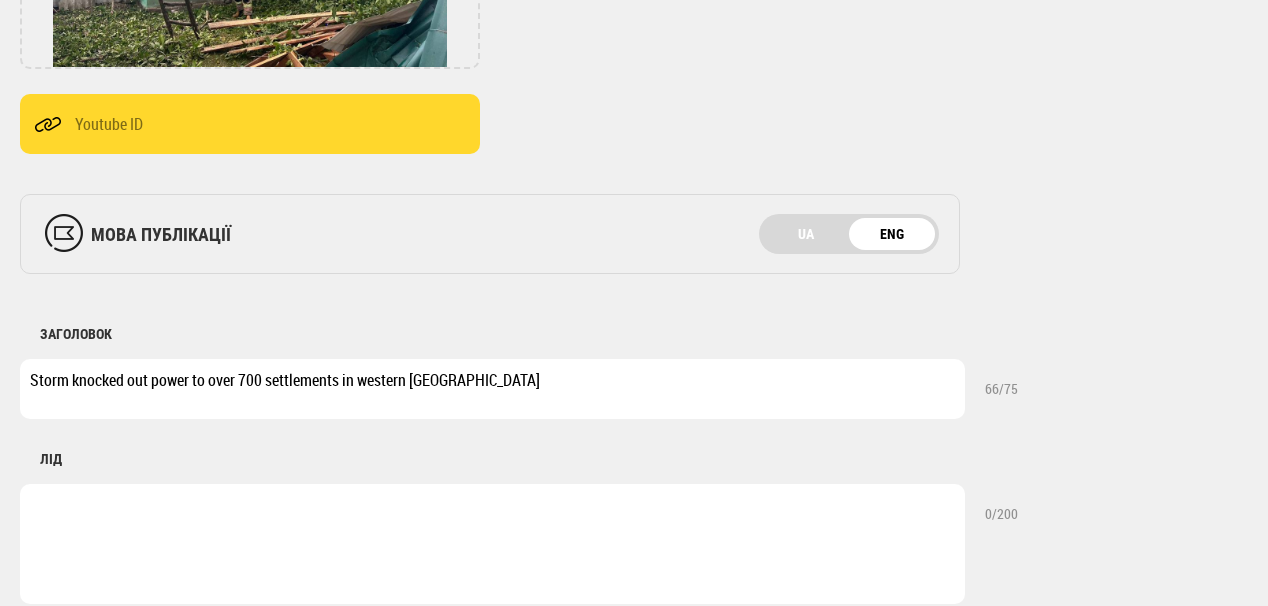 scroll, scrollTop: 720, scrollLeft: 0, axis: vertical 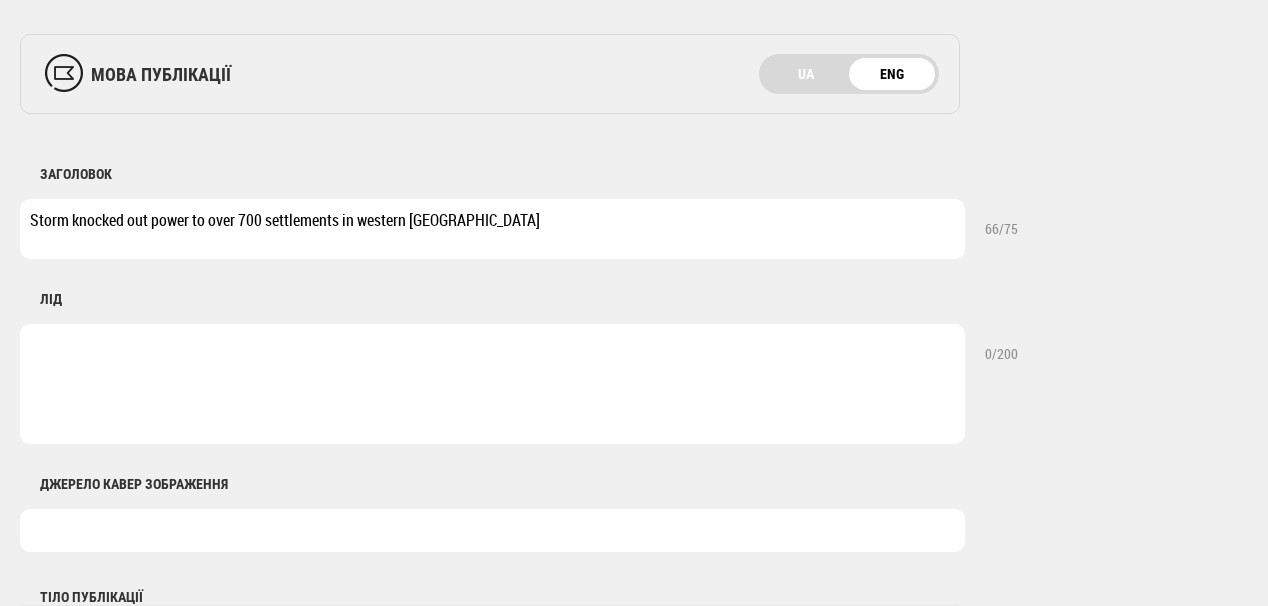 type on "Storm knocked out power to over 700 settlements in western [GEOGRAPHIC_DATA]" 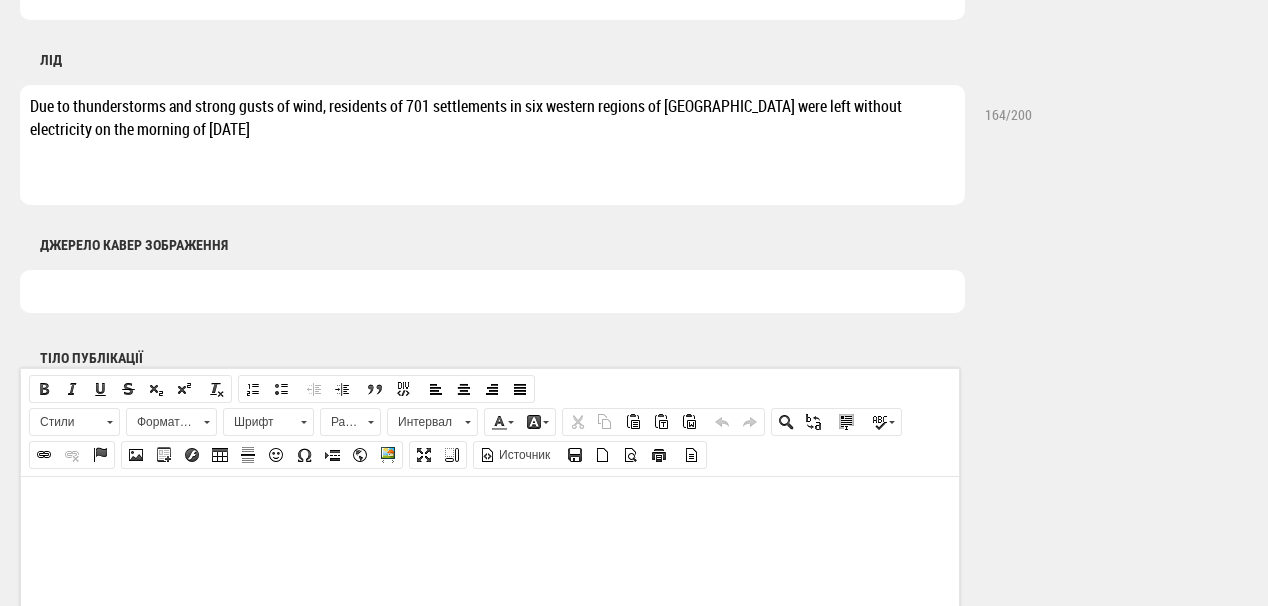 scroll, scrollTop: 960, scrollLeft: 0, axis: vertical 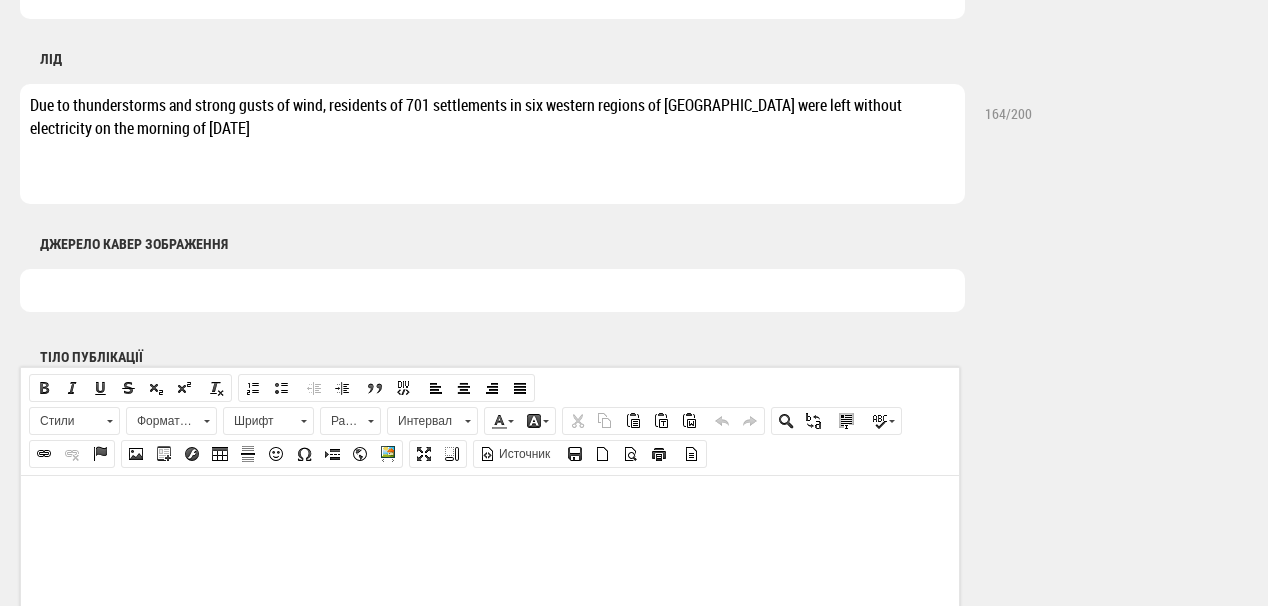 type on "Due to thunderstorms and strong gusts of wind, residents of 701 settlements in six western regions of [GEOGRAPHIC_DATA] were left without electricity on the morning of [DATE]" 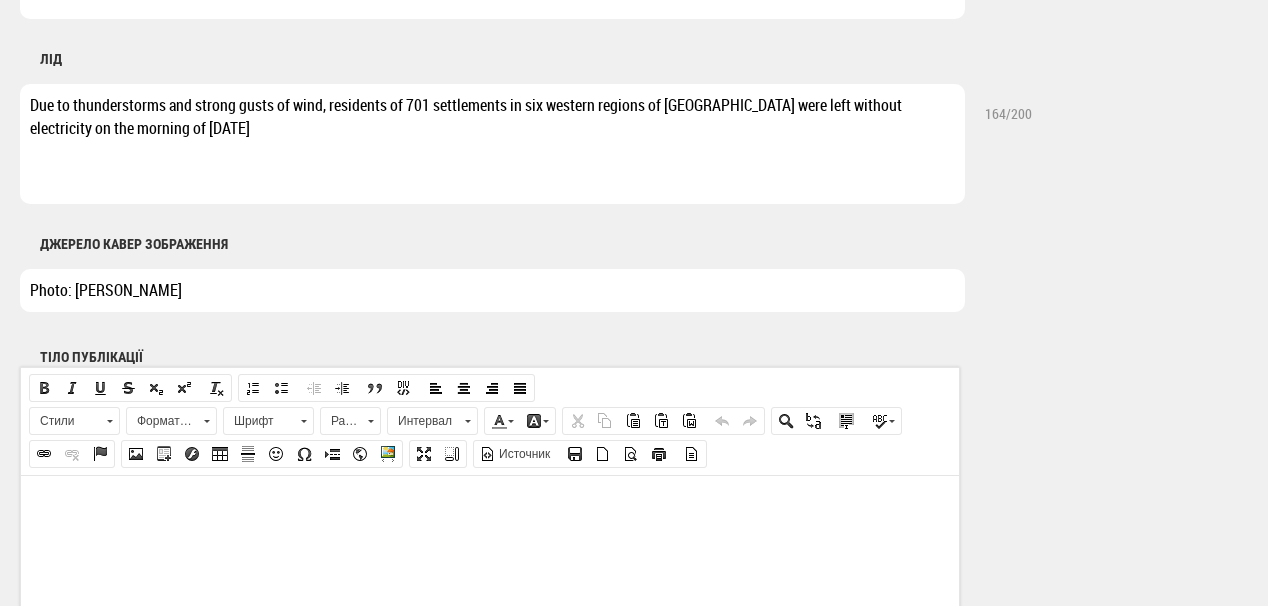 click on "Photo: [PERSON_NAME]" at bounding box center (492, 290) 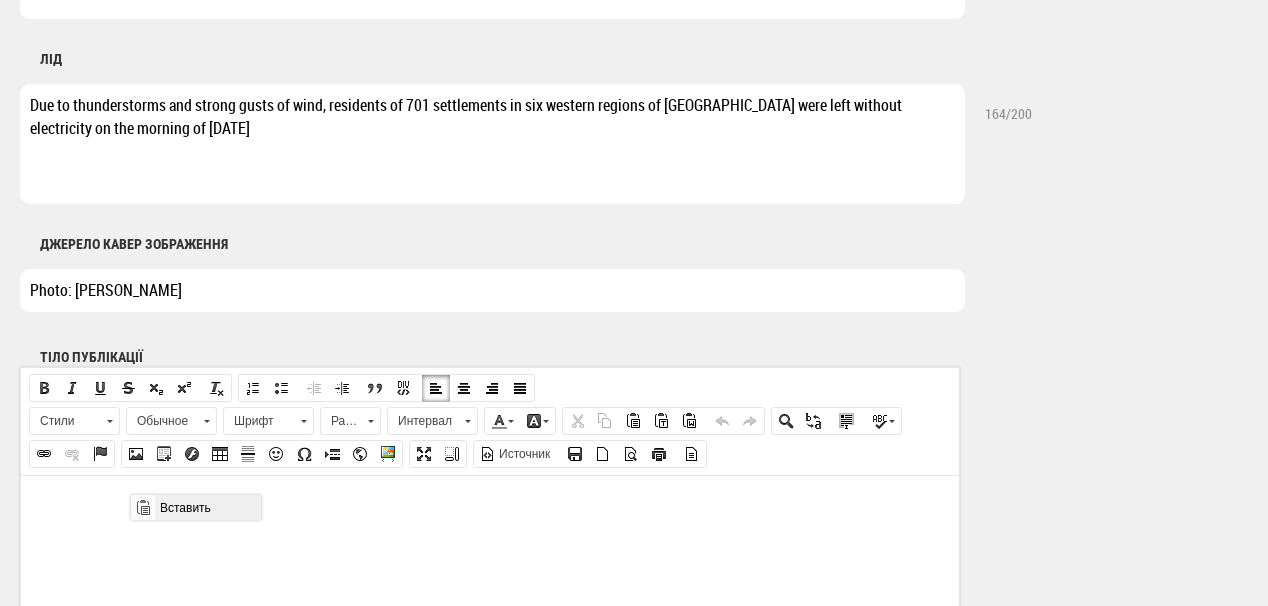 scroll, scrollTop: 0, scrollLeft: 0, axis: both 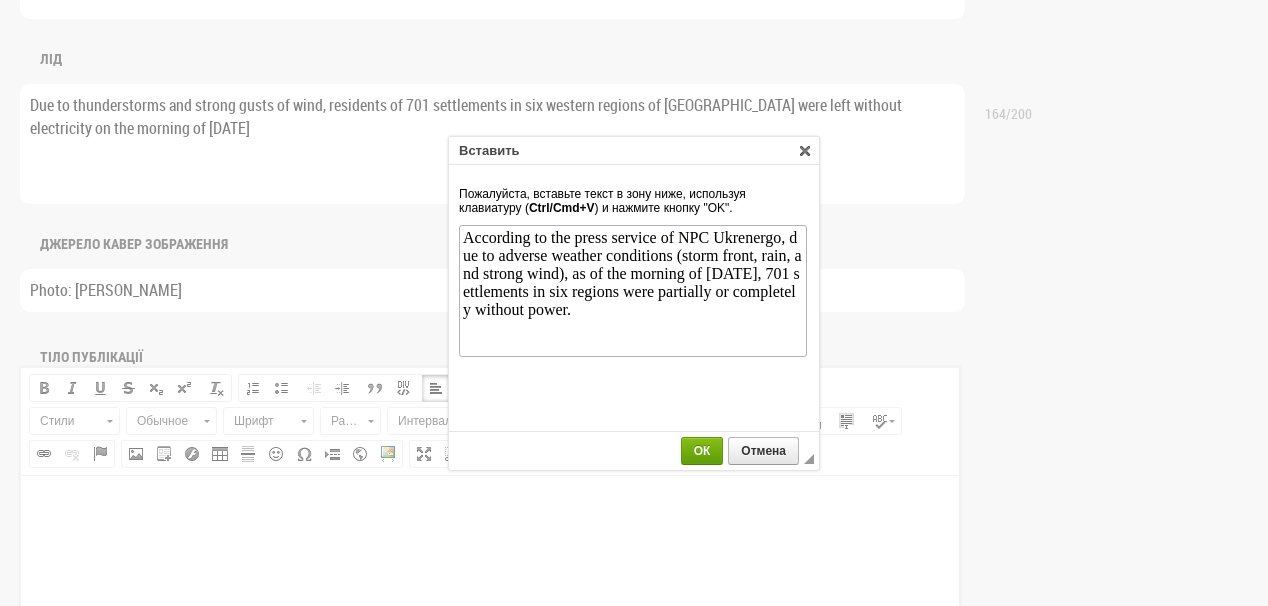 click on "ОК" at bounding box center (702, 451) 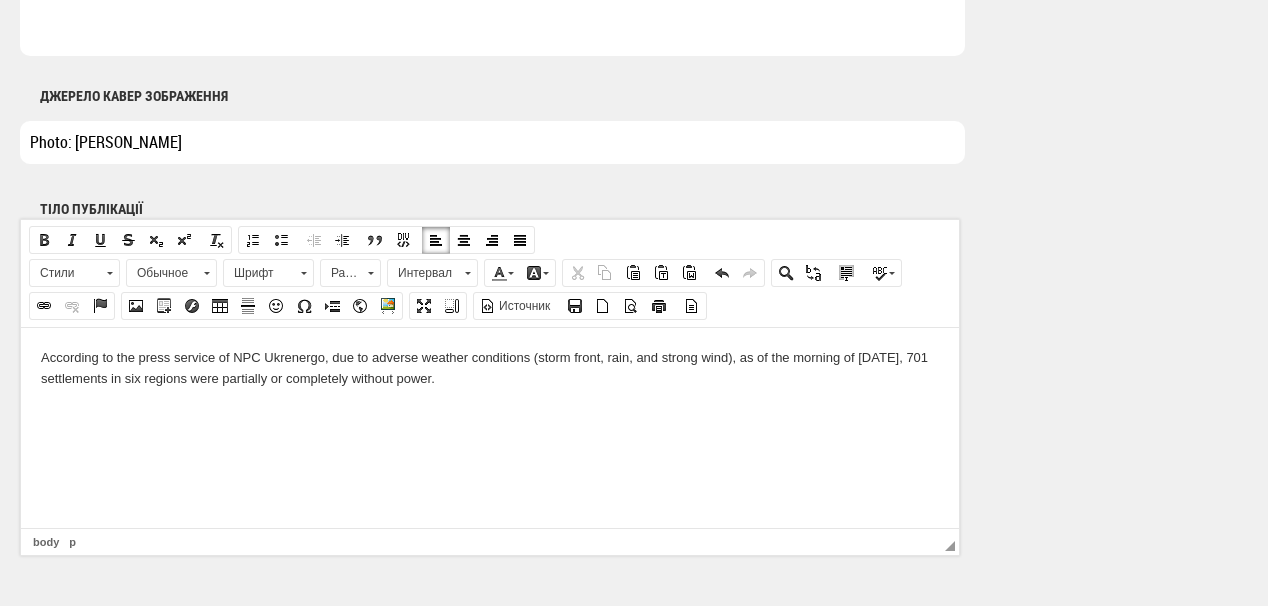 scroll, scrollTop: 1120, scrollLeft: 0, axis: vertical 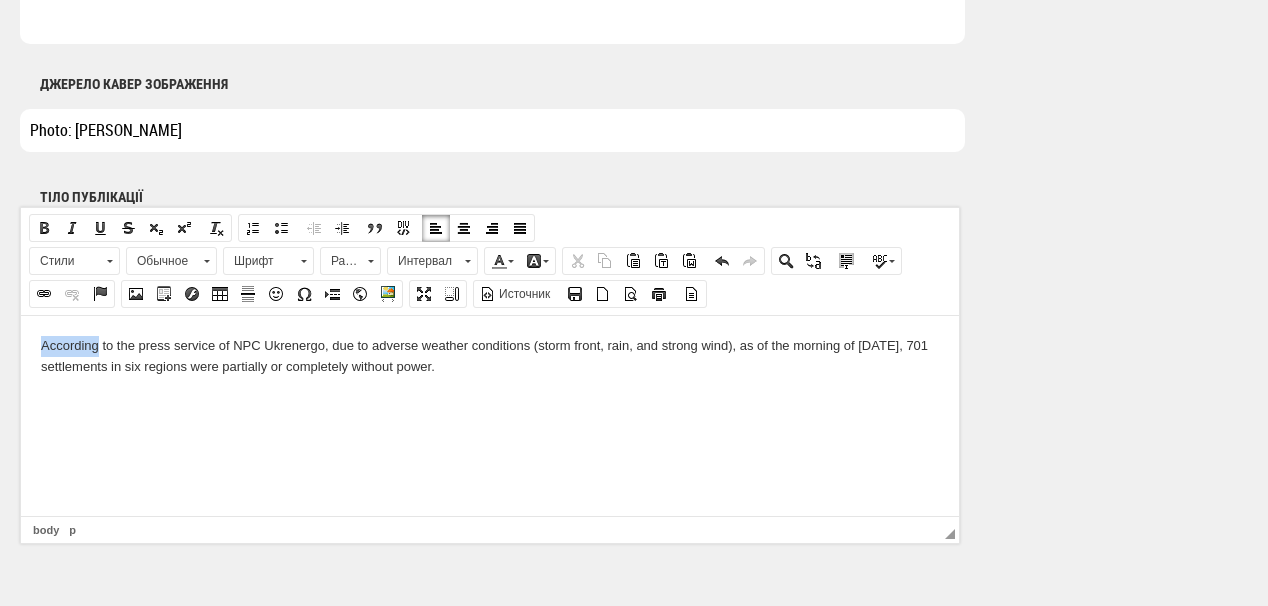 drag, startPoint x: 38, startPoint y: 343, endPoint x: 68, endPoint y: 620, distance: 278.6198 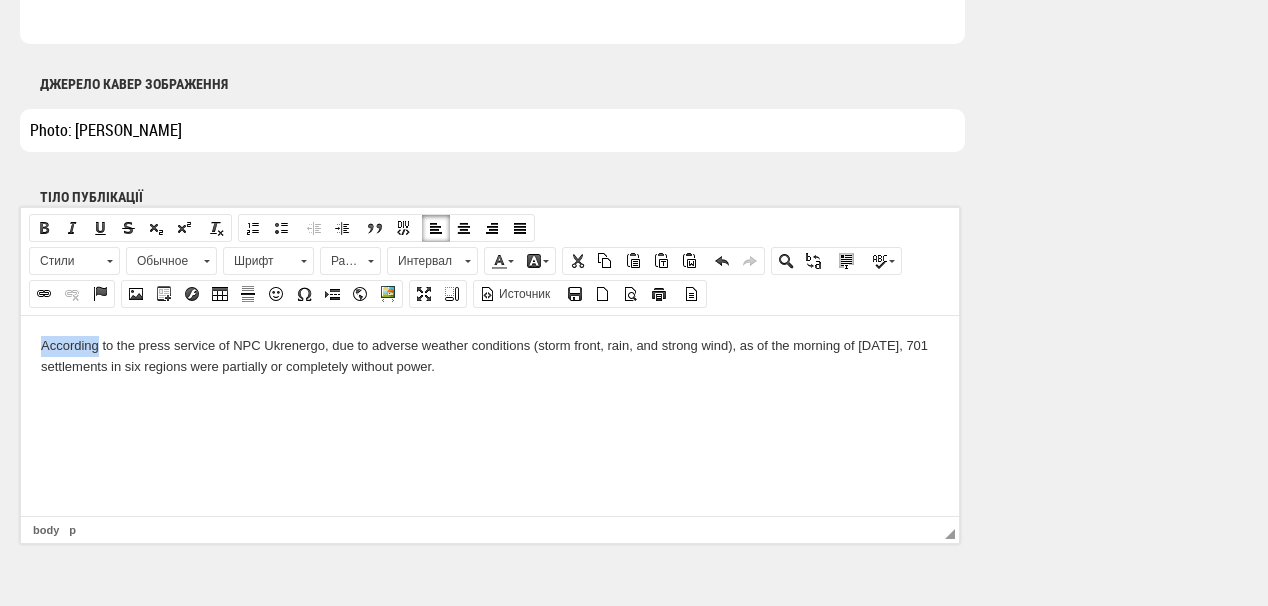 click at bounding box center (44, 294) 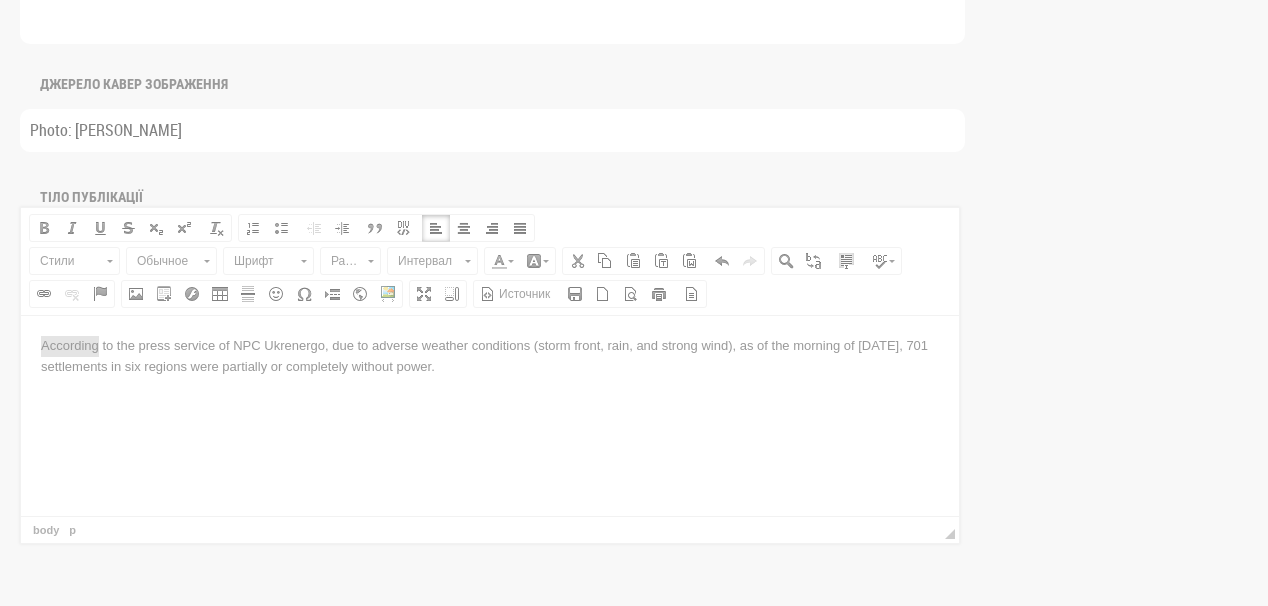 scroll, scrollTop: 0, scrollLeft: 0, axis: both 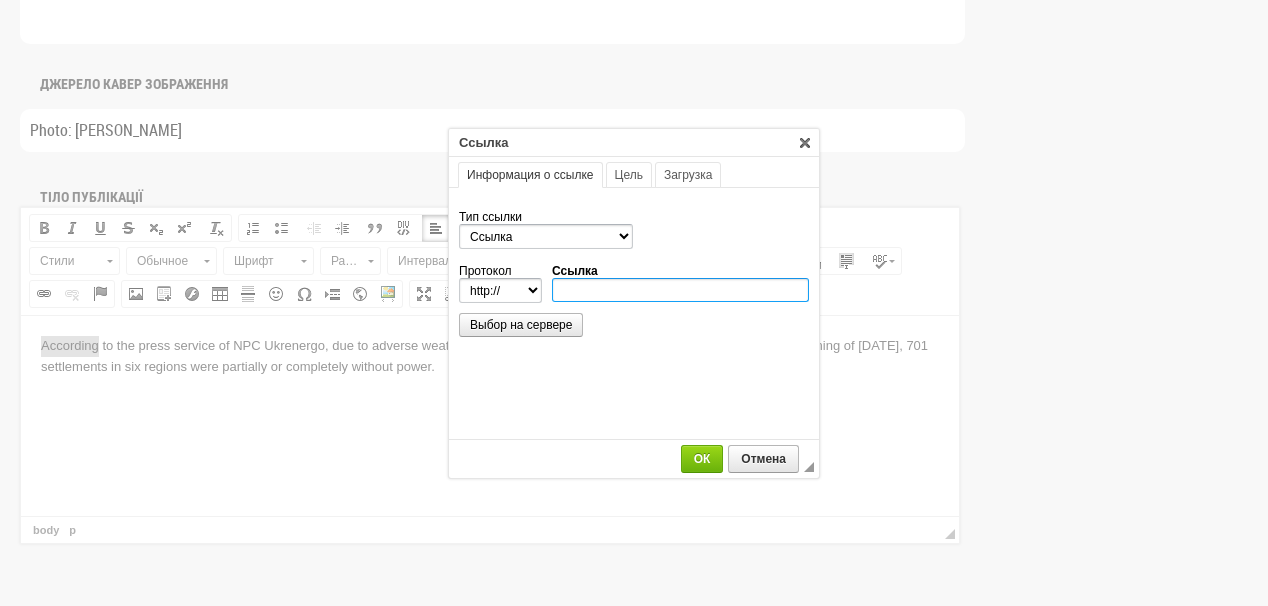 click on "Ссылка" at bounding box center [680, 290] 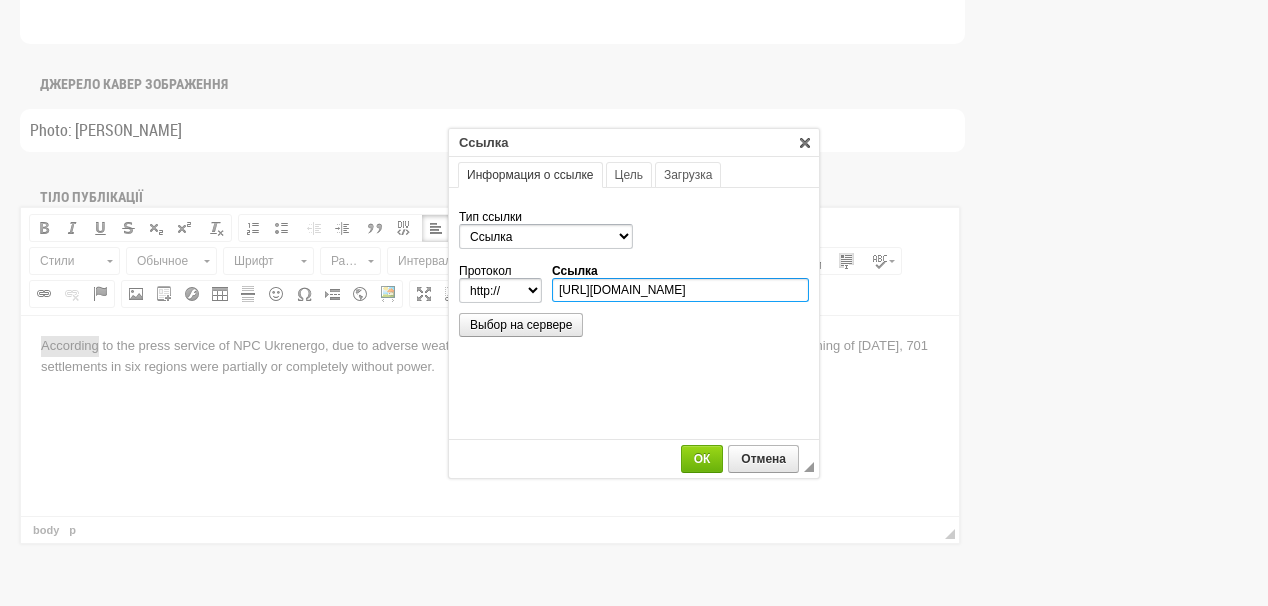 scroll, scrollTop: 0, scrollLeft: 645, axis: horizontal 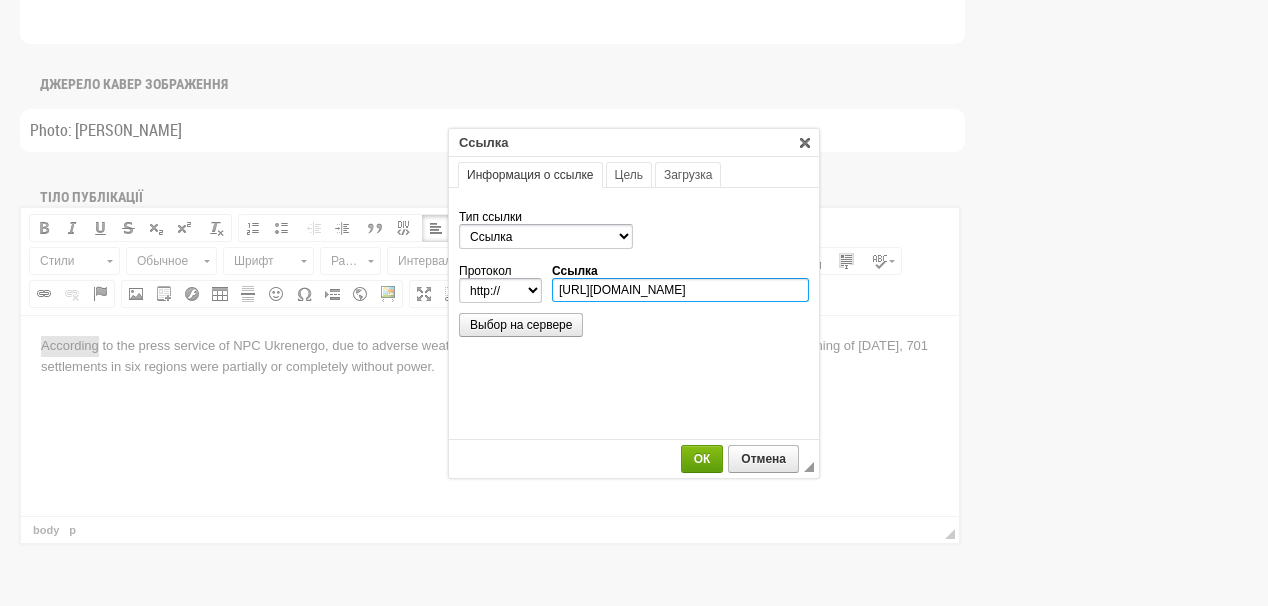 type on "https://www.facebook.com/npcukrenergo/posts/pfbid0p5JLgum6w8VBEnPSGiEFkJDJ6TF8UbAzokiFWaSBifnxnREsAEwRT2mg3uzn4oHol?rdid=ptBi1gzmpGKhAG5x#" 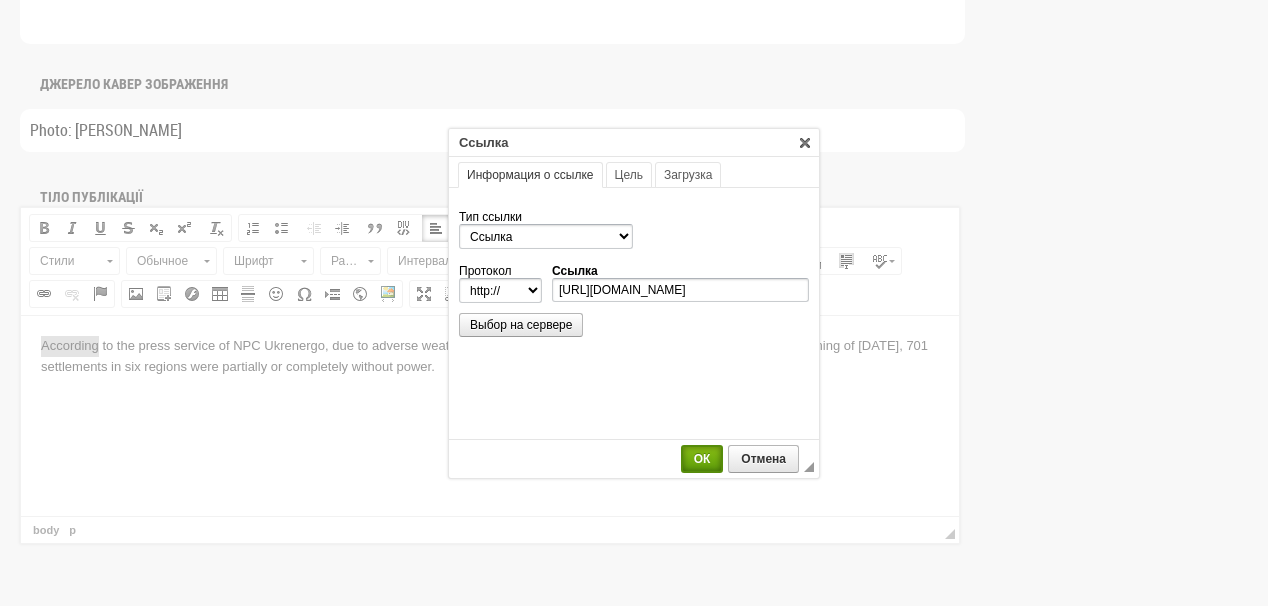 select on "https://" 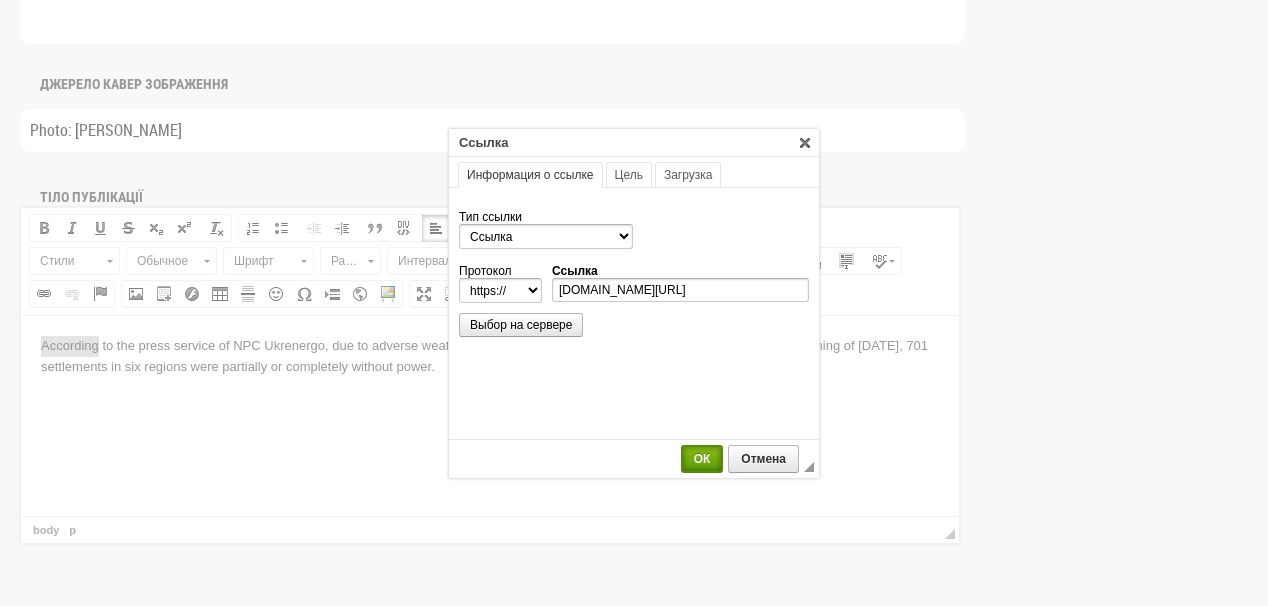 scroll, scrollTop: 0, scrollLeft: 0, axis: both 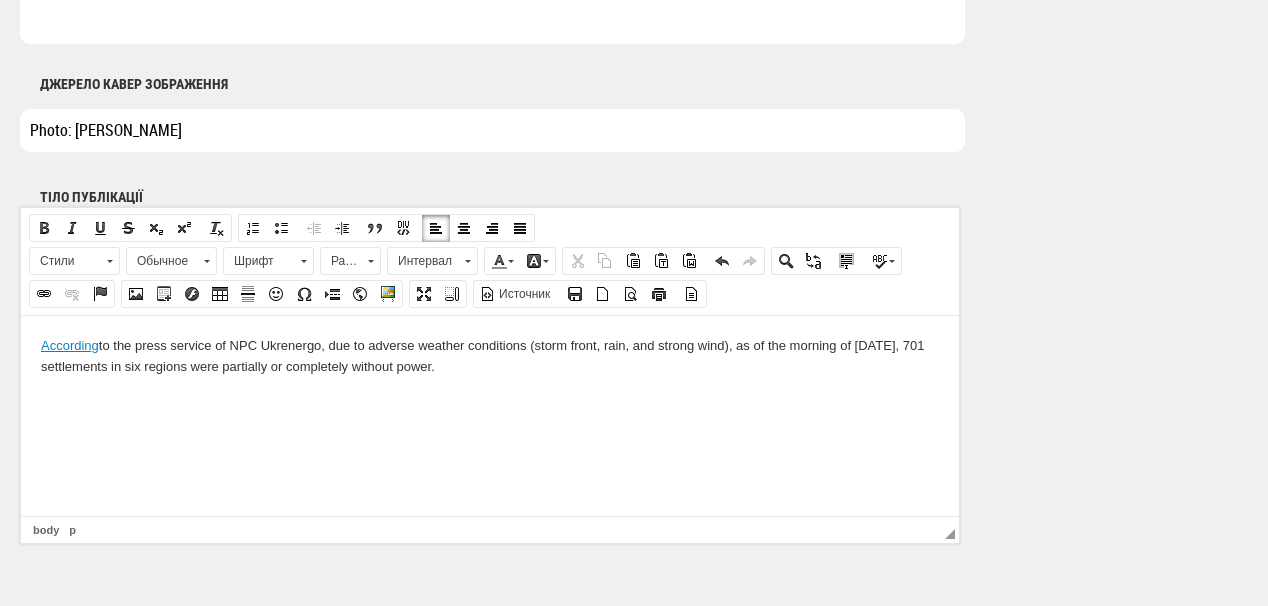 click on "According  to the press service of NPC Ukrenergo, due to adverse weather conditions (storm front, rain, and strong wind), as of the morning of Tuesday, July 8, 701 settlements in six regions were partially or completely without power." at bounding box center (490, 356) 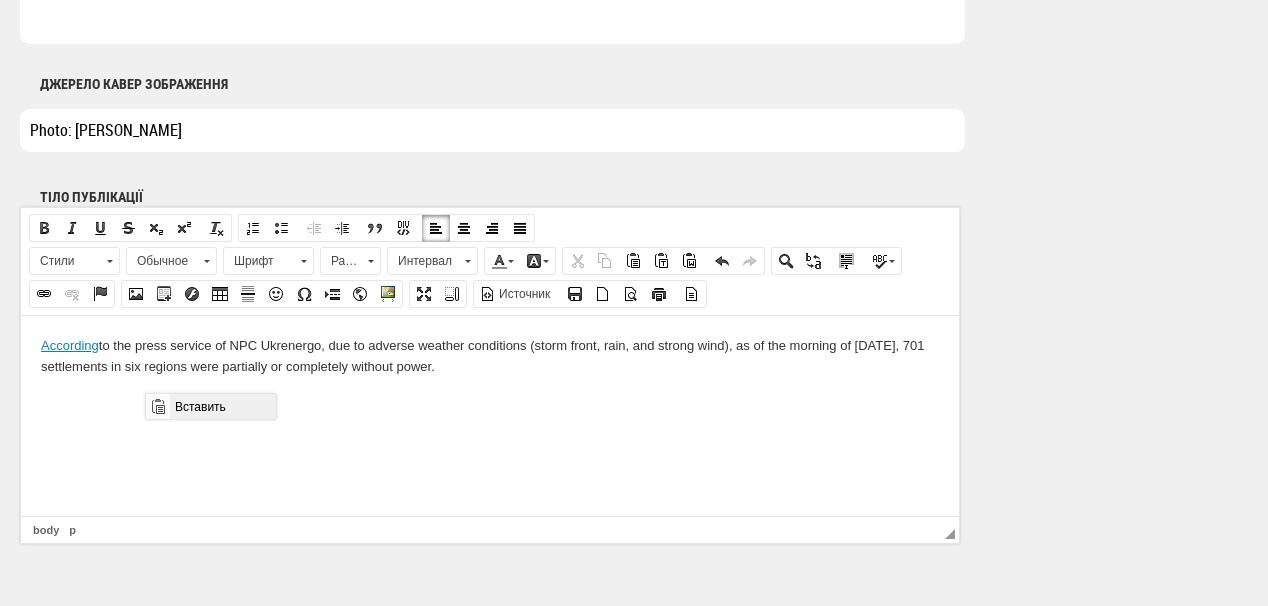 drag, startPoint x: 193, startPoint y: 407, endPoint x: 569, endPoint y: 705, distance: 479.77078 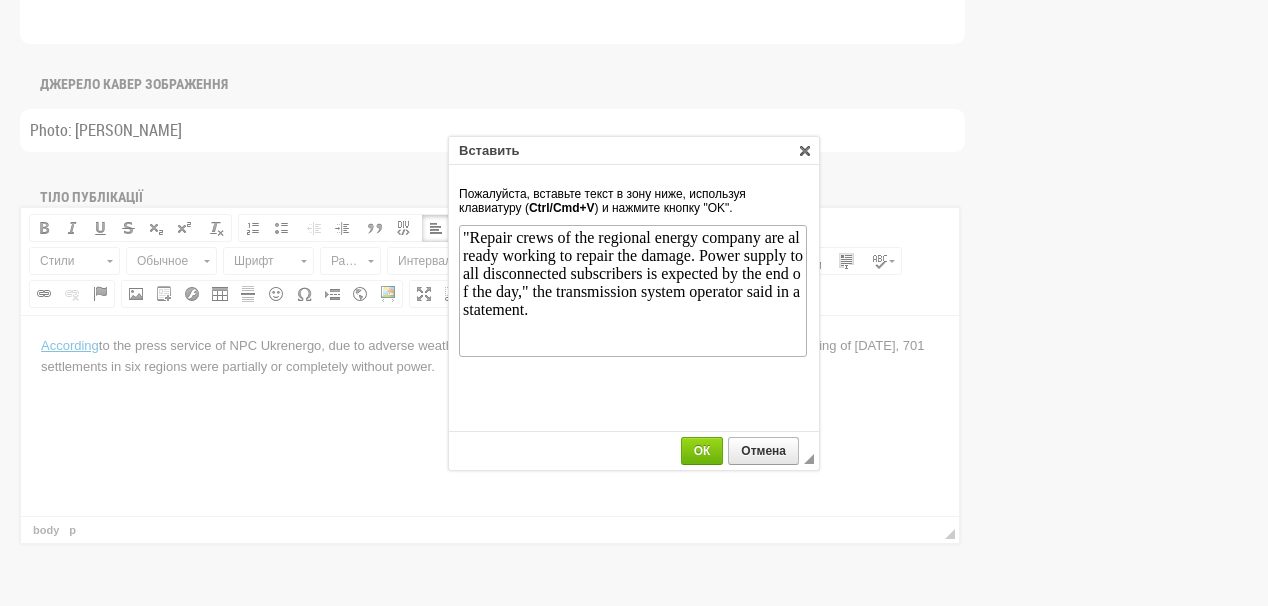 scroll, scrollTop: 0, scrollLeft: 0, axis: both 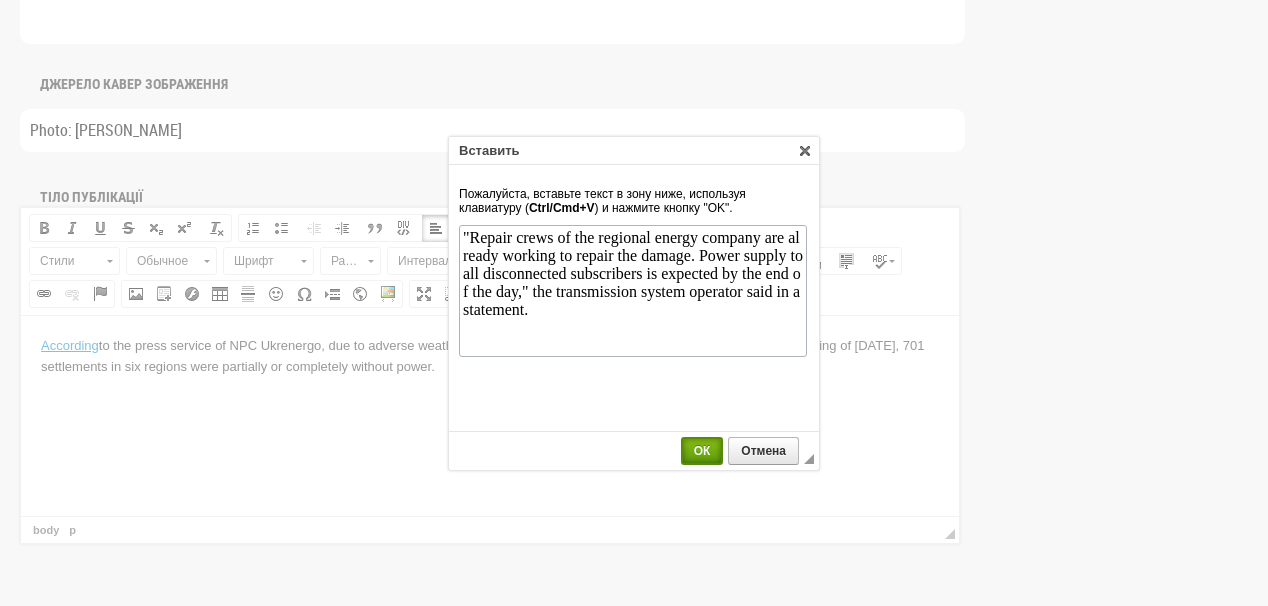 click on "ОК" at bounding box center (702, 451) 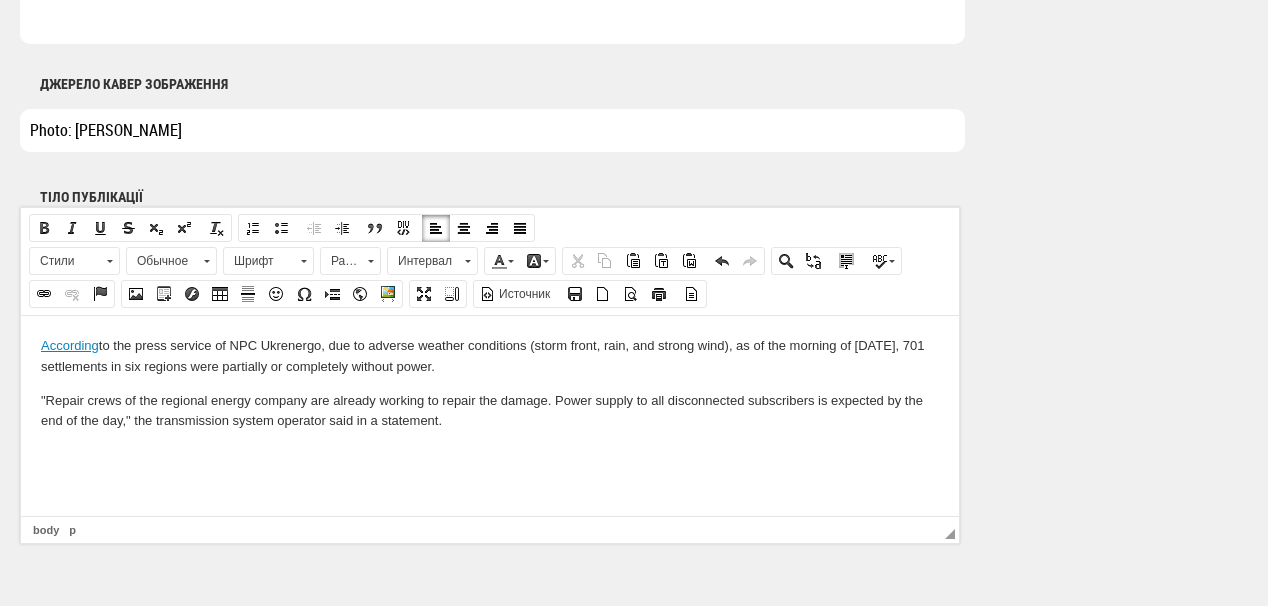 click at bounding box center (490, 454) 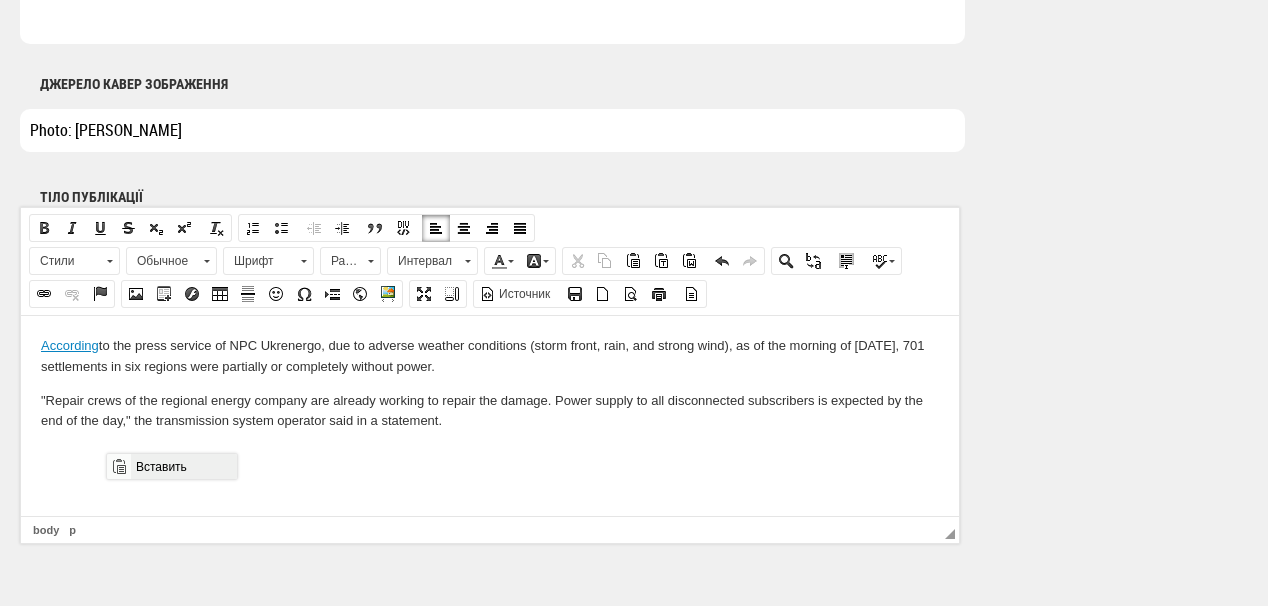 drag, startPoint x: 146, startPoint y: 459, endPoint x: 449, endPoint y: 806, distance: 460.67123 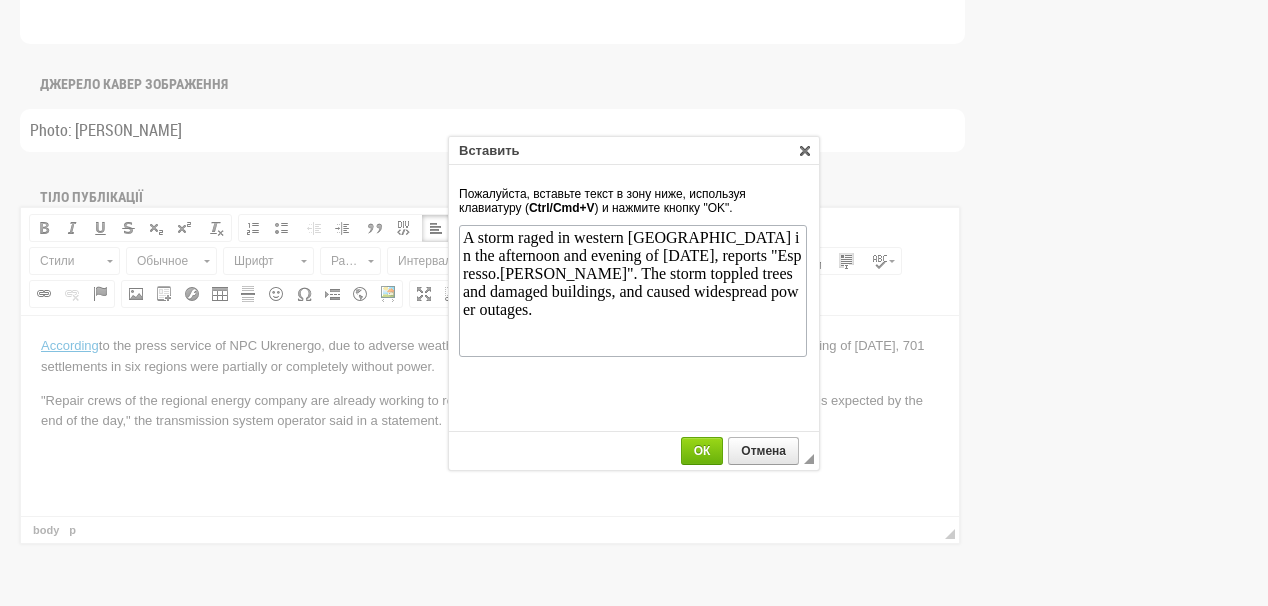 scroll, scrollTop: 0, scrollLeft: 0, axis: both 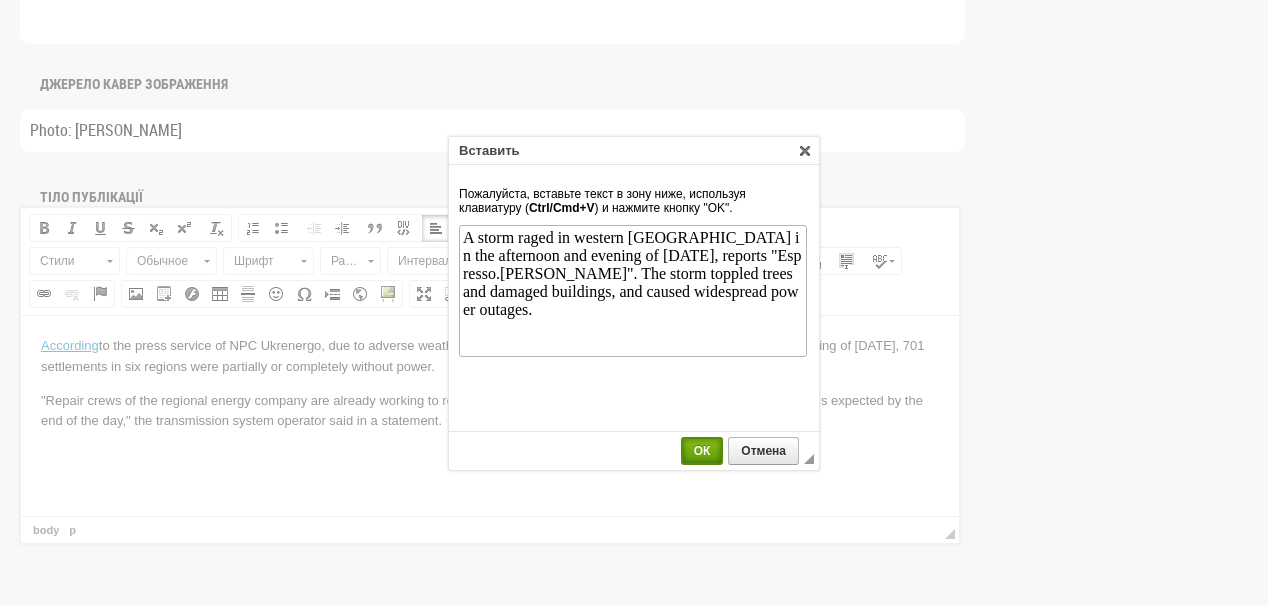click on "ОК" at bounding box center (702, 451) 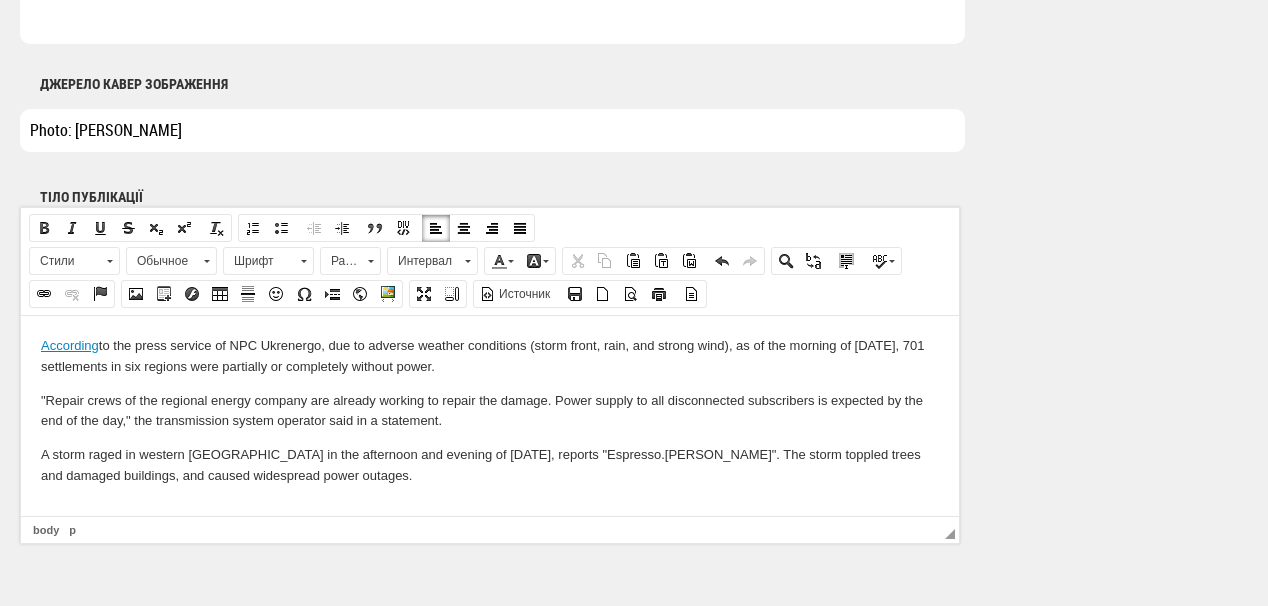 scroll, scrollTop: 0, scrollLeft: 0, axis: both 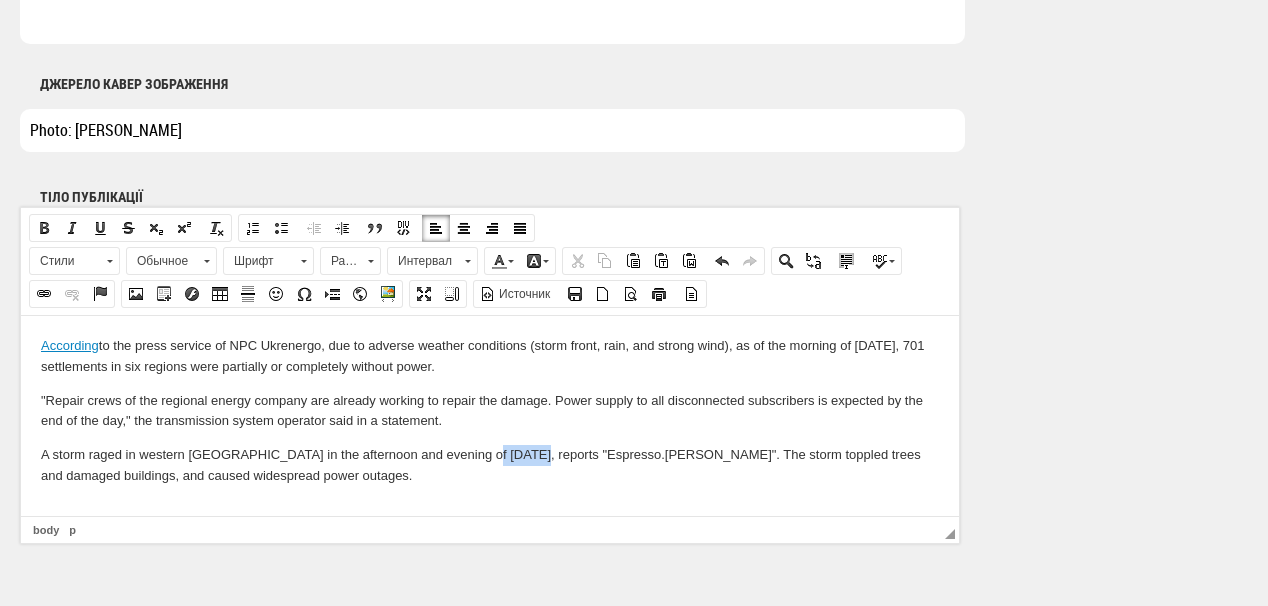 drag, startPoint x: 461, startPoint y: 456, endPoint x: 503, endPoint y: 457, distance: 42.0119 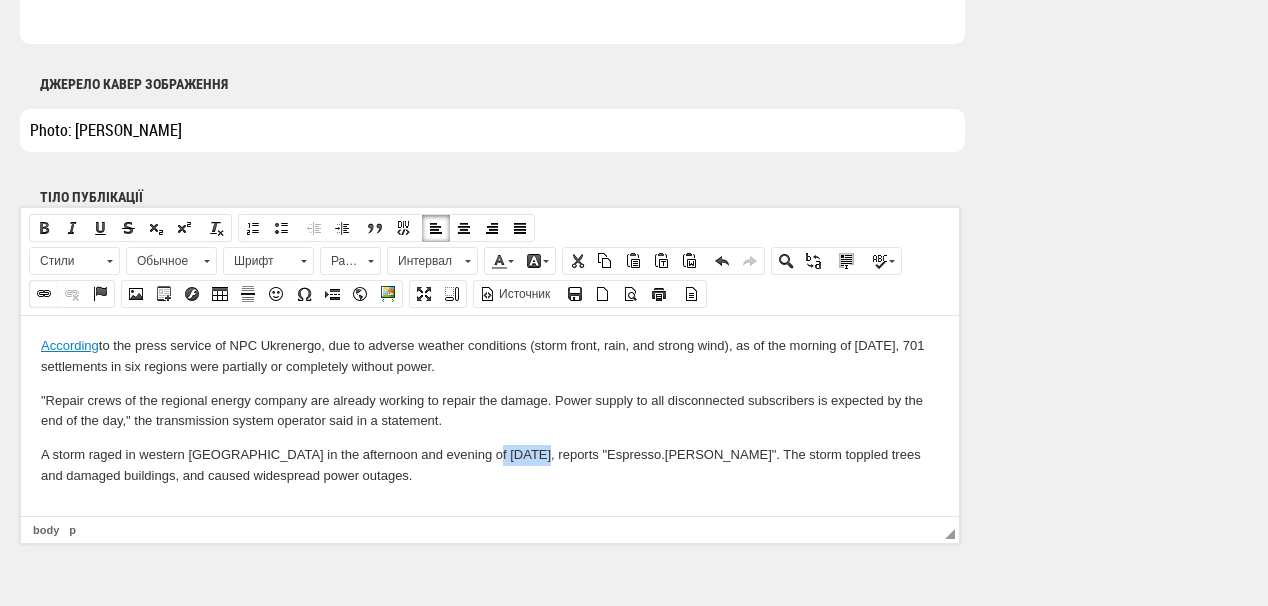 click on "Вставить/Редактировать ссылку" at bounding box center (44, 294) 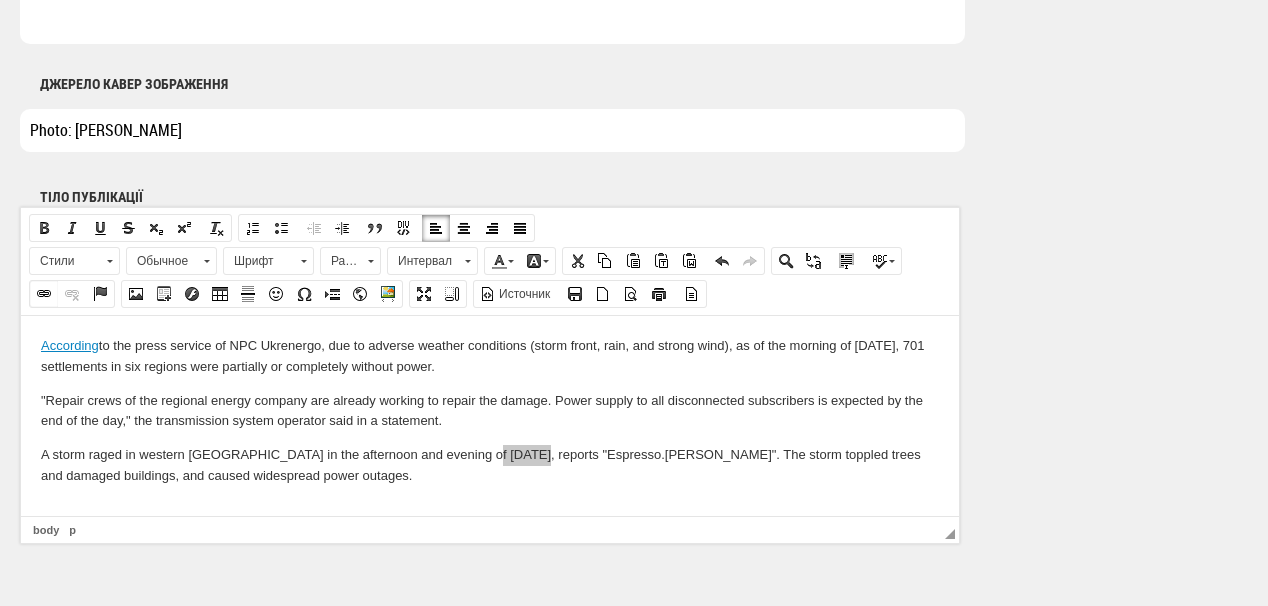 select on "http://" 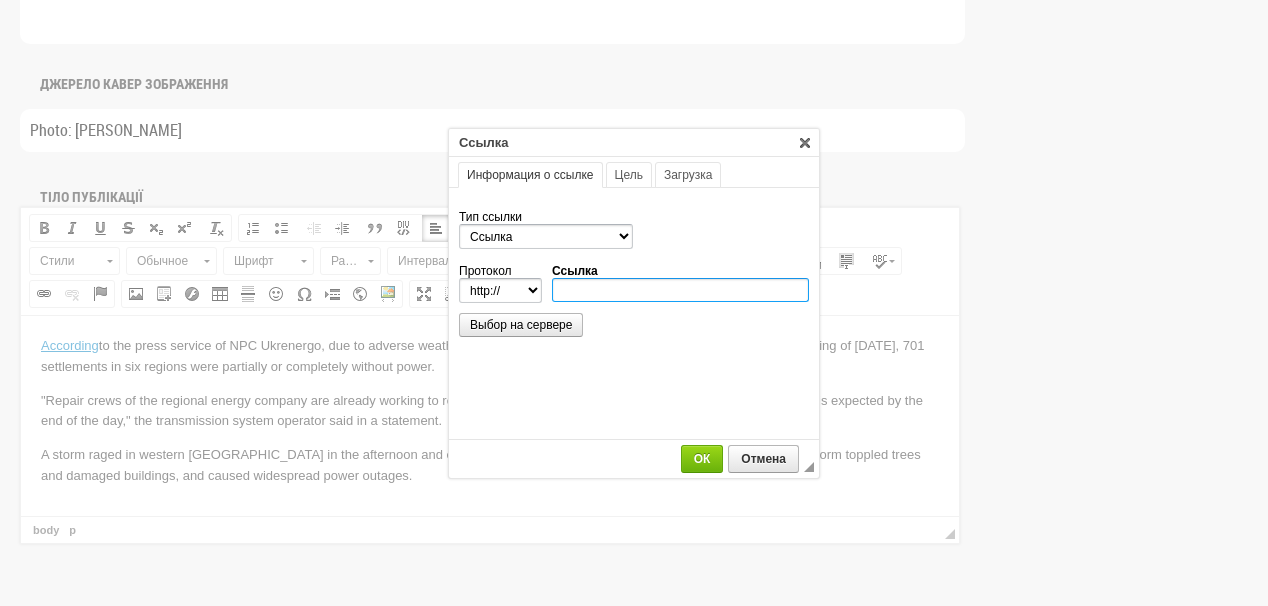 click on "Ссылка" at bounding box center [680, 290] 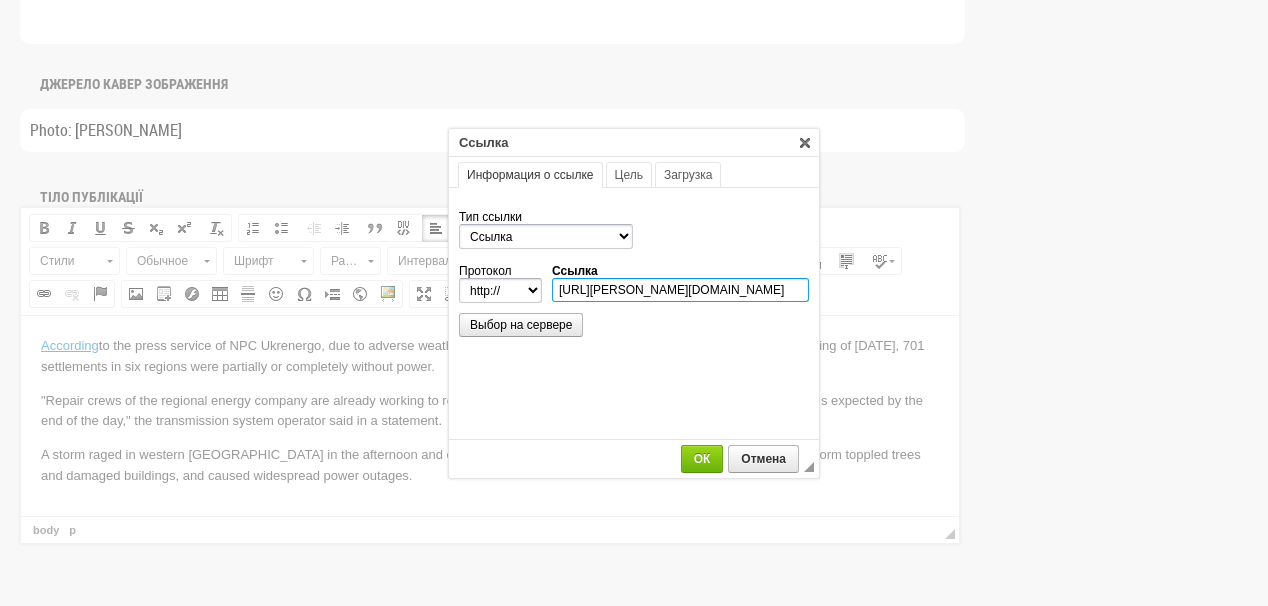 scroll, scrollTop: 0, scrollLeft: 493, axis: horizontal 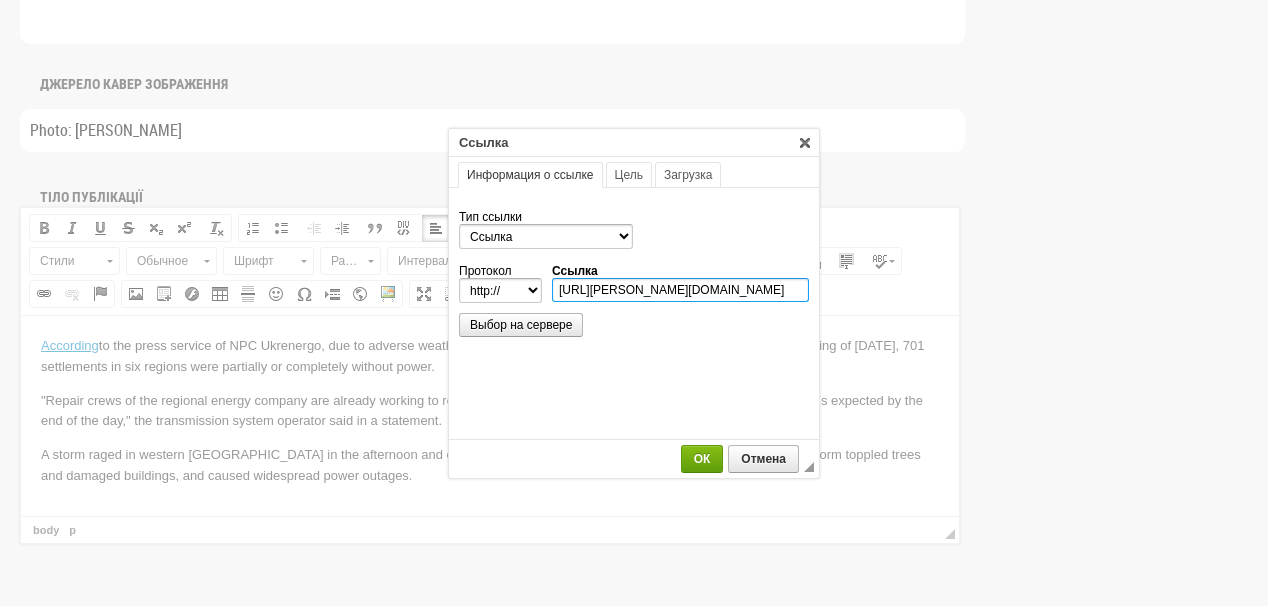 type on "https://zahid.espreso.tv/suspilstvo-masshtabni-znestrumlennya-povaleni-dereva-poshkodzheni-budinki-naslidki-bureviyu-na-zakhodi-ukraini" 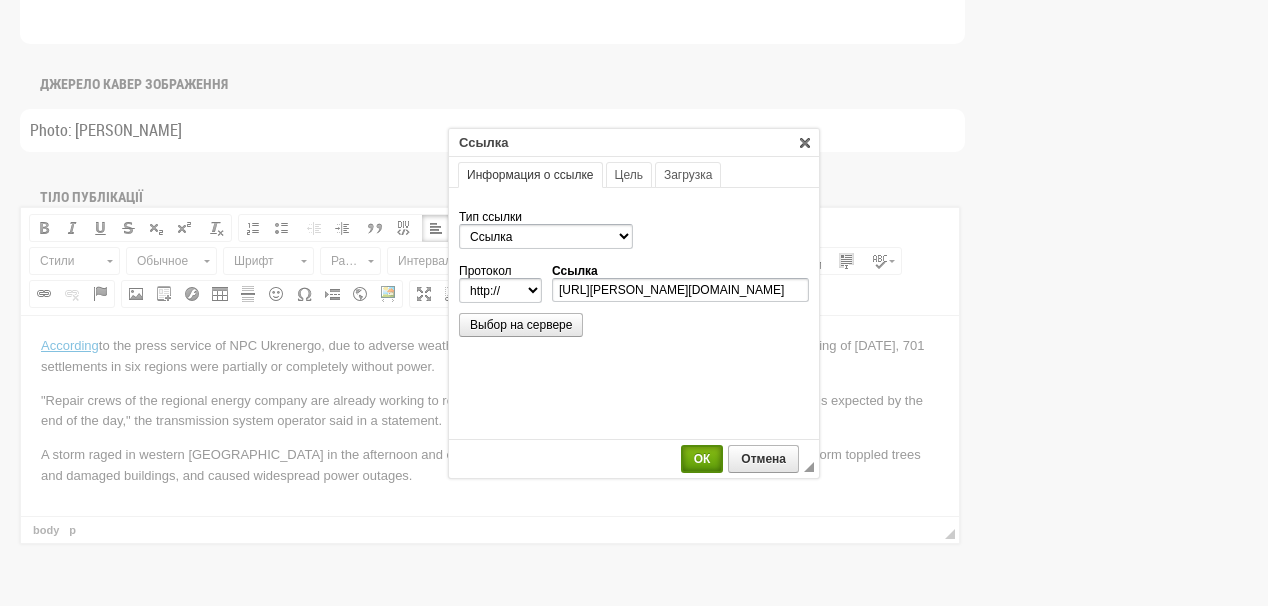 select on "https://" 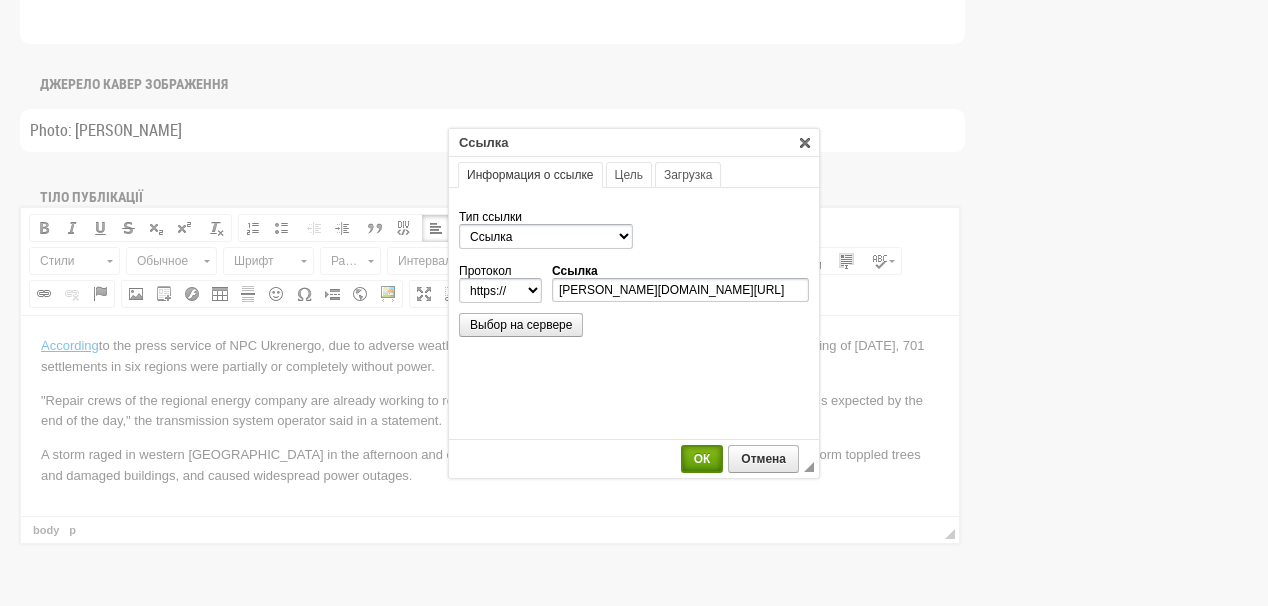 scroll, scrollTop: 0, scrollLeft: 0, axis: both 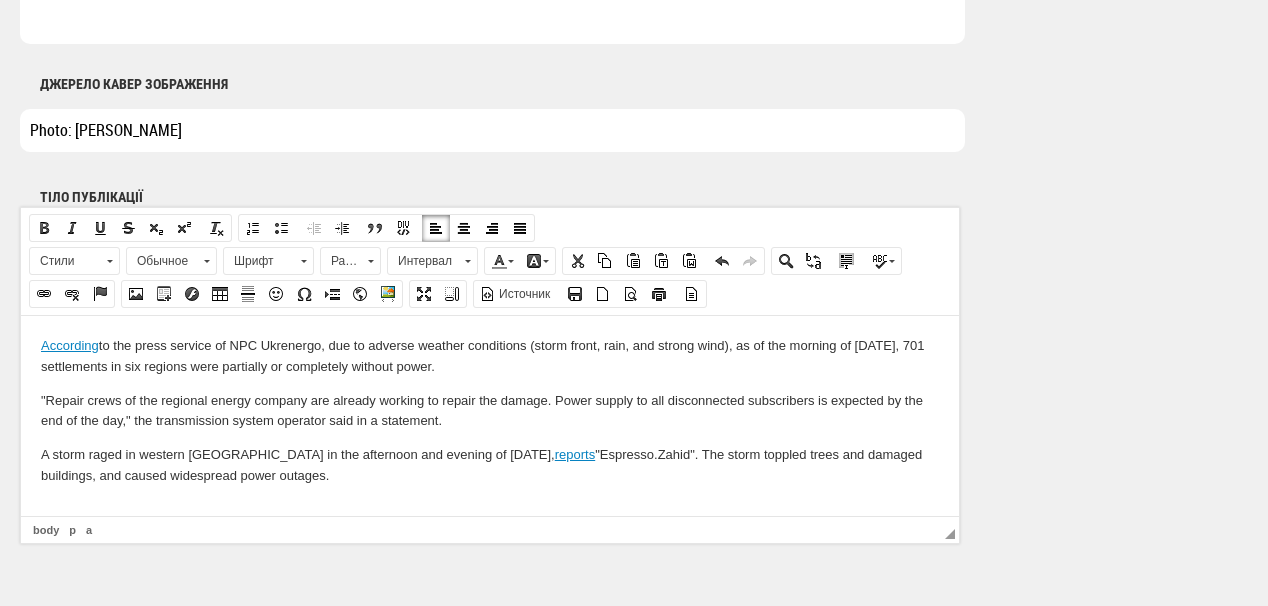 click on "According  to the press service of NPC Ukrenergo, due to adverse weather conditions (storm front, rain, and strong wind), as of the morning of Tuesday, July 8, 701 settlements in six regions were partially or completely without power. "Repair crews of the regional energy company are already working to repair the damage. Power supply to all disconnected subscribers is expected by the end of the day," the transmission system operator said in a statement. A storm raged in western Ukraine in the afternoon and evening of July 7,  reports  "Espresso.Zahid". The storm toppled trees and damaged buildings, and caused widespread power outages." at bounding box center [490, 427] 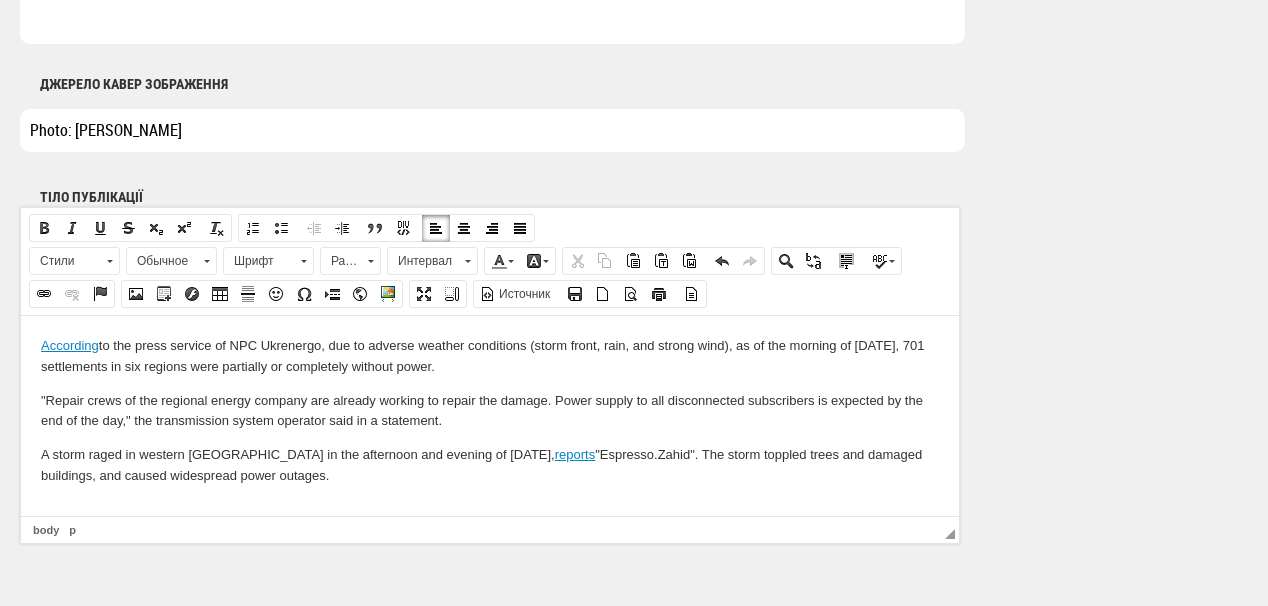 click at bounding box center (490, 509) 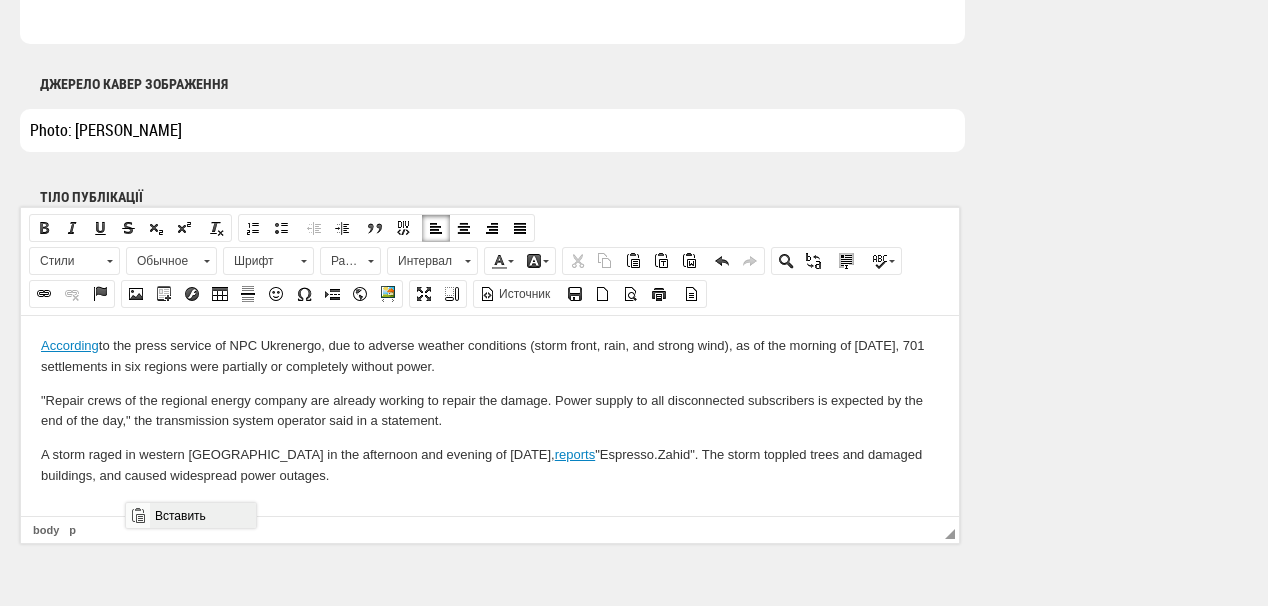 click on "Вставить" at bounding box center [202, 515] 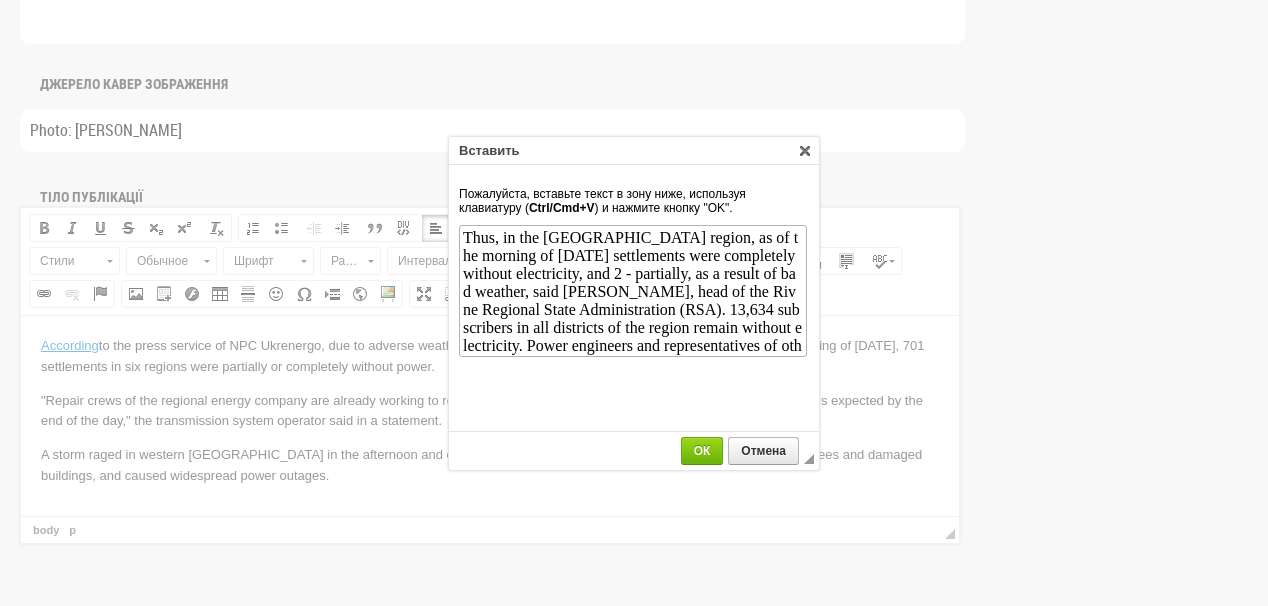 scroll, scrollTop: 37, scrollLeft: 0, axis: vertical 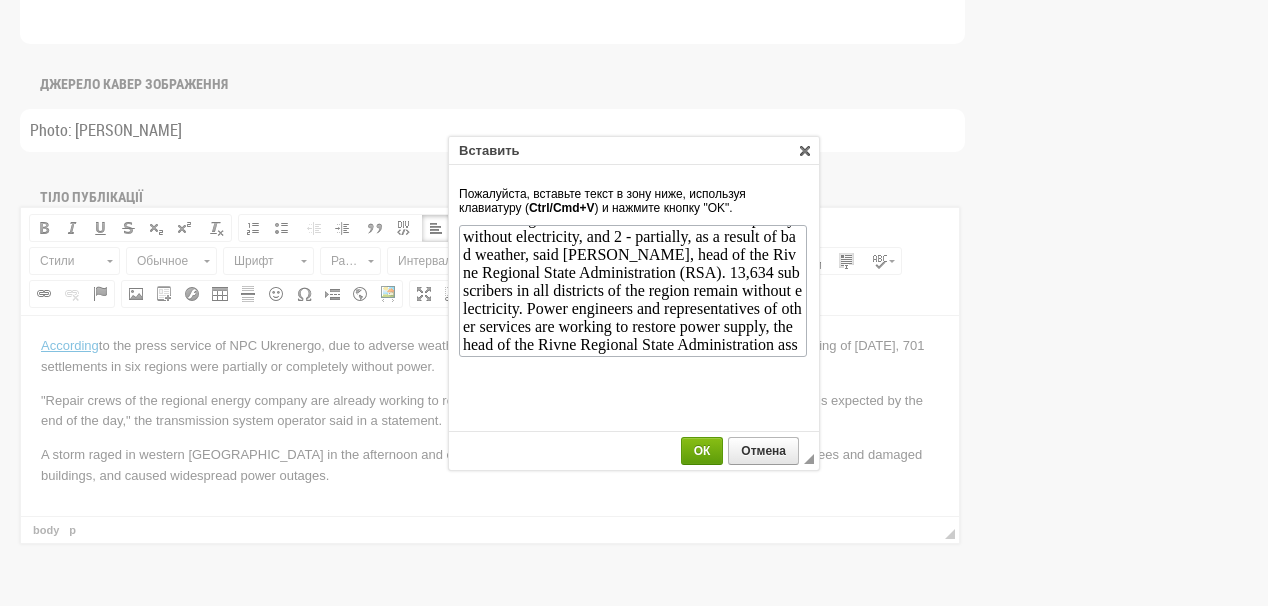 click on "ОК" at bounding box center [702, 451] 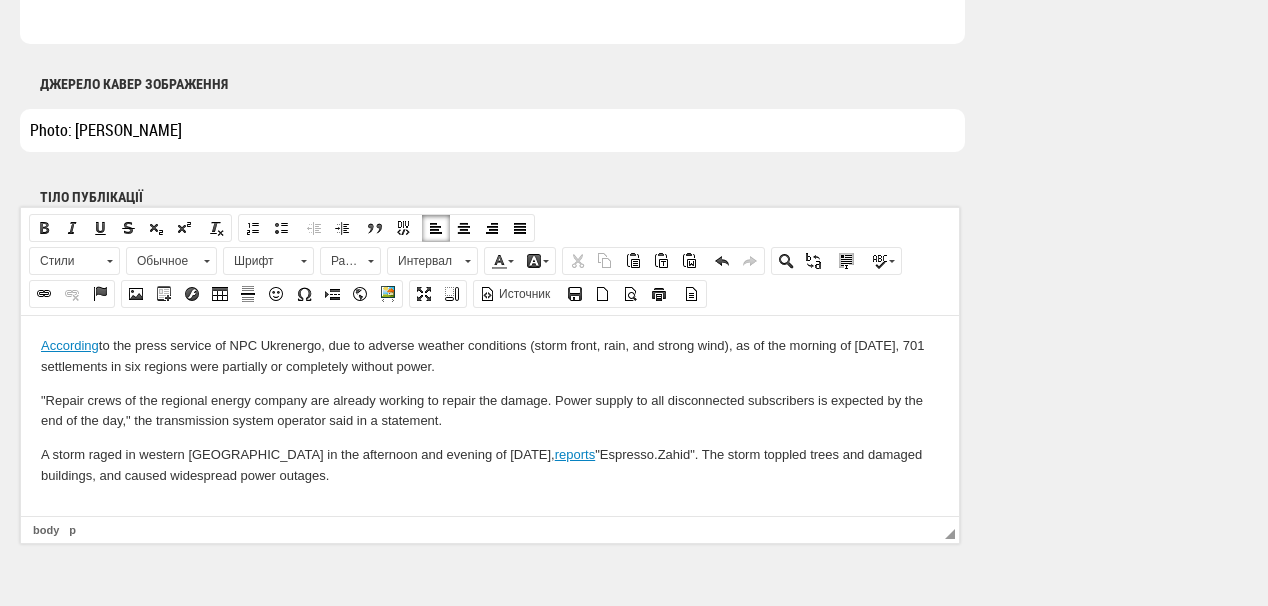 scroll, scrollTop: 0, scrollLeft: 0, axis: both 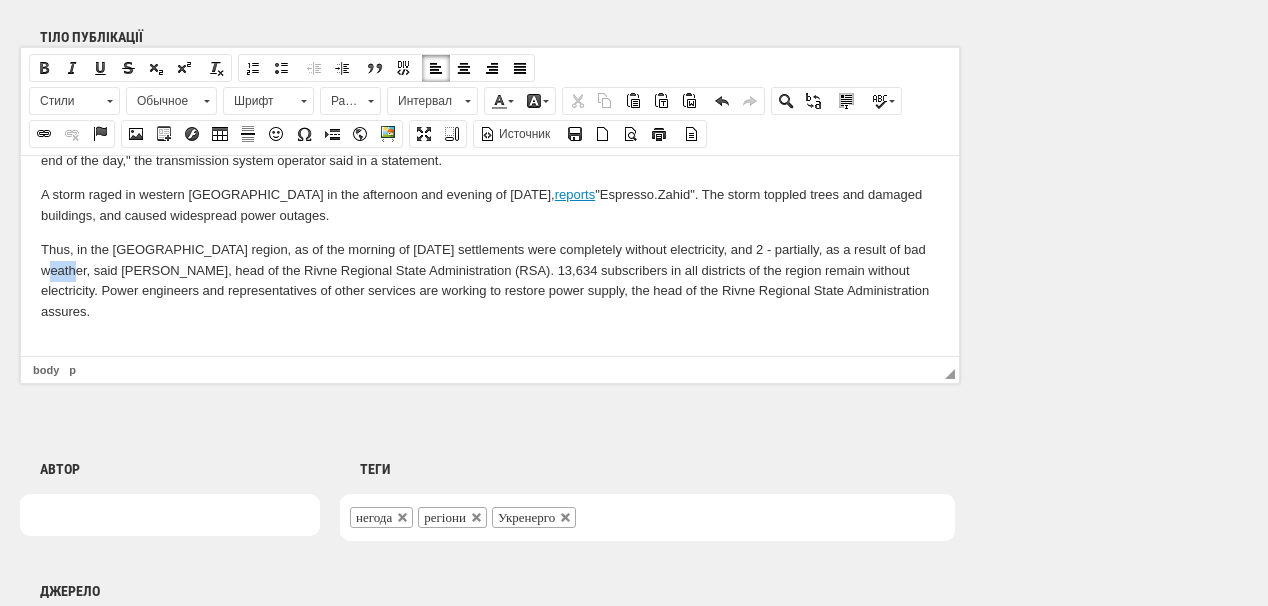 drag, startPoint x: 893, startPoint y: 251, endPoint x: 919, endPoint y: 250, distance: 26.019224 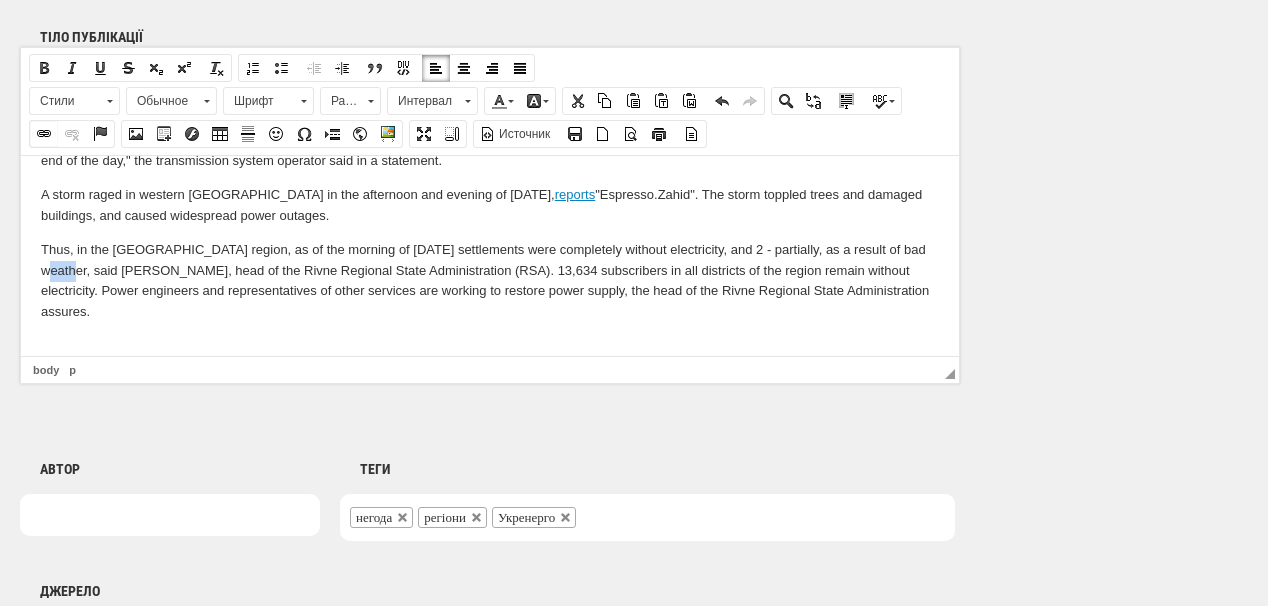 click at bounding box center (44, 134) 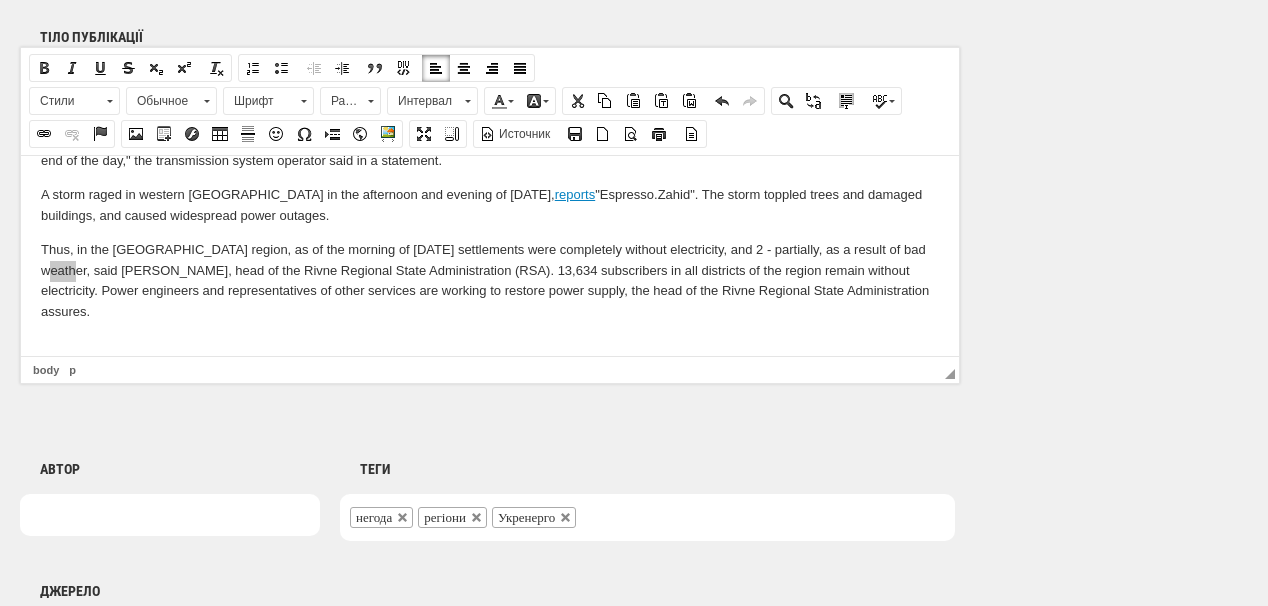 select on "http://" 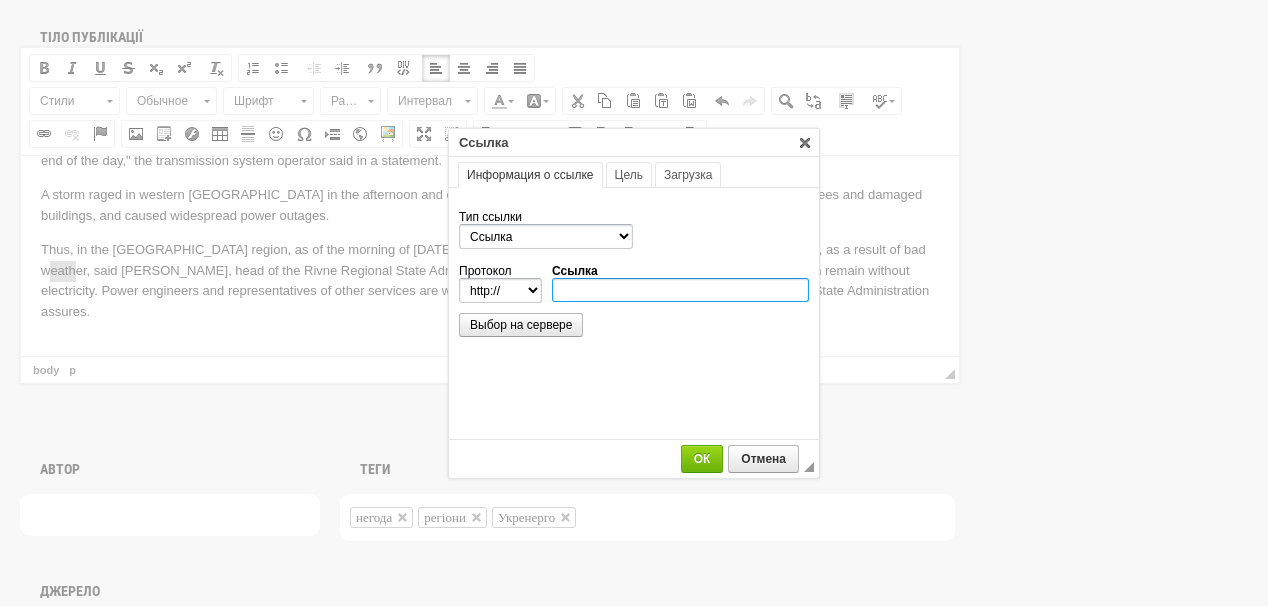 click on "Ссылка" at bounding box center [680, 290] 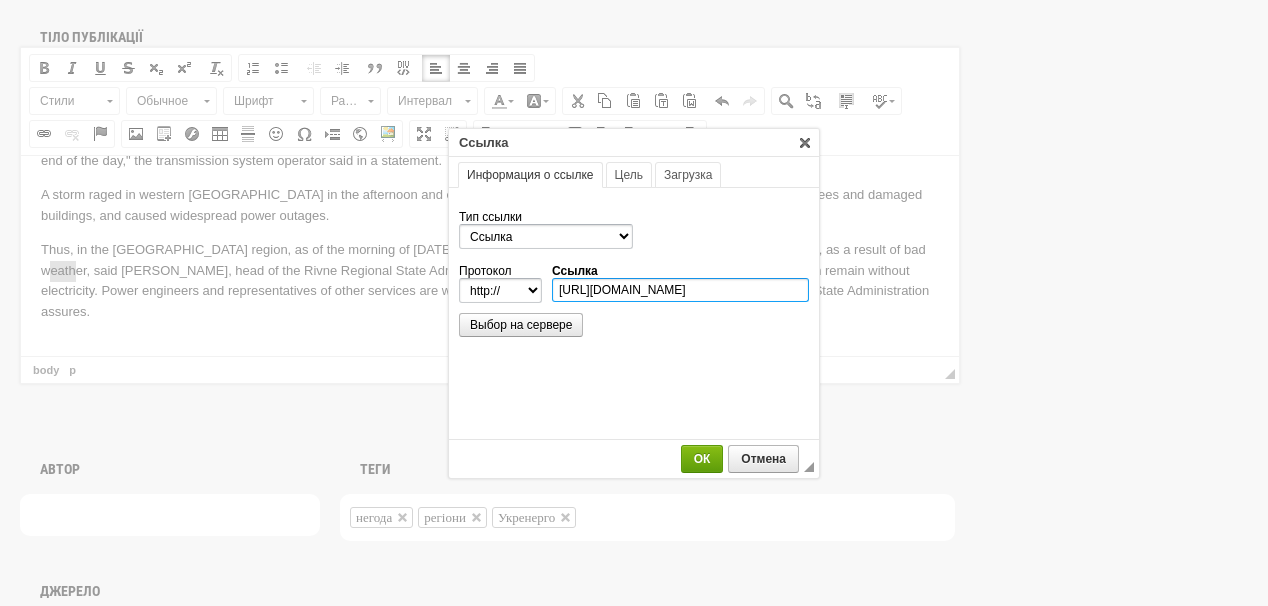 type on "https://t.me/oleksandrkoval_rv/6310" 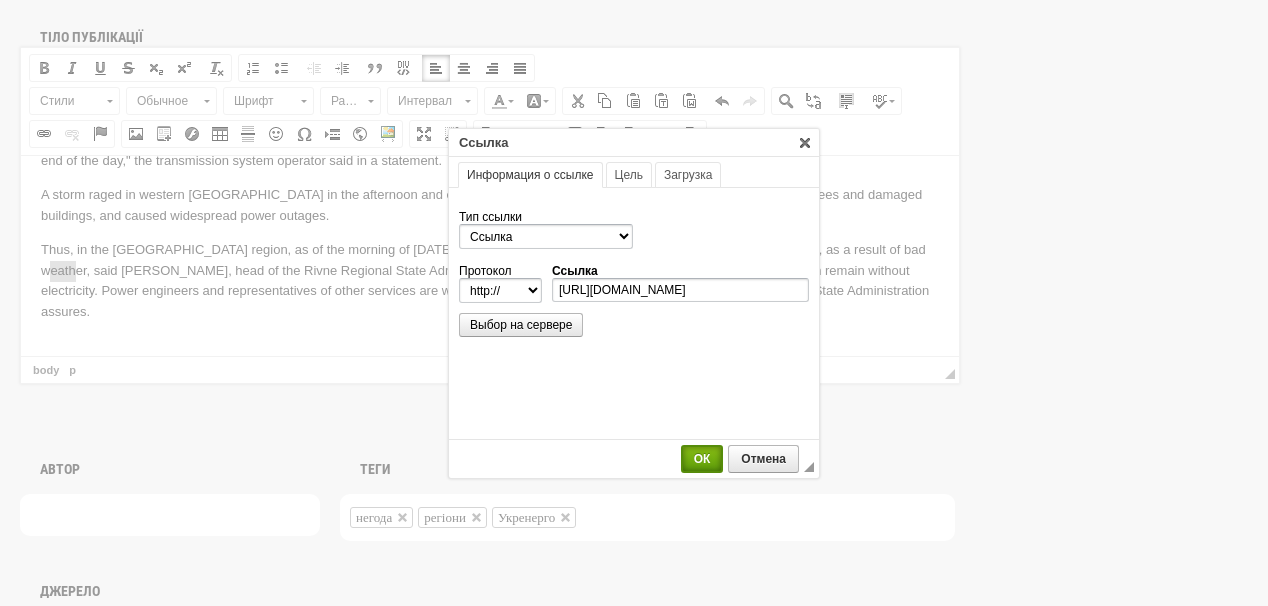 select on "https://" 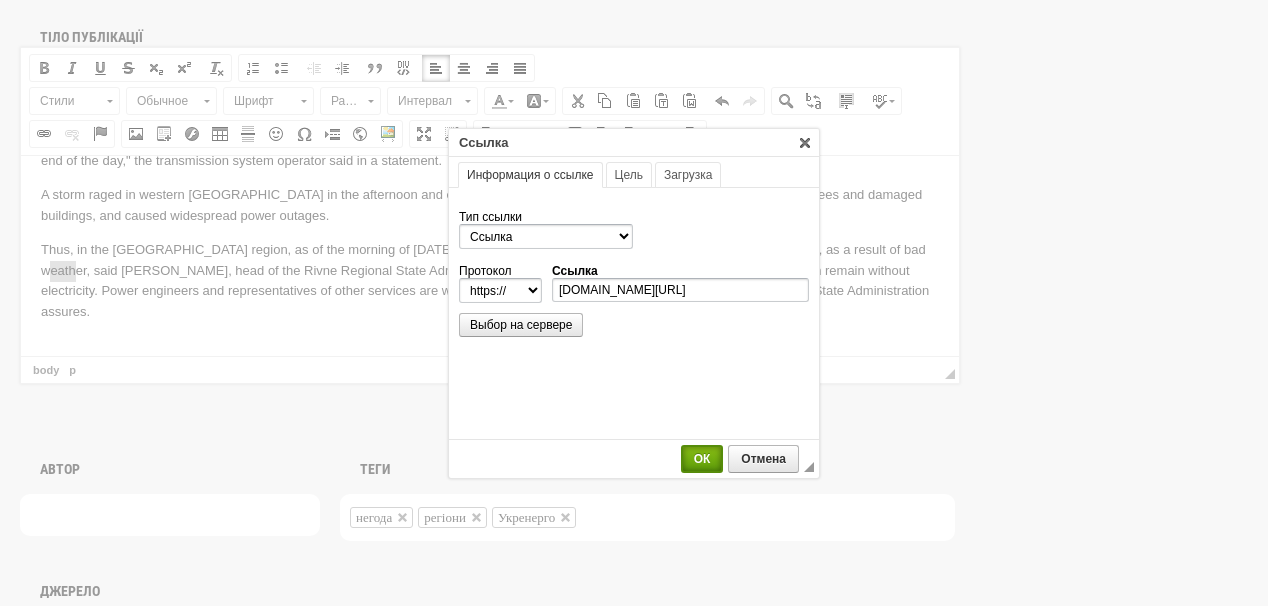 click on "ОК" at bounding box center (702, 459) 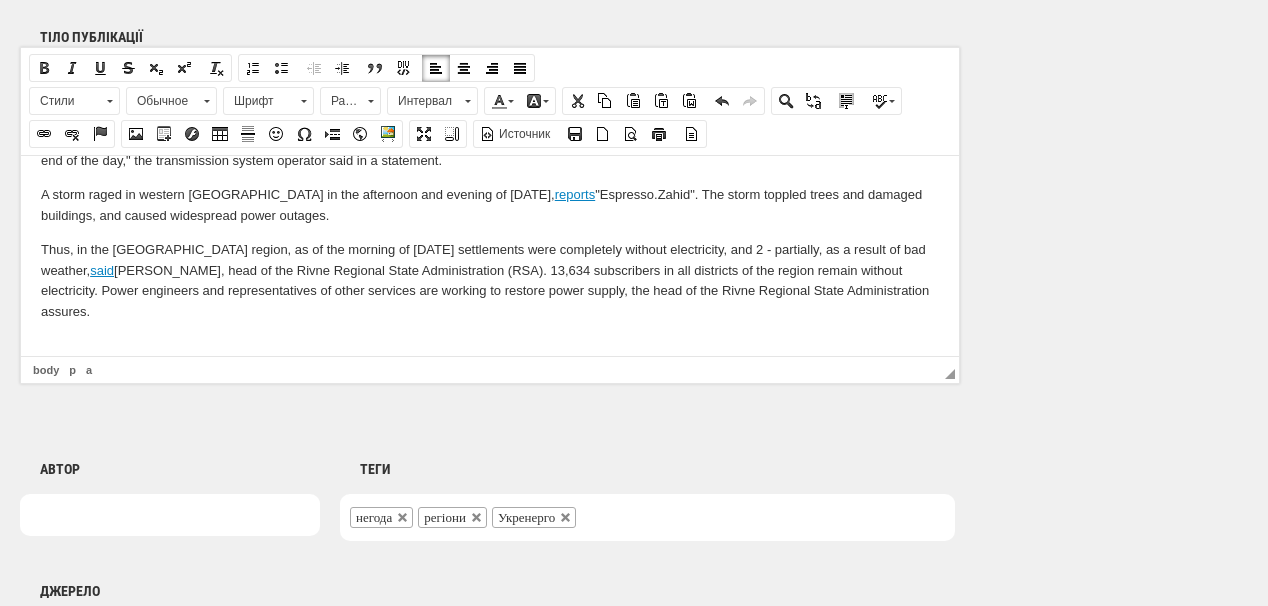 click on "негода регіони Укренерго" at bounding box center (647, 517) 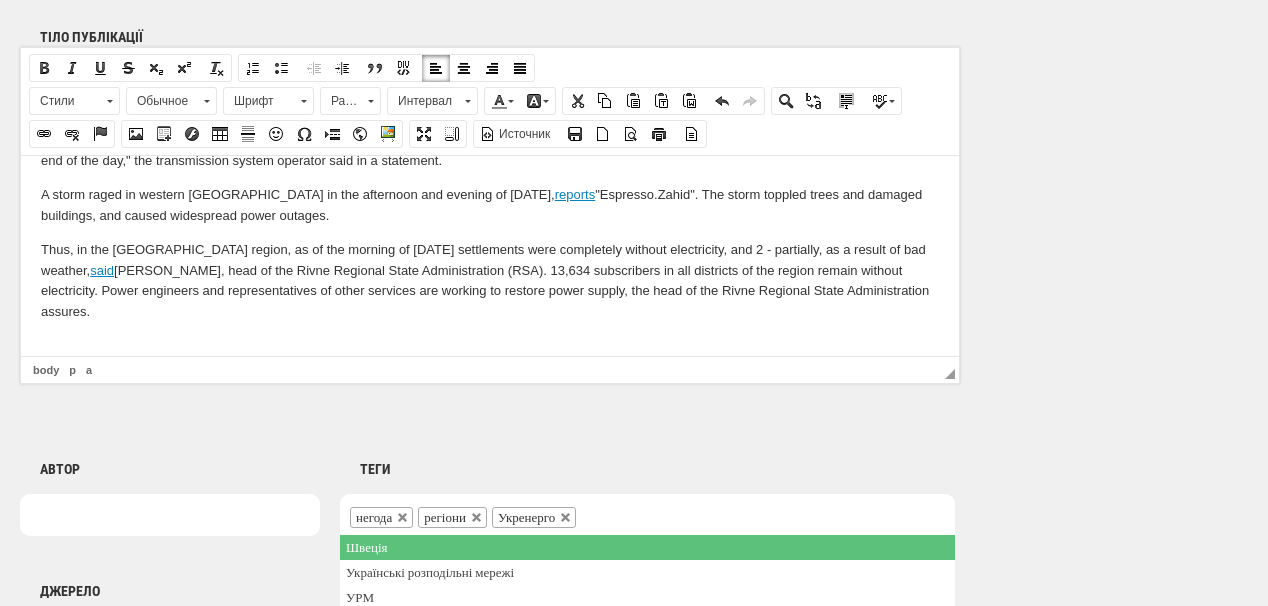 click at bounding box center (490, 345) 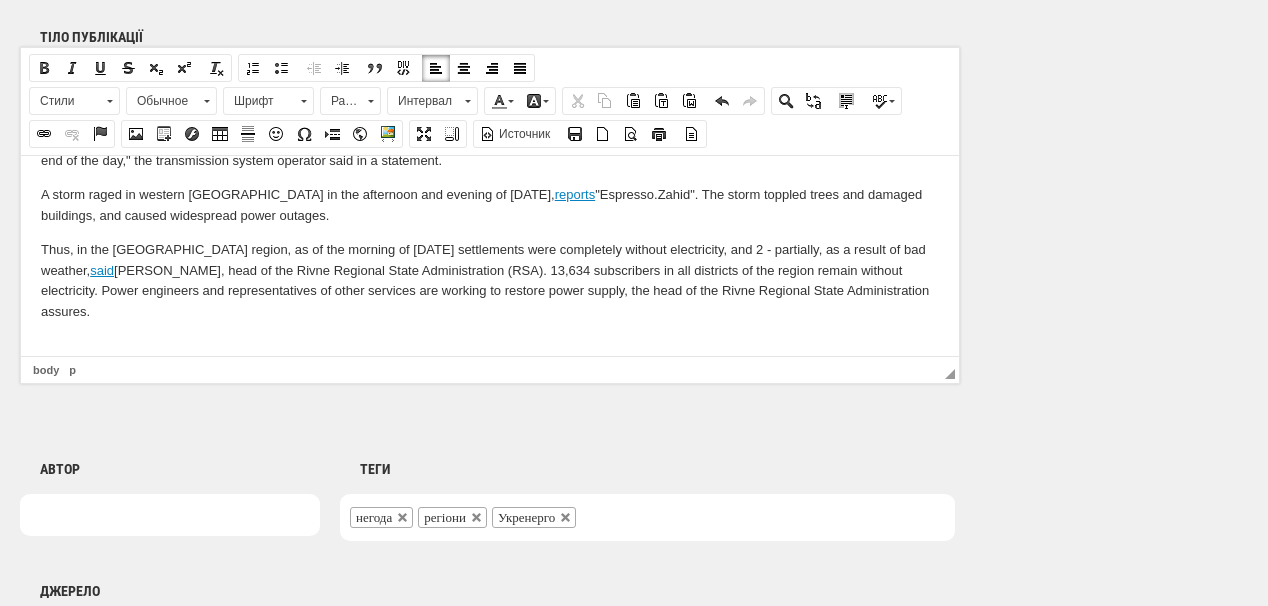 click at bounding box center [490, 345] 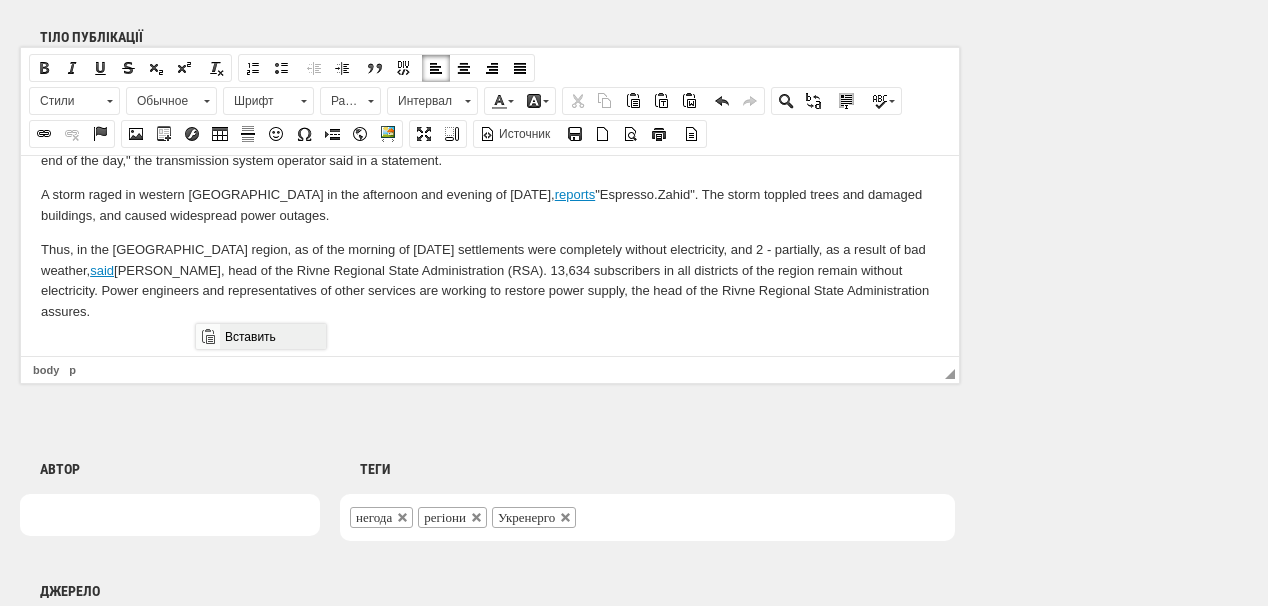 click on "Вставить" at bounding box center (272, 336) 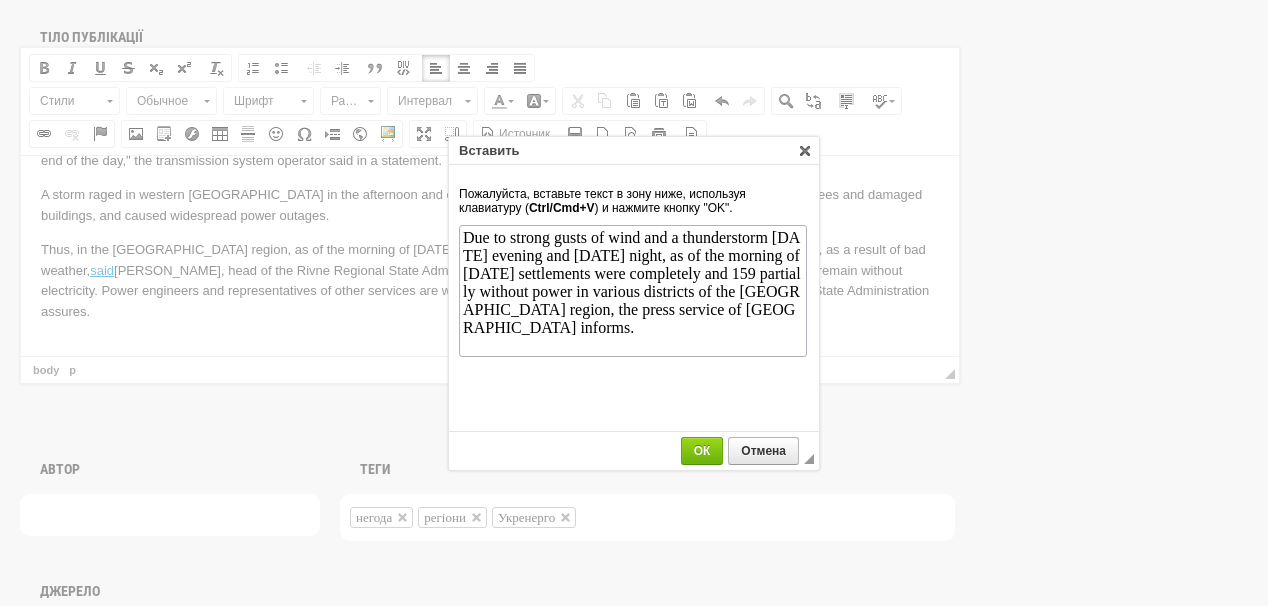 scroll, scrollTop: 0, scrollLeft: 0, axis: both 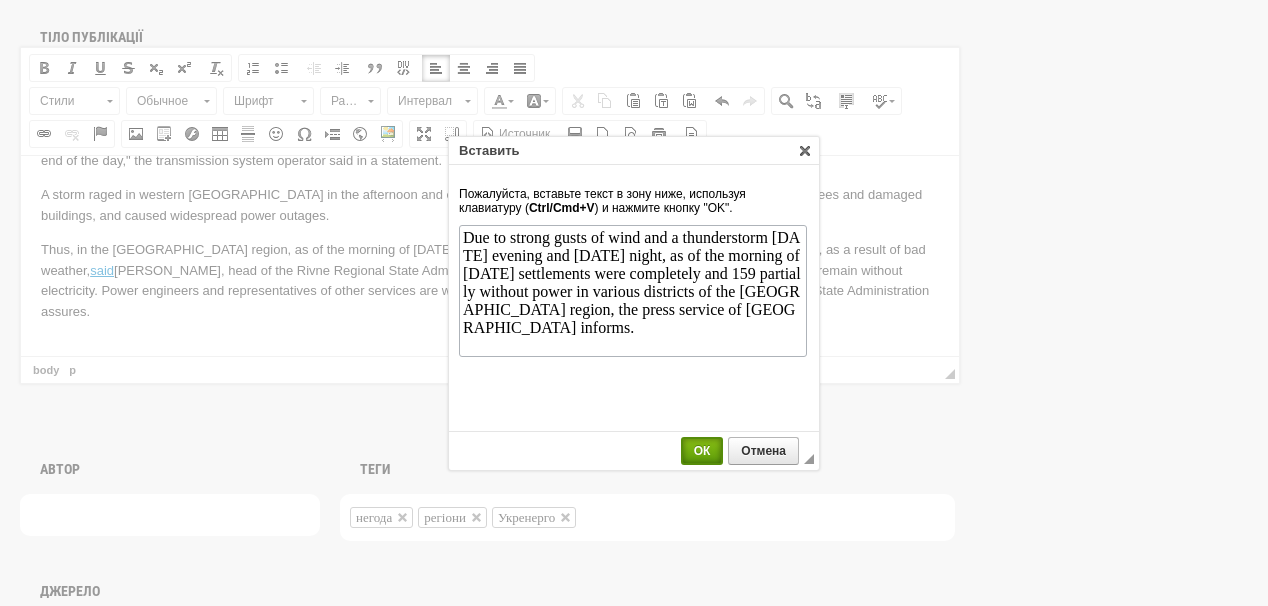 click on "ОК" at bounding box center (702, 451) 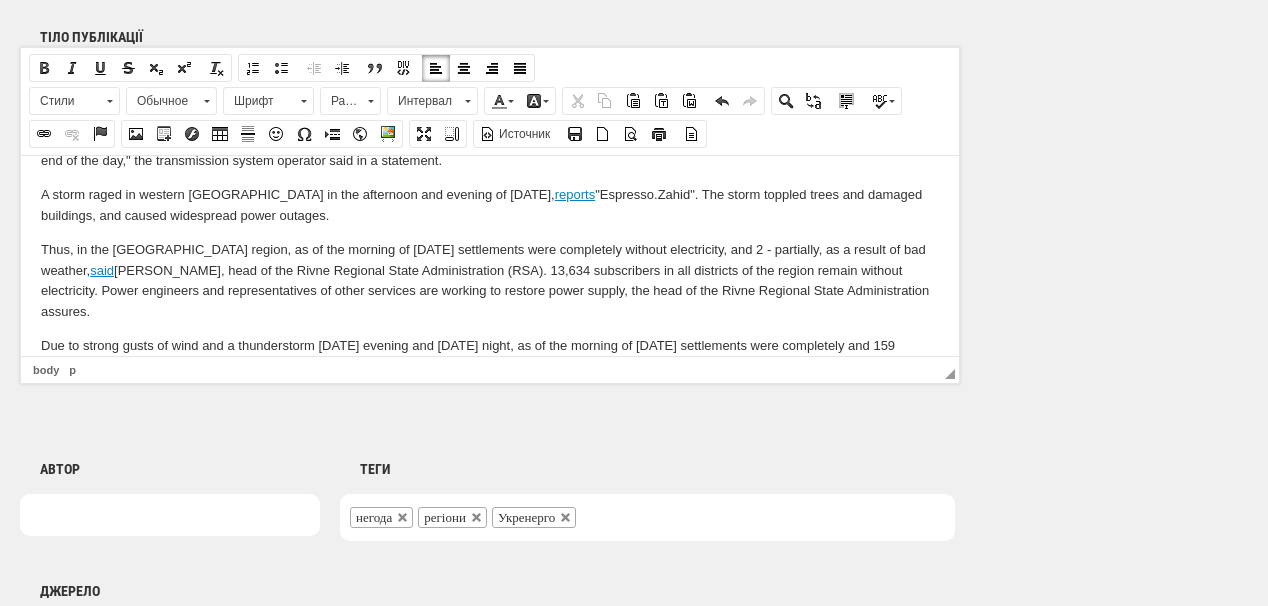 scroll, scrollTop: 120, scrollLeft: 0, axis: vertical 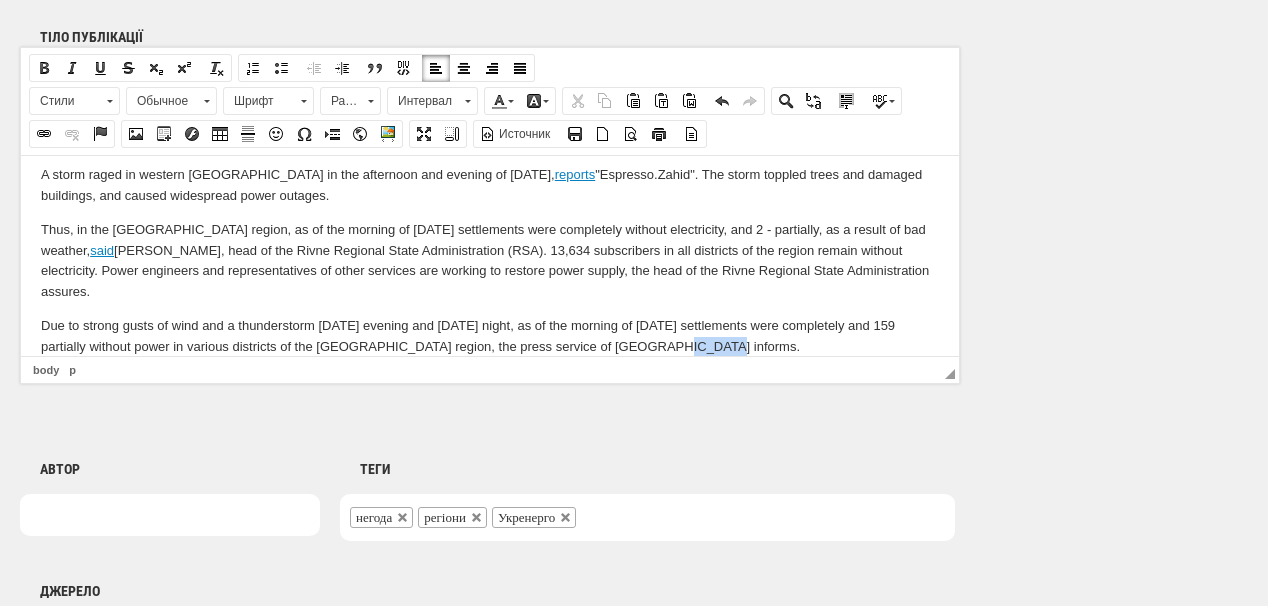 drag, startPoint x: 654, startPoint y: 347, endPoint x: 612, endPoint y: 343, distance: 42.190044 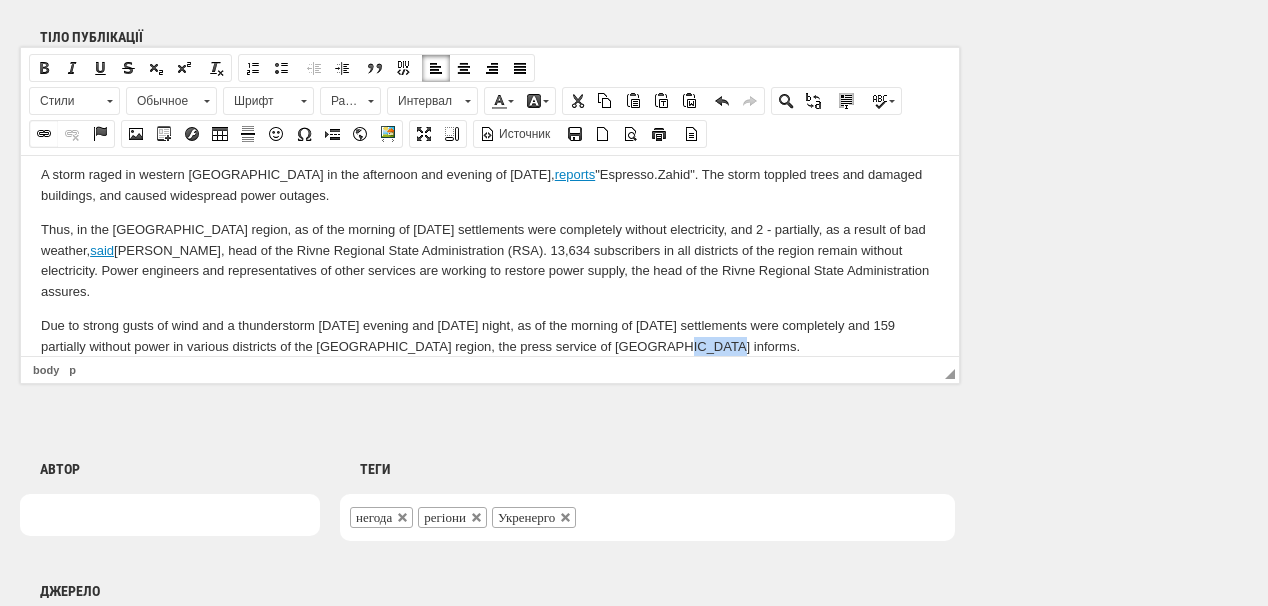 click at bounding box center [44, 134] 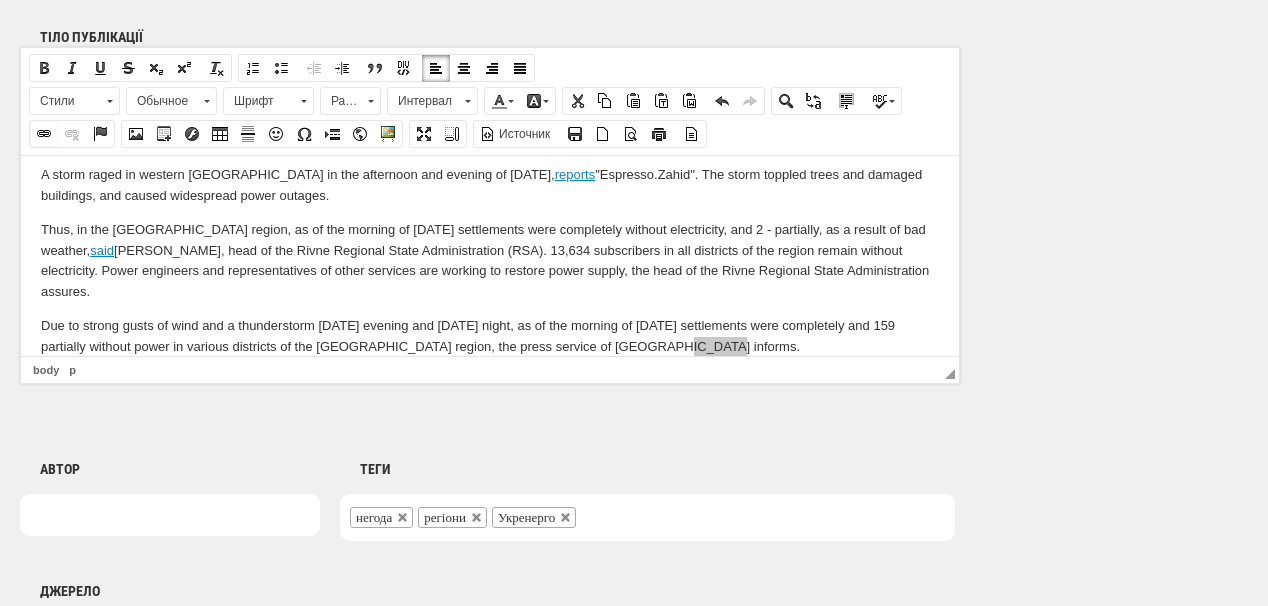 select on "http://" 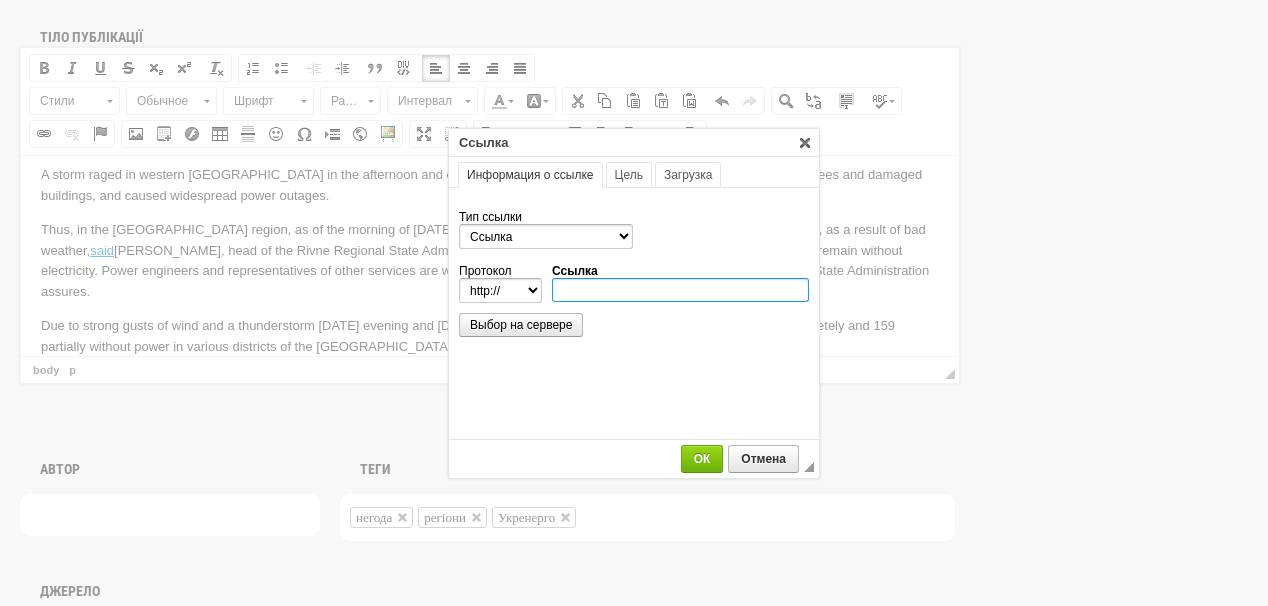 click on "Ссылка" at bounding box center (680, 290) 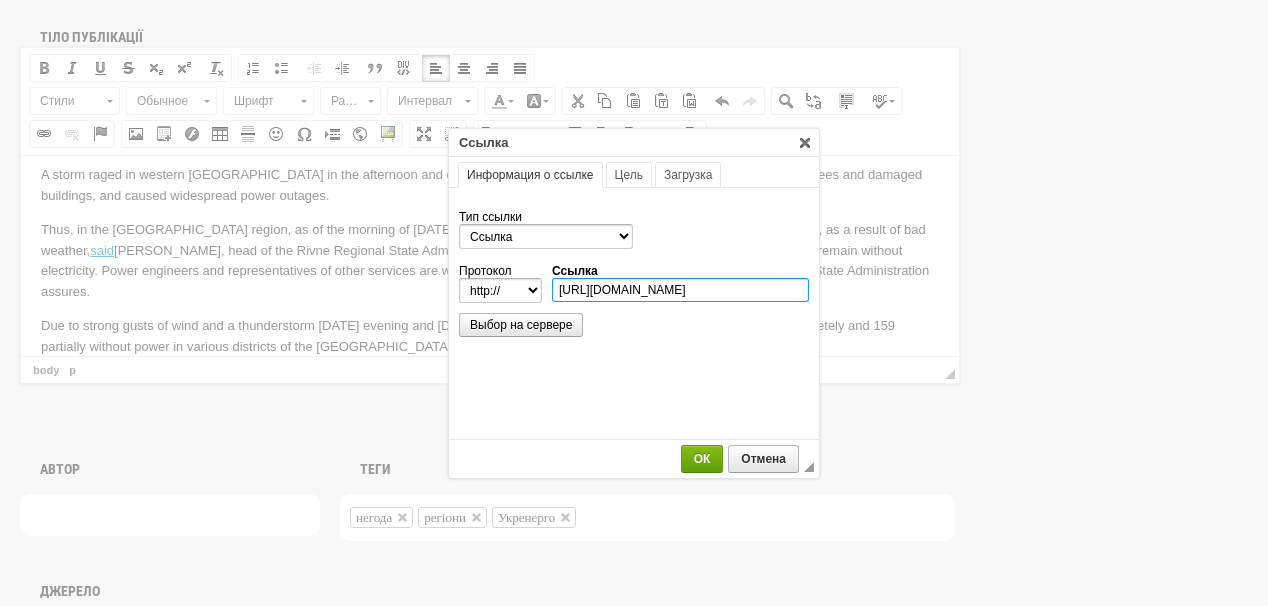 scroll, scrollTop: 0, scrollLeft: 629, axis: horizontal 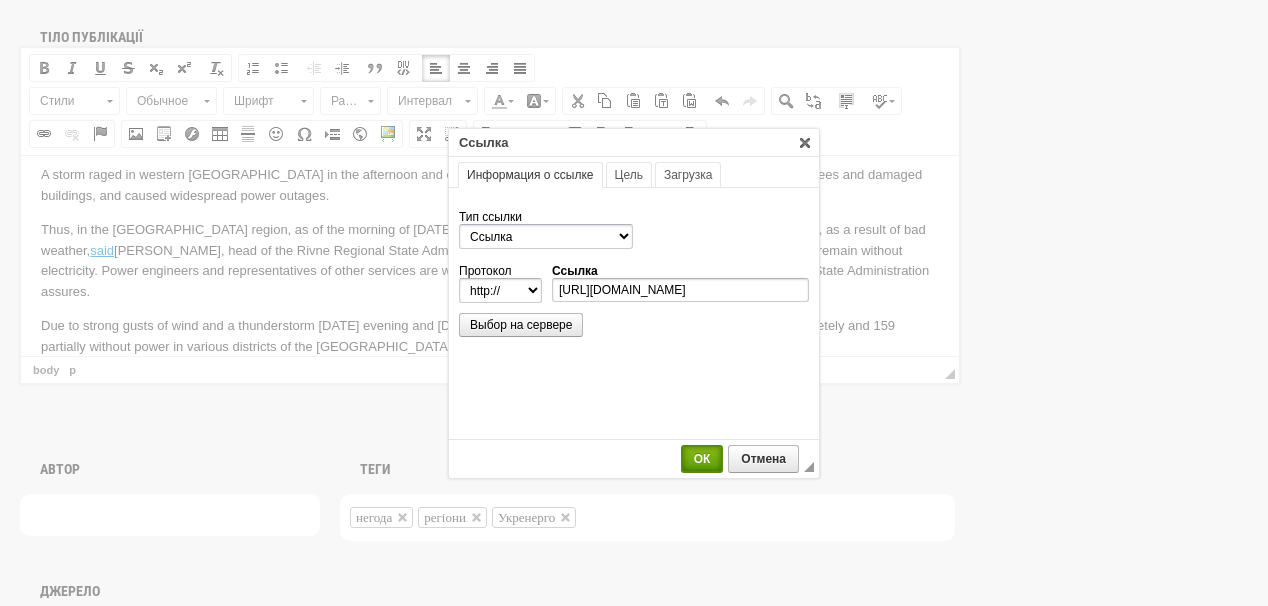 select on "https://" 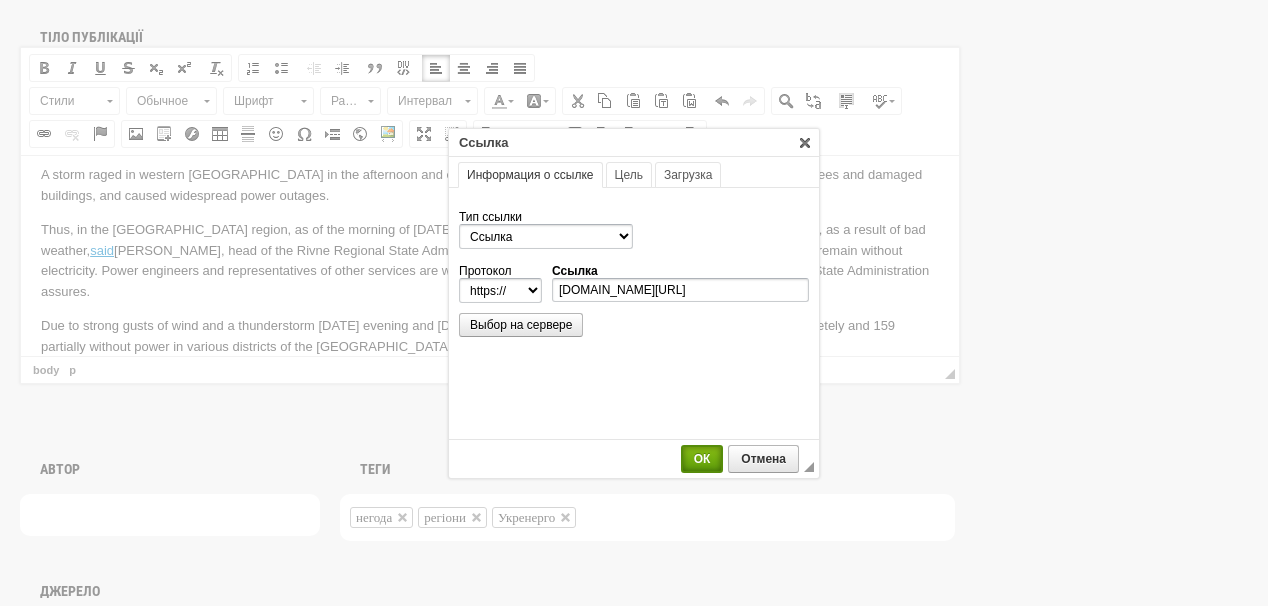 scroll, scrollTop: 0, scrollLeft: 0, axis: both 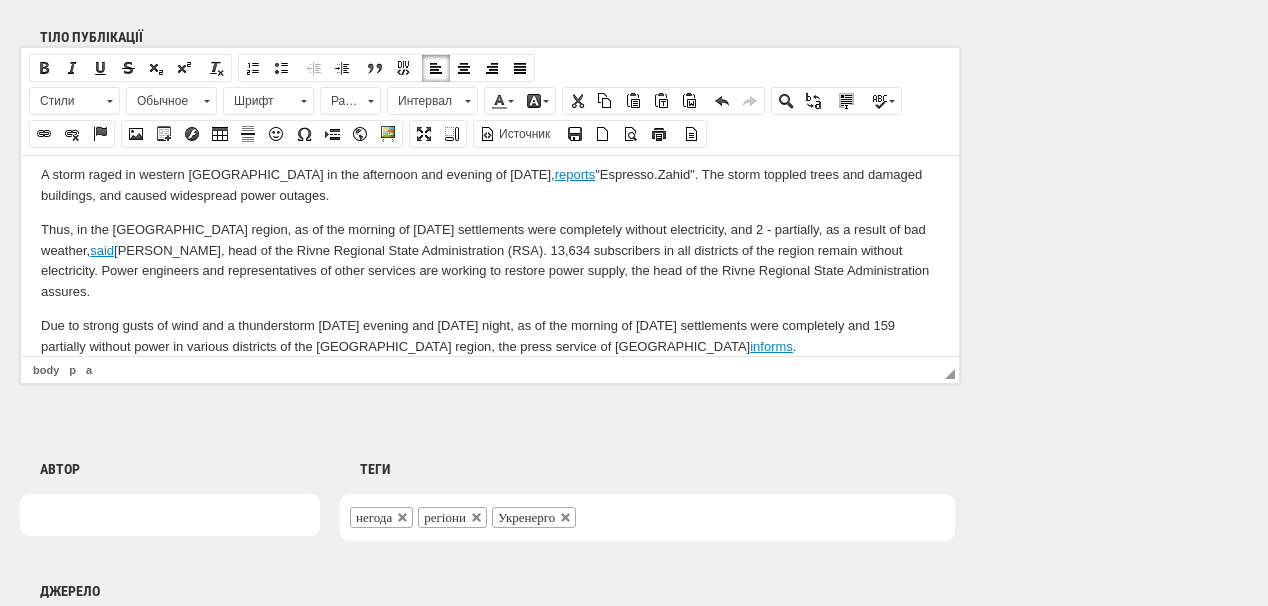 click on "Due to strong gusts of wind and a thunderstorm on Monday evening and Tuesday night, as of the morning of July 8, 54 settlements were completely and 159 partially without power in various districts of the Lviv region, the press service of Lvivoblenergo  informs ." at bounding box center [490, 336] 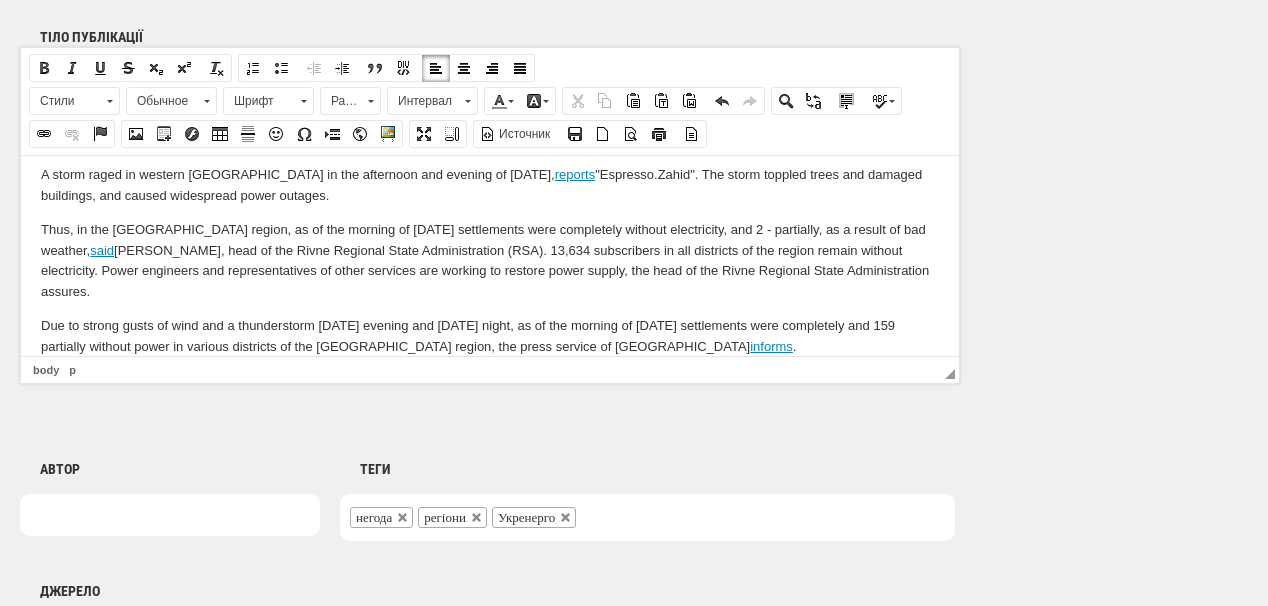 scroll, scrollTop: 131, scrollLeft: 0, axis: vertical 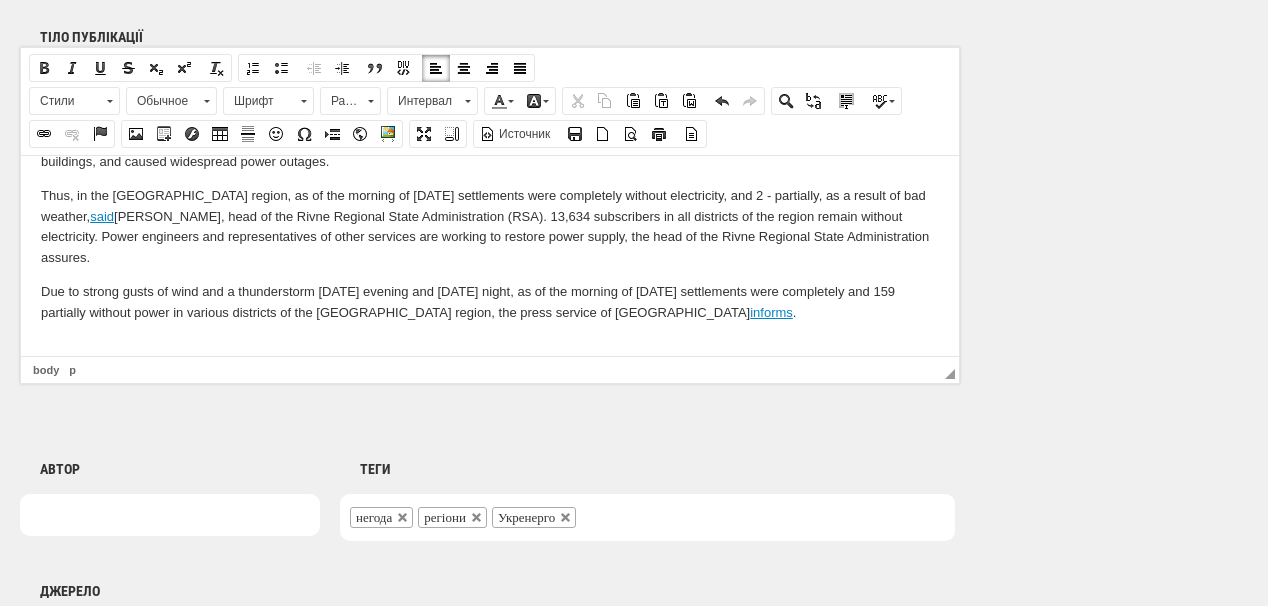 click on "Due to strong gusts of wind and a thunderstorm on Monday evening and Tuesday night, as of the morning of July 8, 54 settlements were completely and 159 partially without power in various districts of the Lviv region, the press service of Lvivoblenergo  informs ." at bounding box center [490, 302] 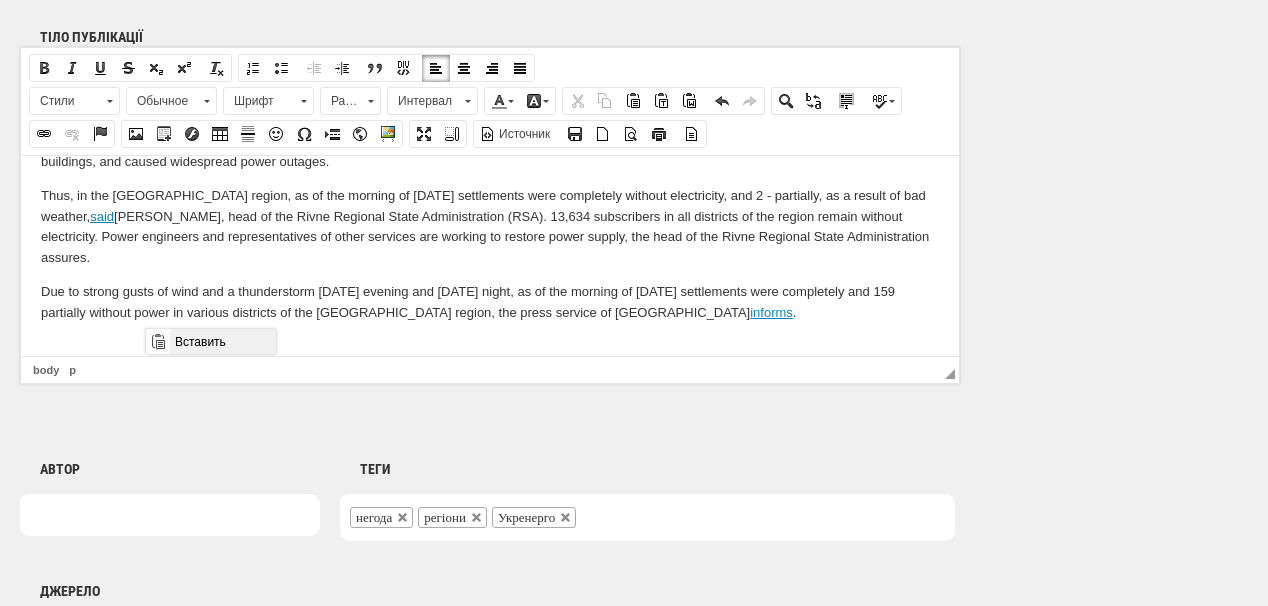 click on "Вставить" at bounding box center (222, 341) 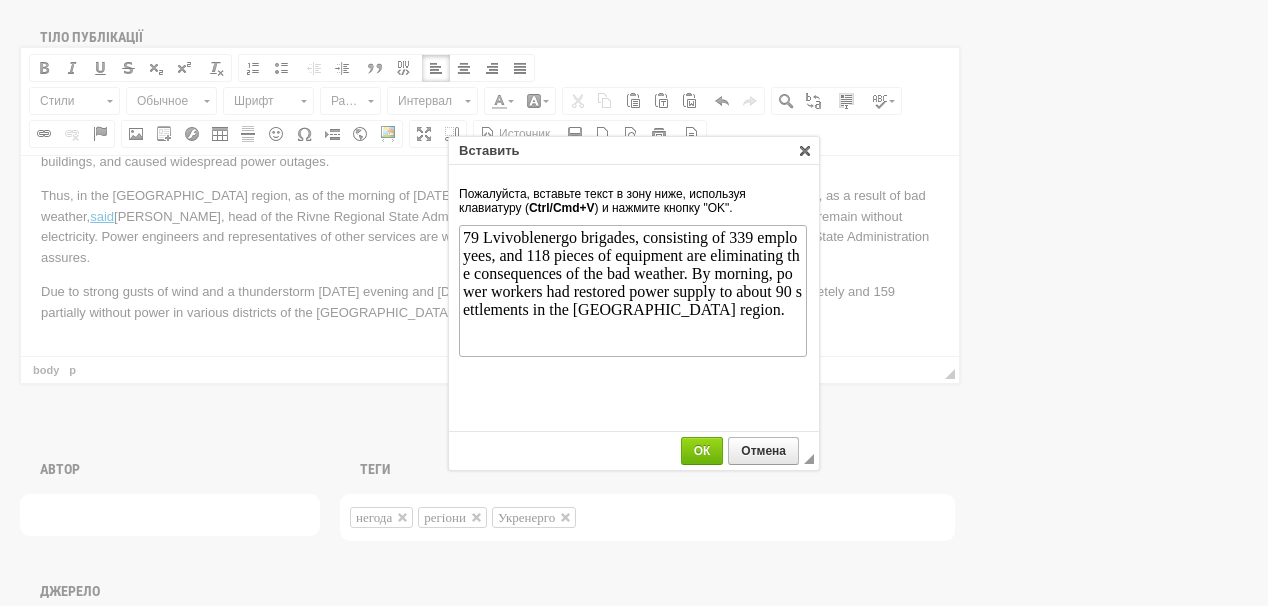 scroll, scrollTop: 0, scrollLeft: 0, axis: both 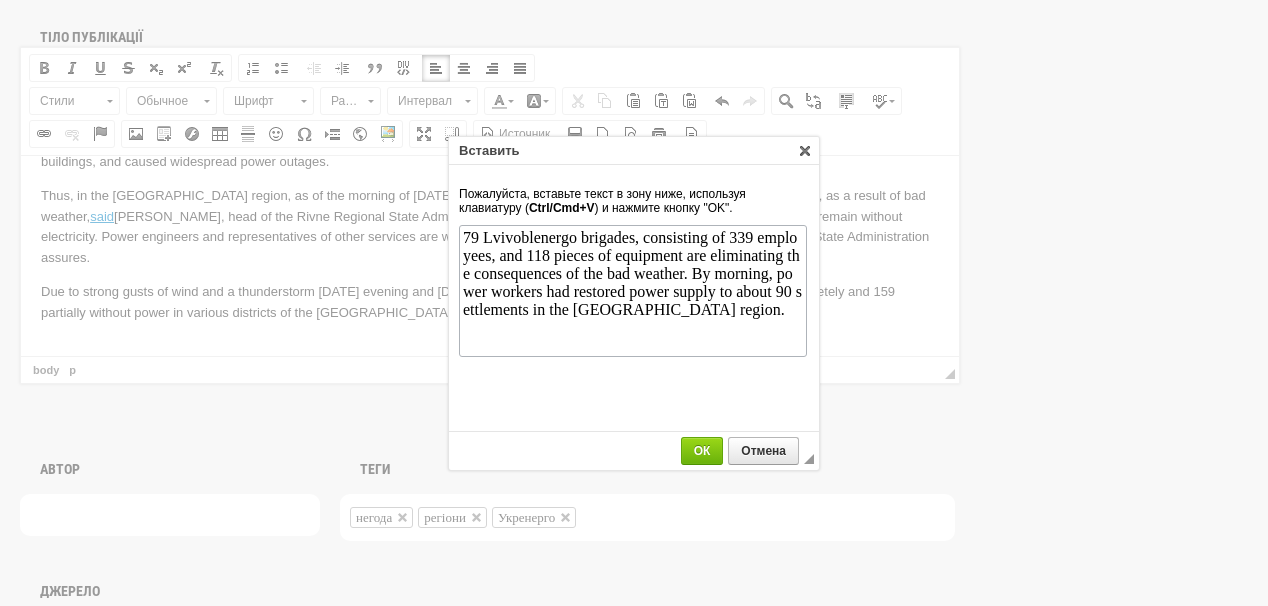 click on "ОК" at bounding box center (702, 451) 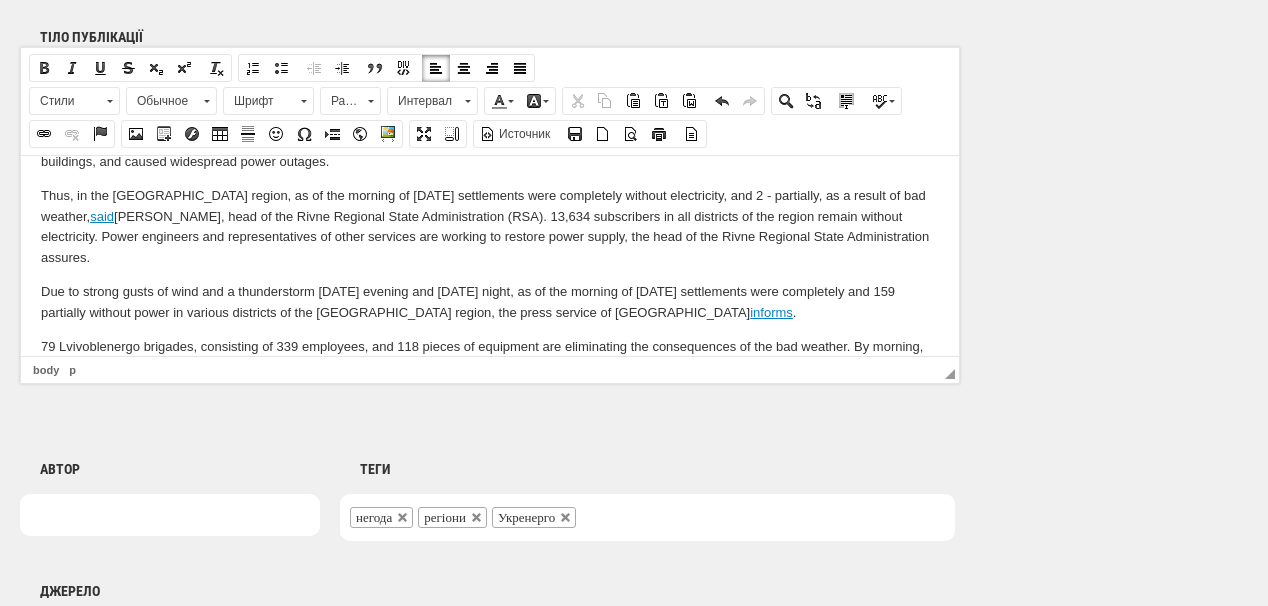 scroll, scrollTop: 185, scrollLeft: 0, axis: vertical 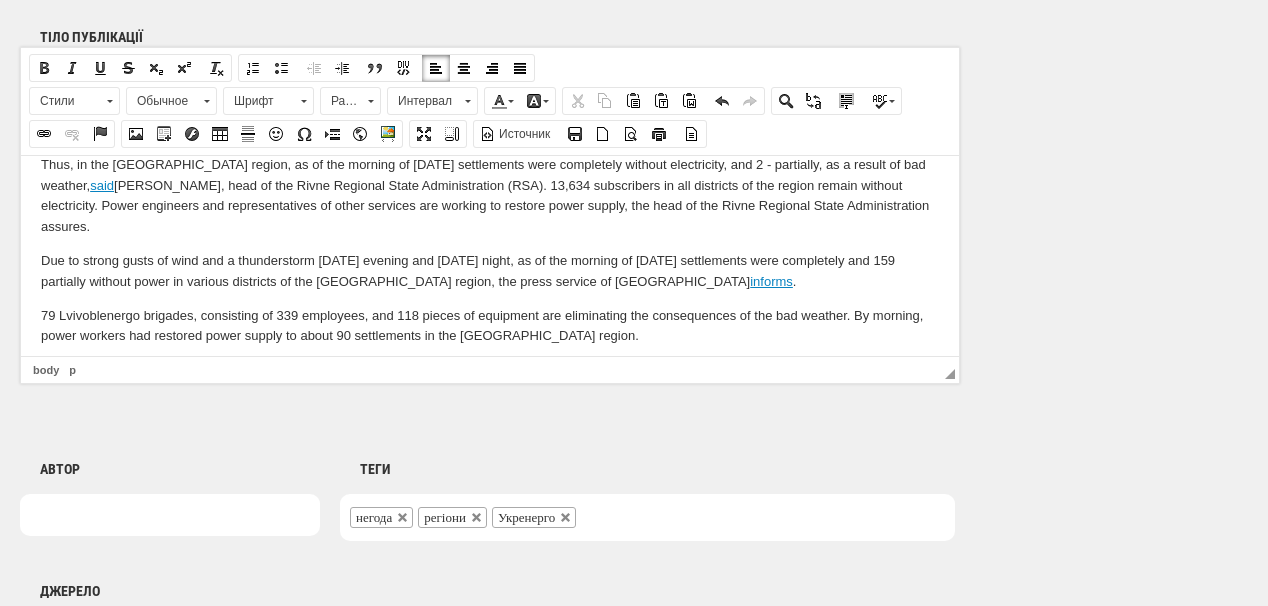 click at bounding box center (490, 369) 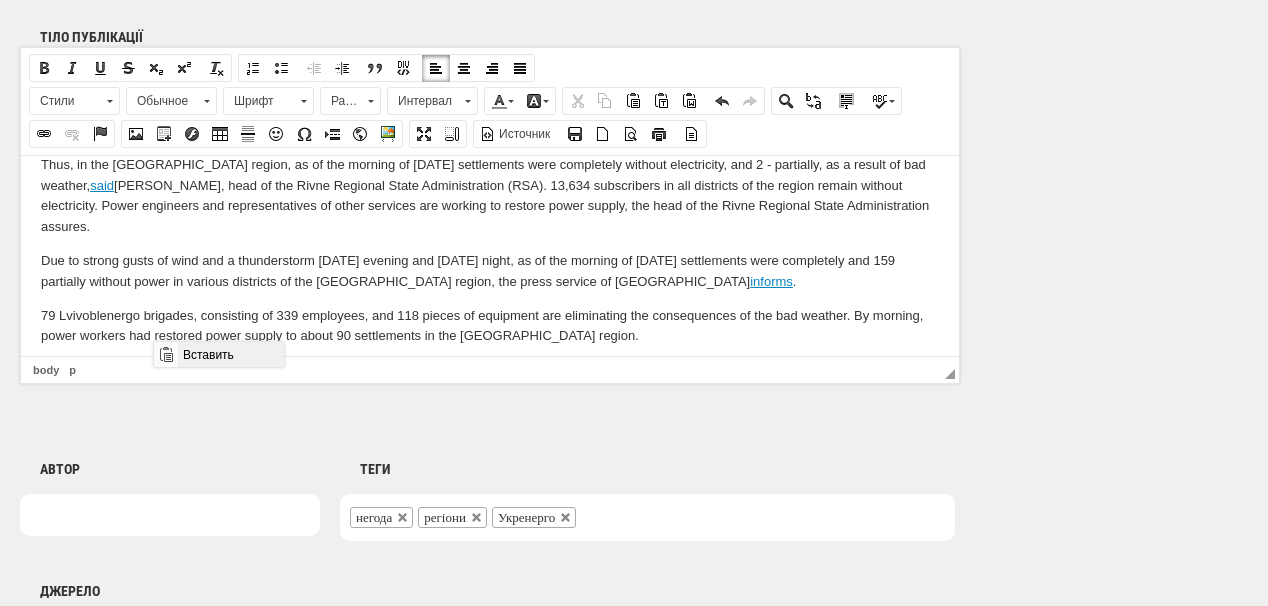 drag, startPoint x: 213, startPoint y: 359, endPoint x: 368, endPoint y: 702, distance: 376.39606 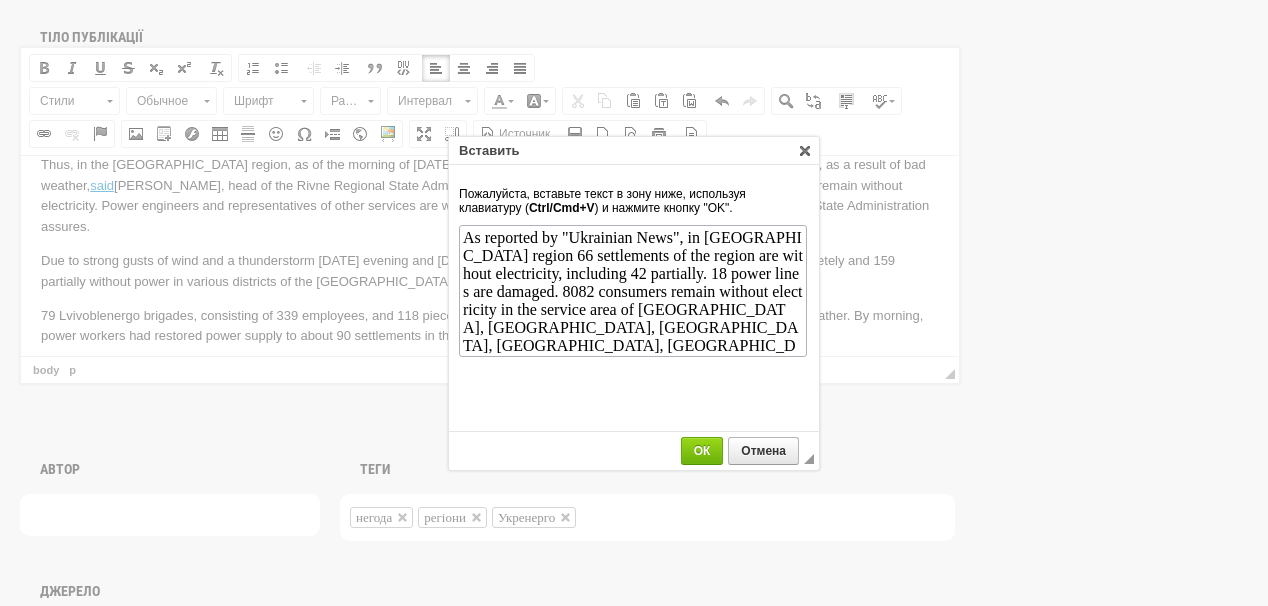 scroll, scrollTop: 0, scrollLeft: 0, axis: both 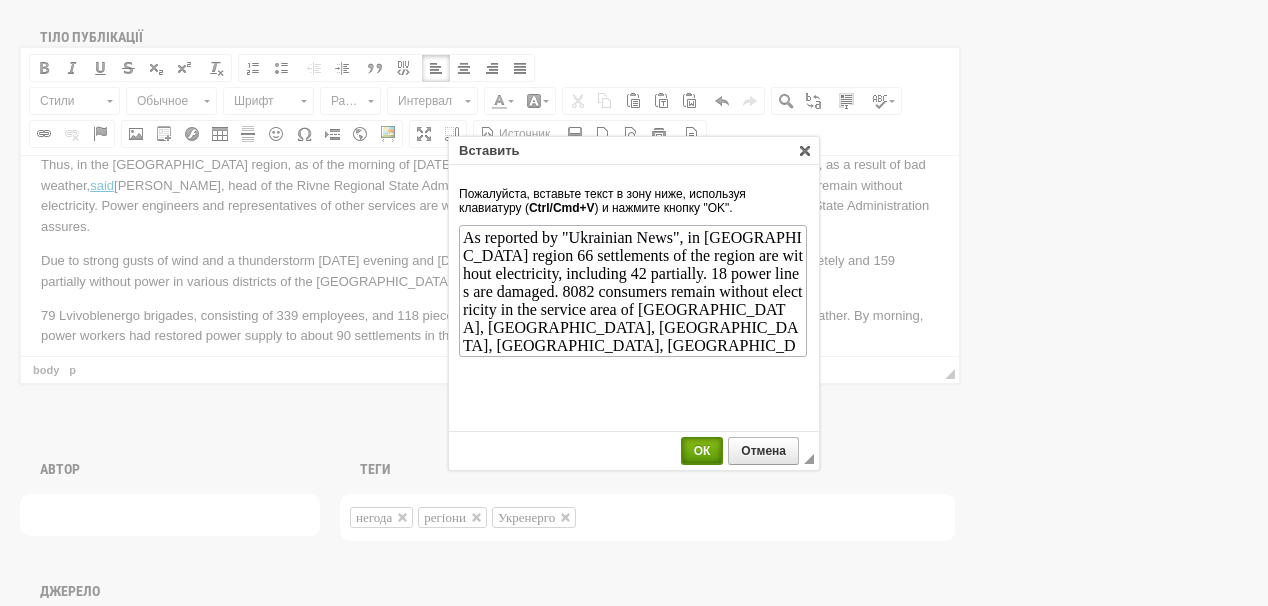 click on "ОК" at bounding box center [702, 451] 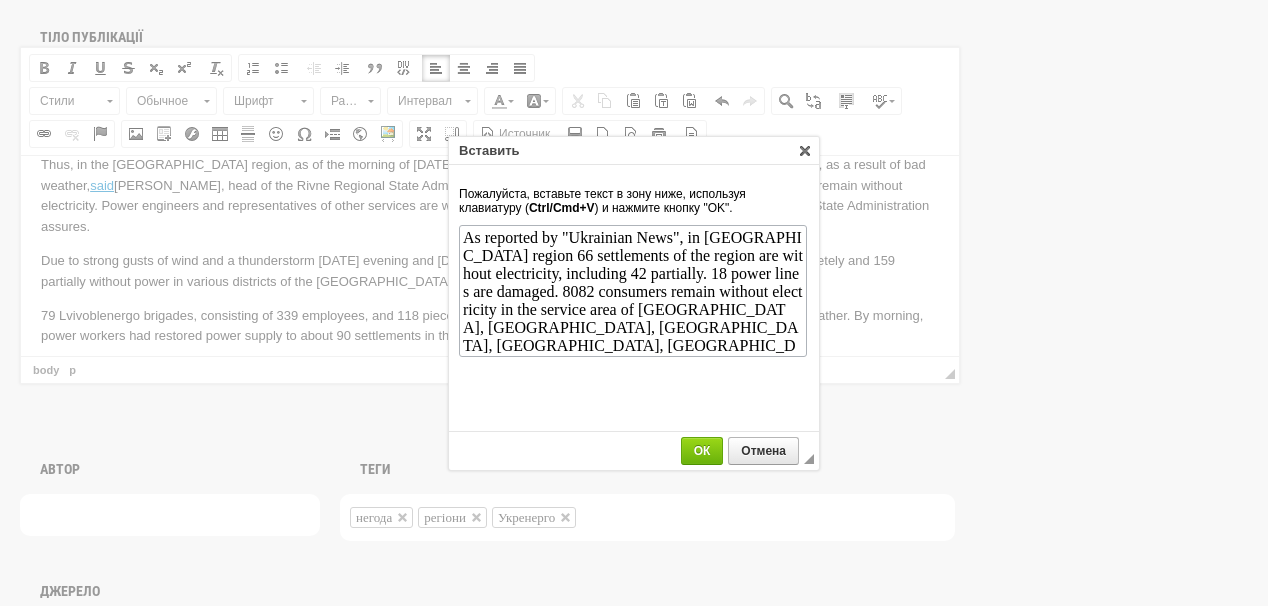 scroll, scrollTop: 206, scrollLeft: 0, axis: vertical 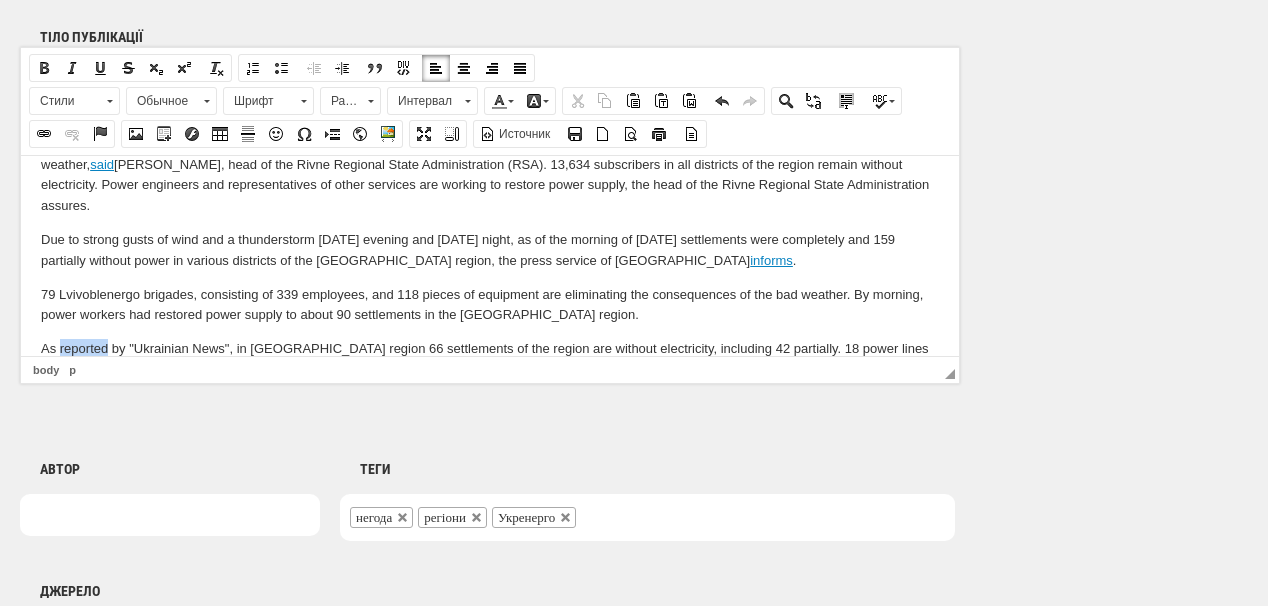 drag, startPoint x: 61, startPoint y: 328, endPoint x: 105, endPoint y: 329, distance: 44.011364 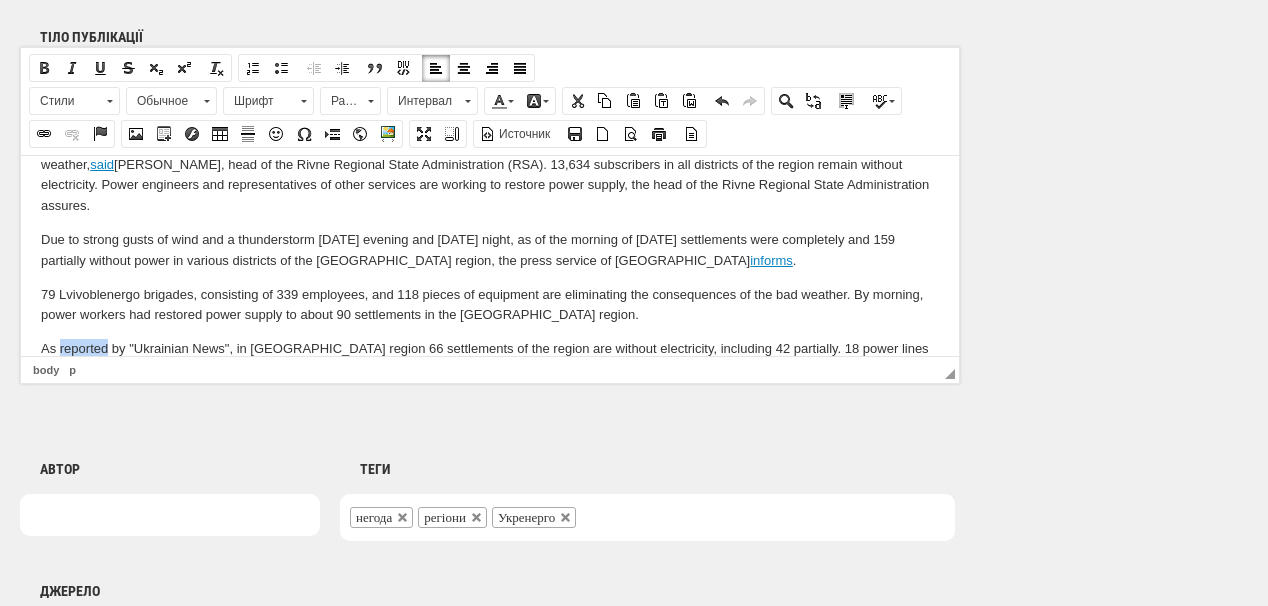 click at bounding box center [44, 134] 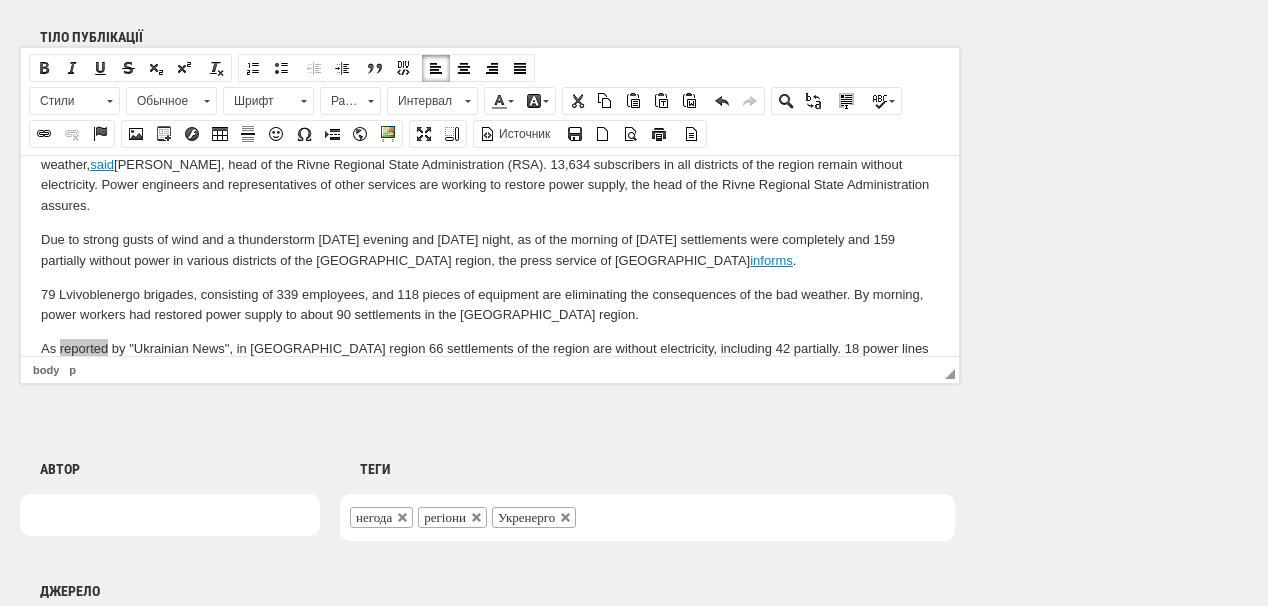 select on "http://" 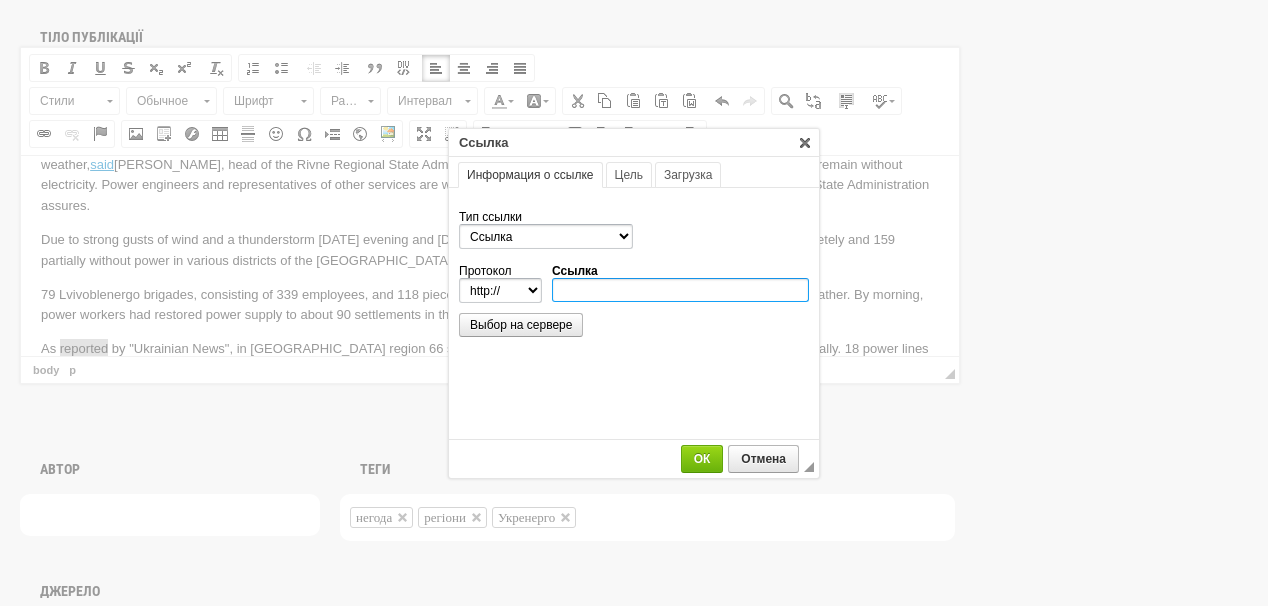 click on "Ссылка" at bounding box center (680, 290) 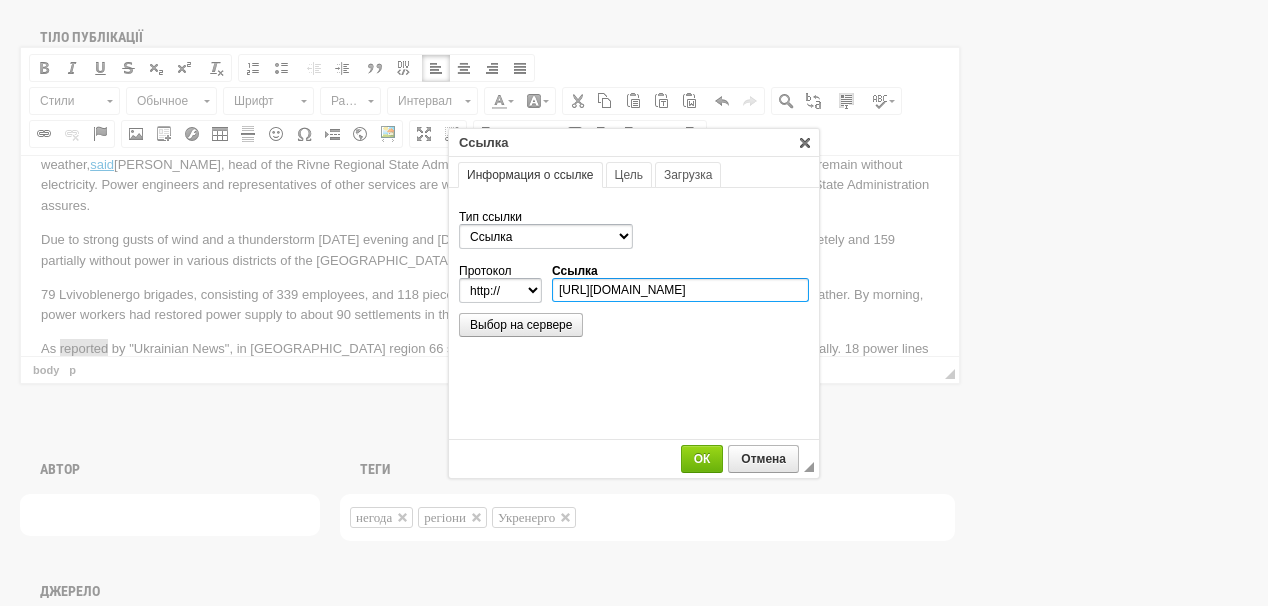 scroll, scrollTop: 0, scrollLeft: 324, axis: horizontal 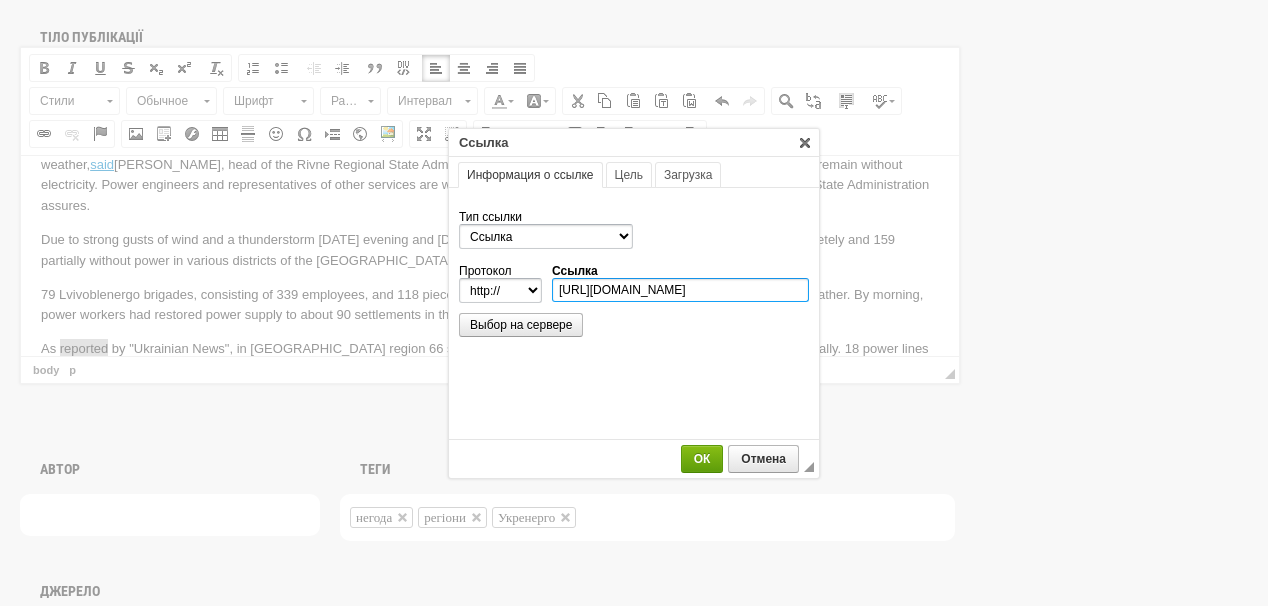 type on "https://ukranews.com/ua/news/1092401-cherez-negodu-na-zahodi-znestrumleno-bagato-naselenyh-punktiv" 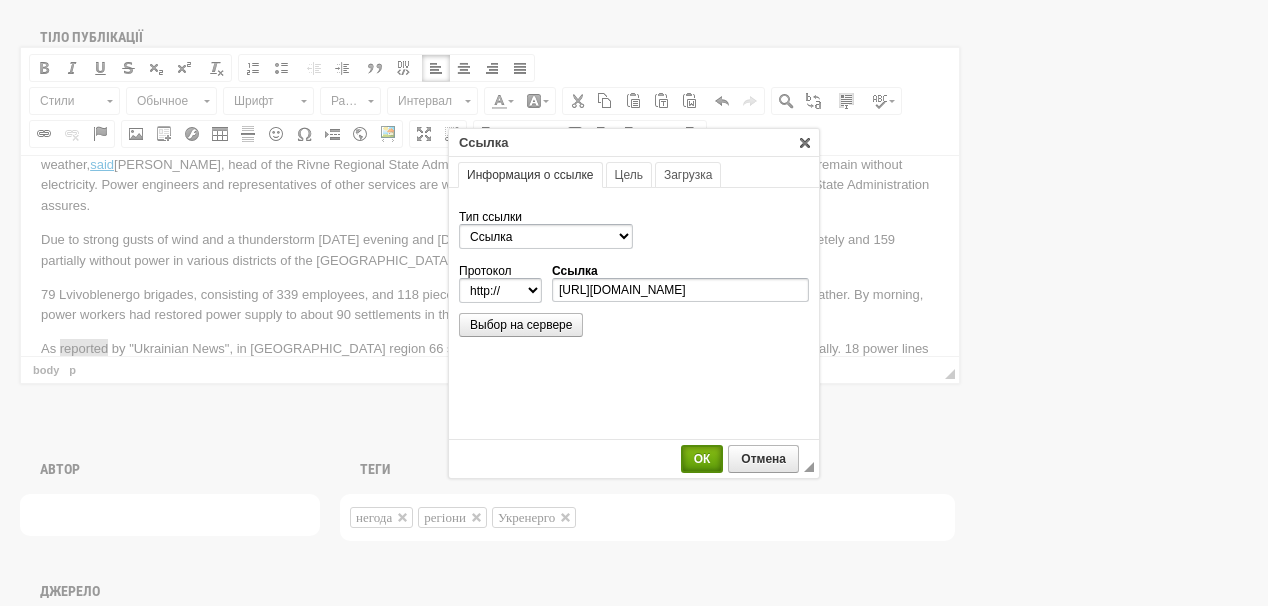 select on "https://" 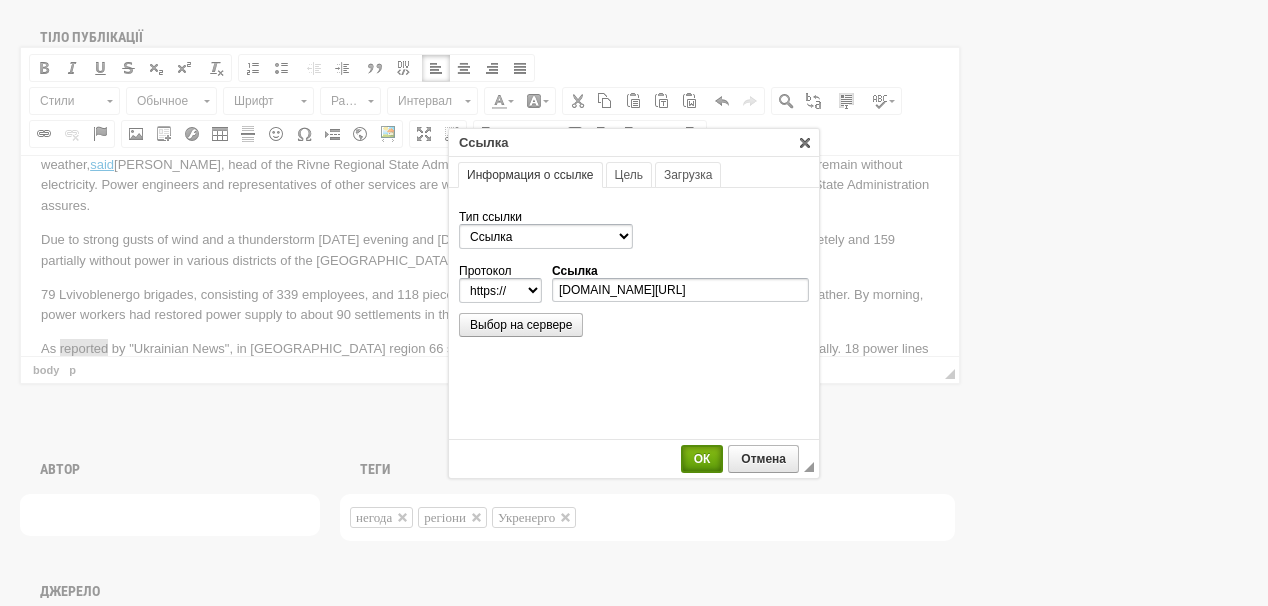 scroll, scrollTop: 0, scrollLeft: 0, axis: both 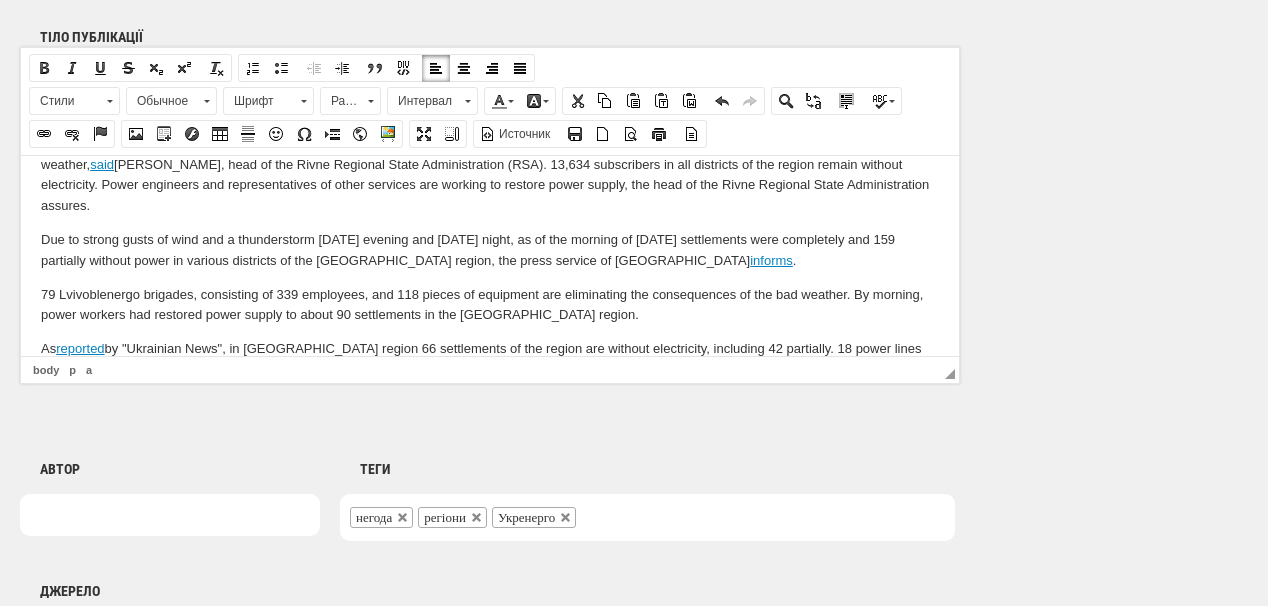 click on "As  reported  by "Ukrainian News", in Ternopil region 66 settlements of the region are without electricity, including 42 partially. 18 power lines are damaged. 8082 consumers remain without electricity in the service area of ​​Zbarazhsky, Zborivsky, Berezhansky, Pidvolochysky, Ternopilsky, Kremenets REMs." at bounding box center (490, 369) 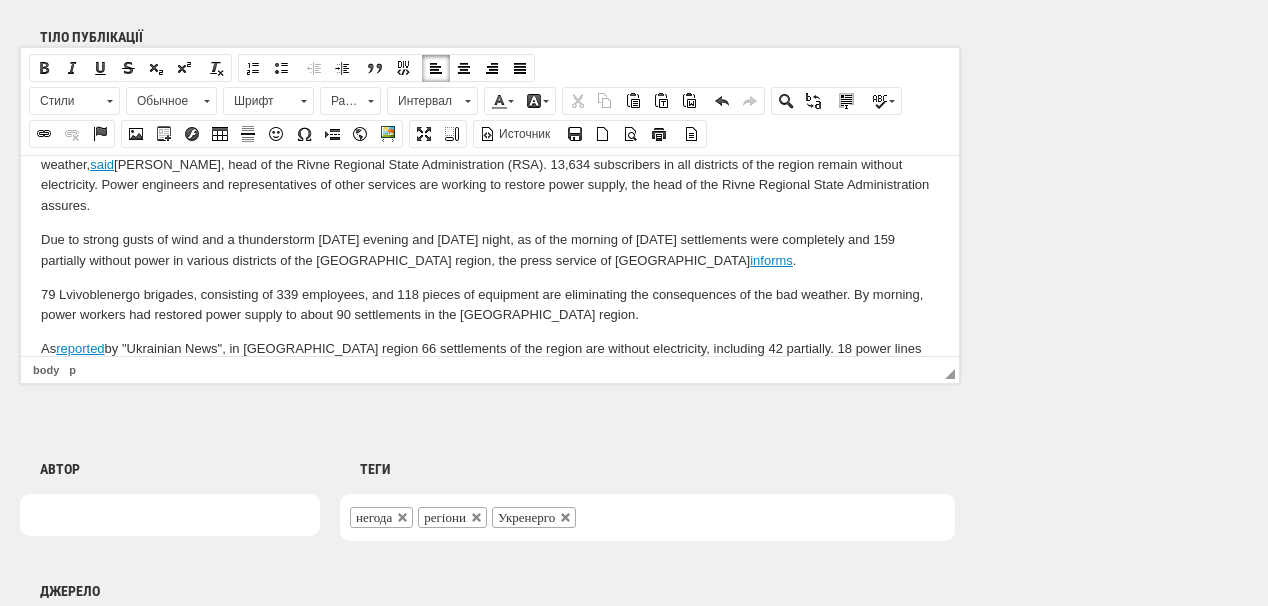 scroll, scrollTop: 240, scrollLeft: 0, axis: vertical 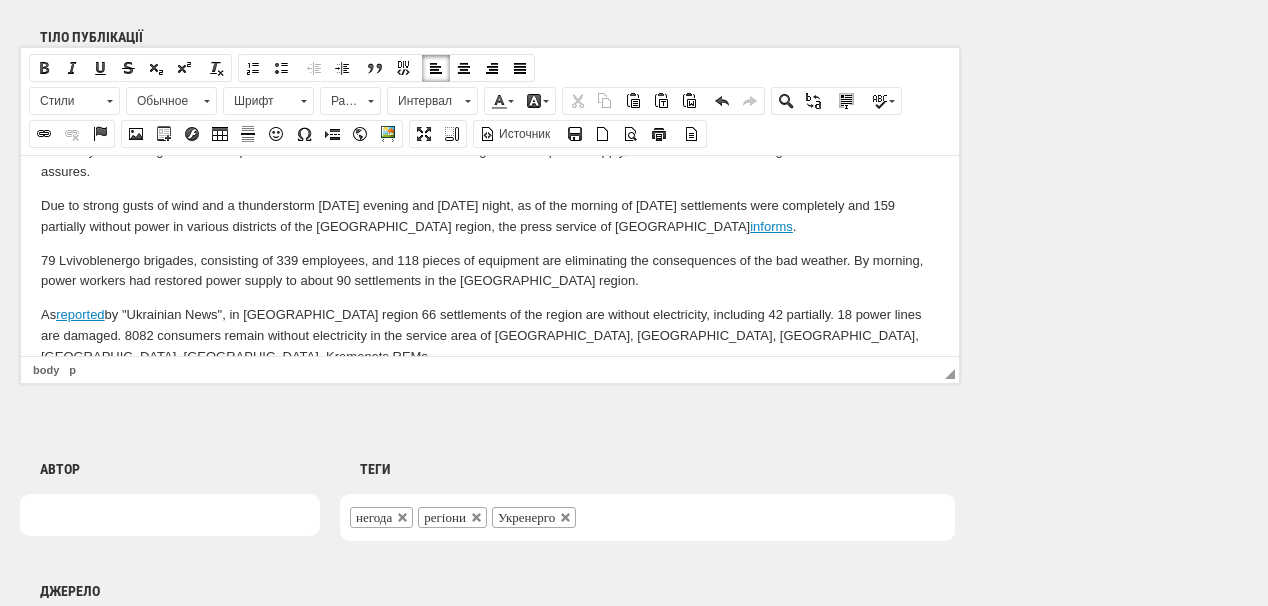 click at bounding box center [490, 390] 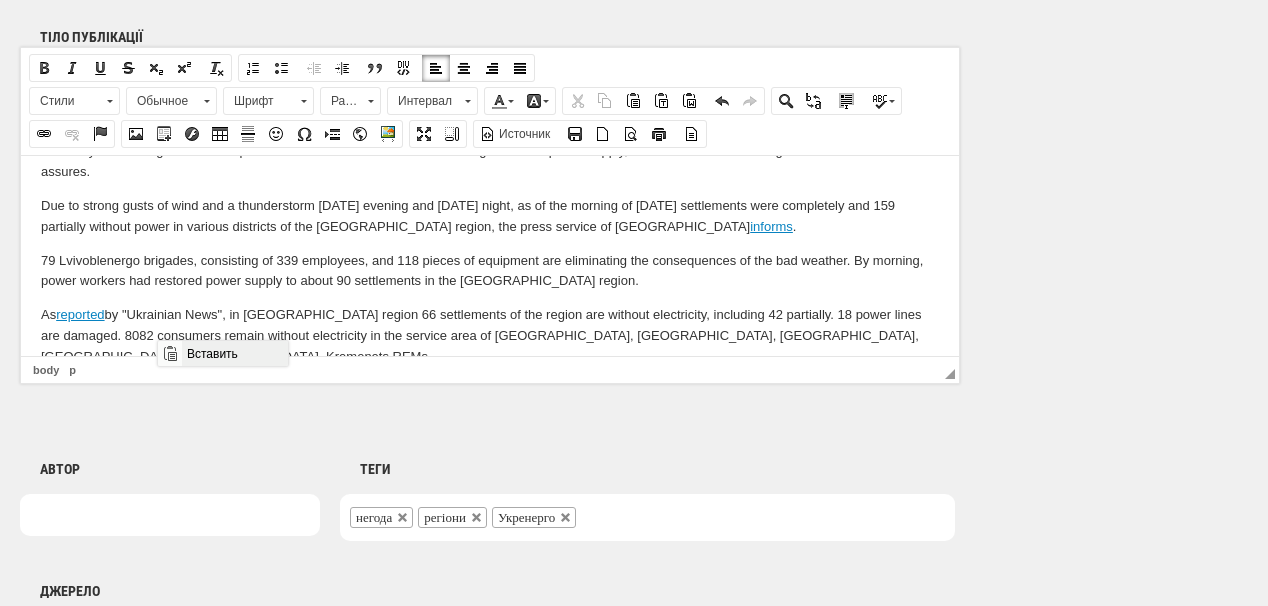 click on "Вставить" at bounding box center (234, 353) 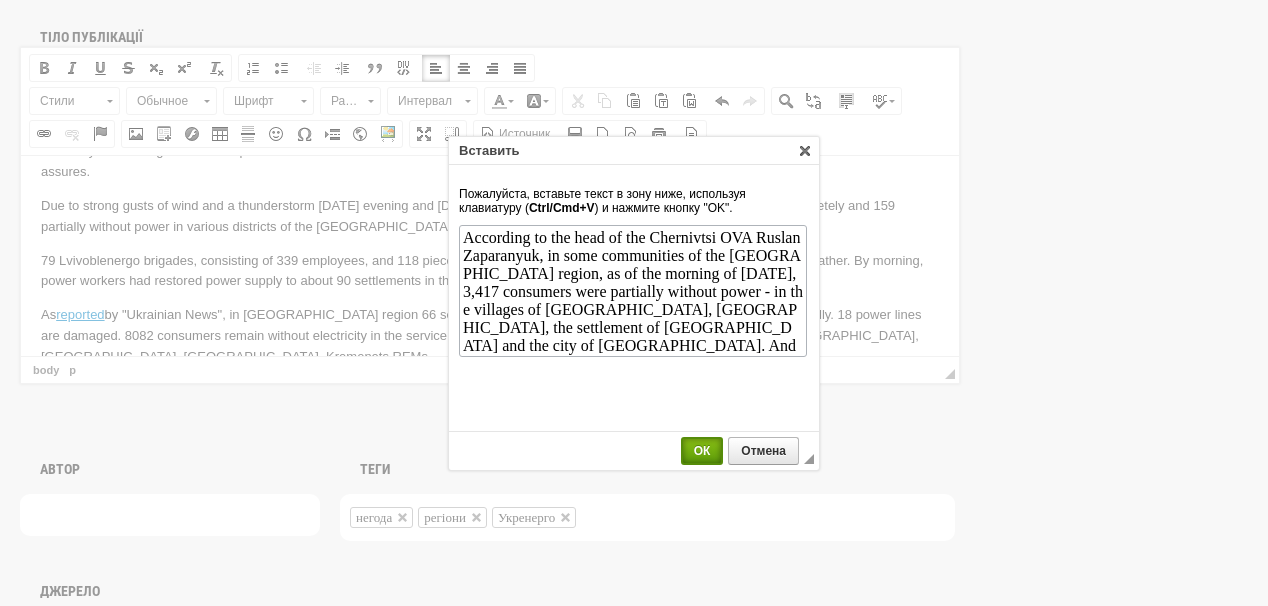 click on "ОК" at bounding box center (702, 451) 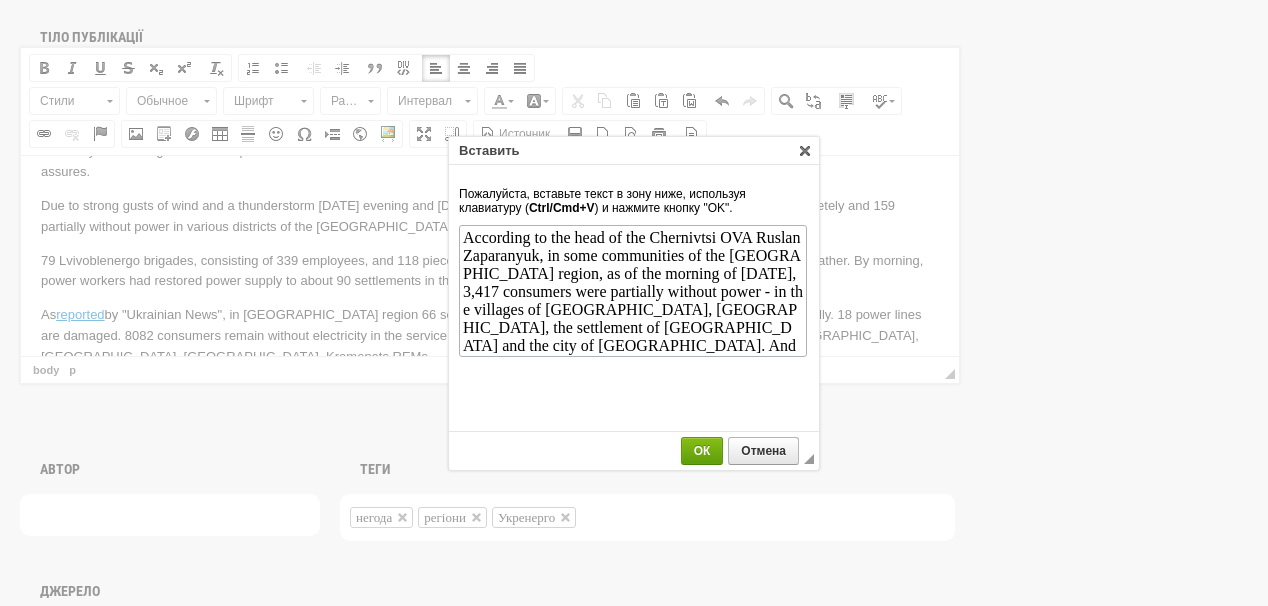 scroll, scrollTop: 0, scrollLeft: 0, axis: both 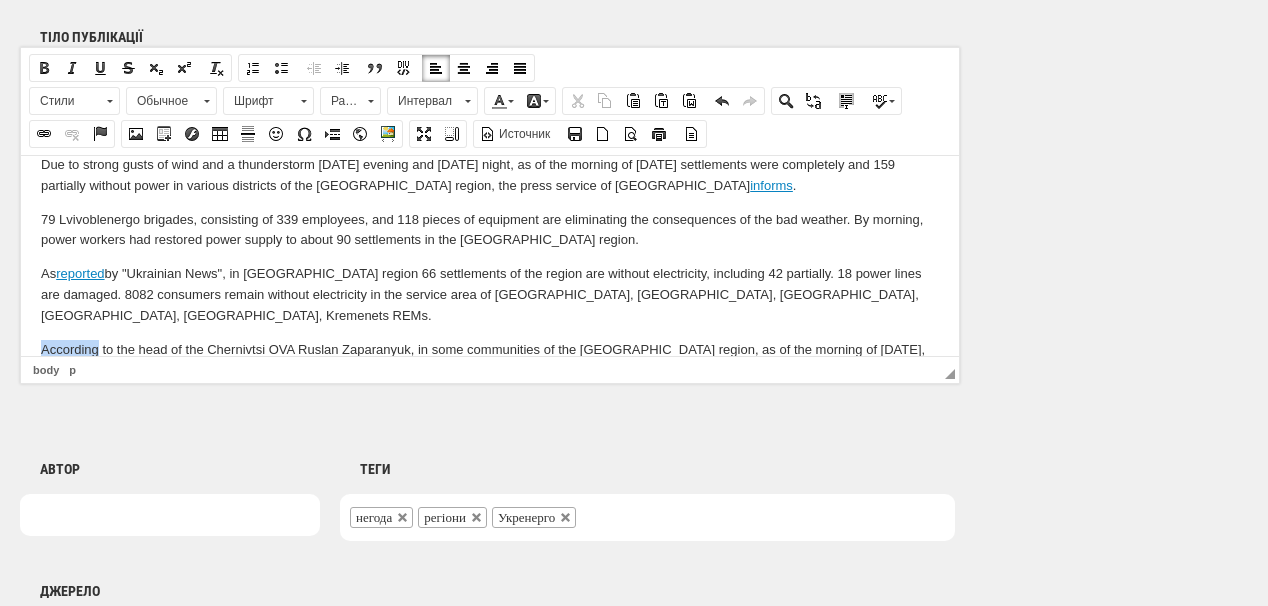 drag, startPoint x: 38, startPoint y: 304, endPoint x: 100, endPoint y: 312, distance: 62.514 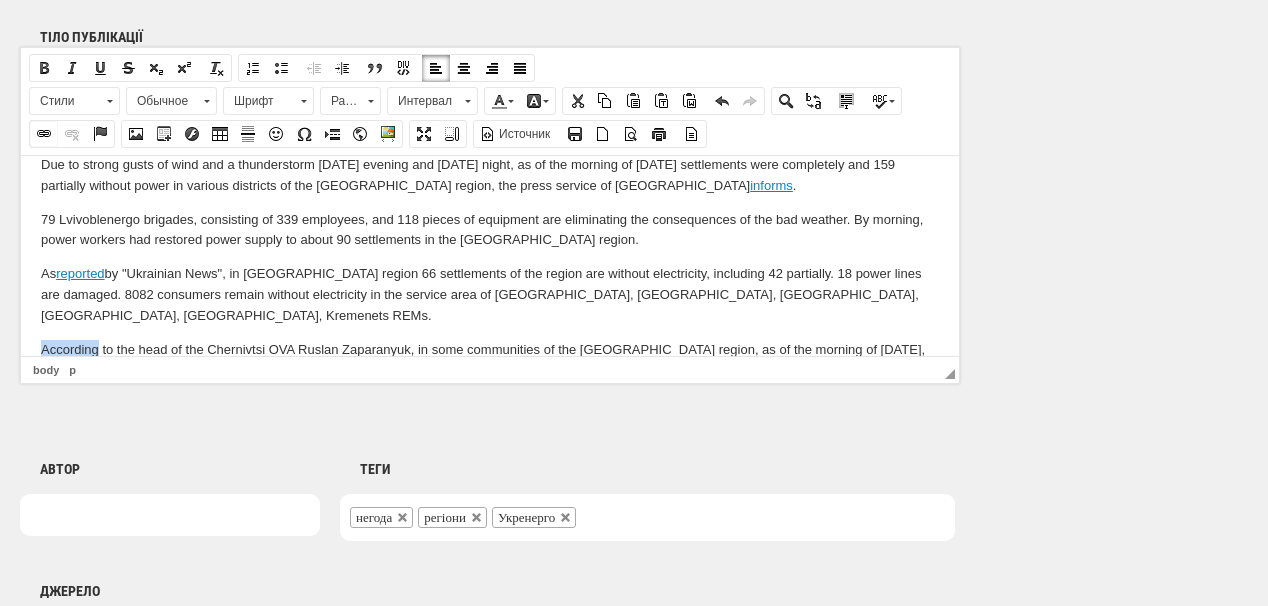 click at bounding box center [44, 134] 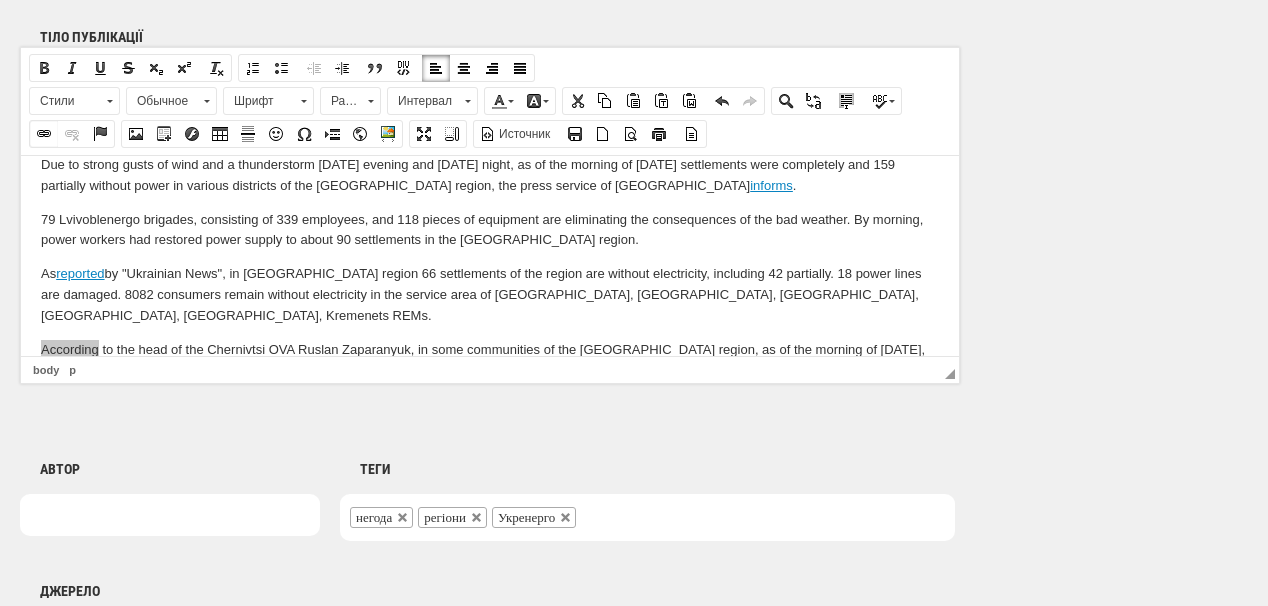select on "http://" 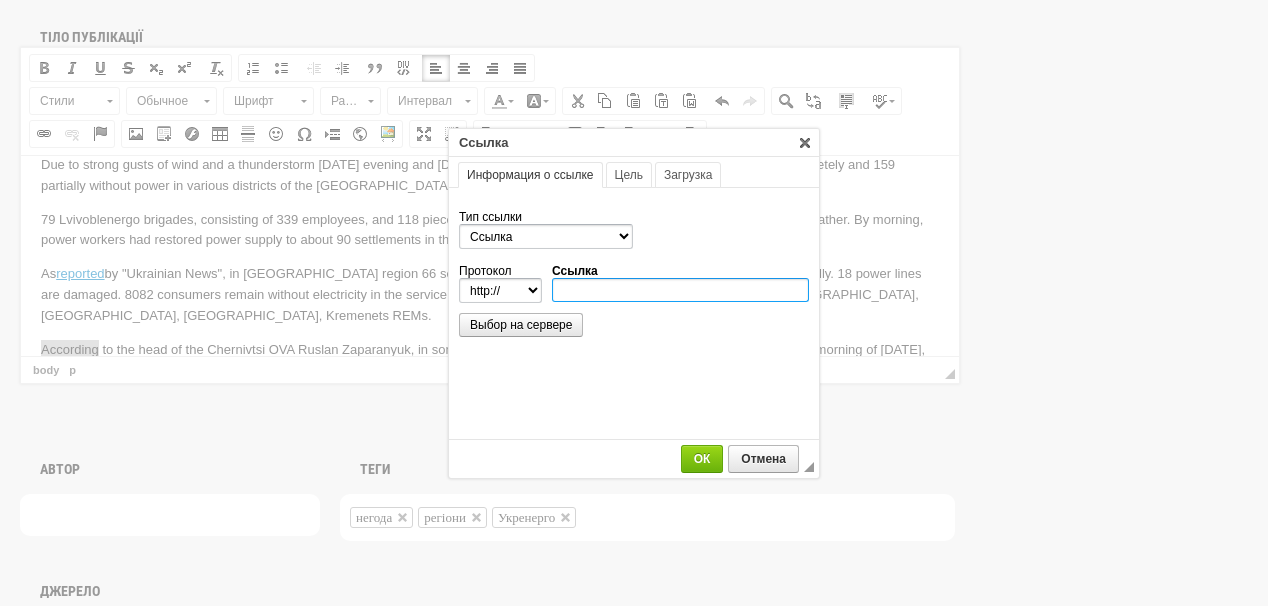 click on "Ссылка" at bounding box center (680, 290) 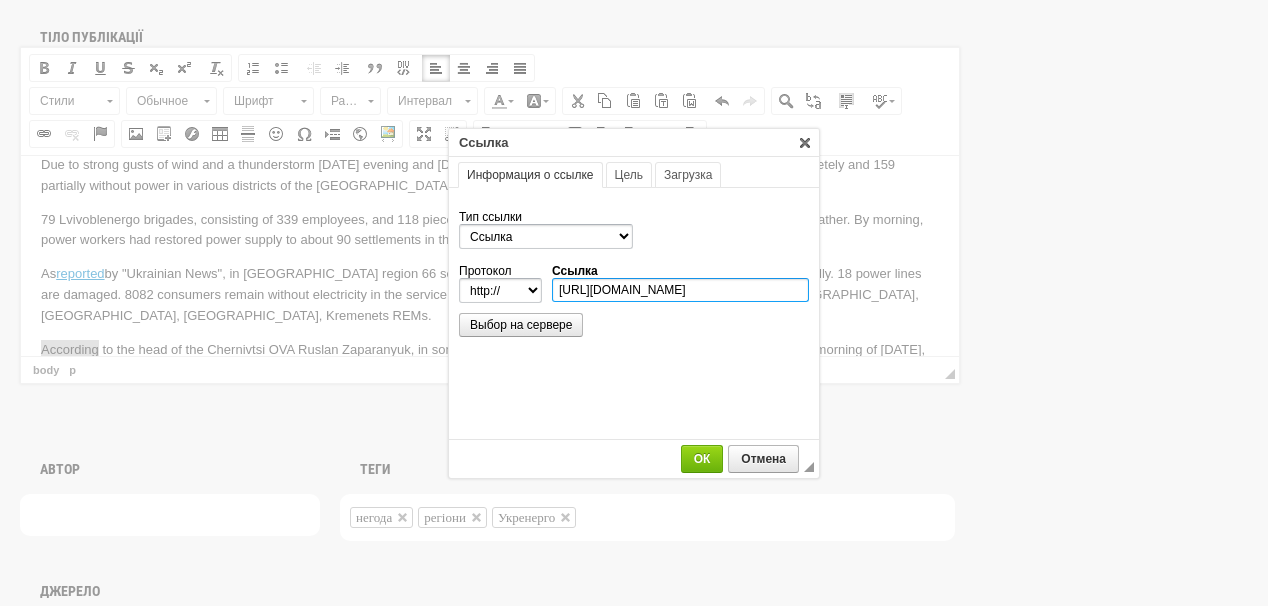 scroll, scrollTop: 0, scrollLeft: 495, axis: horizontal 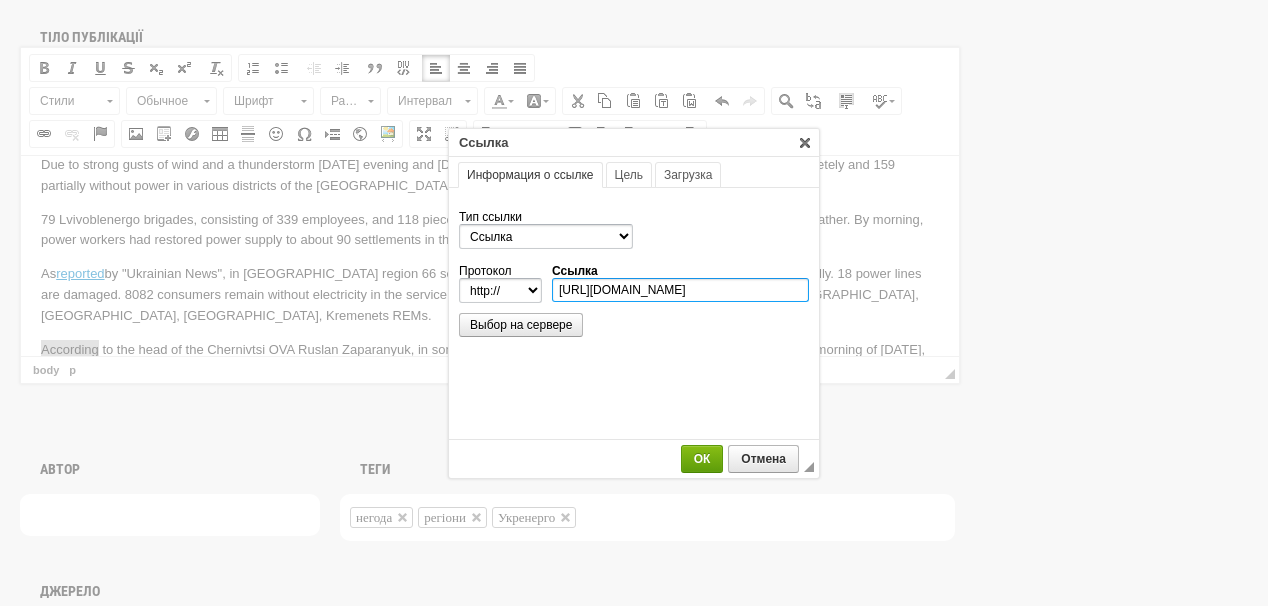 type on "https://www.facebook.com/RuslanZaparaniuk/posts/pfbid02ebrxtq9h2tU2Uv2dJn5nJPneUtPh2xnfKa5E6XftNrFciFuiH6MM4LZQzeEMvYvBl" 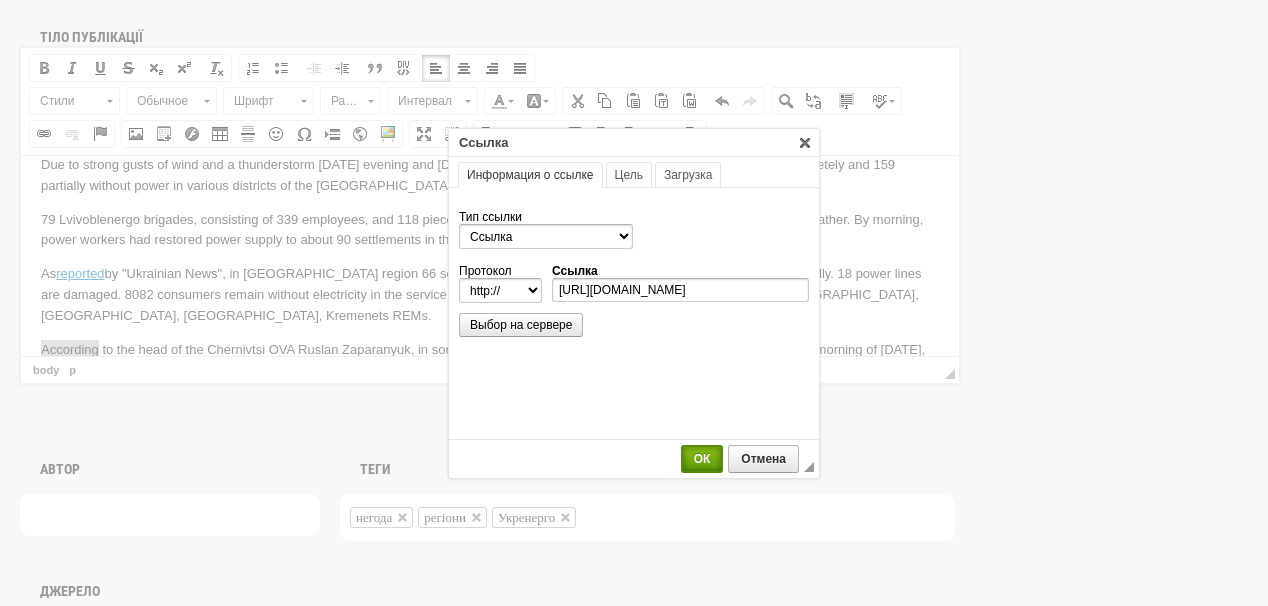select on "https://" 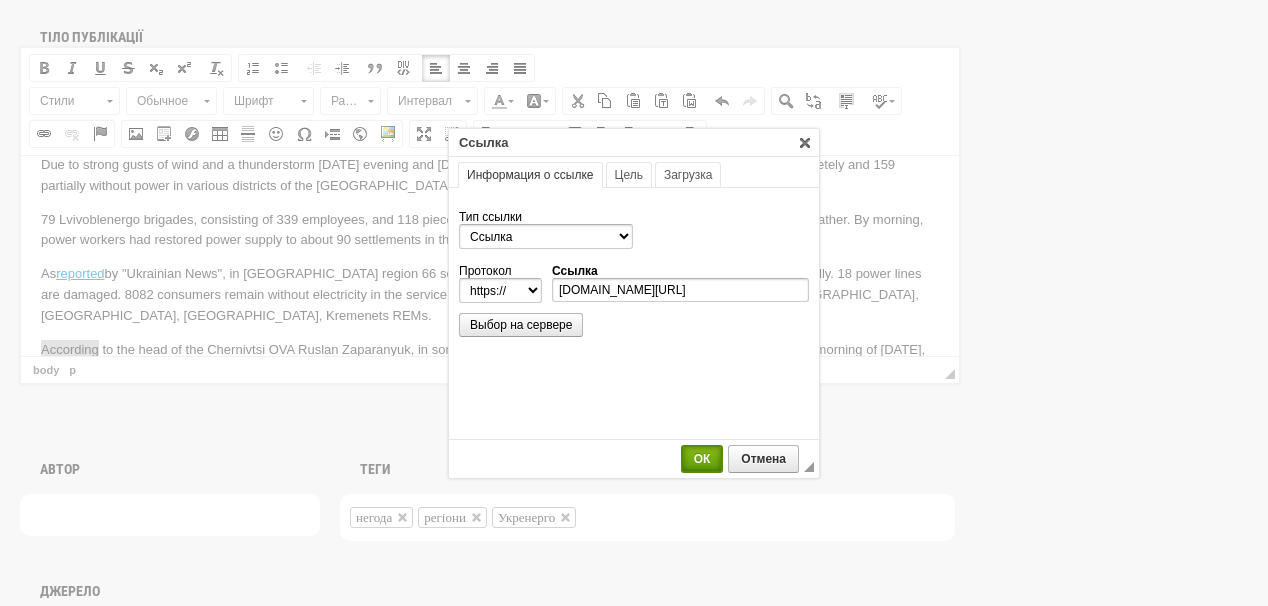 scroll, scrollTop: 0, scrollLeft: 0, axis: both 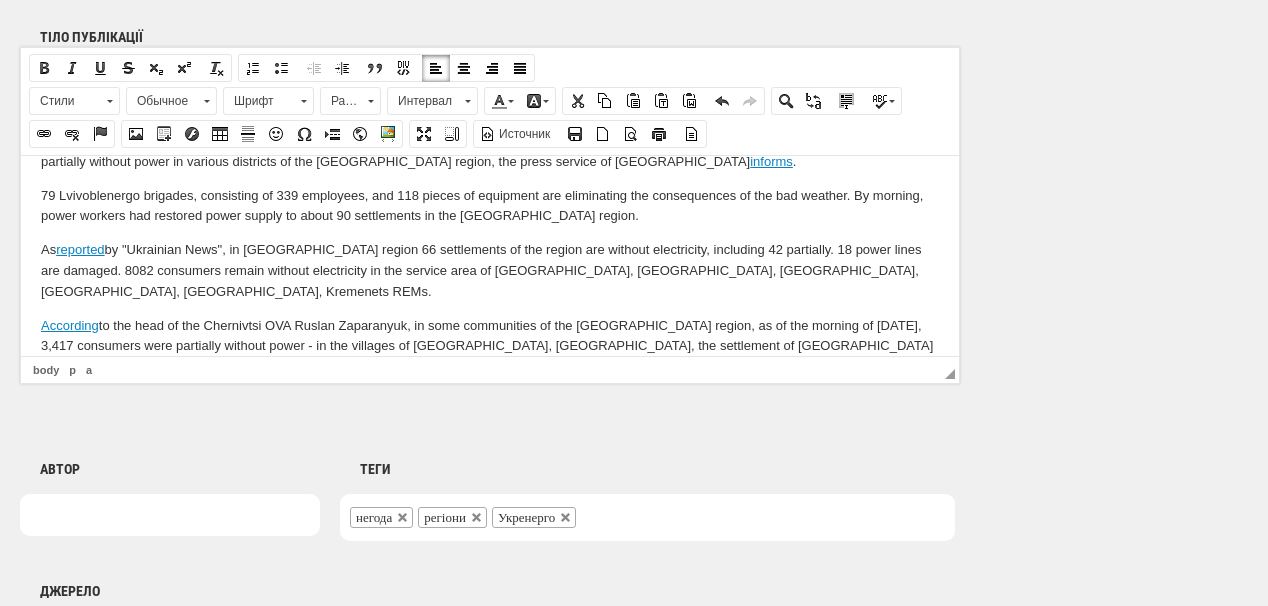 click on "According  to the head of the Chernivtsi OVA Ruslan Zaparanyuk, in some communities of the Chernivtsi region, as of the morning of July 8, 3,417 consumers were partially without power - in the villages of Bochkivtsi, Perebykivtsi, the settlement of Berehomet and the city of Vyzhnytsia. And in the regional center, power supply was restored at night." at bounding box center [490, 346] 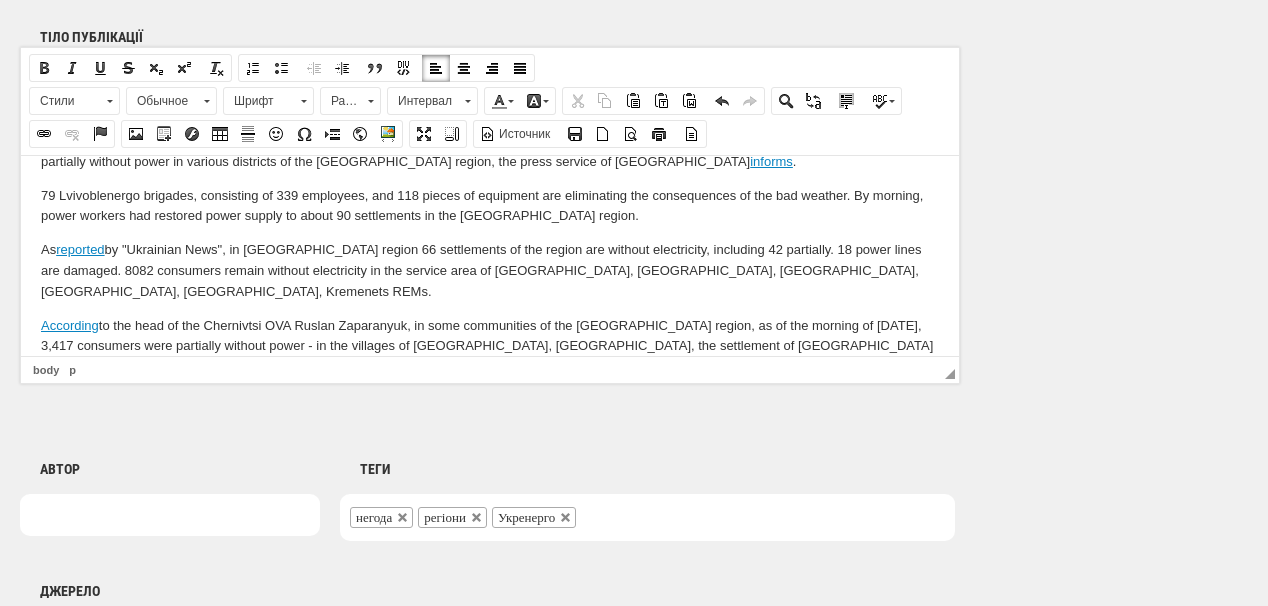 scroll, scrollTop: 316, scrollLeft: 0, axis: vertical 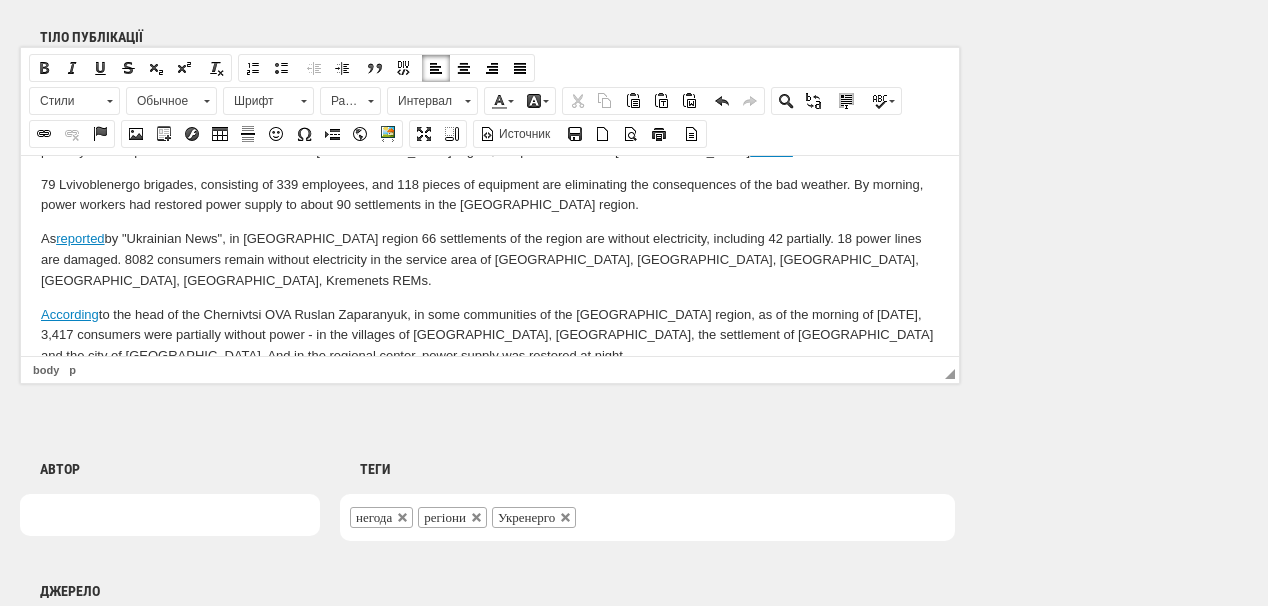 click at bounding box center (490, 389) 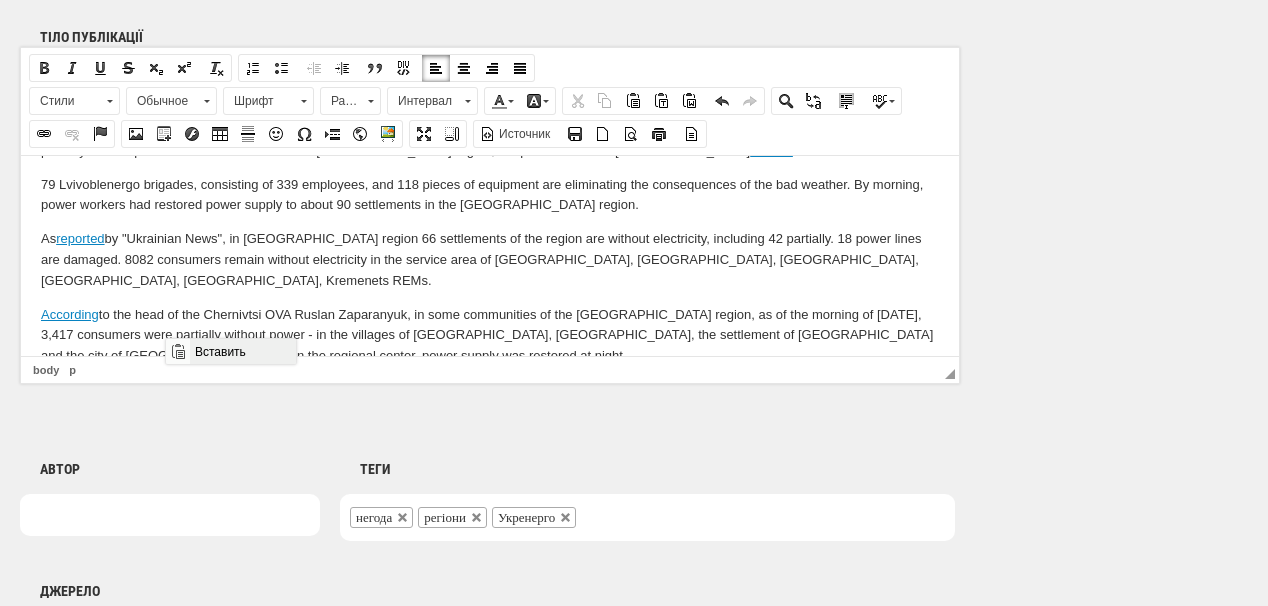 click on "Вставить" at bounding box center [242, 351] 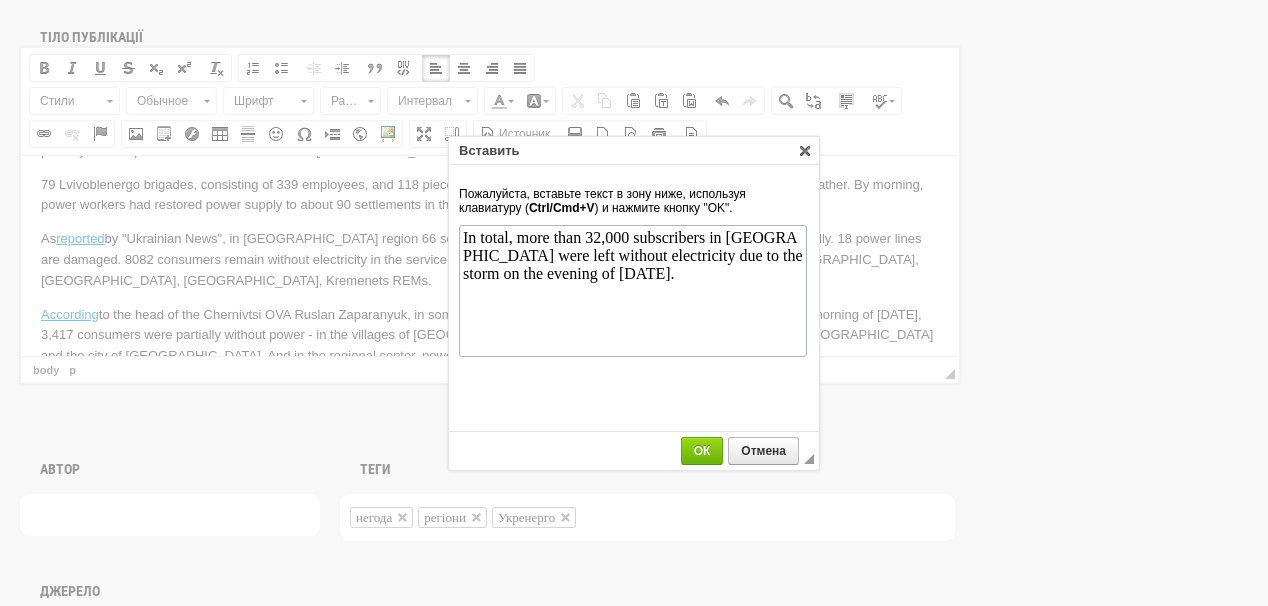 scroll, scrollTop: 0, scrollLeft: 0, axis: both 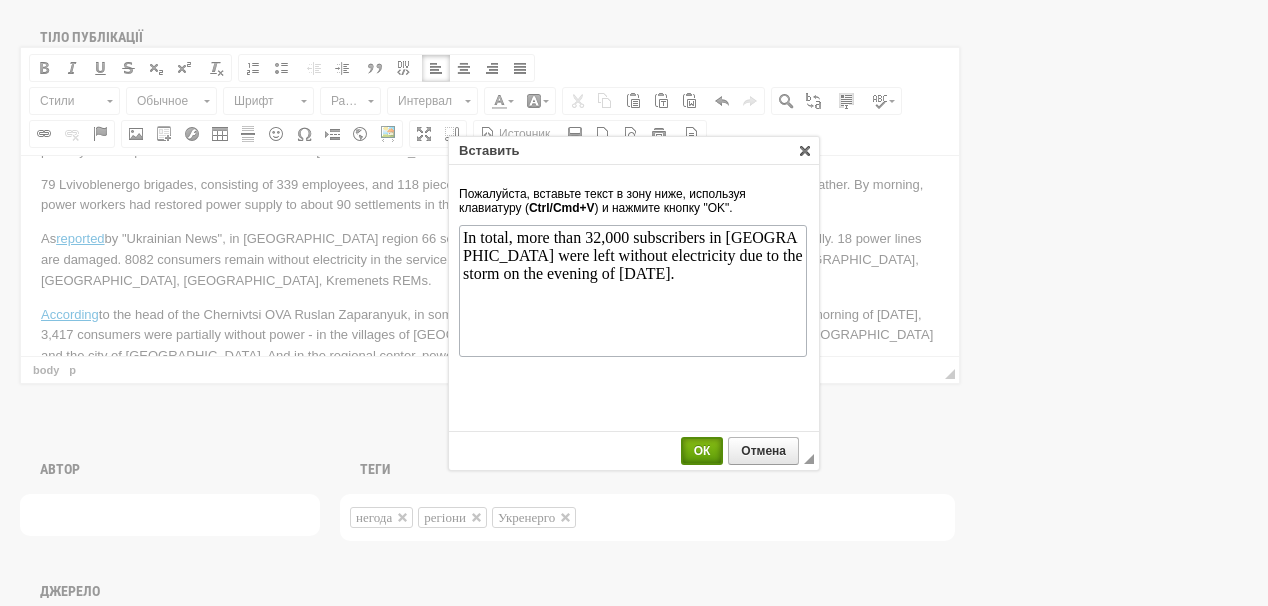 click on "ОК" at bounding box center (702, 451) 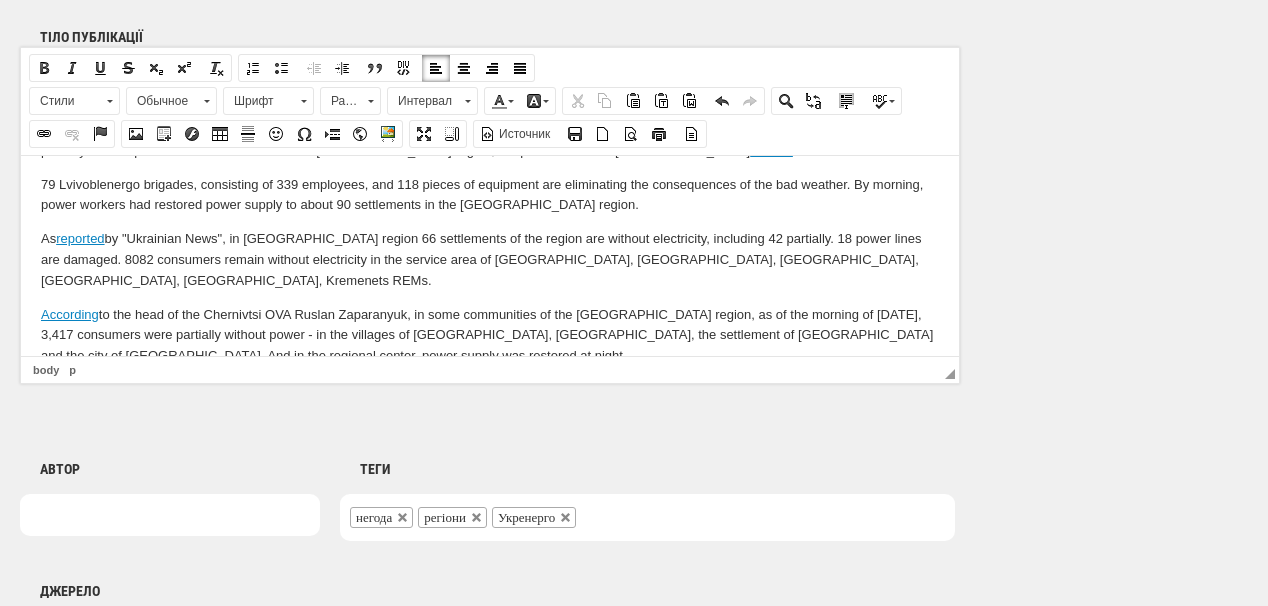 scroll, scrollTop: 349, scrollLeft: 0, axis: vertical 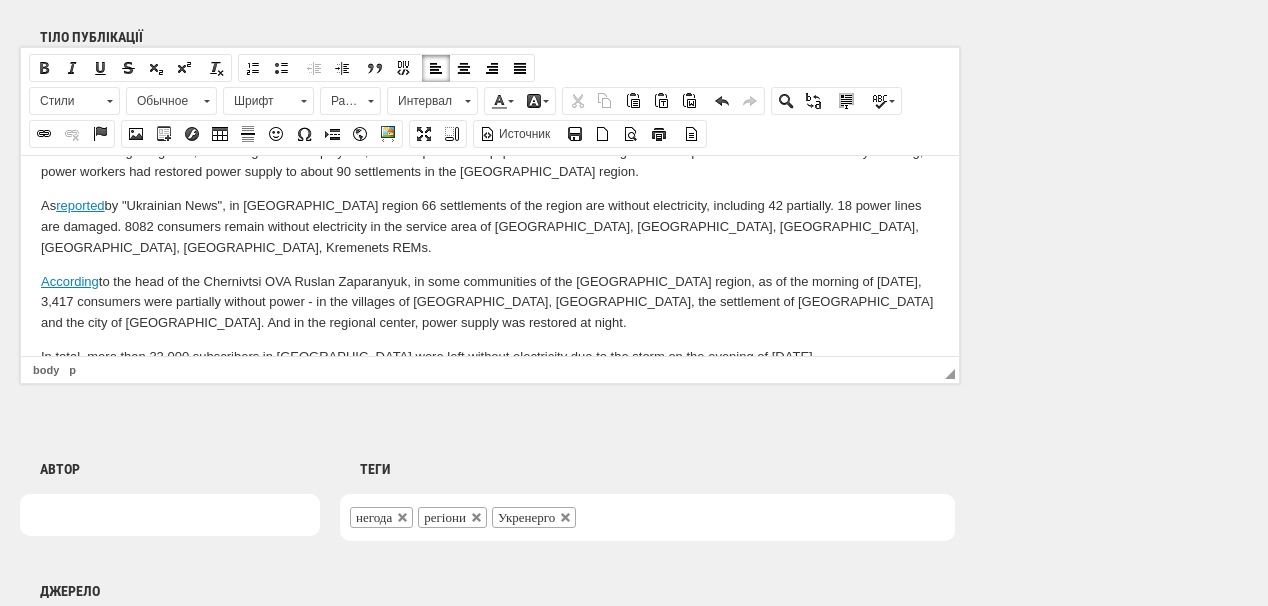 click on "According  to the press service of NPC Ukrenergo, due to adverse weather conditions (storm front, rain, and strong wind), as of the morning of Tuesday, July 8, 701 settlements in six regions were partially or completely without power. "Repair crews of the regional energy company are already working to repair the damage. Power supply to all disconnected subscribers is expected by the end of the day," the transmission system operator said in a statement. A storm raged in western Ukraine in the afternoon and evening of July 7,  reports  "Espresso.Zahid". The storm toppled trees and damaged buildings, and caused widespread power outages. Thus, in the Rivne region, as of the morning of July 8, 61 settlements were completely without electricity, and 2 - partially, as a result of bad weather,  said informs . As  reported According In total, more than 32,000 subscribers in Bukovina were left without electricity due to the storm on the evening of July 7." at bounding box center (490, 113) 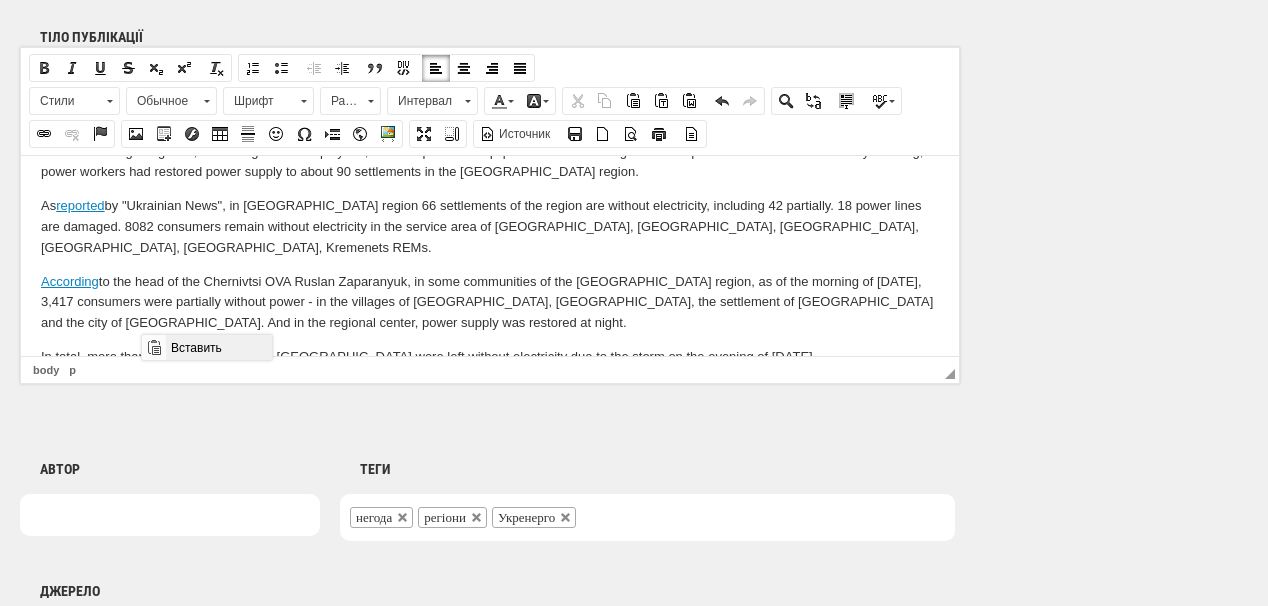 drag, startPoint x: 183, startPoint y: 346, endPoint x: 330, endPoint y: 680, distance: 364.9178 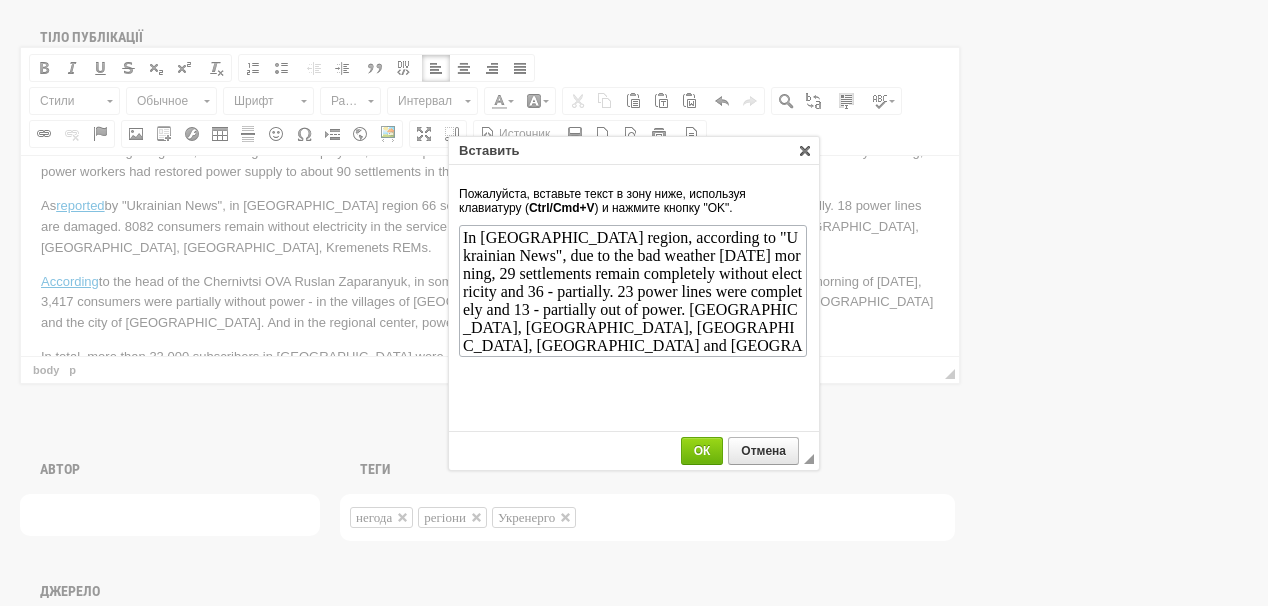 scroll, scrollTop: 0, scrollLeft: 0, axis: both 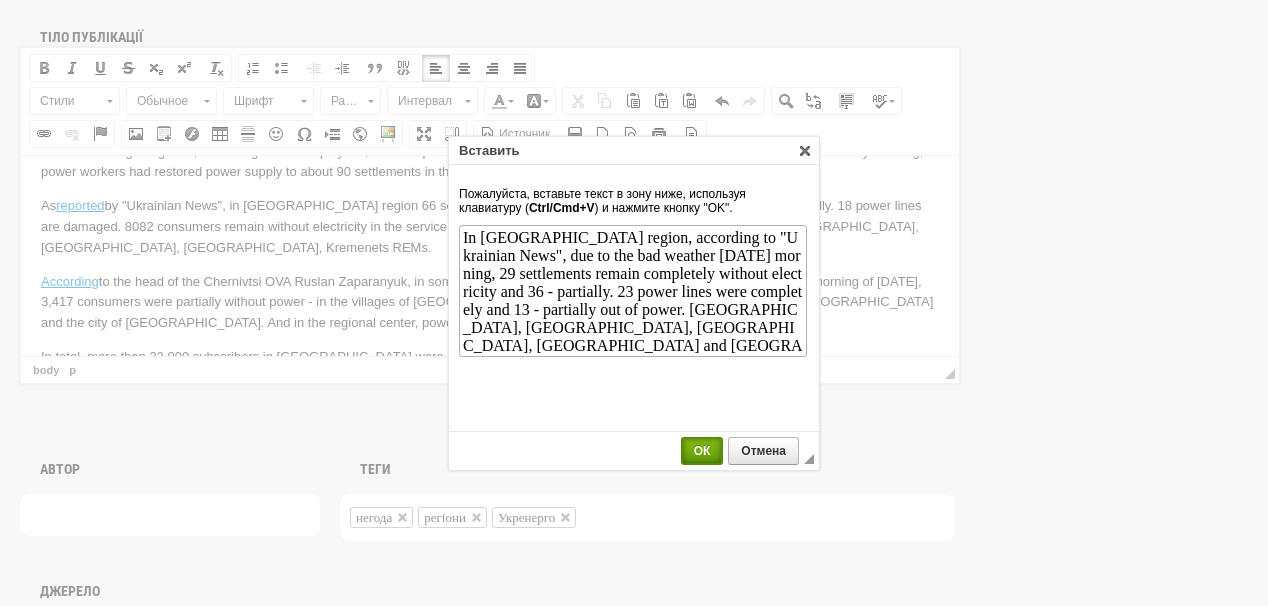click on "ОК" at bounding box center [702, 451] 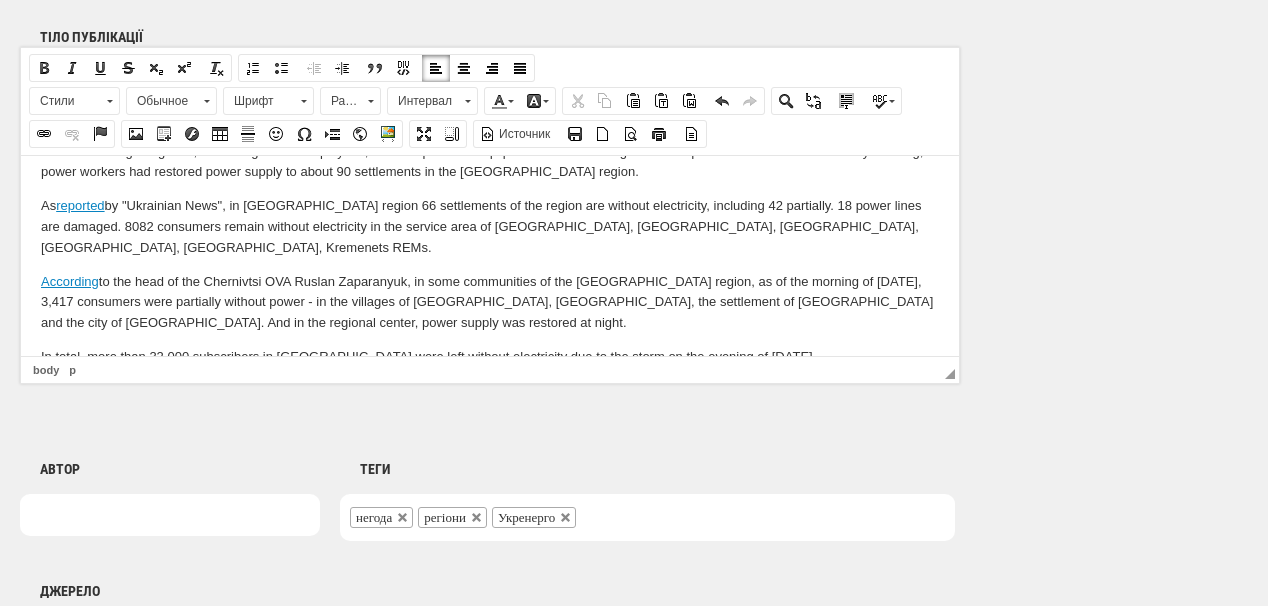 scroll, scrollTop: 391, scrollLeft: 0, axis: vertical 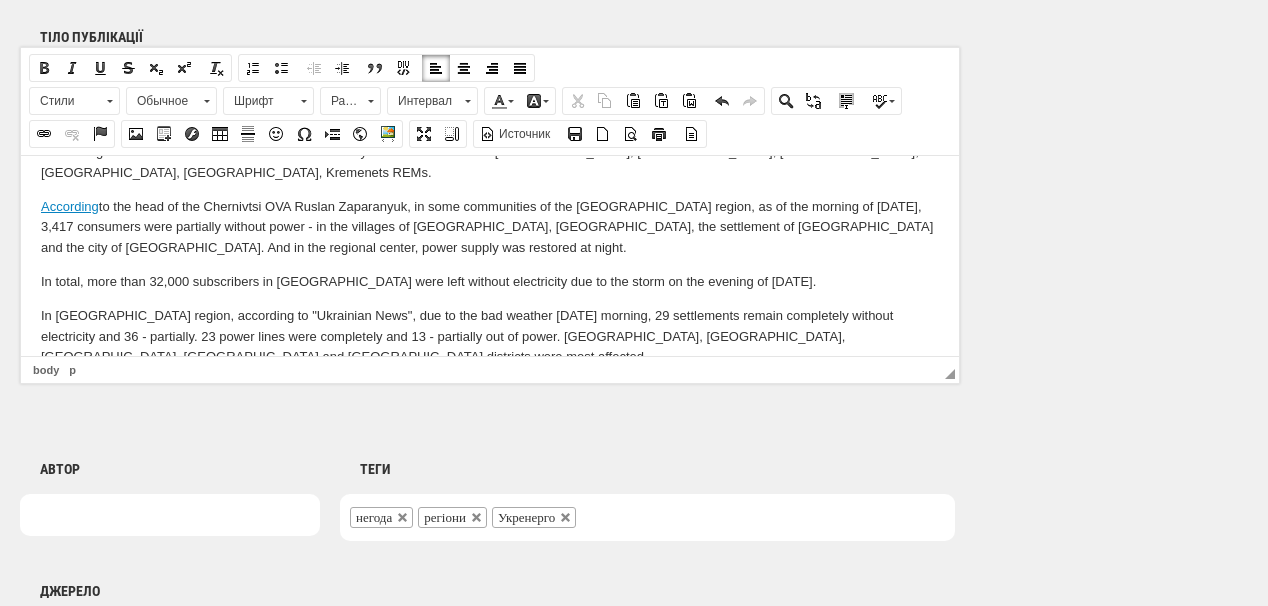 click at bounding box center [490, 390] 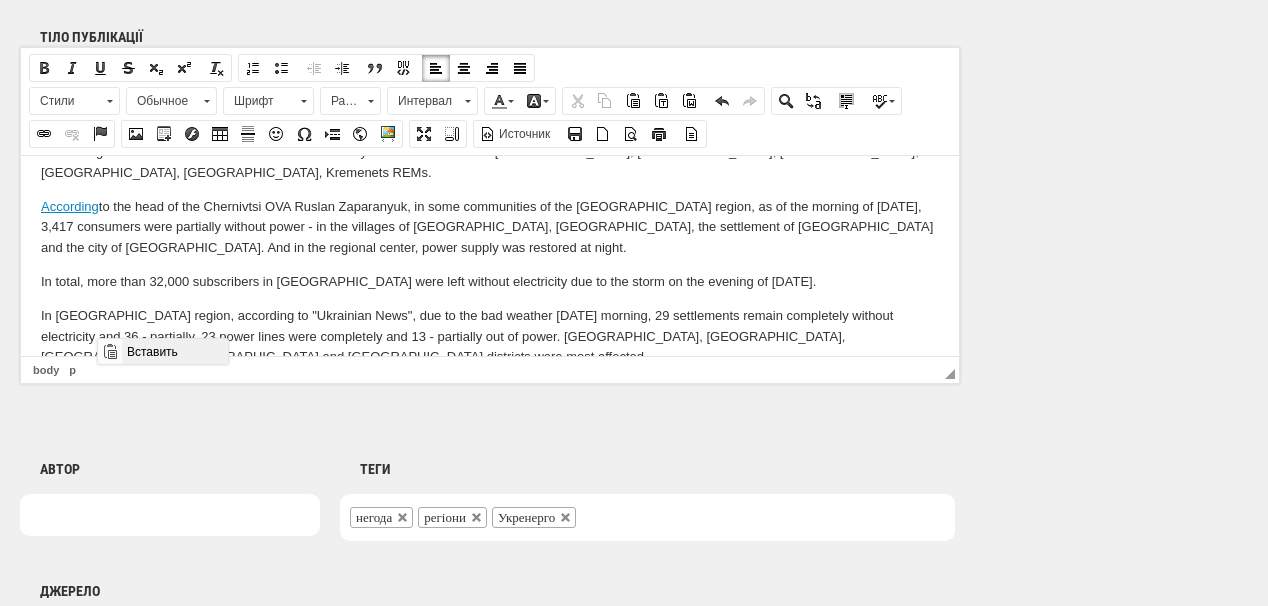 click on "Вставить" at bounding box center (174, 351) 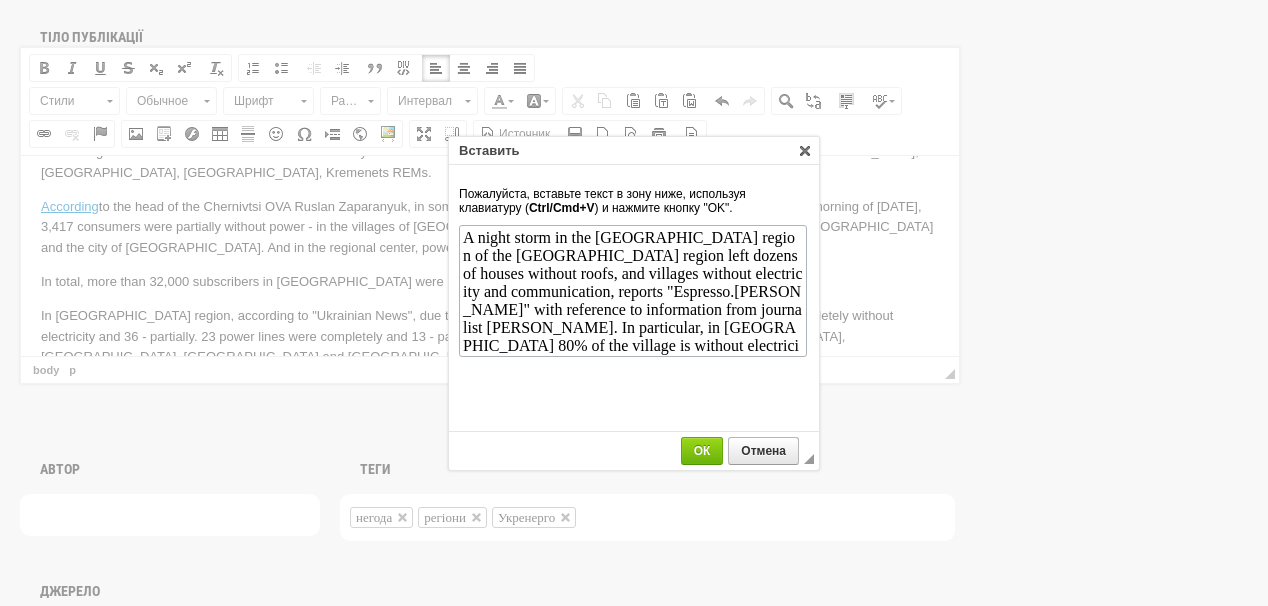 scroll, scrollTop: 56, scrollLeft: 0, axis: vertical 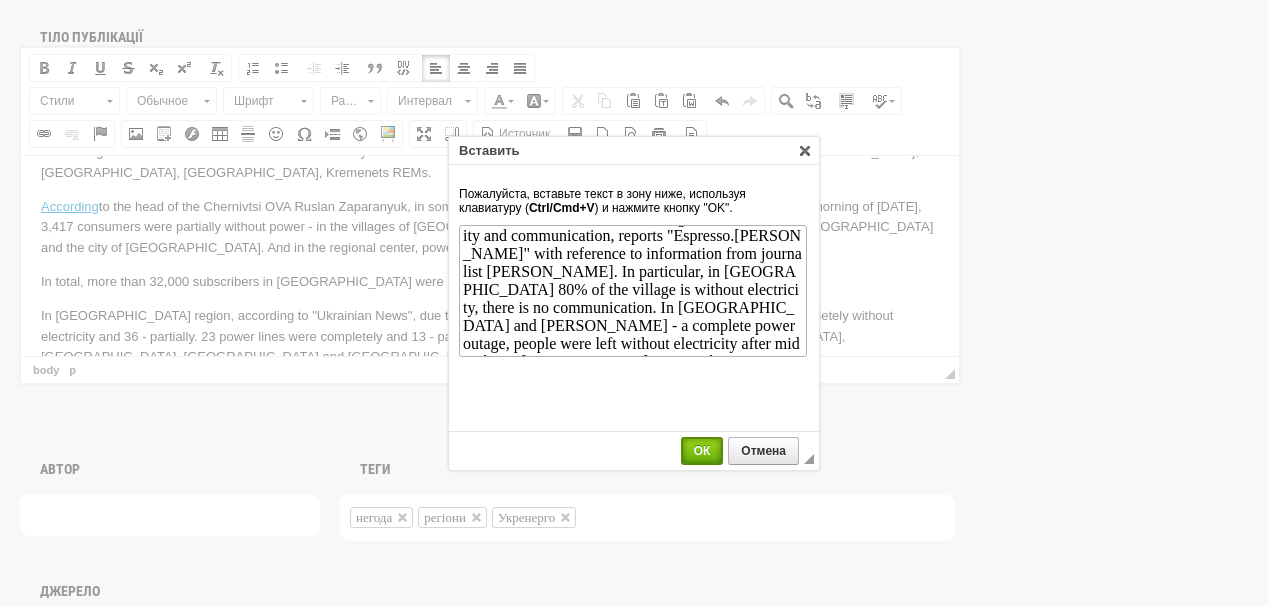 click on "ОК" at bounding box center (702, 451) 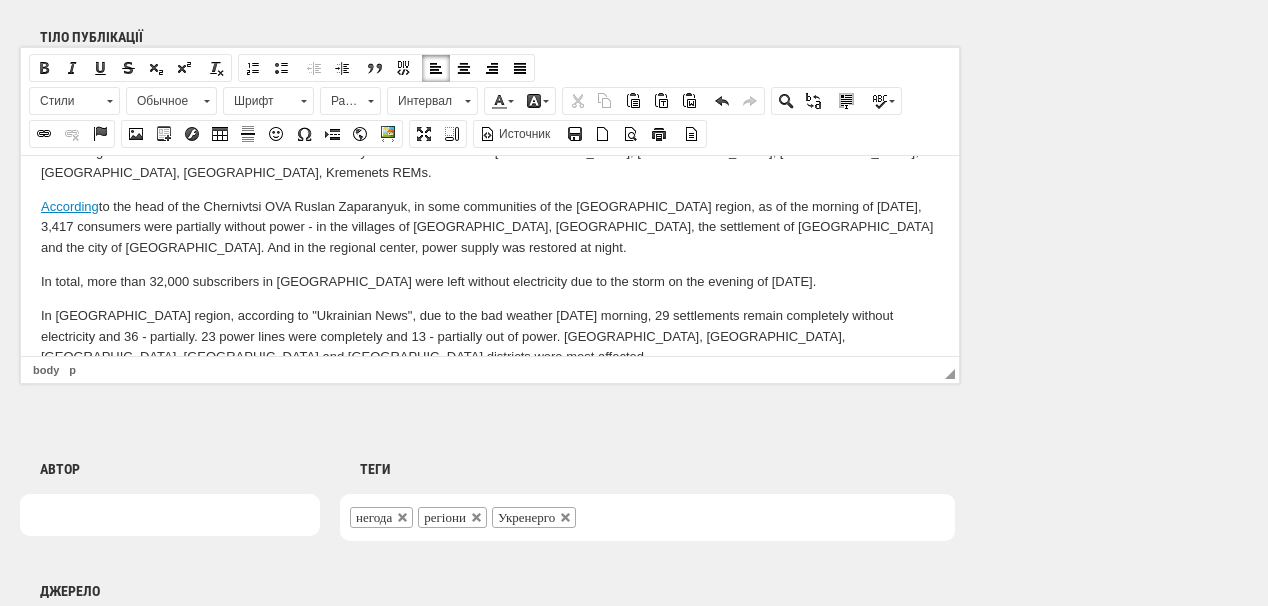 scroll, scrollTop: 0, scrollLeft: 0, axis: both 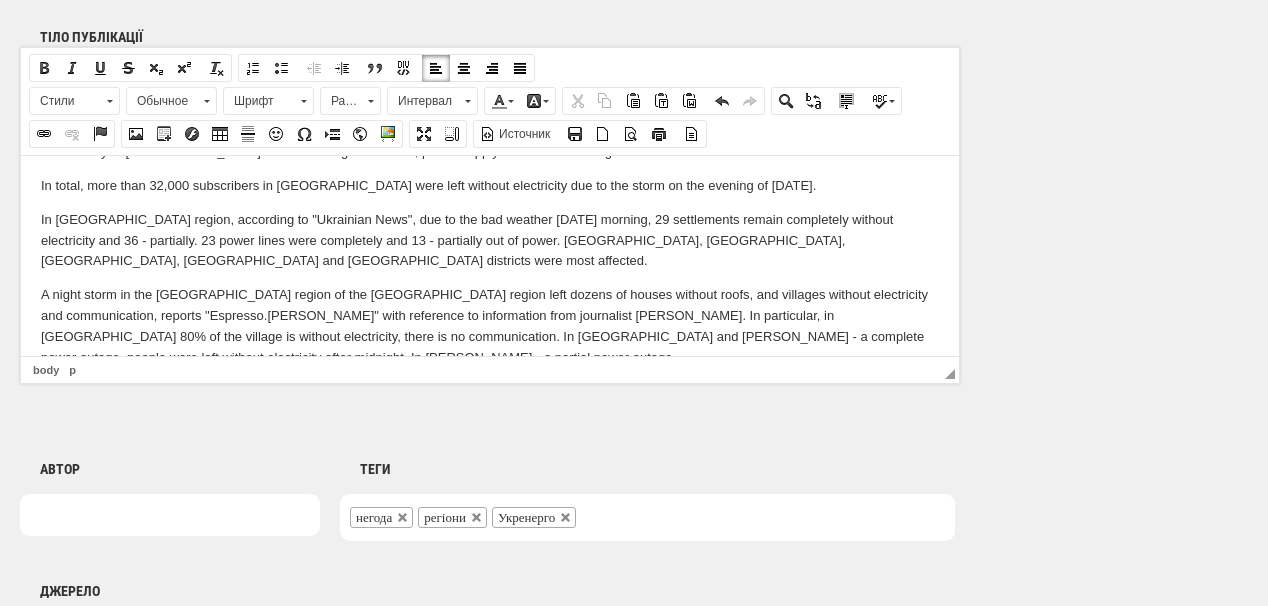 click at bounding box center (490, 390) 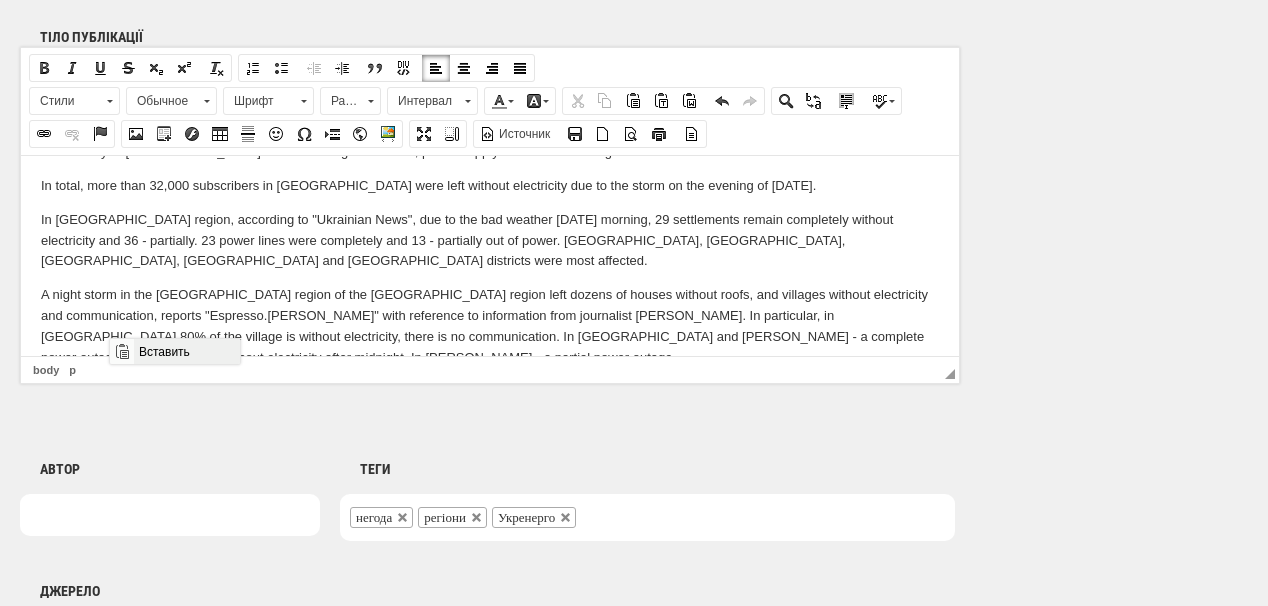 drag, startPoint x: 150, startPoint y: 345, endPoint x: 488, endPoint y: 646, distance: 452.59805 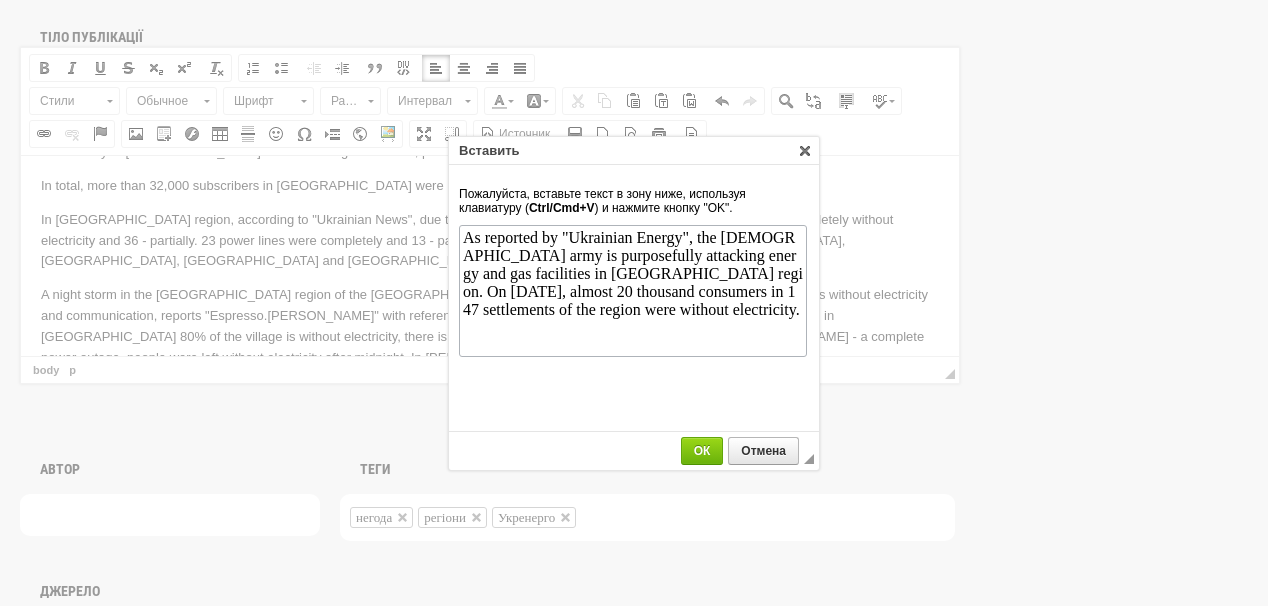 scroll, scrollTop: 0, scrollLeft: 0, axis: both 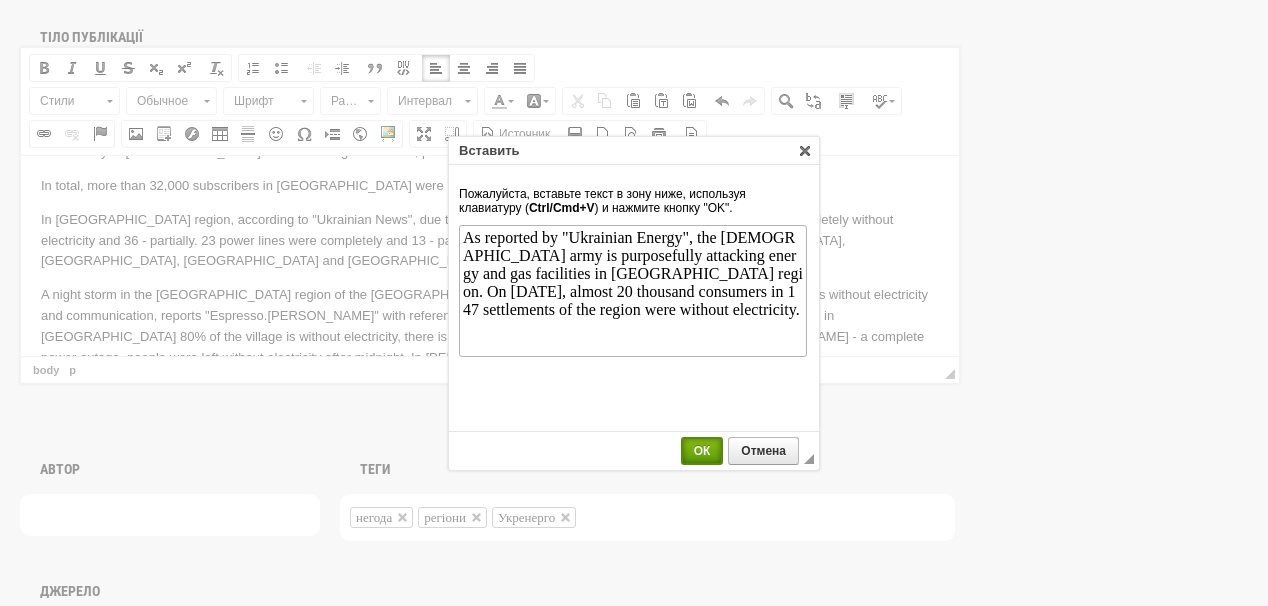 click on "ОК" at bounding box center (702, 451) 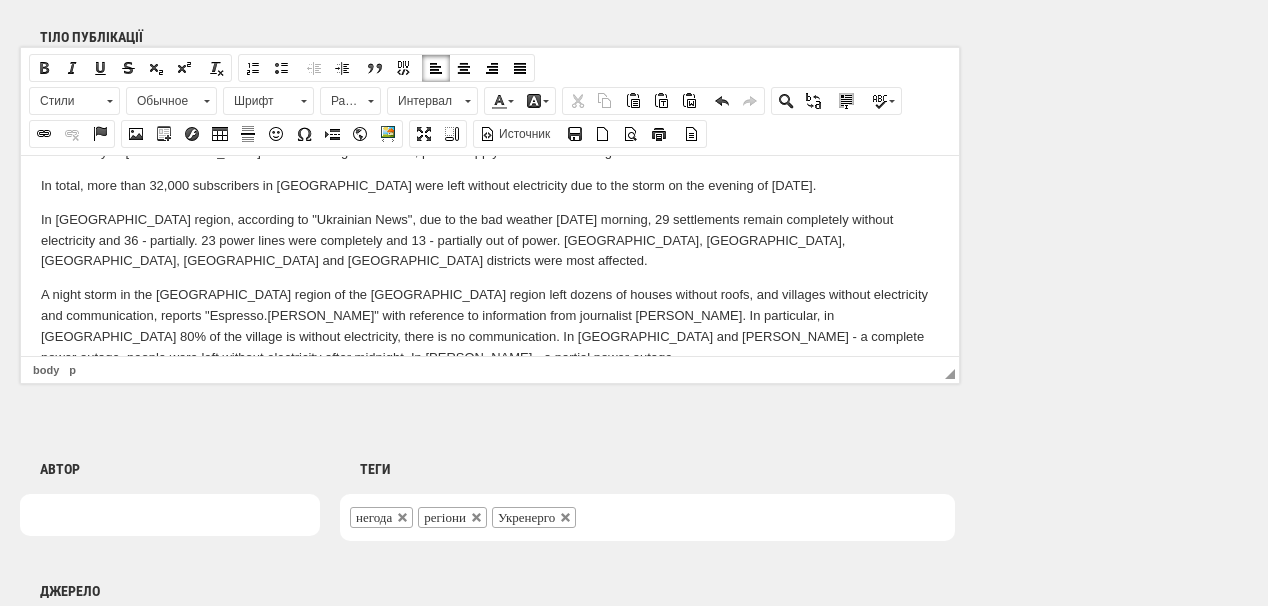 scroll, scrollTop: 541, scrollLeft: 0, axis: vertical 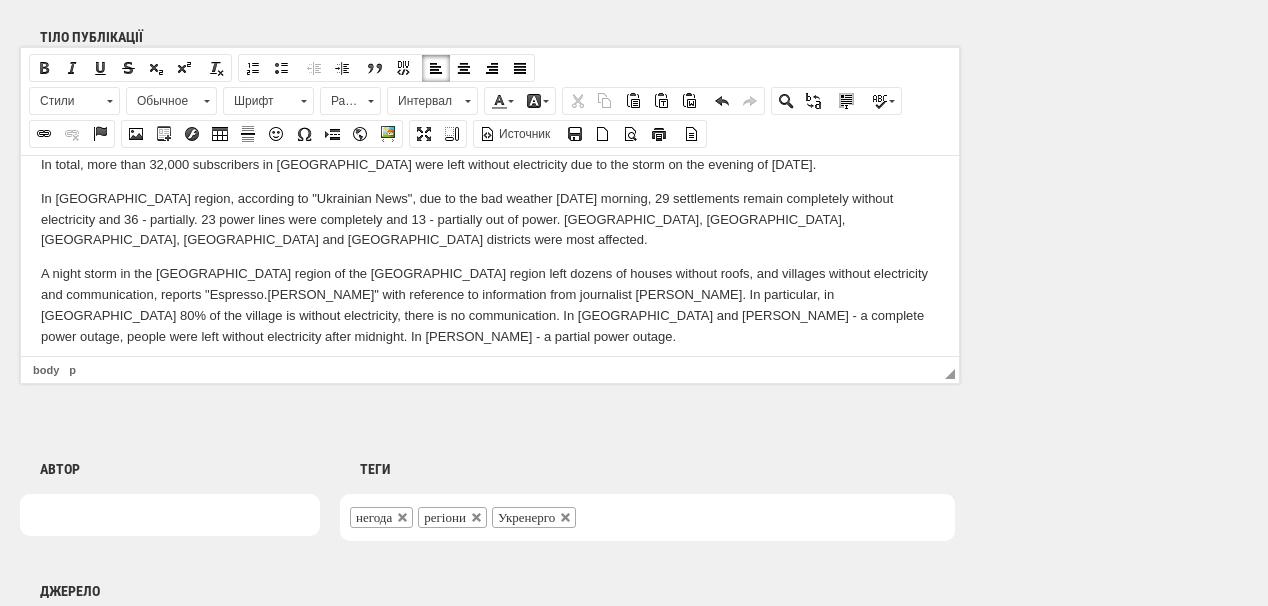 drag, startPoint x: 60, startPoint y: 330, endPoint x: 110, endPoint y: 333, distance: 50.08992 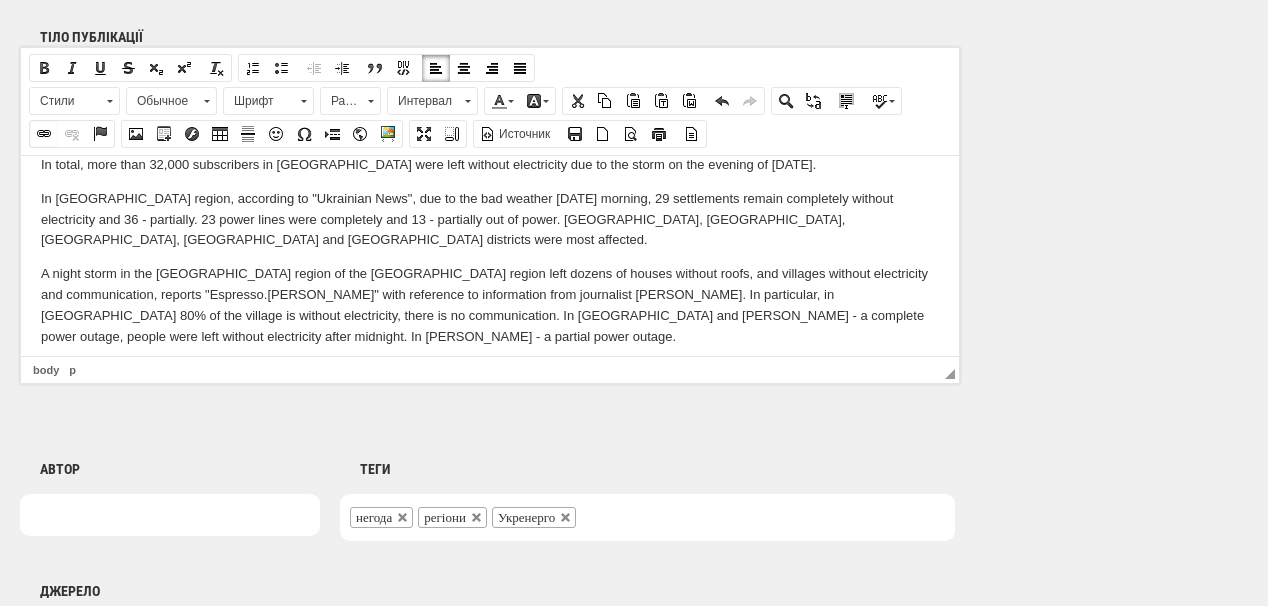 click at bounding box center (44, 134) 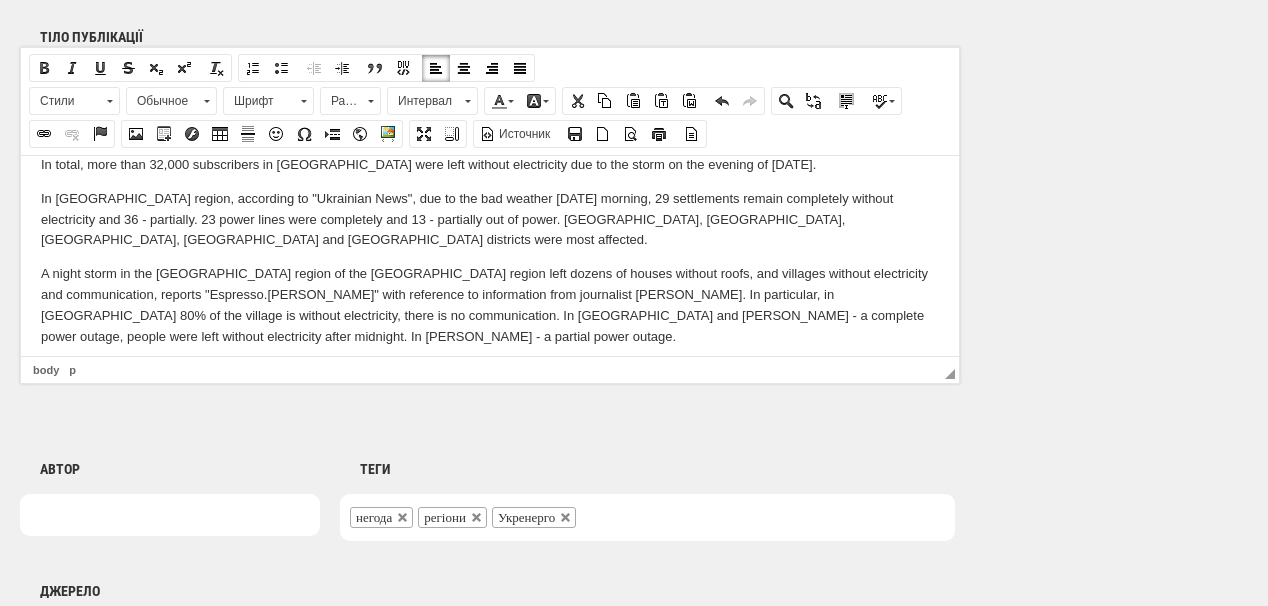 select on "http://" 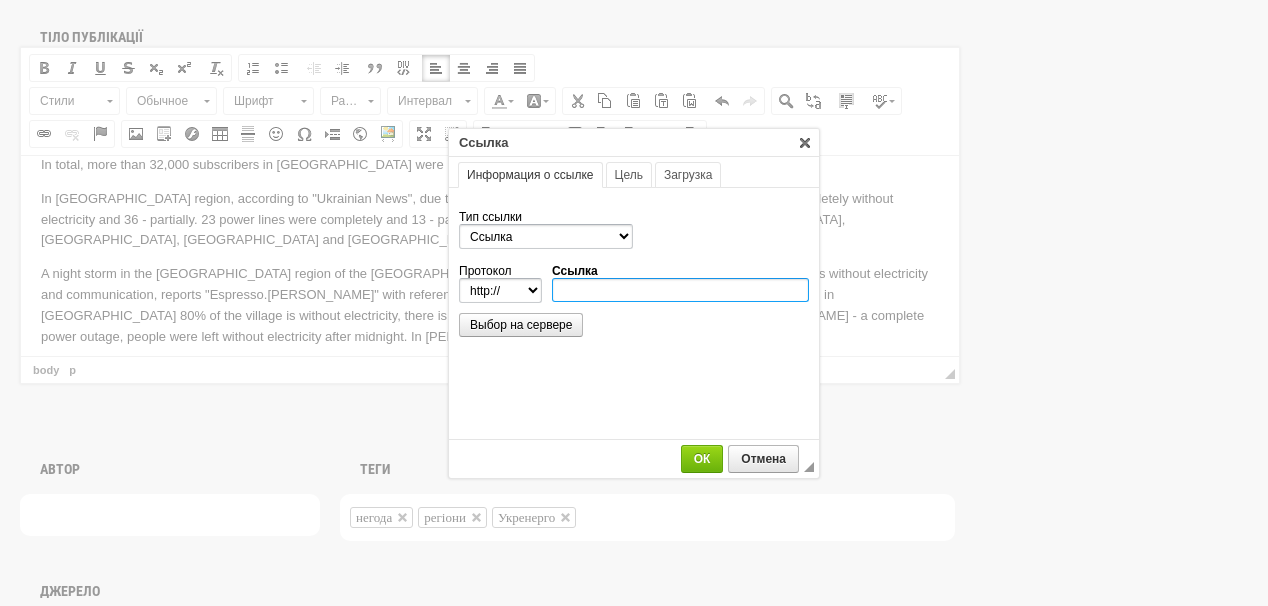 click on "Ссылка" at bounding box center [680, 290] 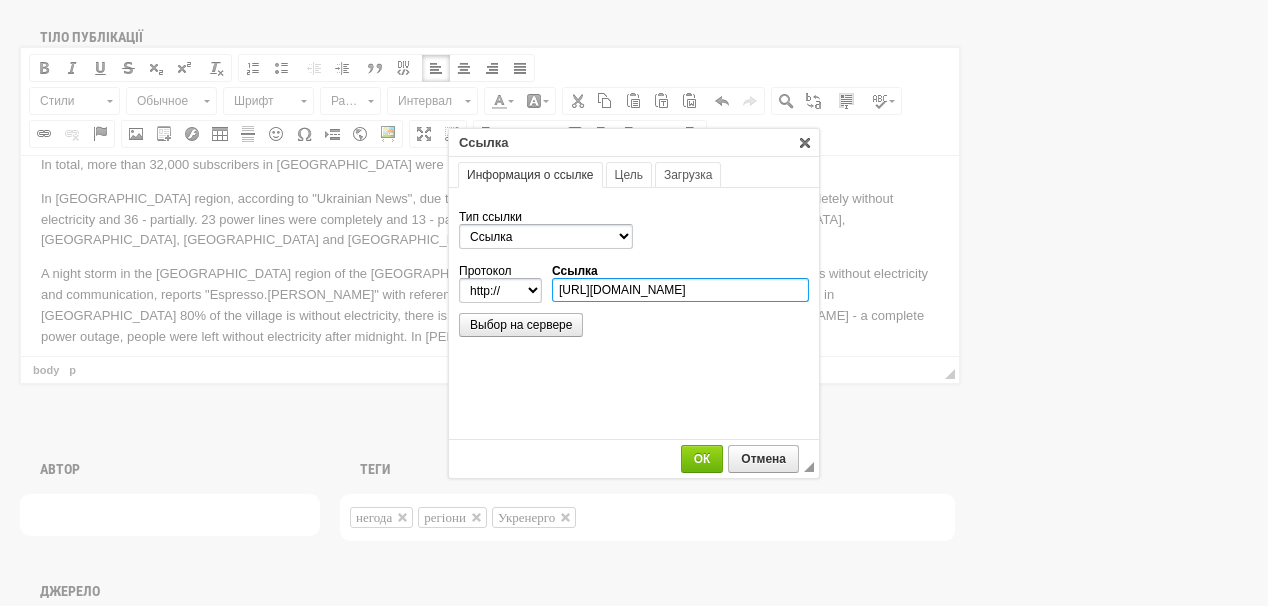 scroll, scrollTop: 0, scrollLeft: 358, axis: horizontal 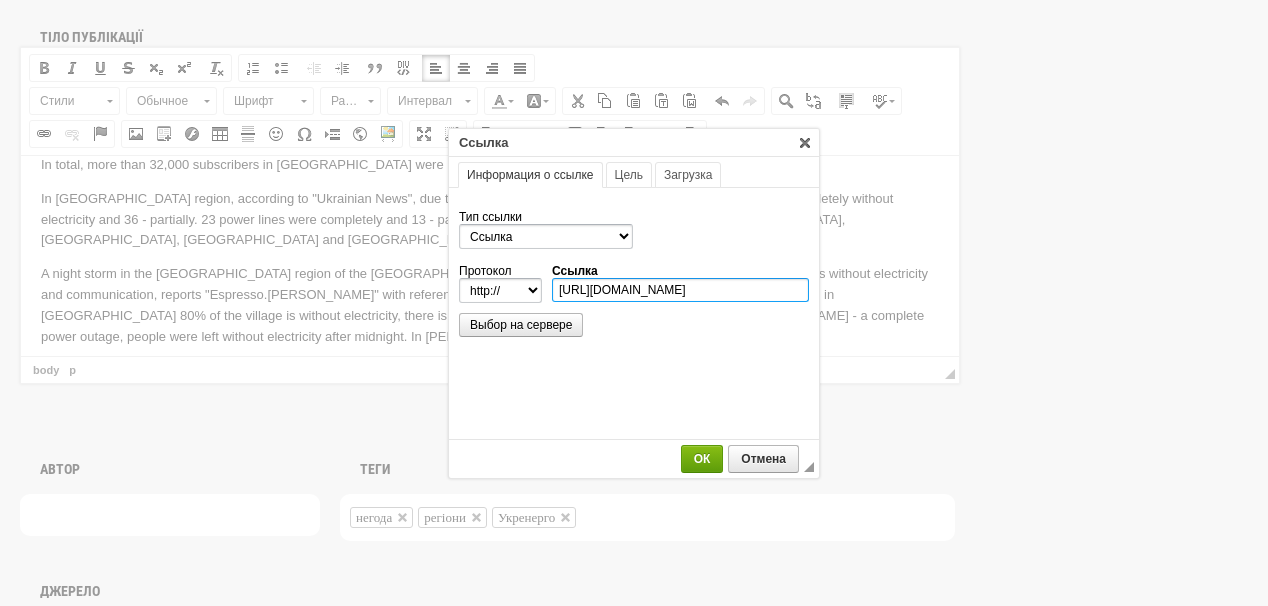 type on "https://ua-energy.org/uk/posts/armiia-rf-tsilespriamovano-atakuie-enerhetychni-ta-hazovi-obiekty-sumshchyny-ova" 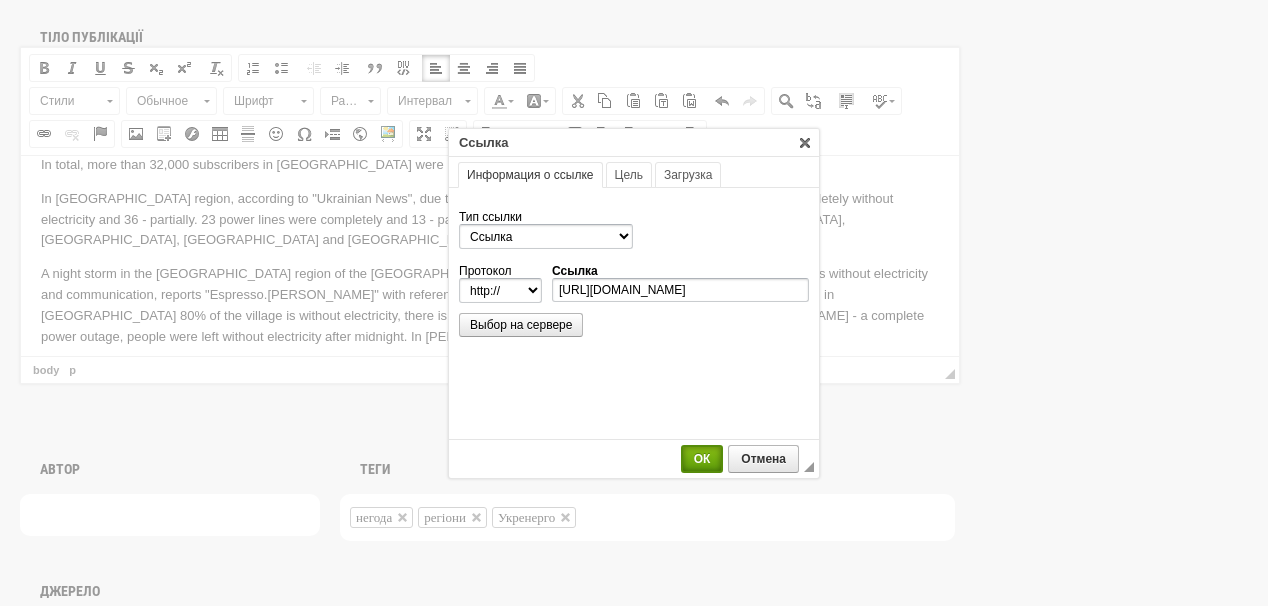 select on "https://" 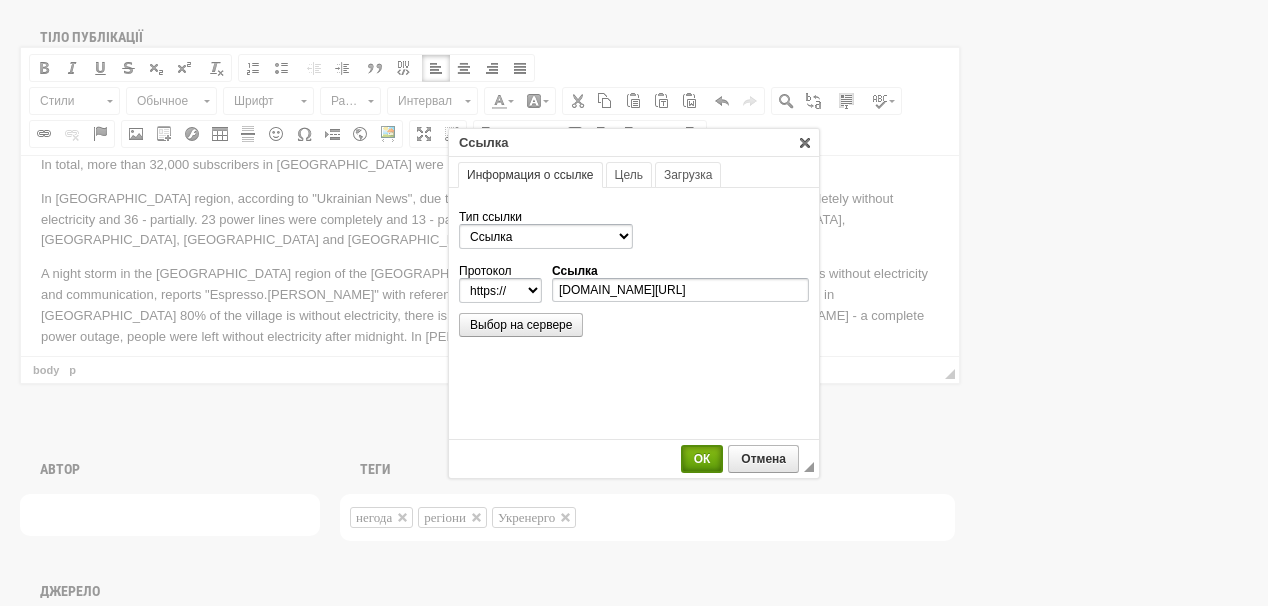 scroll, scrollTop: 0, scrollLeft: 0, axis: both 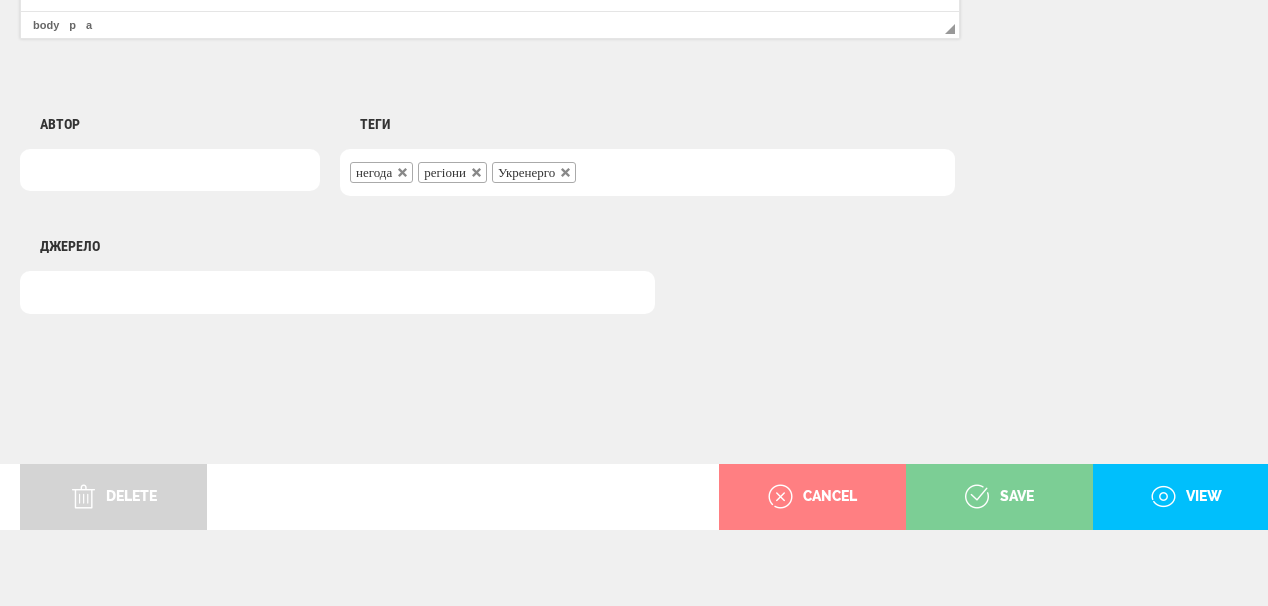 click on "save" at bounding box center [999, 497] 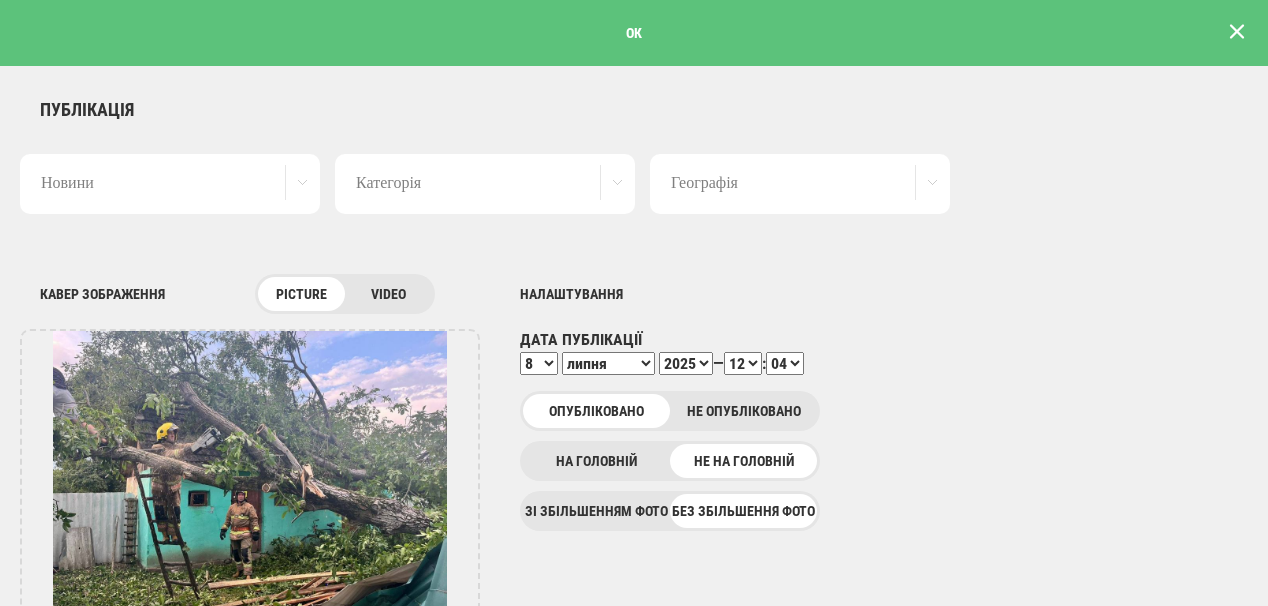scroll, scrollTop: 0, scrollLeft: 0, axis: both 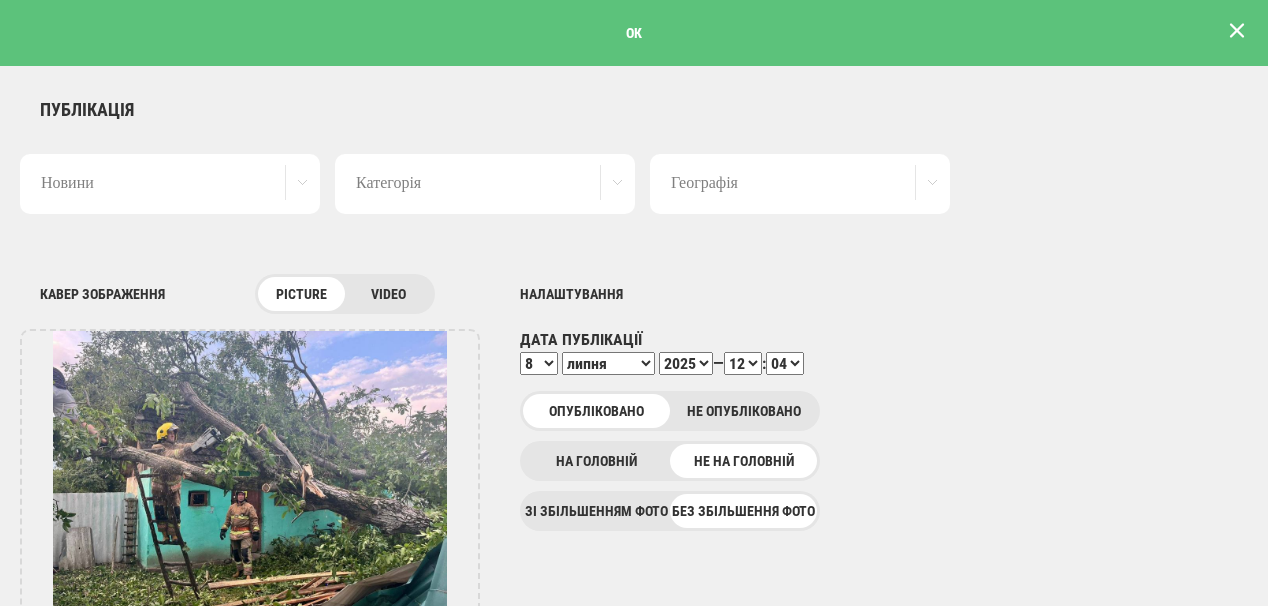 click at bounding box center (1237, 31) 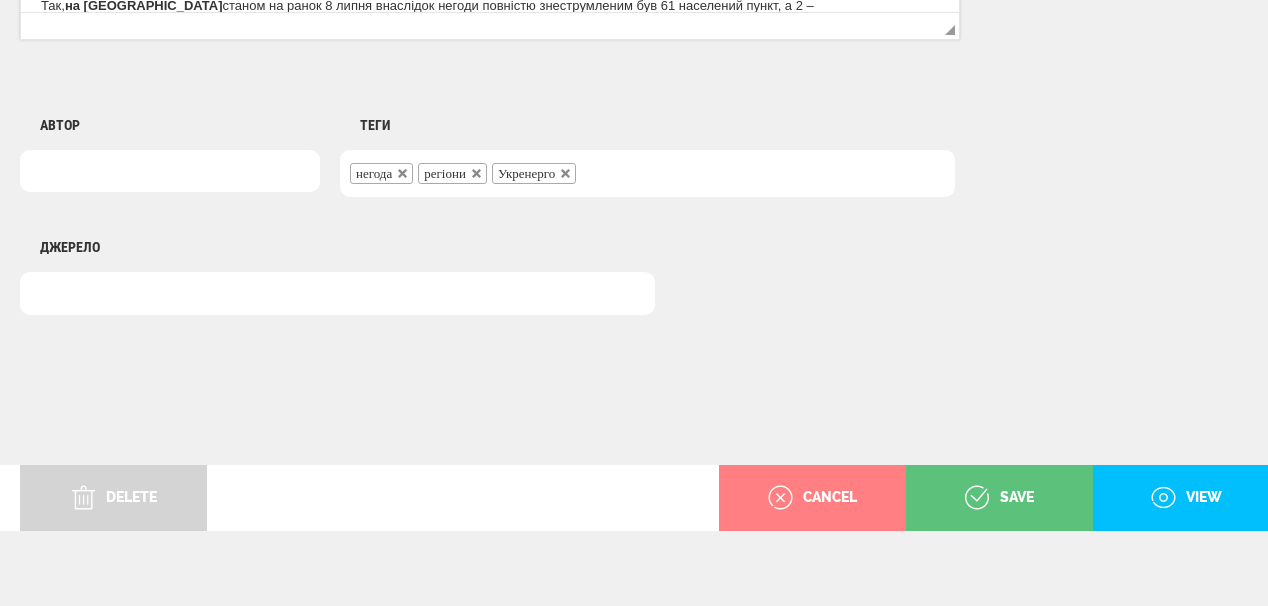 scroll, scrollTop: 1625, scrollLeft: 0, axis: vertical 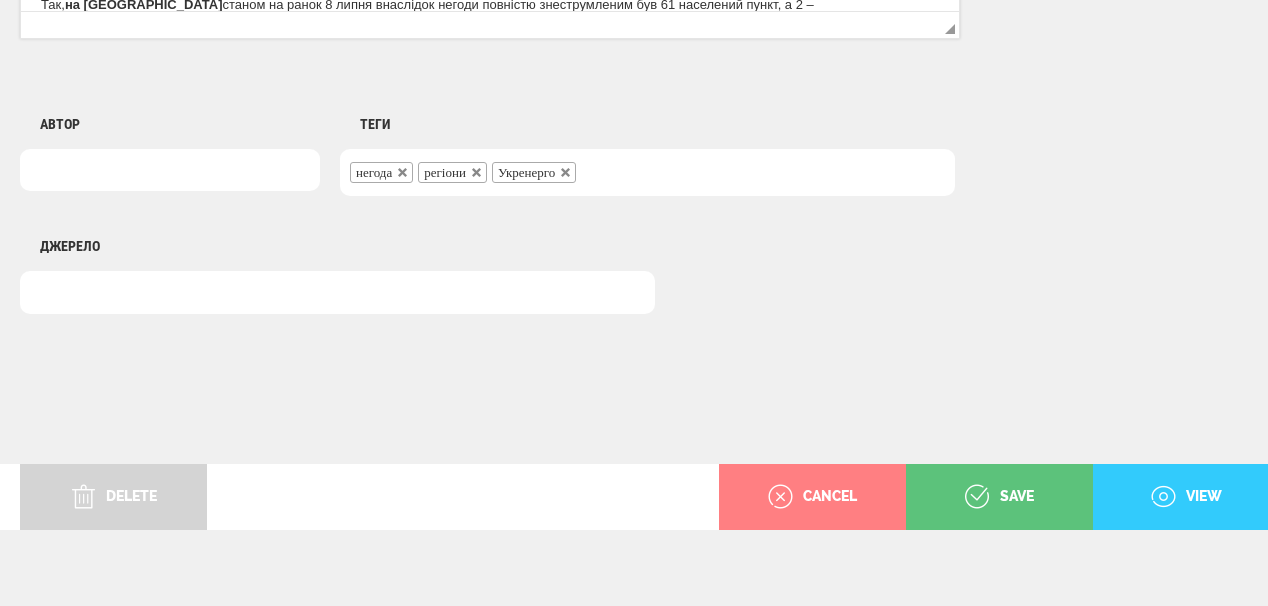 click on "view" at bounding box center [1186, 497] 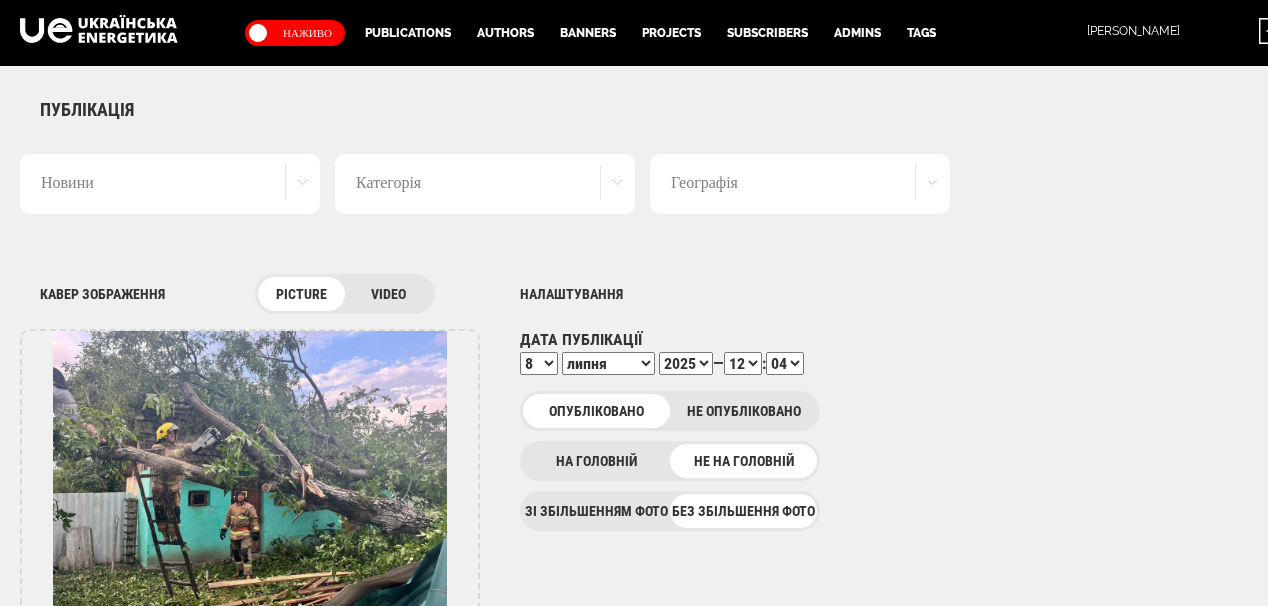 scroll, scrollTop: 0, scrollLeft: 0, axis: both 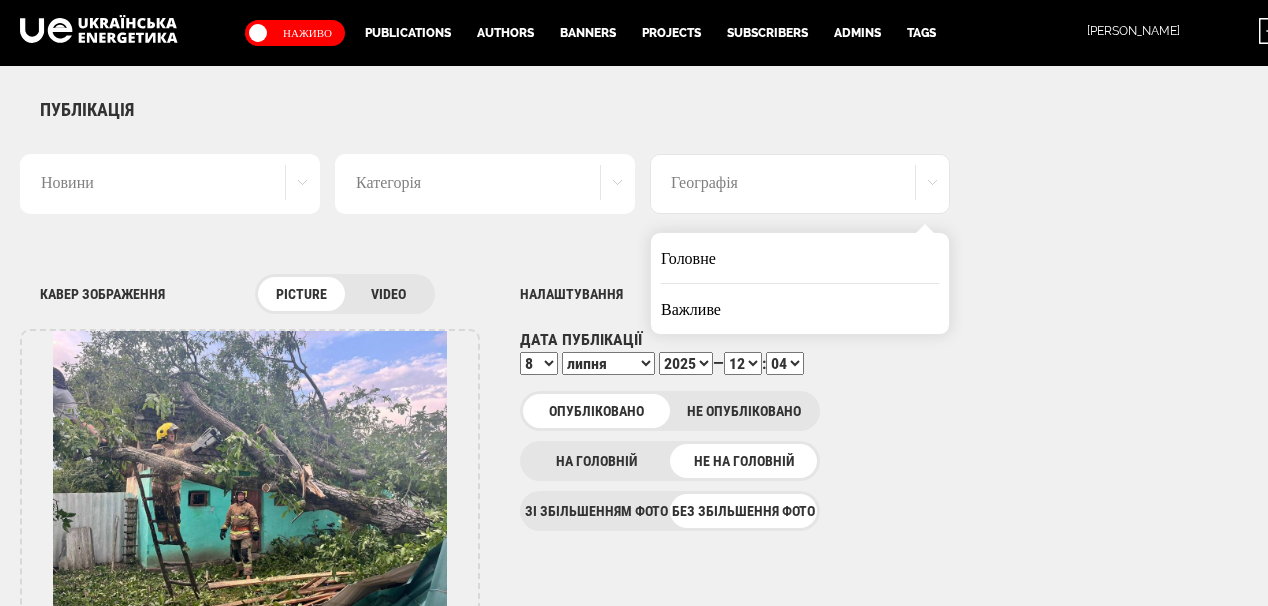 click on "Головне" at bounding box center [800, 258] 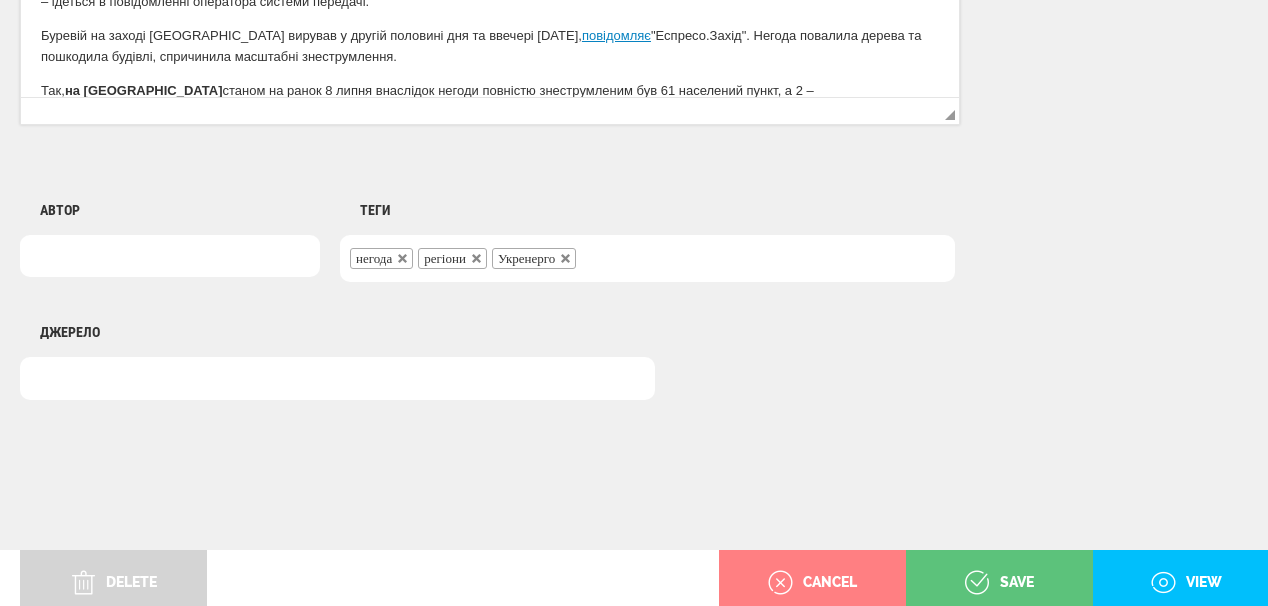 scroll, scrollTop: 1625, scrollLeft: 0, axis: vertical 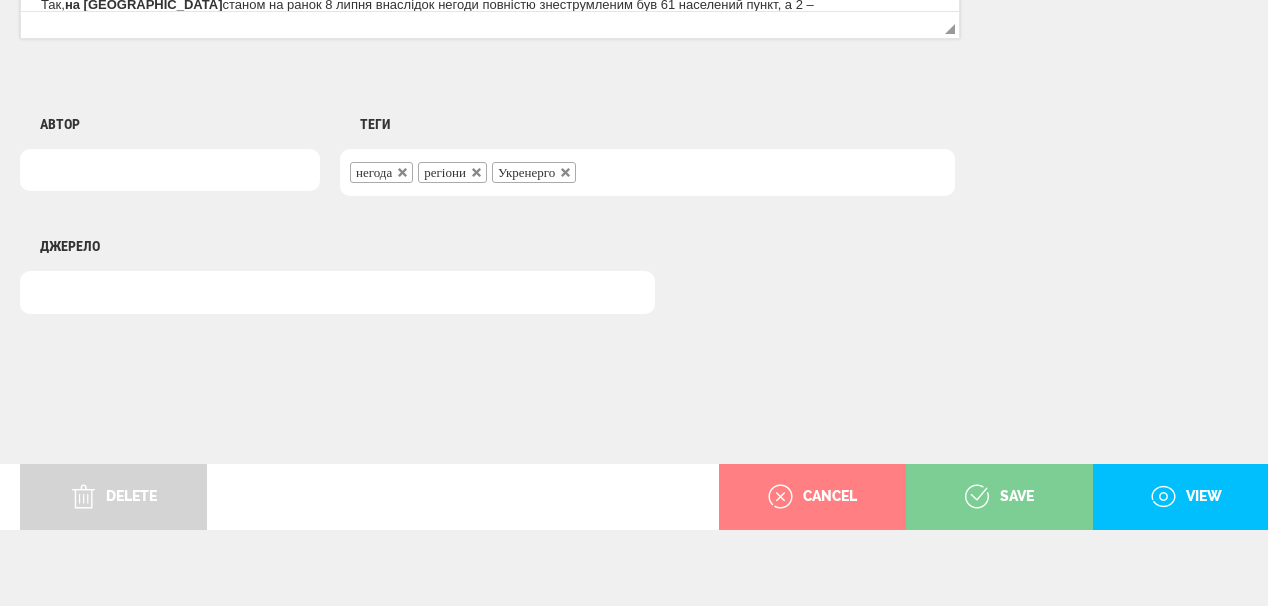 click on "save" at bounding box center (999, 497) 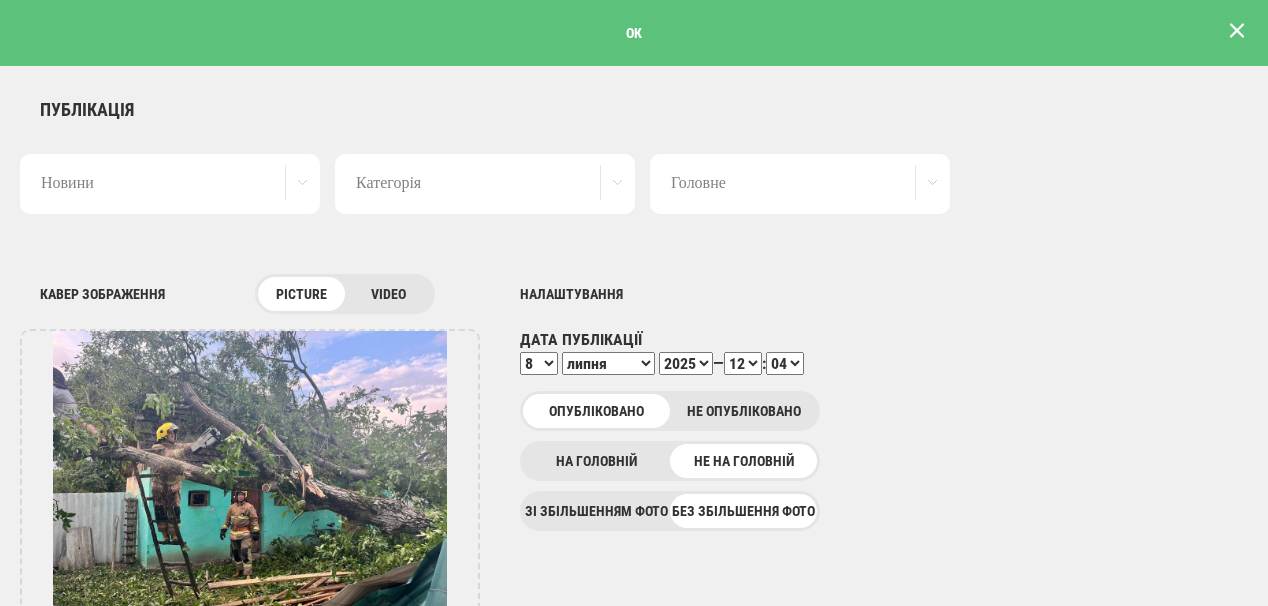 scroll, scrollTop: 0, scrollLeft: 0, axis: both 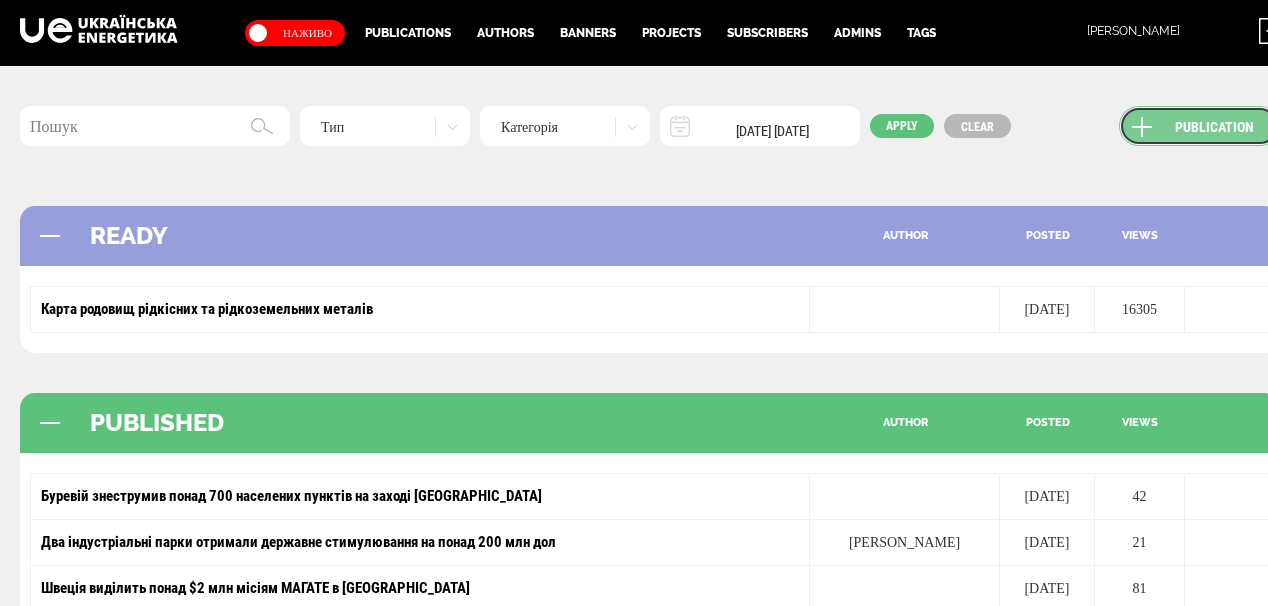 click on "Publication" at bounding box center (1199, 126) 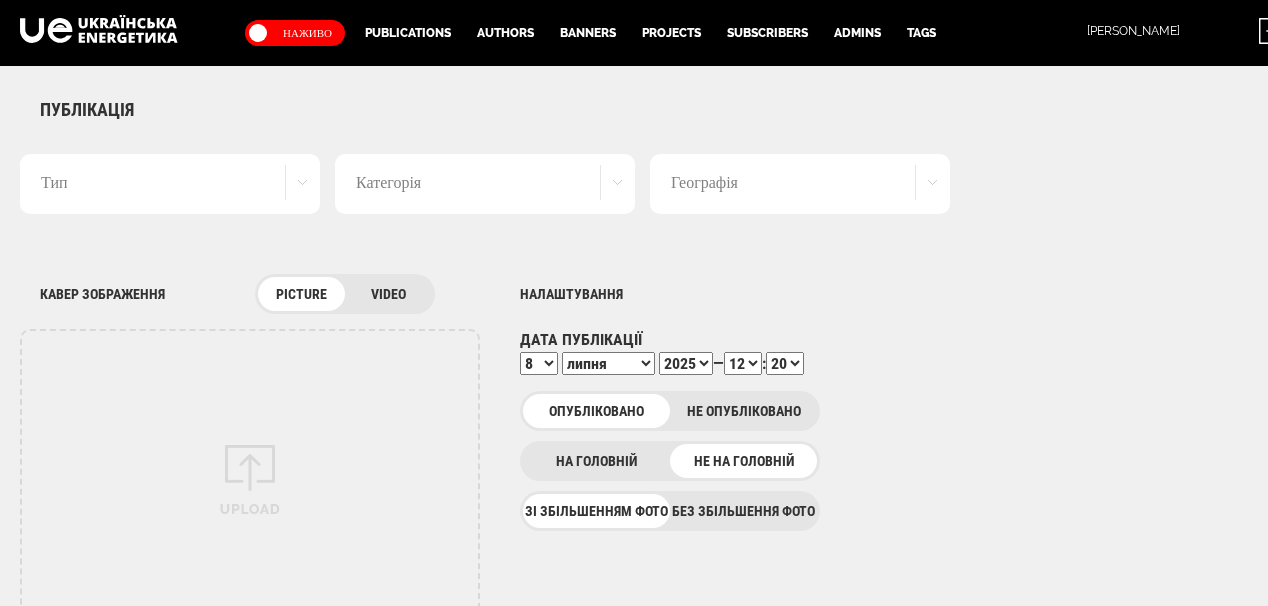 scroll, scrollTop: 0, scrollLeft: 0, axis: both 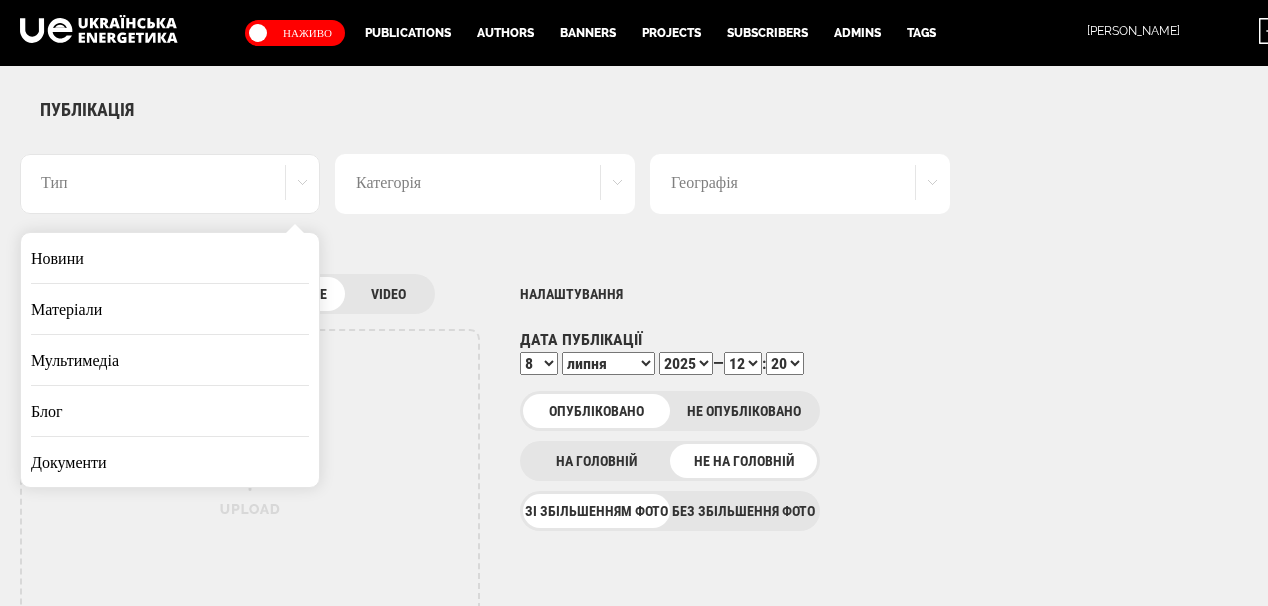 click on "Новини" at bounding box center [170, 258] 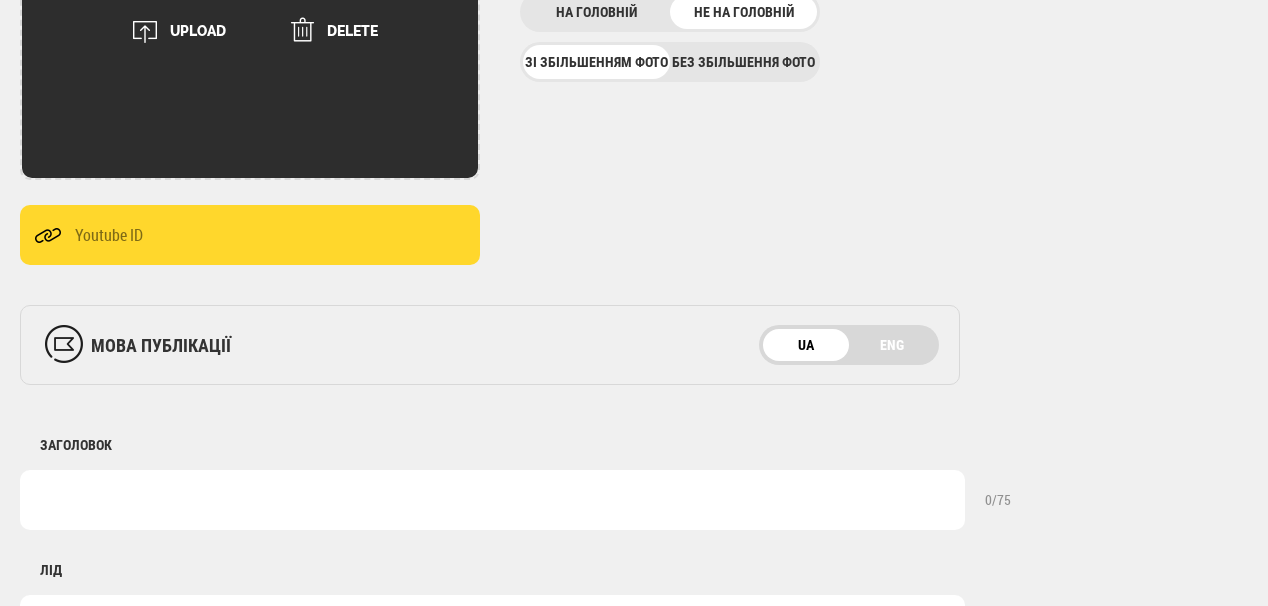 scroll, scrollTop: 400, scrollLeft: 0, axis: vertical 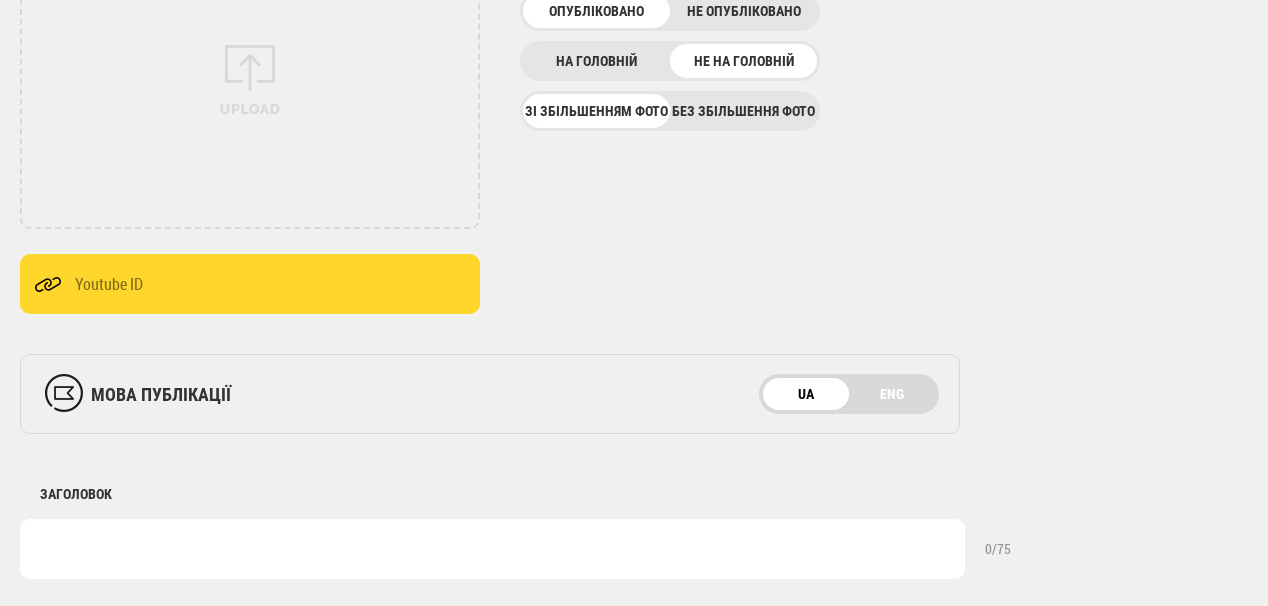 click at bounding box center [492, 549] 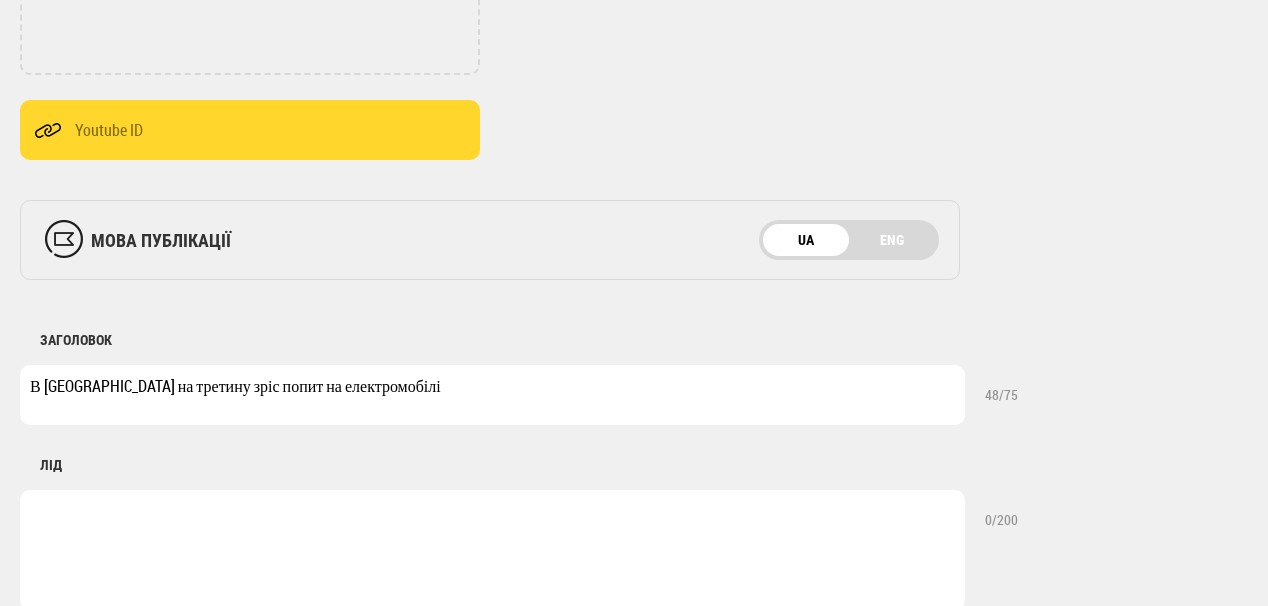 scroll, scrollTop: 560, scrollLeft: 0, axis: vertical 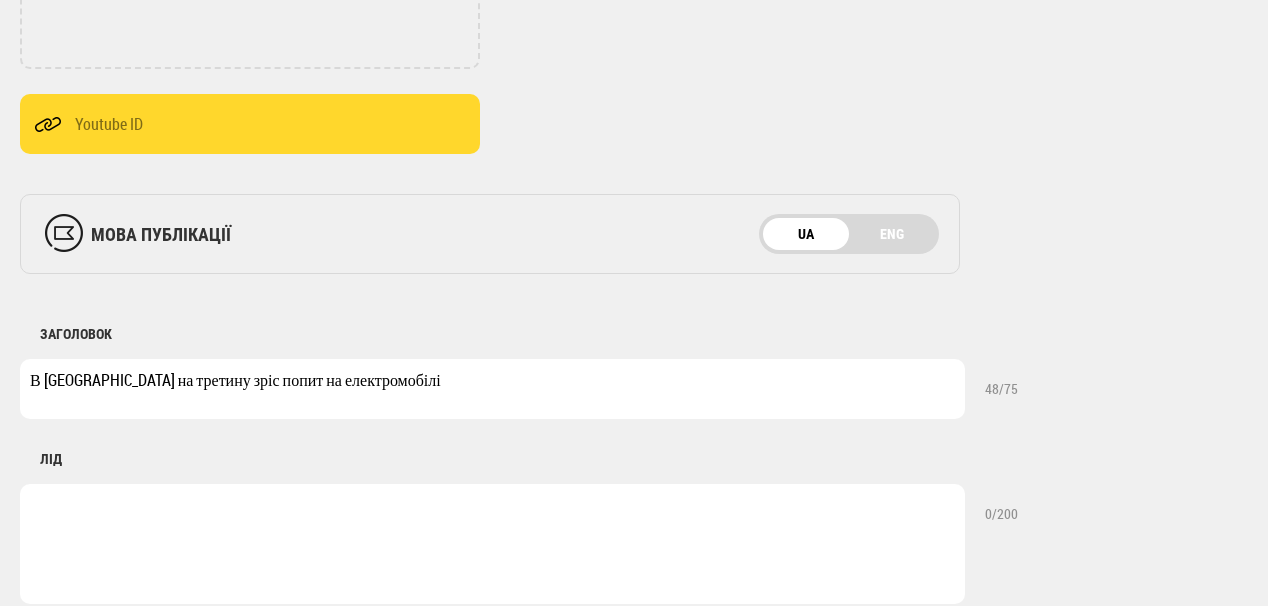 type on "В [GEOGRAPHIC_DATA] на третину зріс попит на електромобілі" 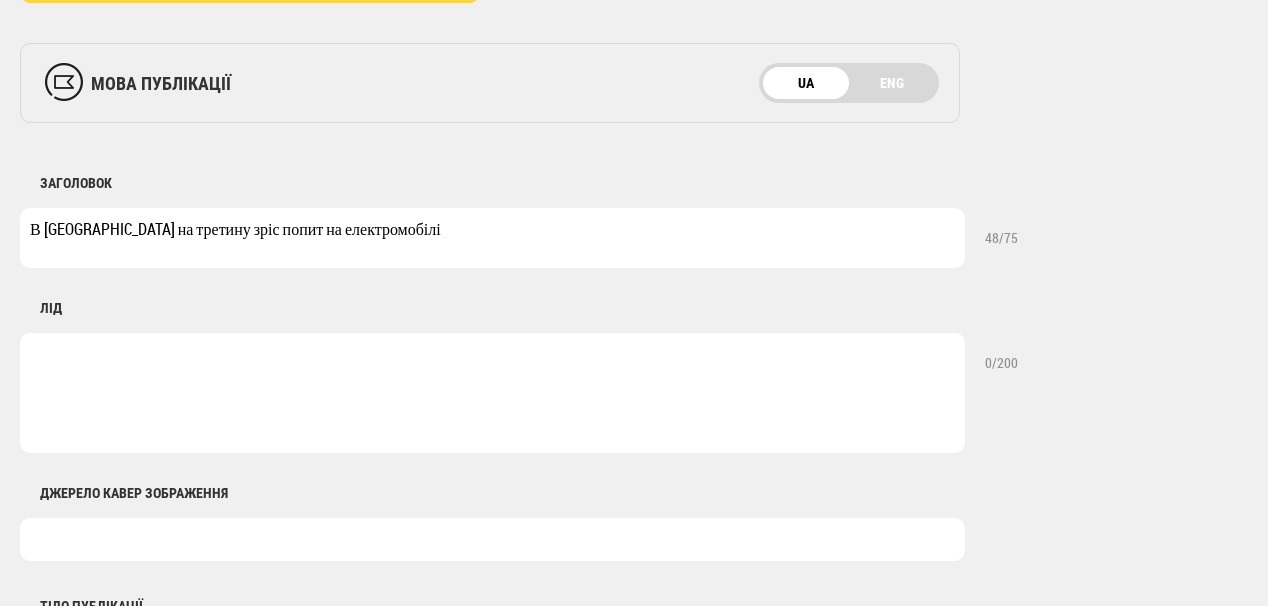 scroll, scrollTop: 720, scrollLeft: 0, axis: vertical 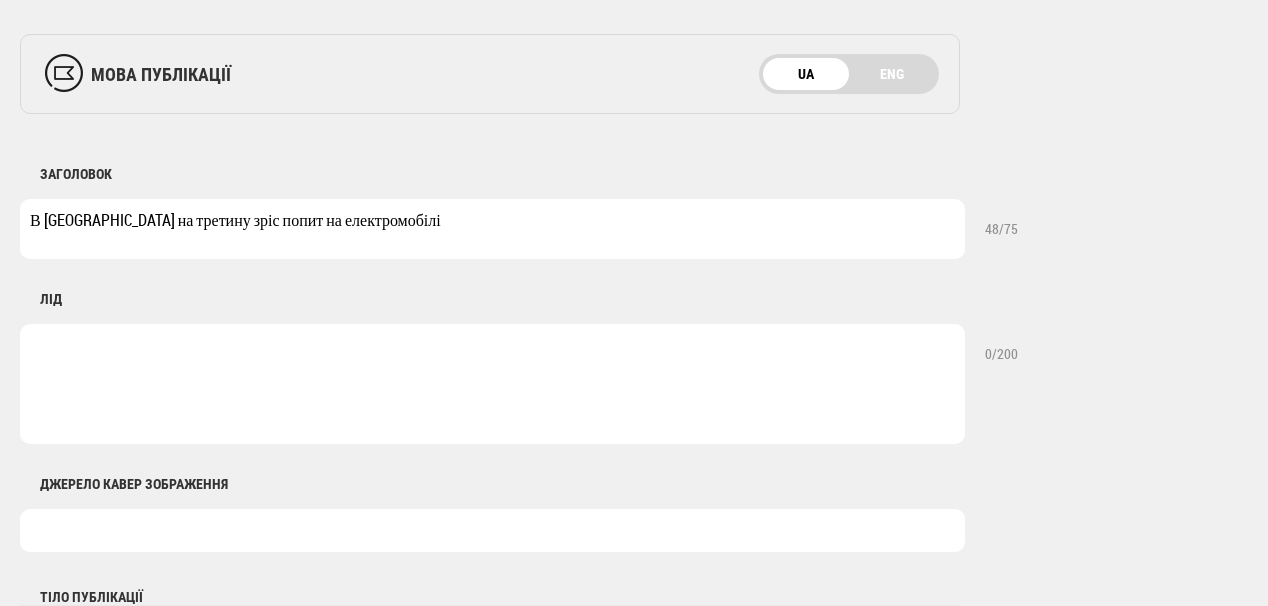 click at bounding box center [492, 384] 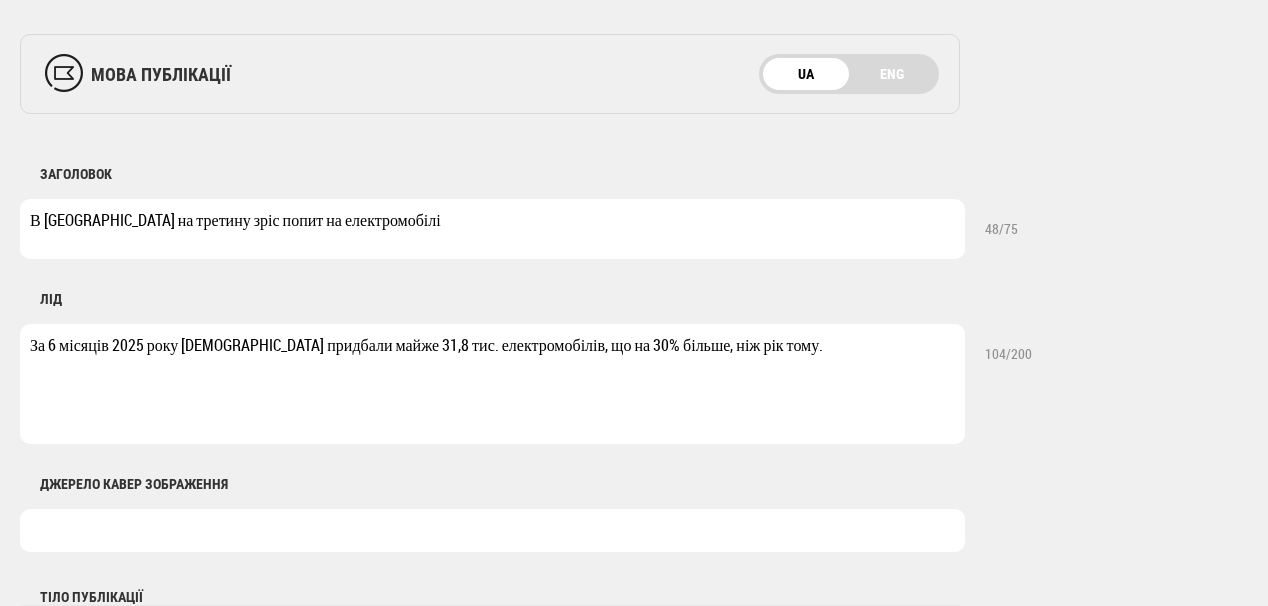 click on "За 6 місяців 2025 року [DEMOGRAPHIC_DATA] придбали майже 31,8 тис. електромобілів, що на 30% більше, ніж рік тому." at bounding box center [492, 384] 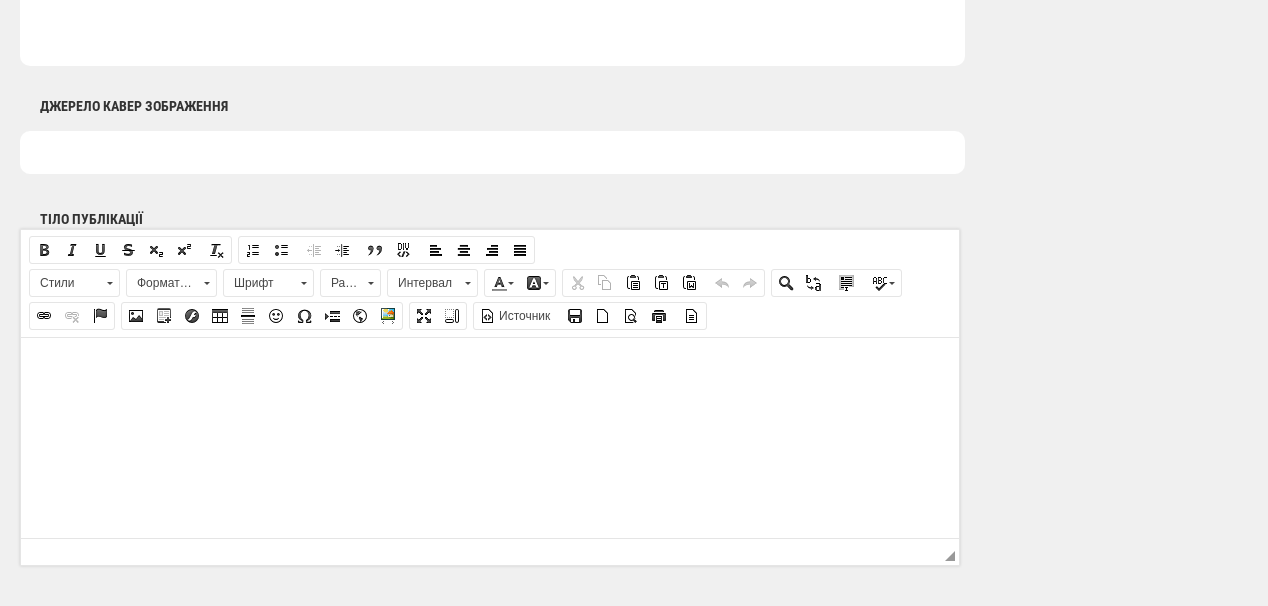 scroll, scrollTop: 1120, scrollLeft: 0, axis: vertical 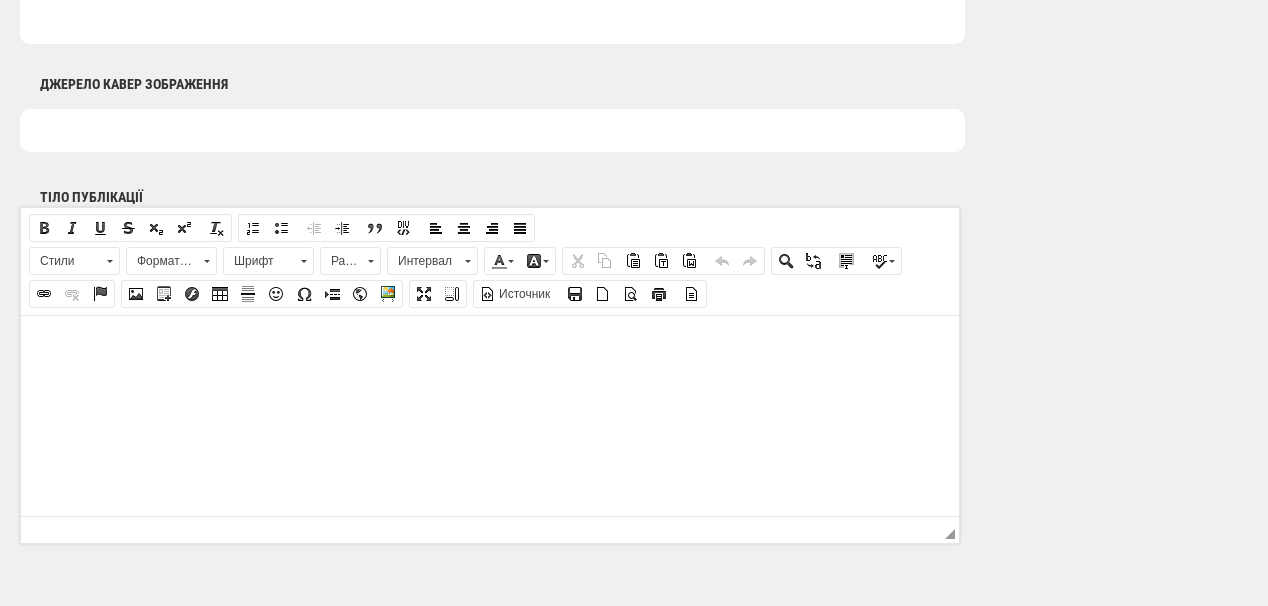 type on "За 6 місяців 2025 року [DEMOGRAPHIC_DATA] придбали майже 31,8 тис. електромобілів, що на 30% більше, ніж рік тому" 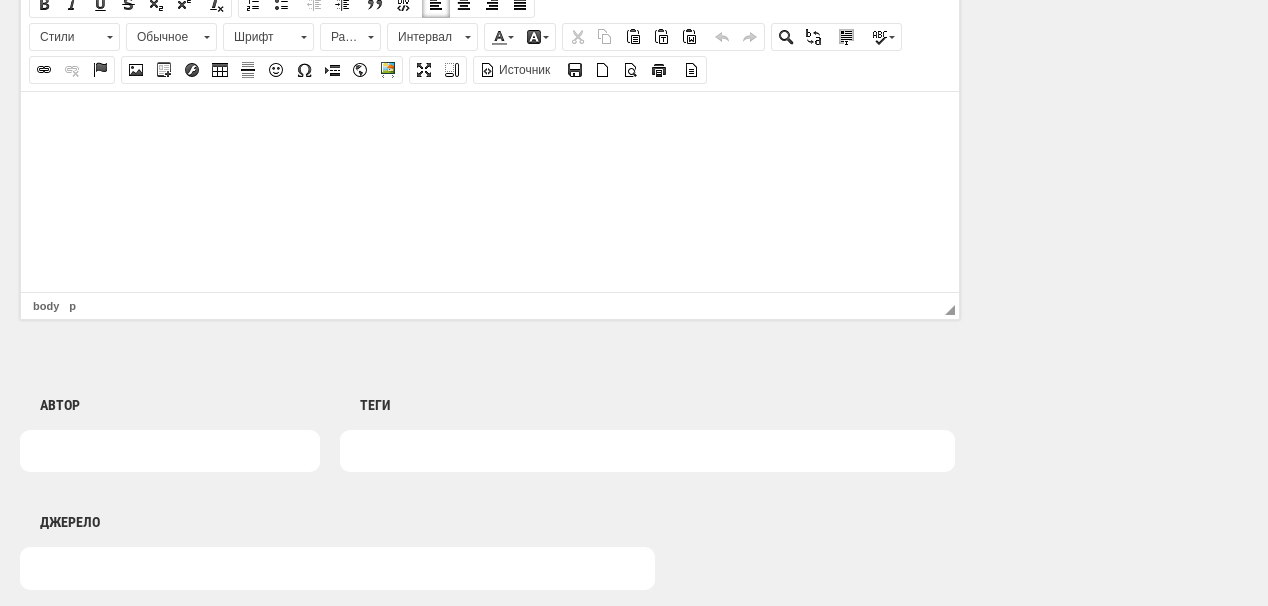scroll, scrollTop: 1280, scrollLeft: 0, axis: vertical 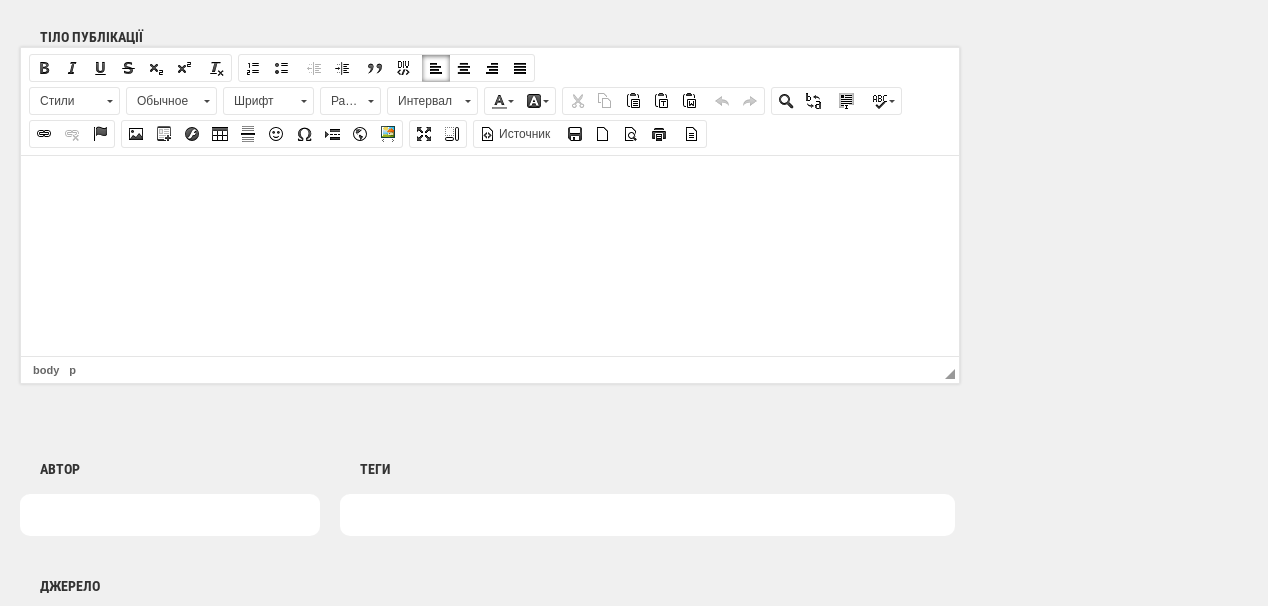 click at bounding box center [490, 185] 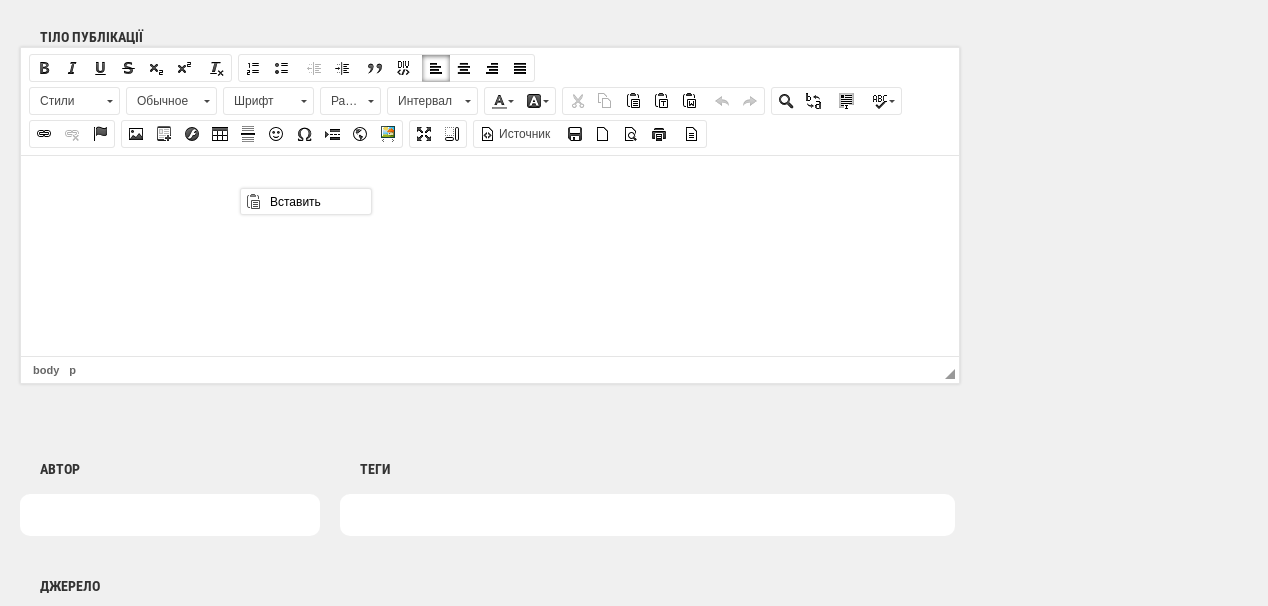 scroll, scrollTop: 0, scrollLeft: 0, axis: both 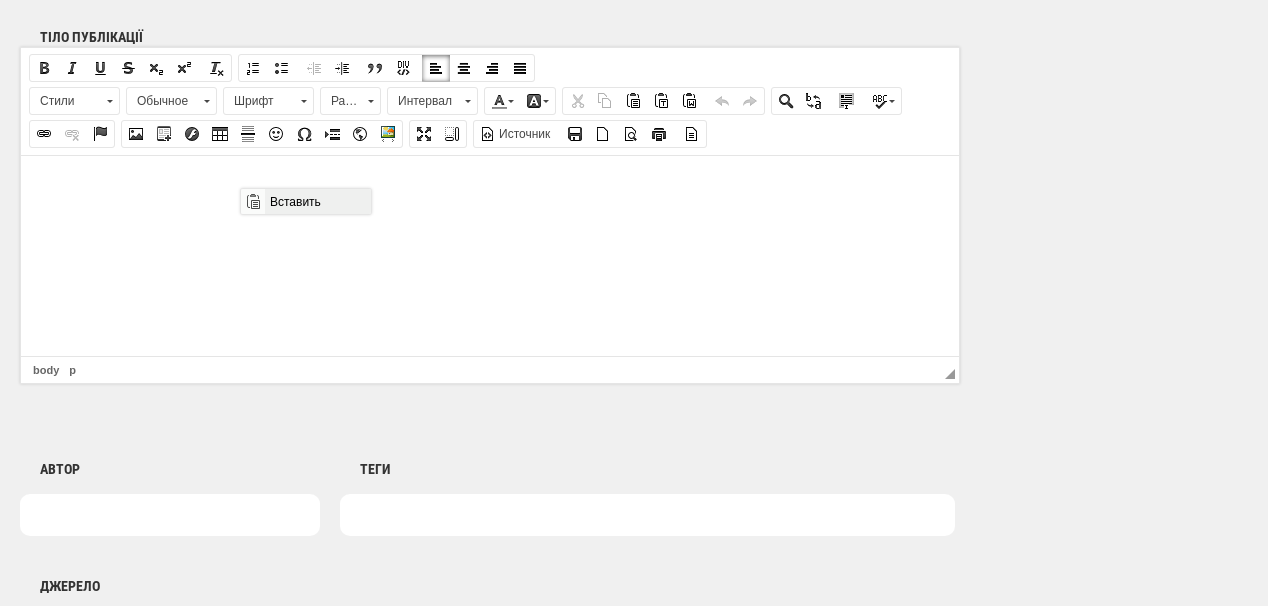 click on "Вставить" at bounding box center [317, 201] 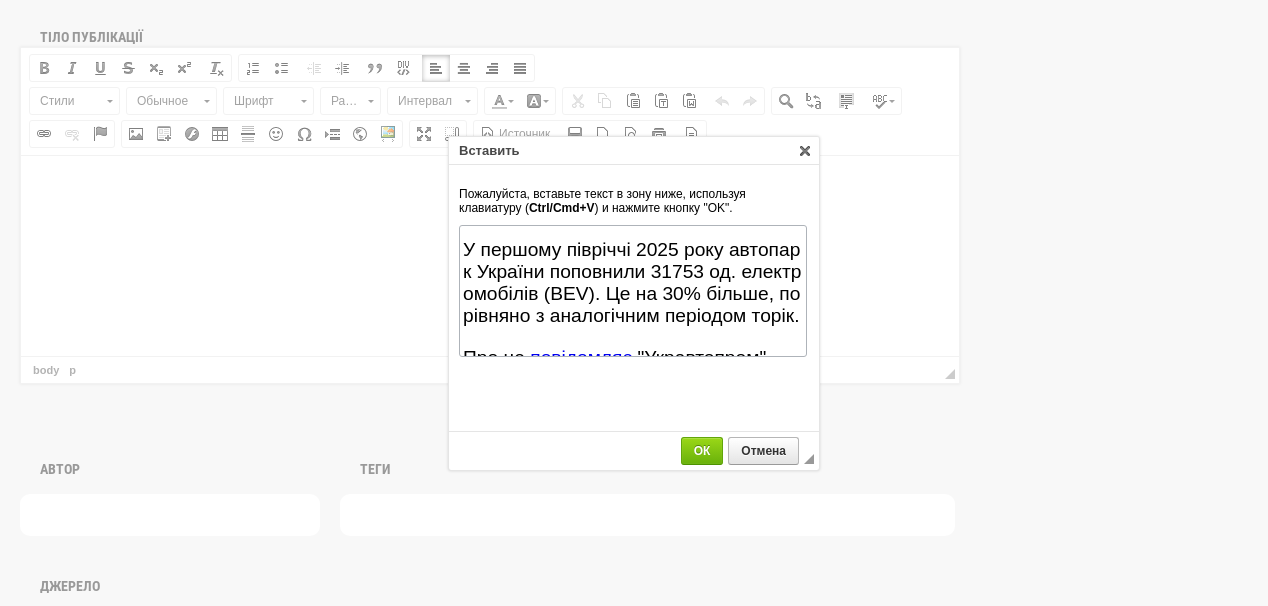 scroll, scrollTop: 36, scrollLeft: 0, axis: vertical 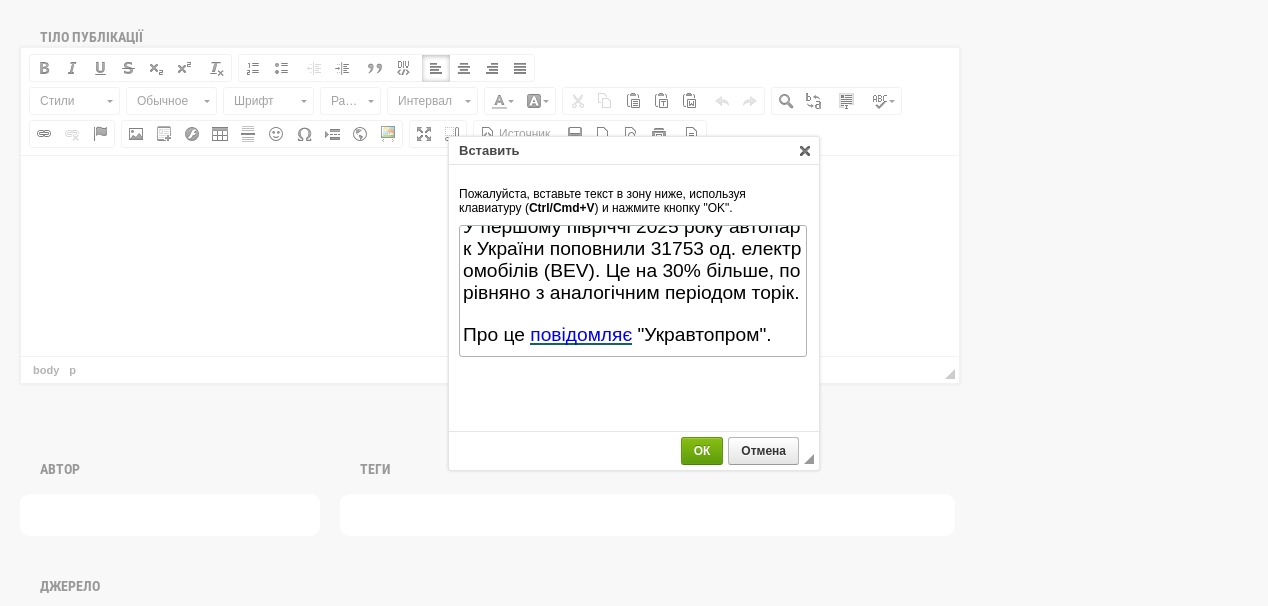 click on "ОК" at bounding box center (702, 451) 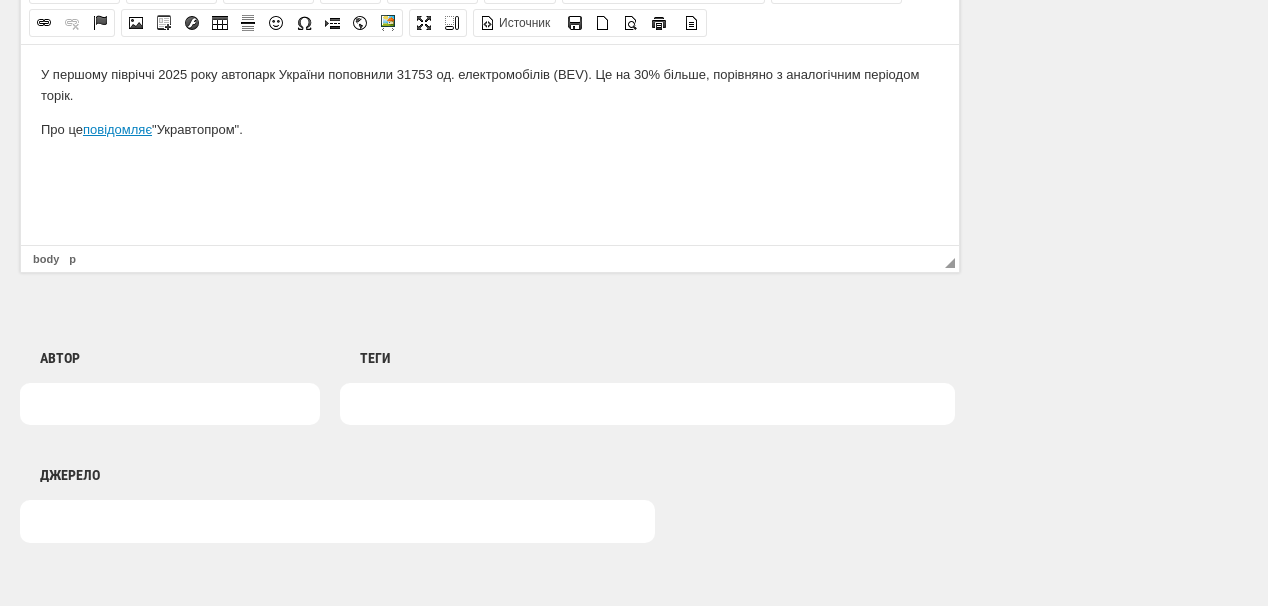 scroll, scrollTop: 1440, scrollLeft: 0, axis: vertical 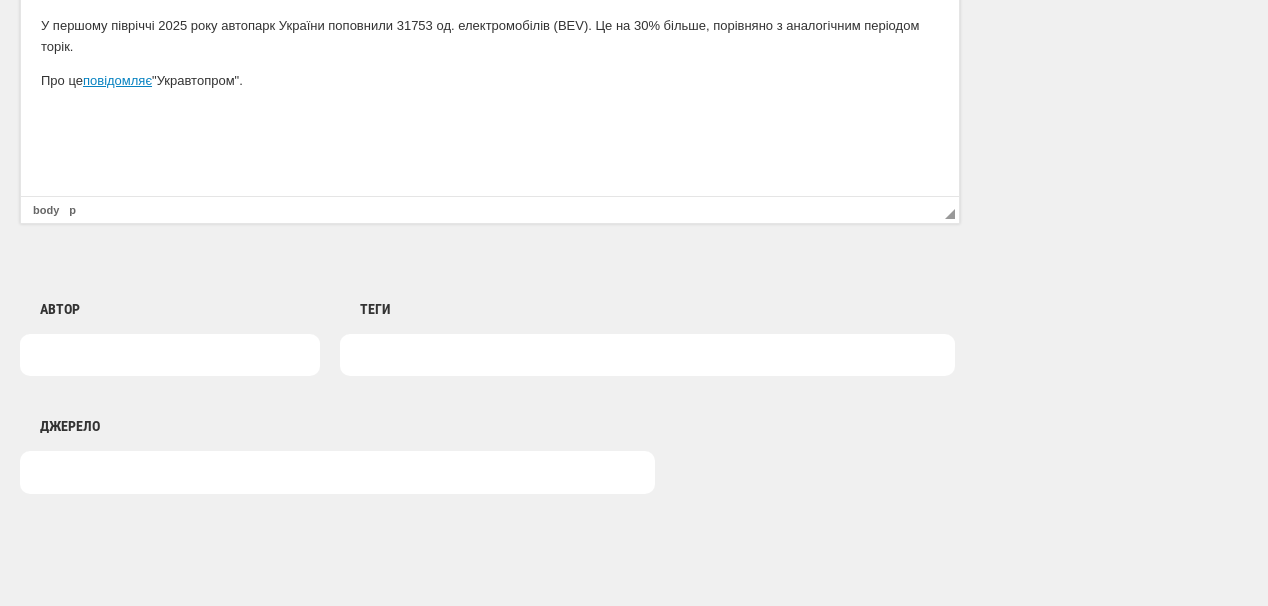 click at bounding box center [170, 355] 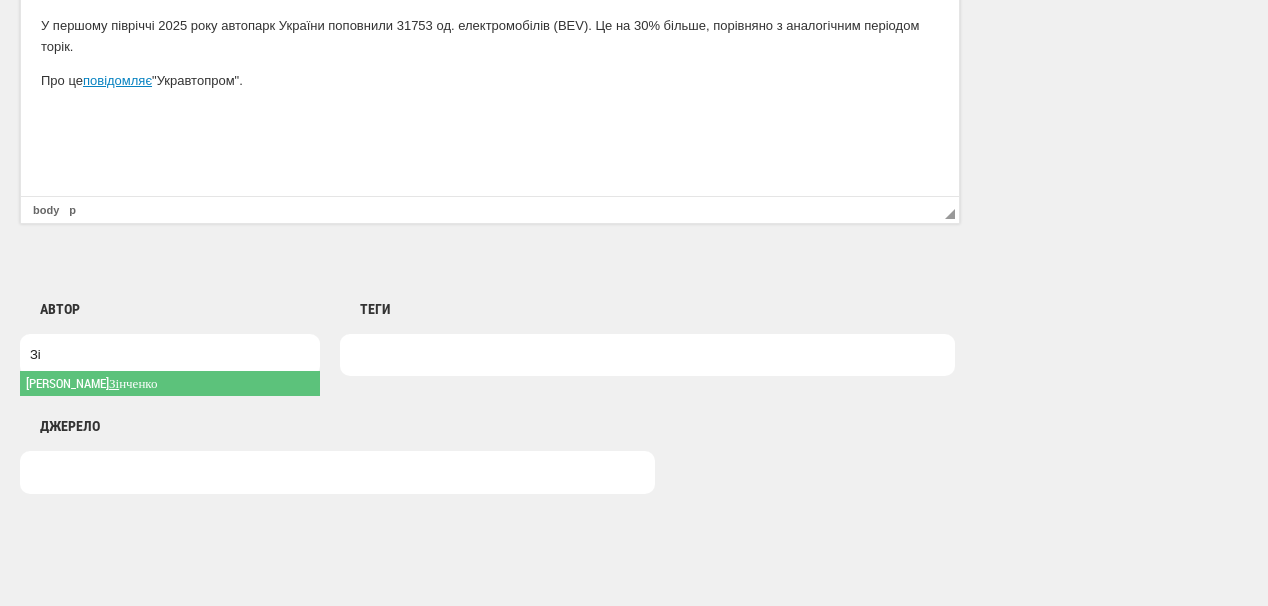 type on "Зі" 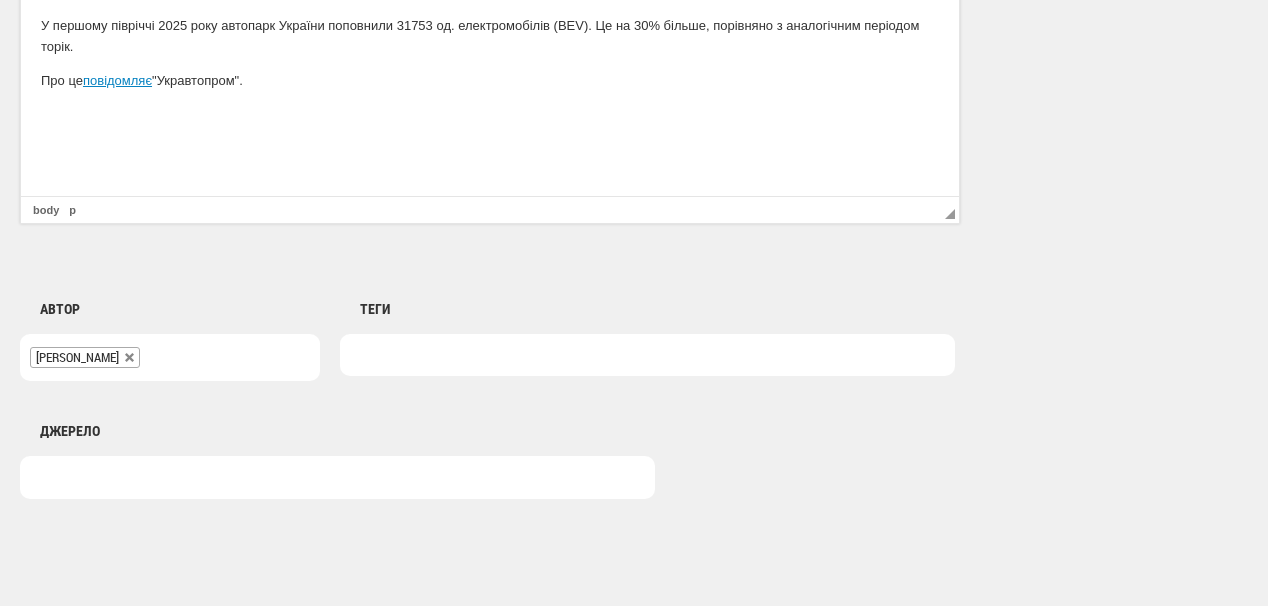 click at bounding box center (362, 355) 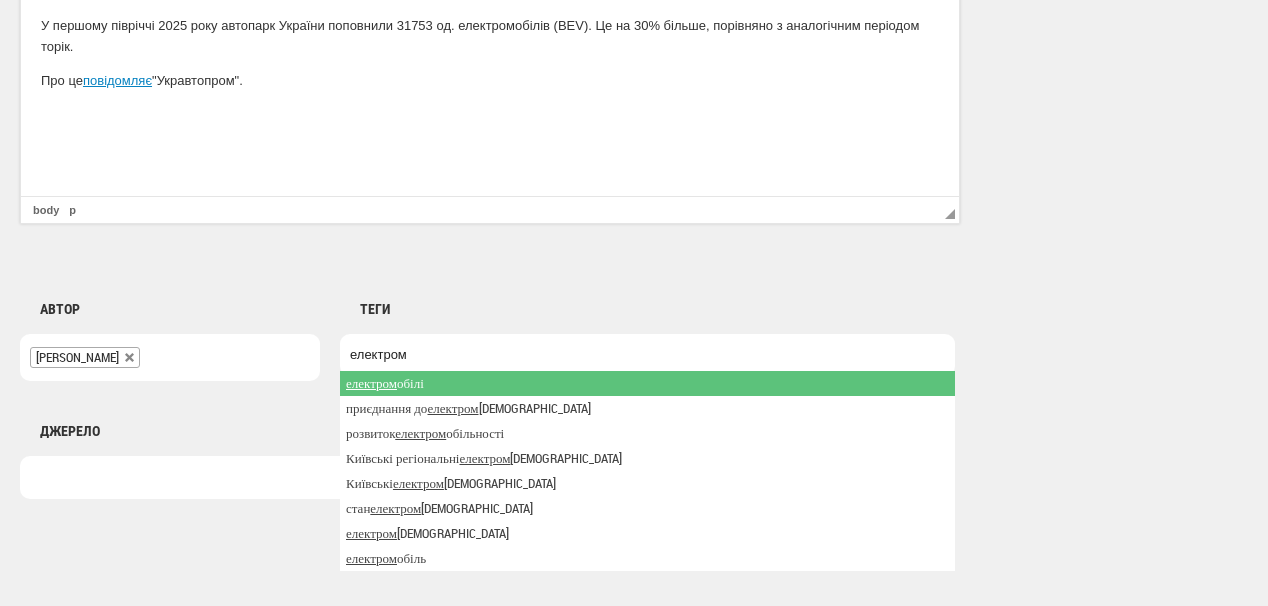 type on "електром" 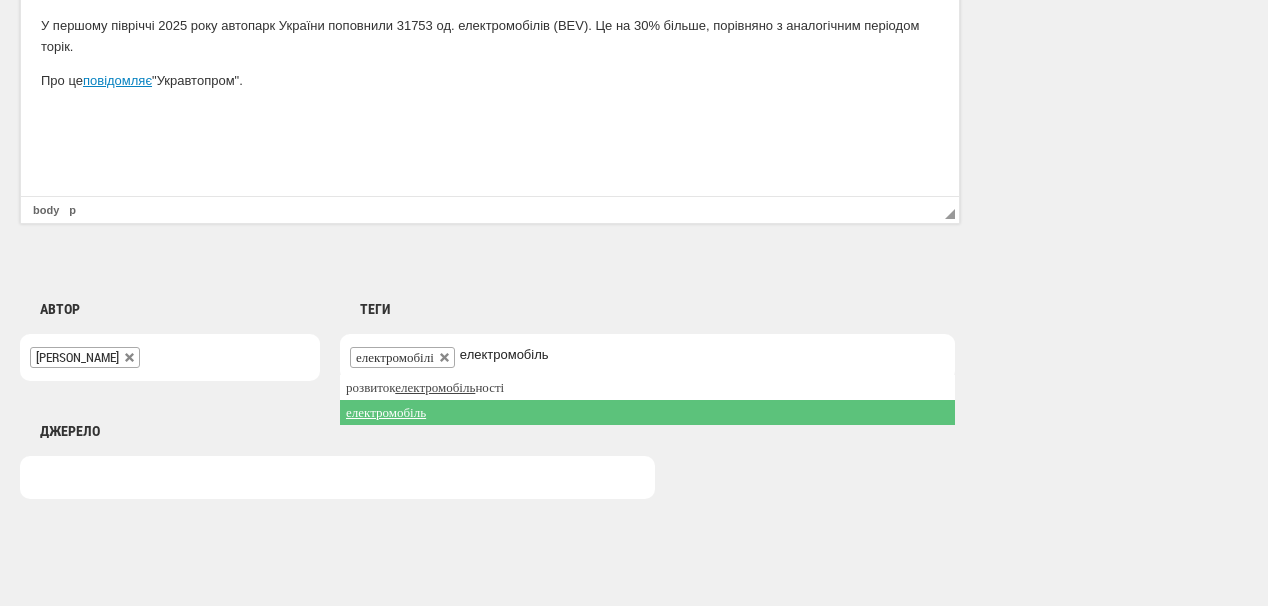 type on "електромобіль" 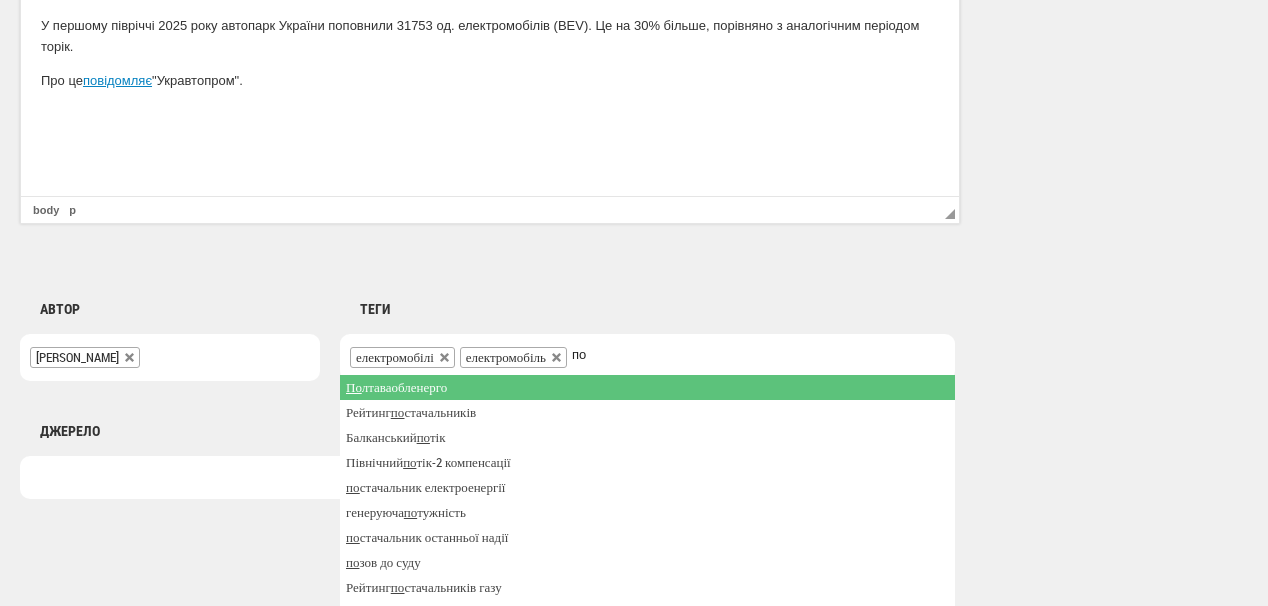 type on "п" 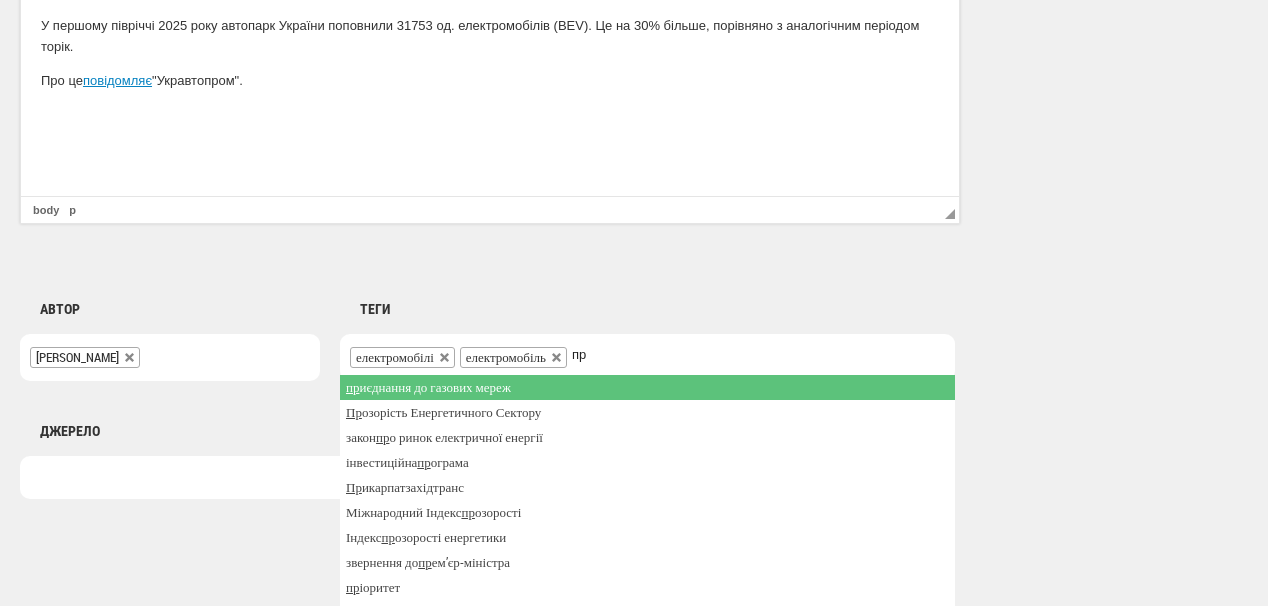 type on "п" 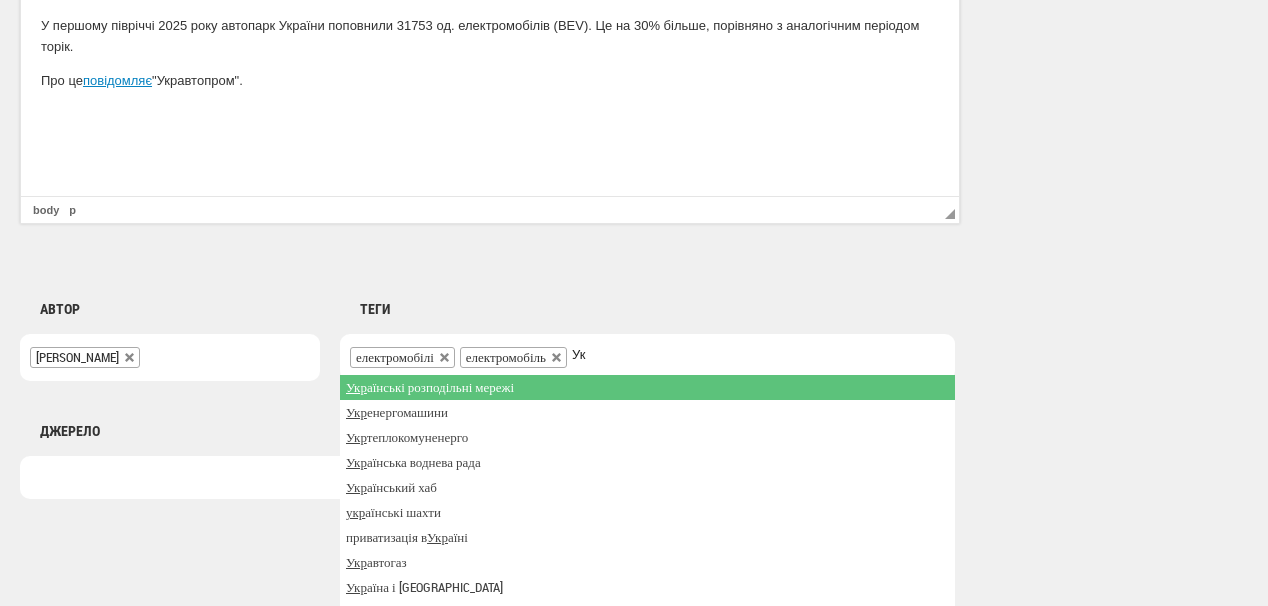 type on "У" 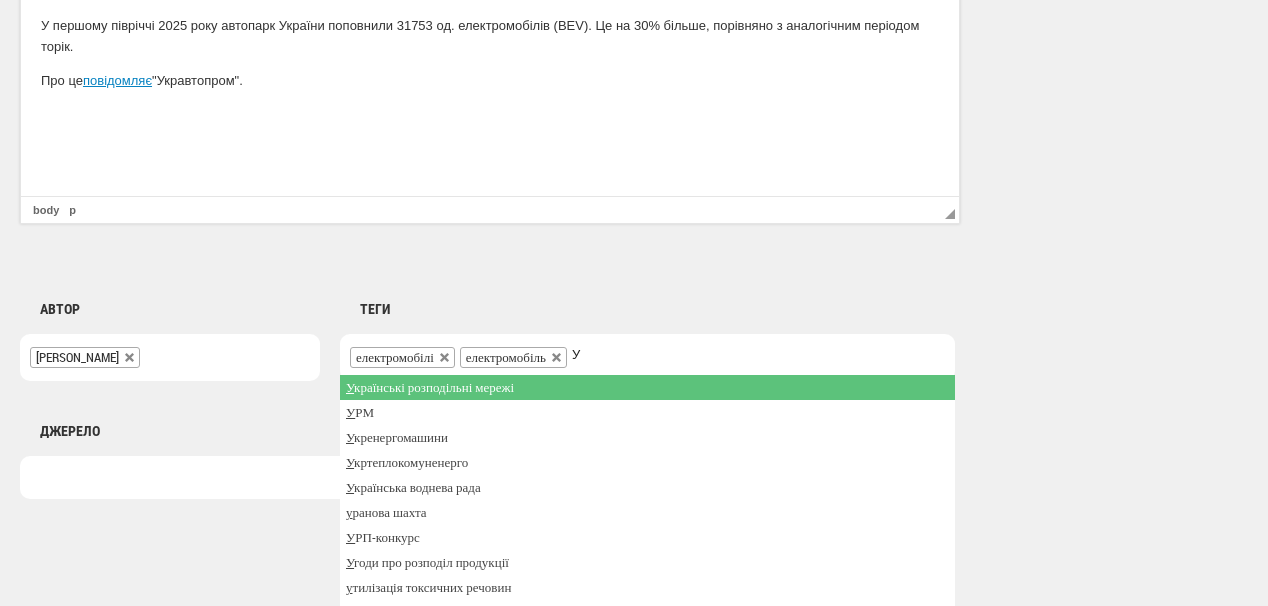 type 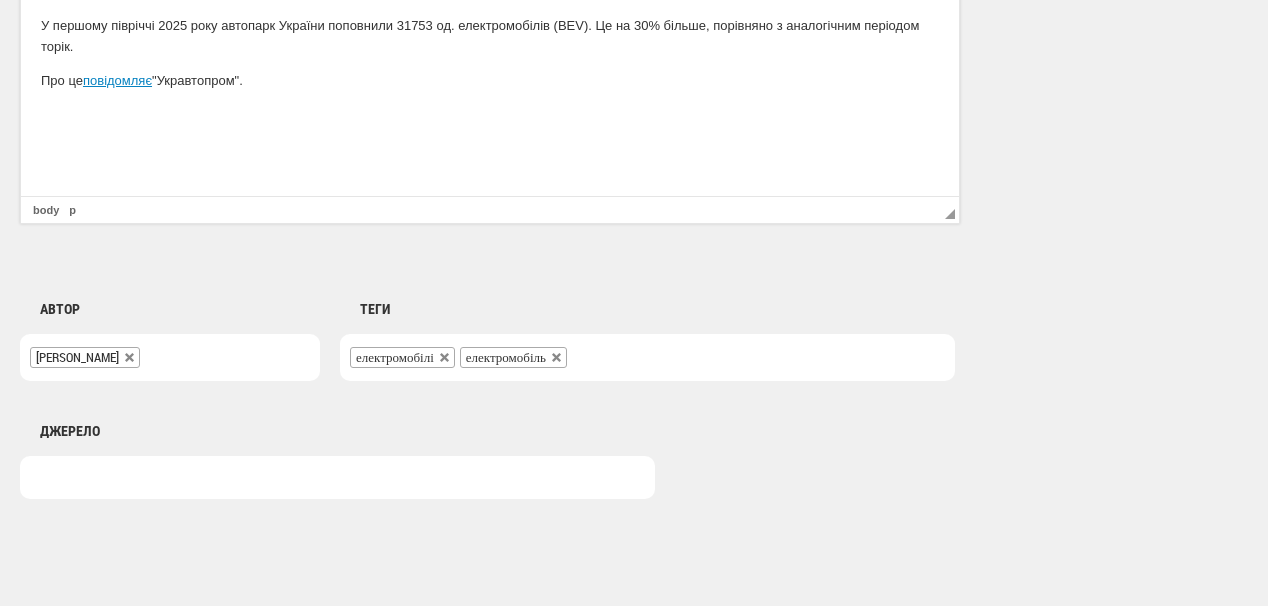 click at bounding box center (490, 114) 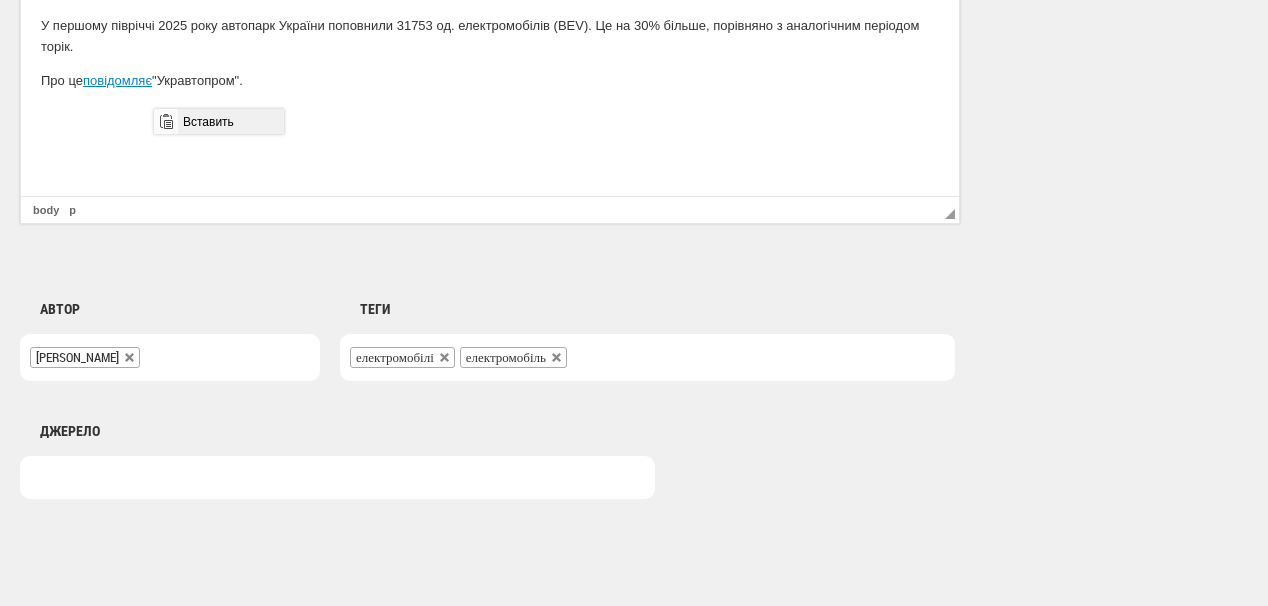 drag, startPoint x: 214, startPoint y: 127, endPoint x: 500, endPoint y: 271, distance: 320.20618 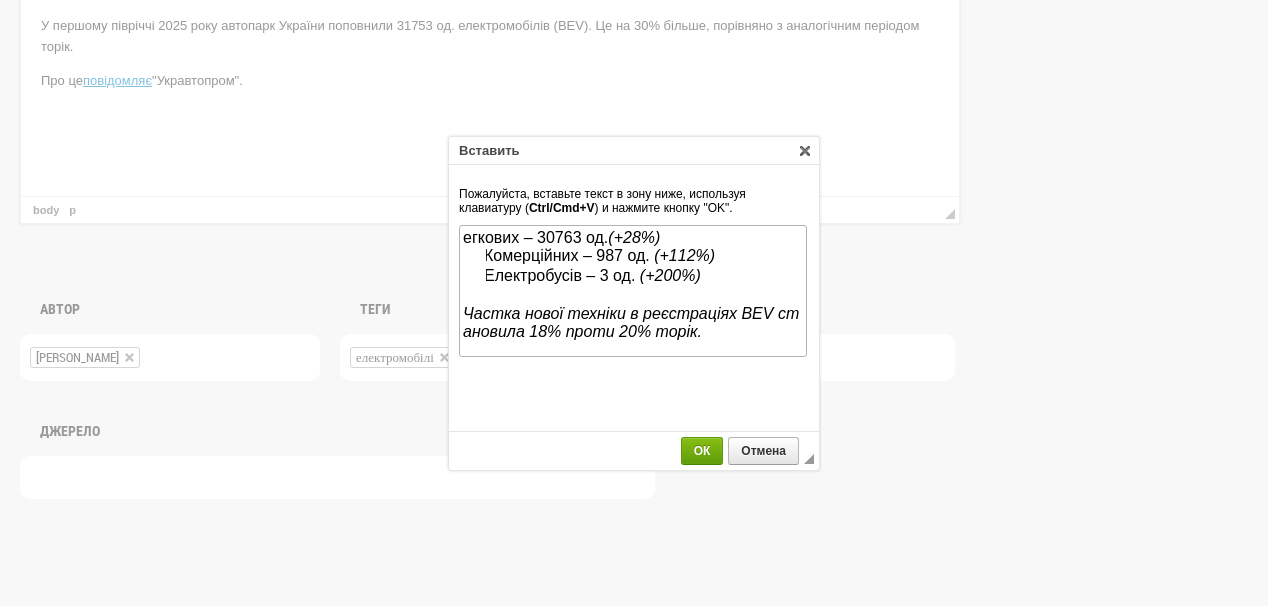 scroll, scrollTop: 0, scrollLeft: 0, axis: both 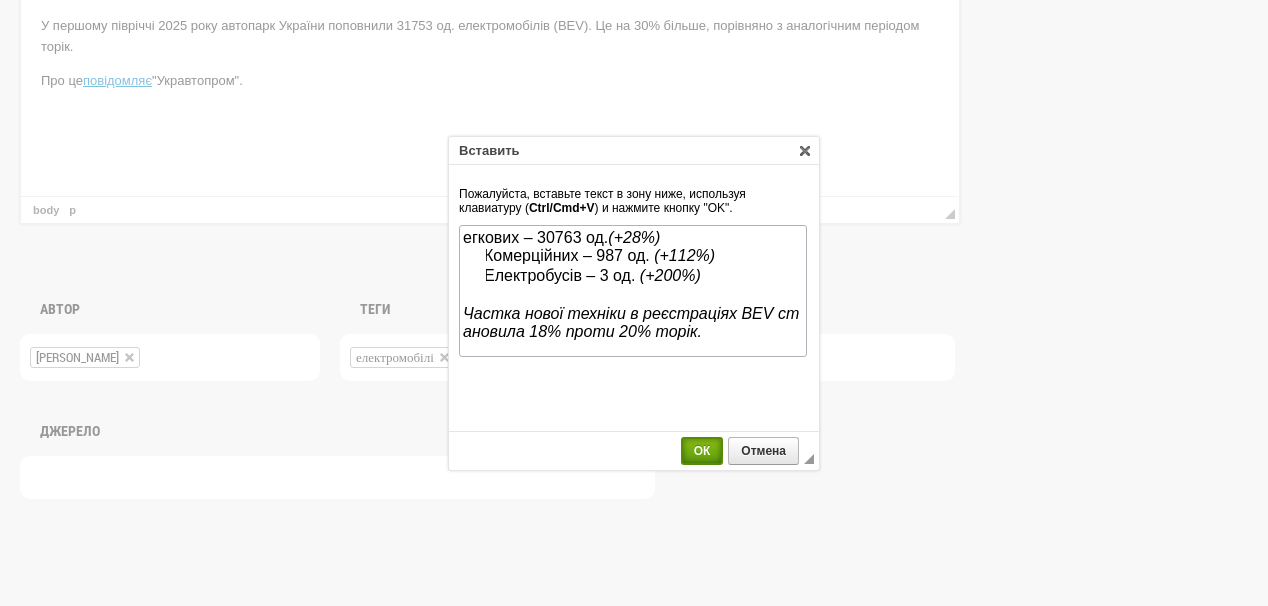 click on "ОК" at bounding box center [702, 451] 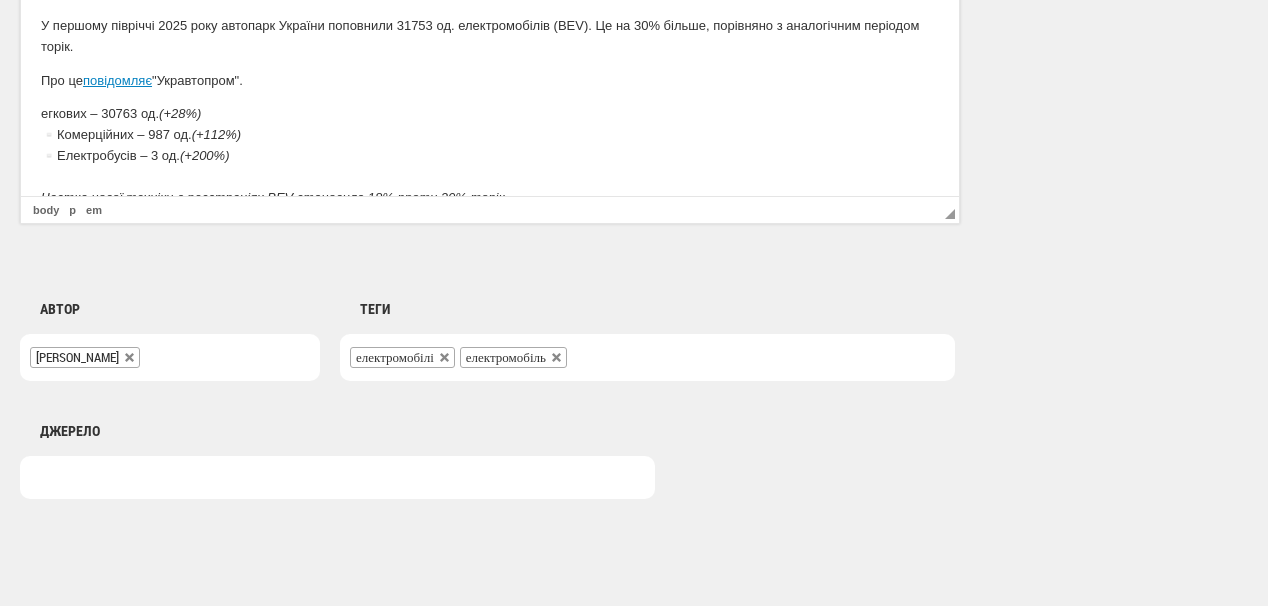 scroll, scrollTop: 8, scrollLeft: 0, axis: vertical 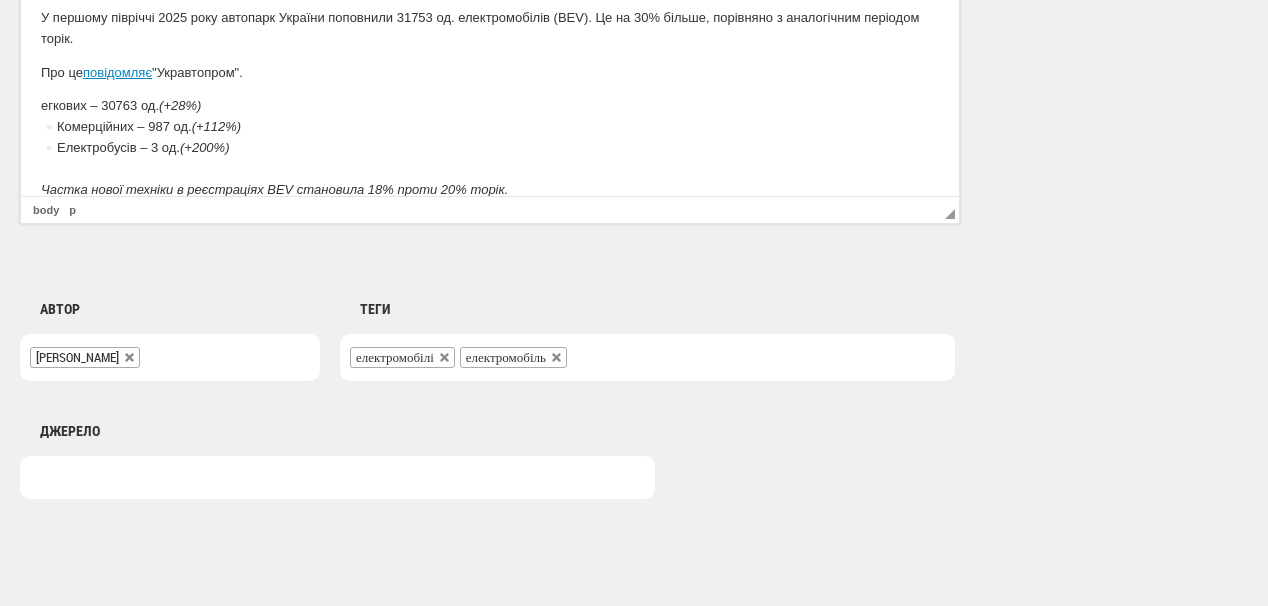 click on "У першому півріччі 2025 року автопарк України поповнили 31753 од. електромобілів (BEV). Це на 30% більше, порівняно з аналогічним періодом торік. Про це  повідомляє  "Укравтопром". егкових – 30763 од.  (+28%) ▫️Комерційних – 987 од.  (+112%) ▫️Електробусів – 3 од.  (+200%) Частка нової техніки в реєстраціях BEV становила 18% проти 20% торік." at bounding box center (490, 104) 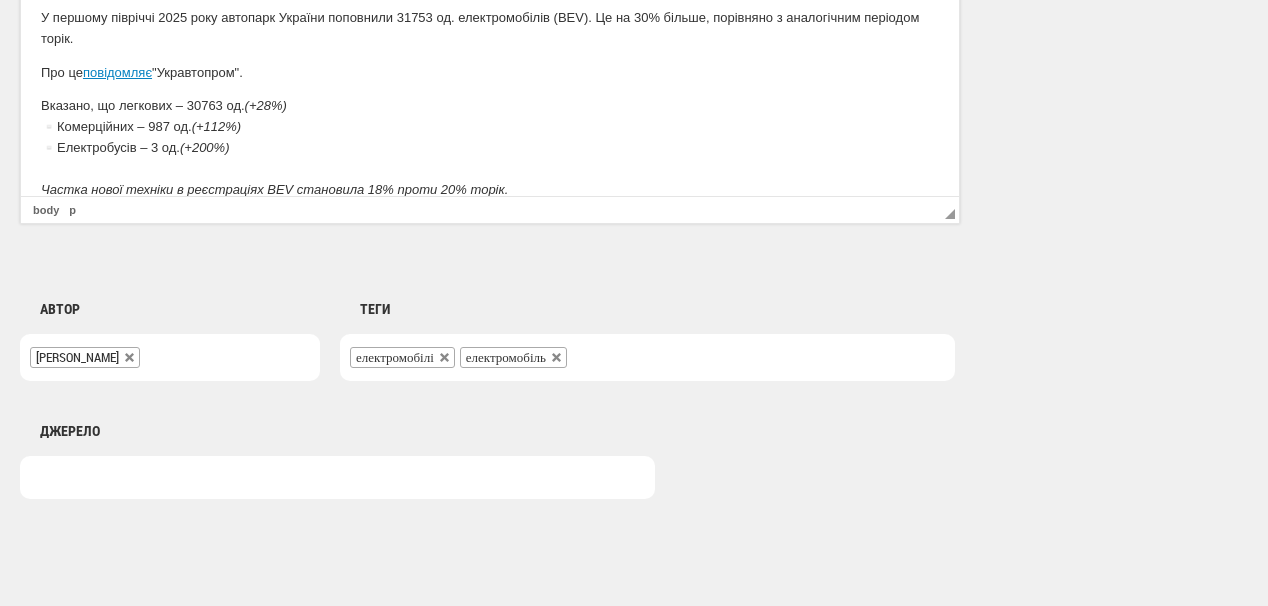 click on "Вказано, що легкових – 30763 од.  (+28%) ▫️Комерційних – 987 од.  (+112%) ▫️Електробусів – 3 од.  (+200%) Частка нової техніки в реєстраціях BEV становила 18% проти 20% торік." at bounding box center [490, 148] 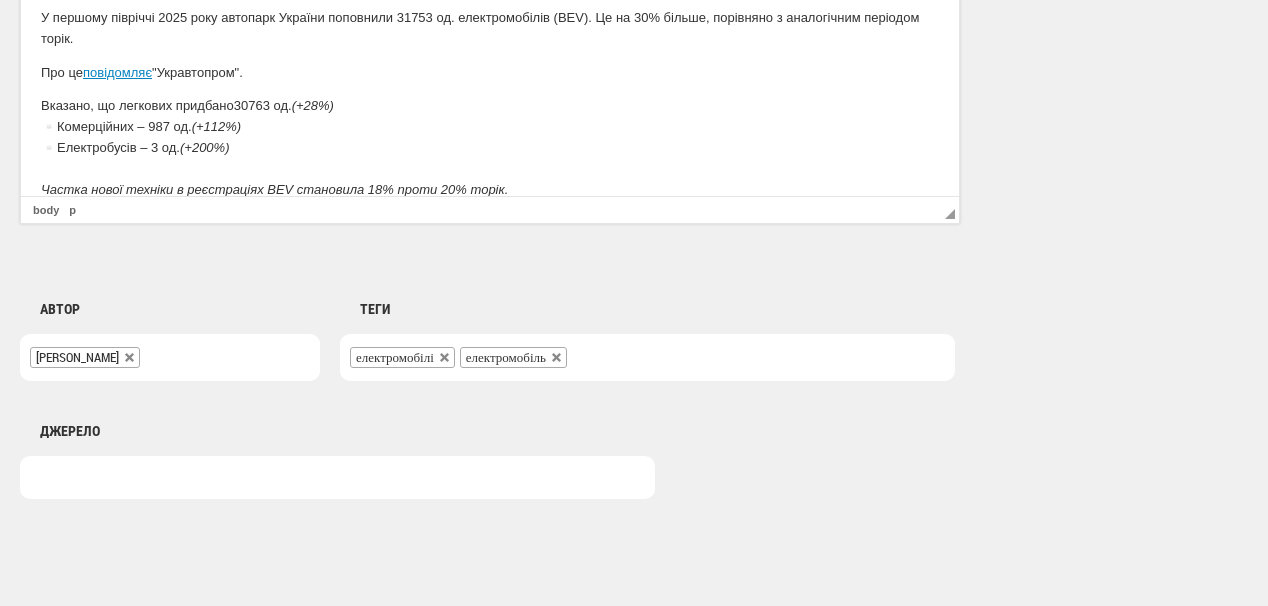 click on "Вказано, що легкових придбано  30763 од.  (+28%) ▫️Комерційних – 987 од.  (+112%) ▫️Електробусів – 3 од.  (+200%) Частка нової техніки в реєстраціях BEV становила 18% проти 20% торік." at bounding box center (490, 148) 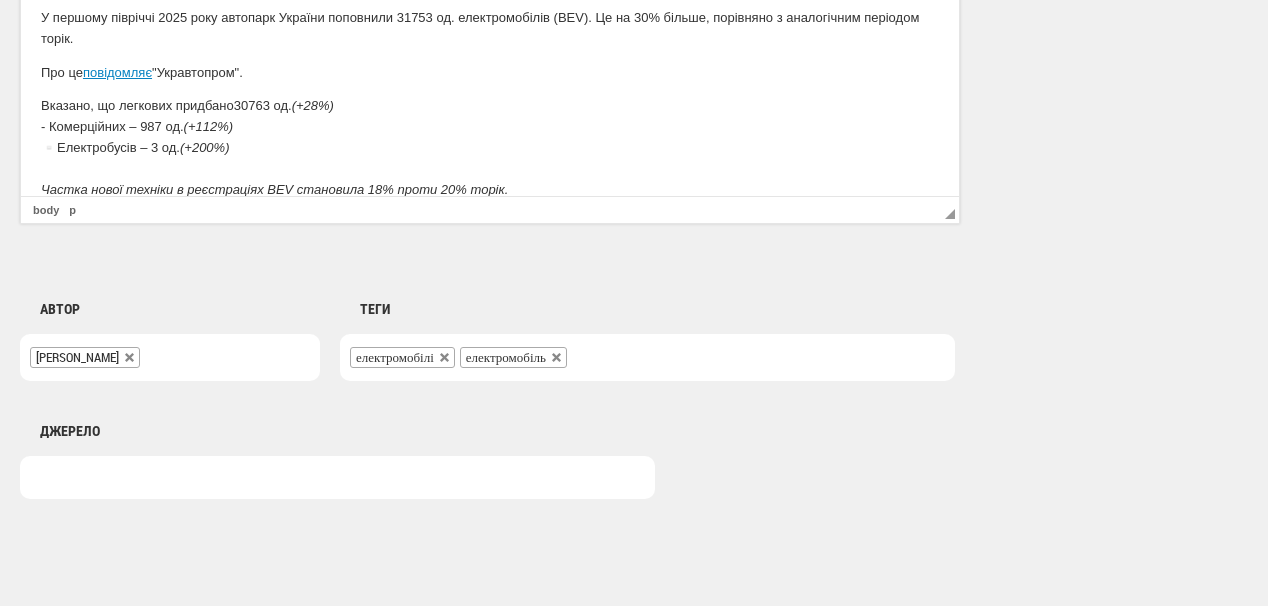 click on "Вказано, що легкових придбано  30763 од.  (+28%) - Комерційних – 987 од.  (+112%) ▫️Електробусів – 3 од.  (+200%) Частка нової техніки в реєстраціях BEV становила 18% проти 20% торік." at bounding box center [490, 148] 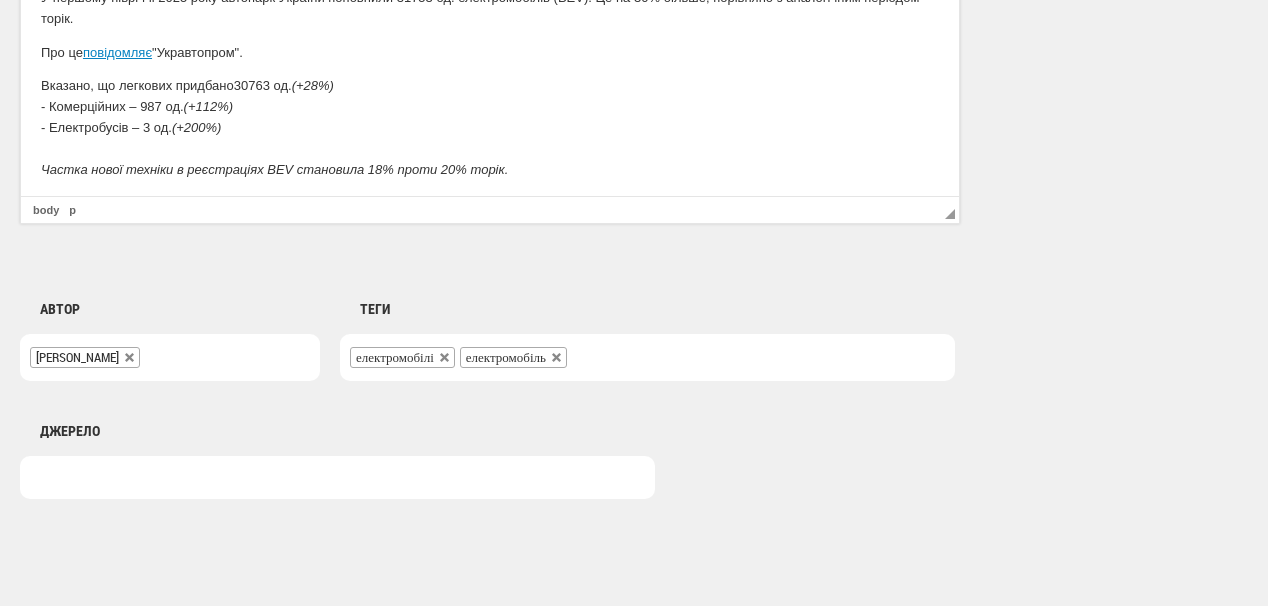 scroll, scrollTop: 32, scrollLeft: 0, axis: vertical 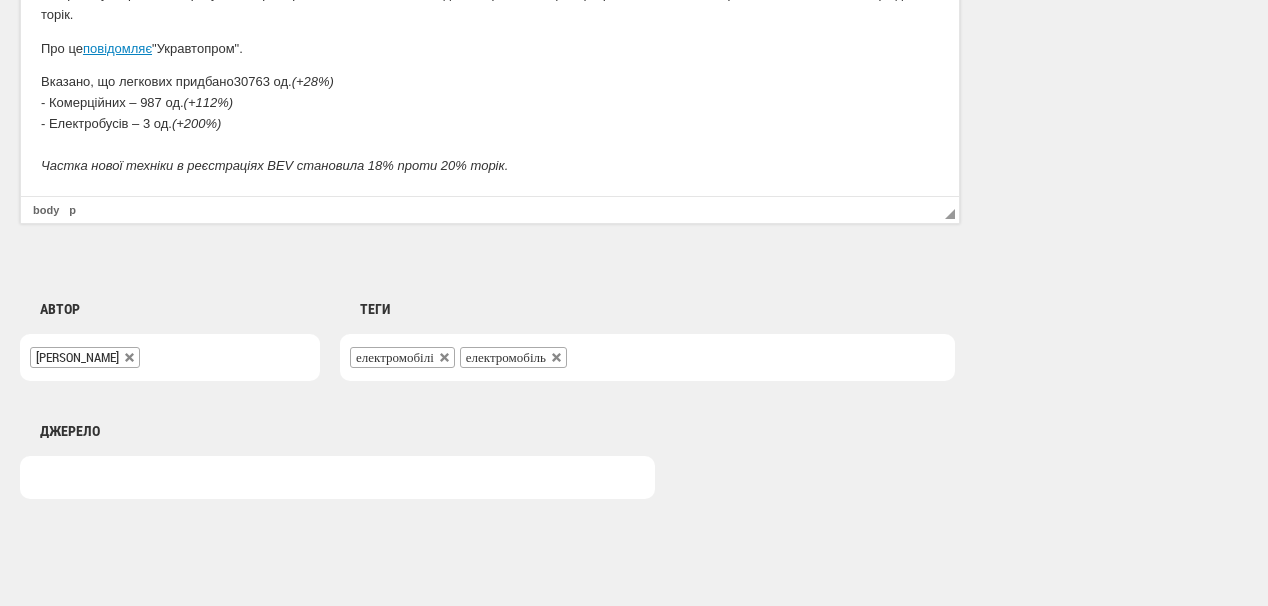 click on "Вказано, що легкових придбано  30763 од.  (+28%) - Комерційних – 987 од.  (+112%) - Електробусів – 3 од.  (+200%) Частка нової техніки в реєстраціях BEV становила 18% проти 20% торік." at bounding box center (490, 124) 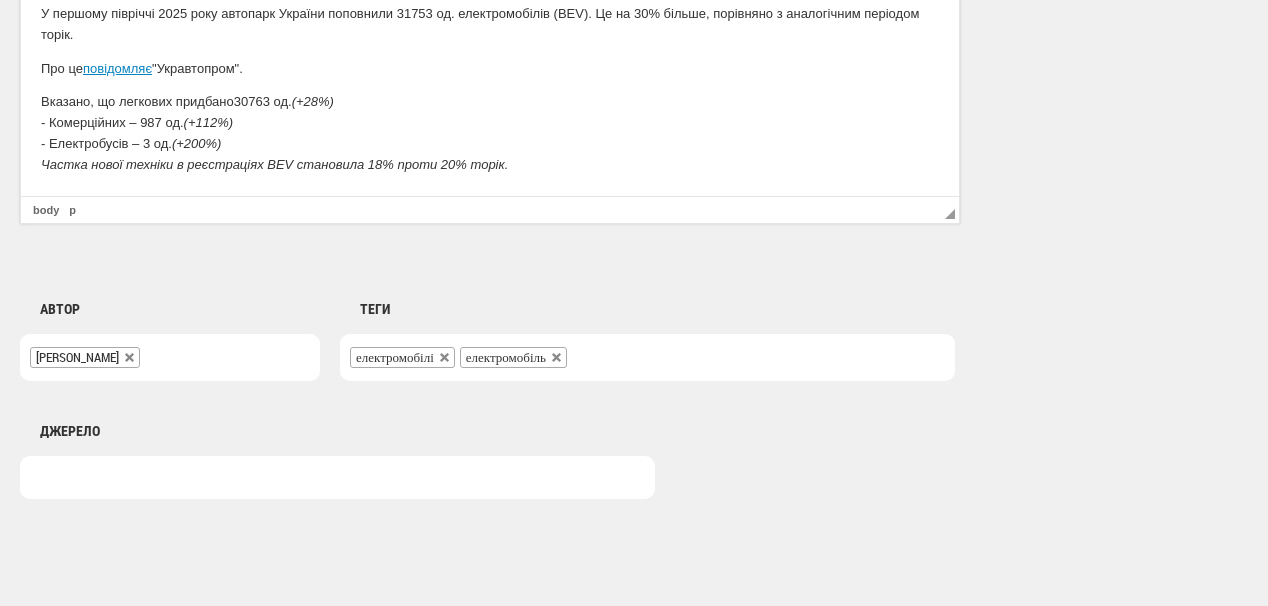 scroll, scrollTop: 12, scrollLeft: 0, axis: vertical 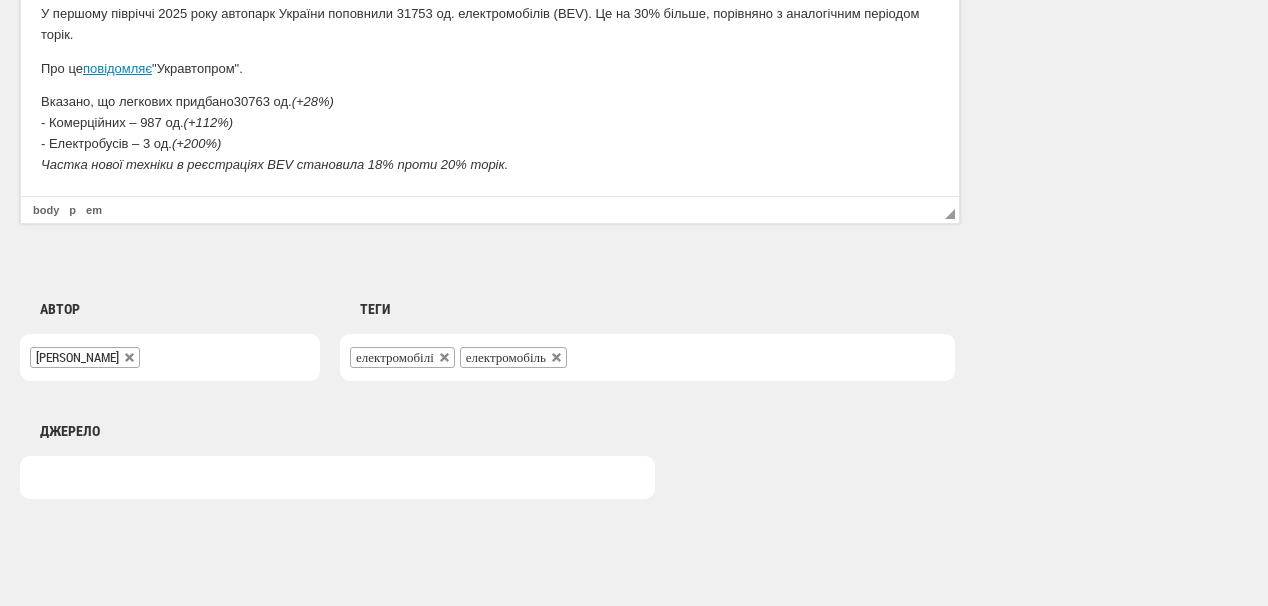 click on "Вказано, що легкових придбано  30763 од.  (+28%) - Комерційних – 987 од.  (+112%) - Електробусів – 3 од.  (+200%) Частка нової техніки в реєстраціях BEV становила 18% проти 20% торік." at bounding box center (490, 133) 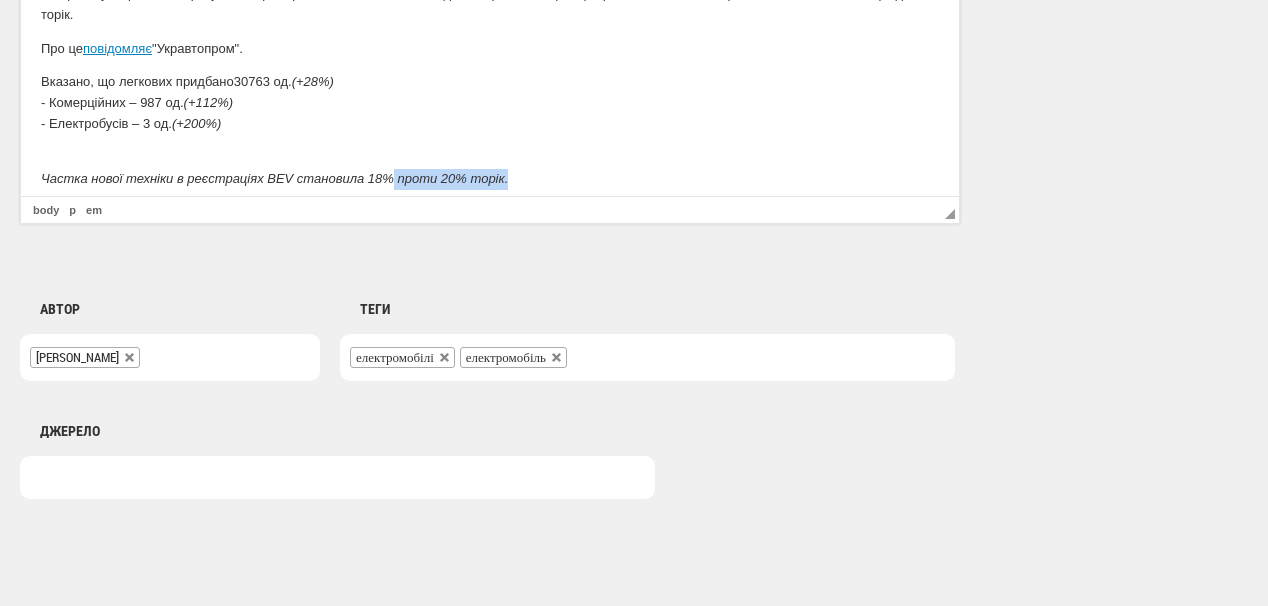 scroll, scrollTop: 35, scrollLeft: 0, axis: vertical 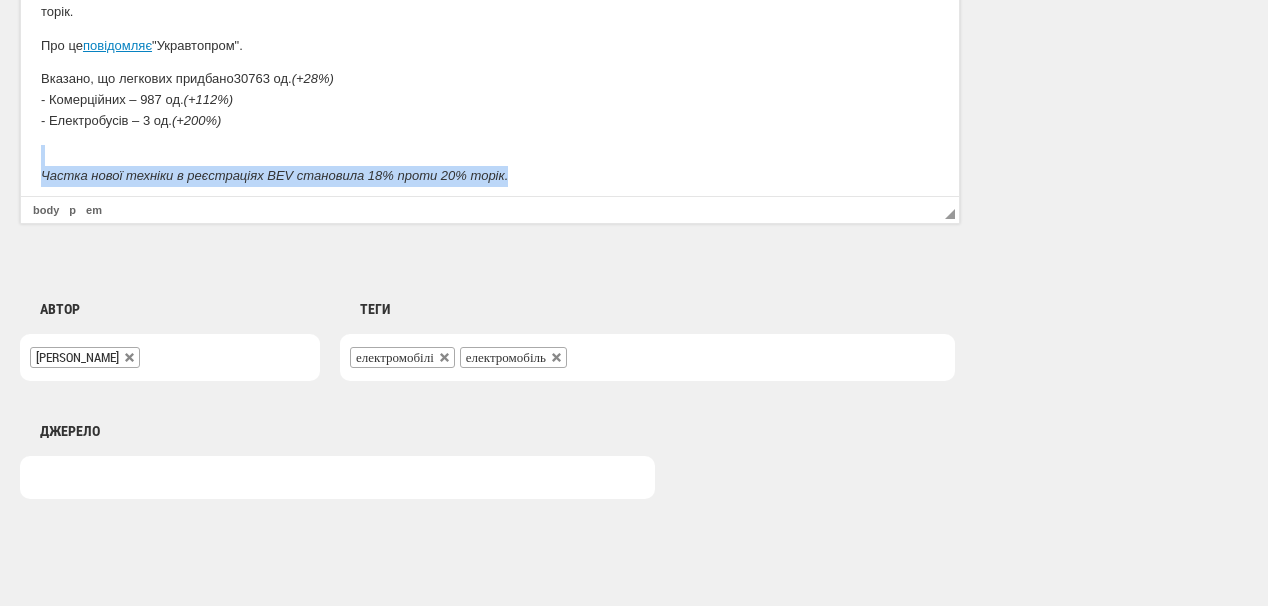 drag, startPoint x: 572, startPoint y: 176, endPoint x: 69, endPoint y: 136, distance: 504.58795 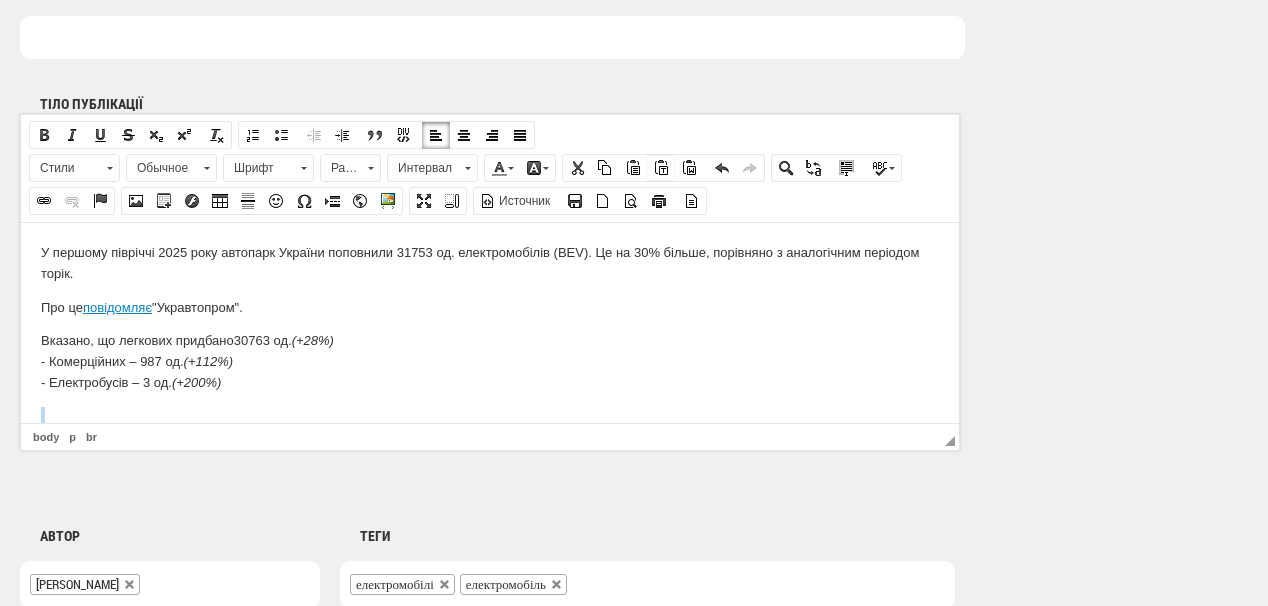 scroll, scrollTop: 1200, scrollLeft: 0, axis: vertical 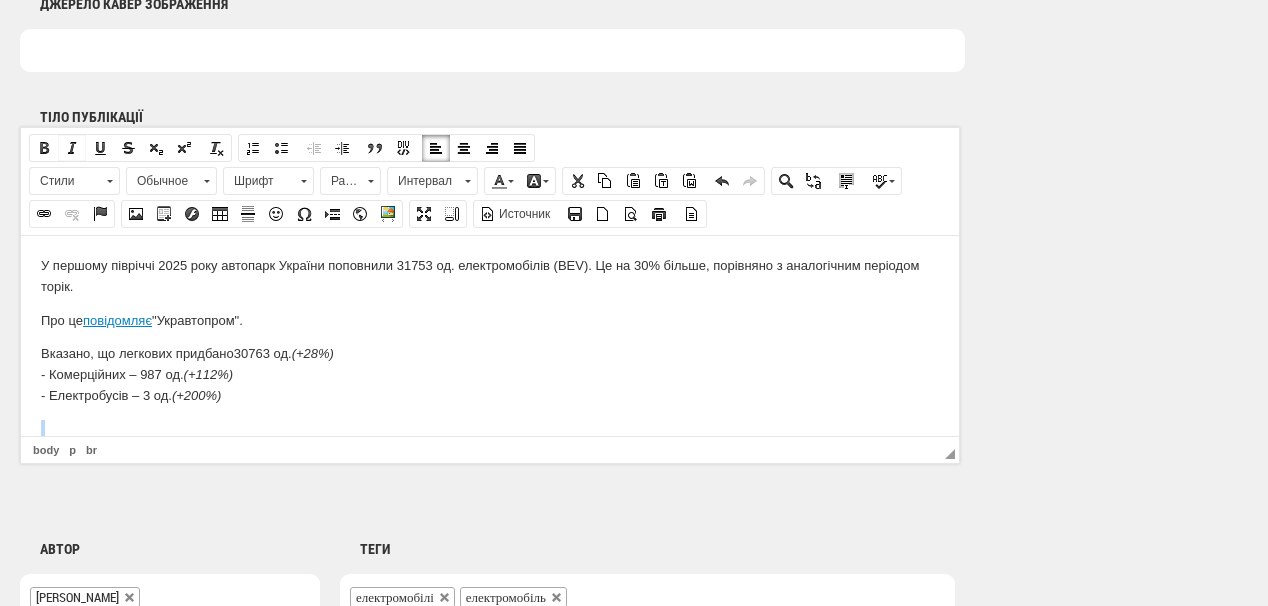 click at bounding box center (72, 148) 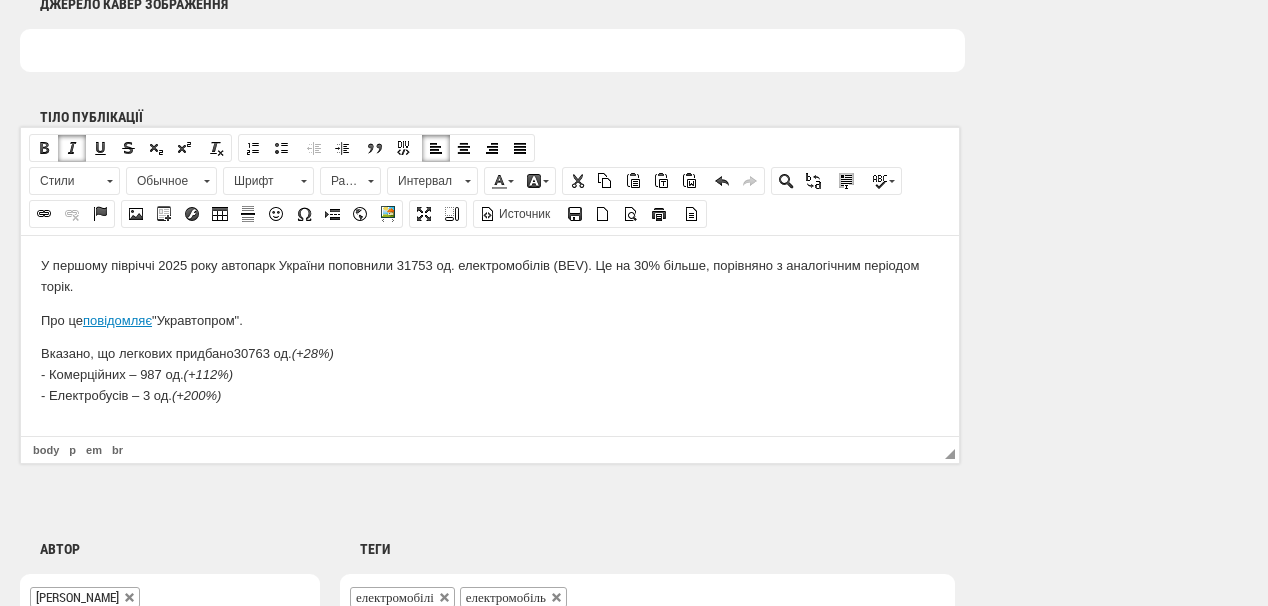 scroll, scrollTop: 45, scrollLeft: 0, axis: vertical 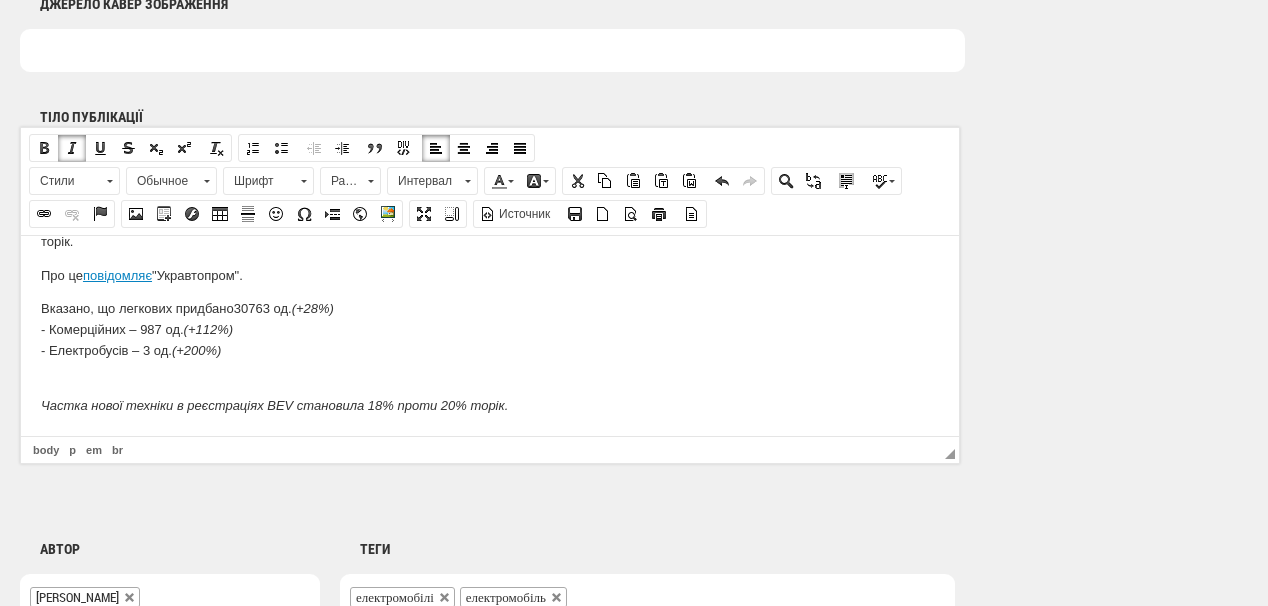click on "Частка нової техніки в реєстраціях BEV становила 18% проти 20% торік." at bounding box center [490, 395] 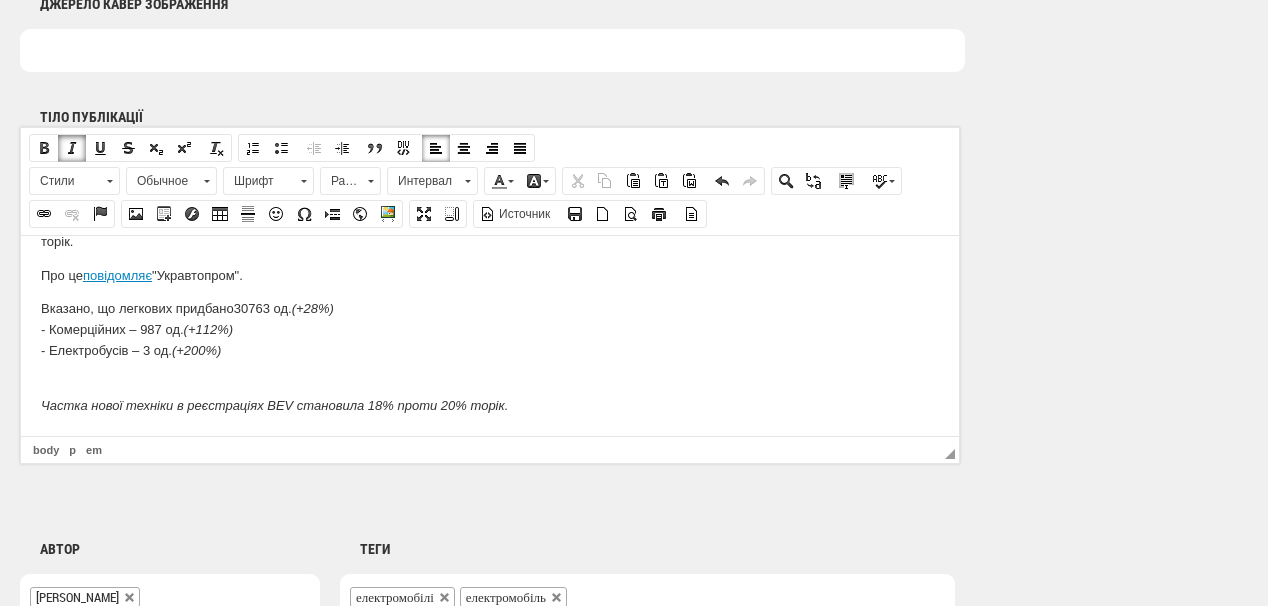 click at bounding box center [72, 148] 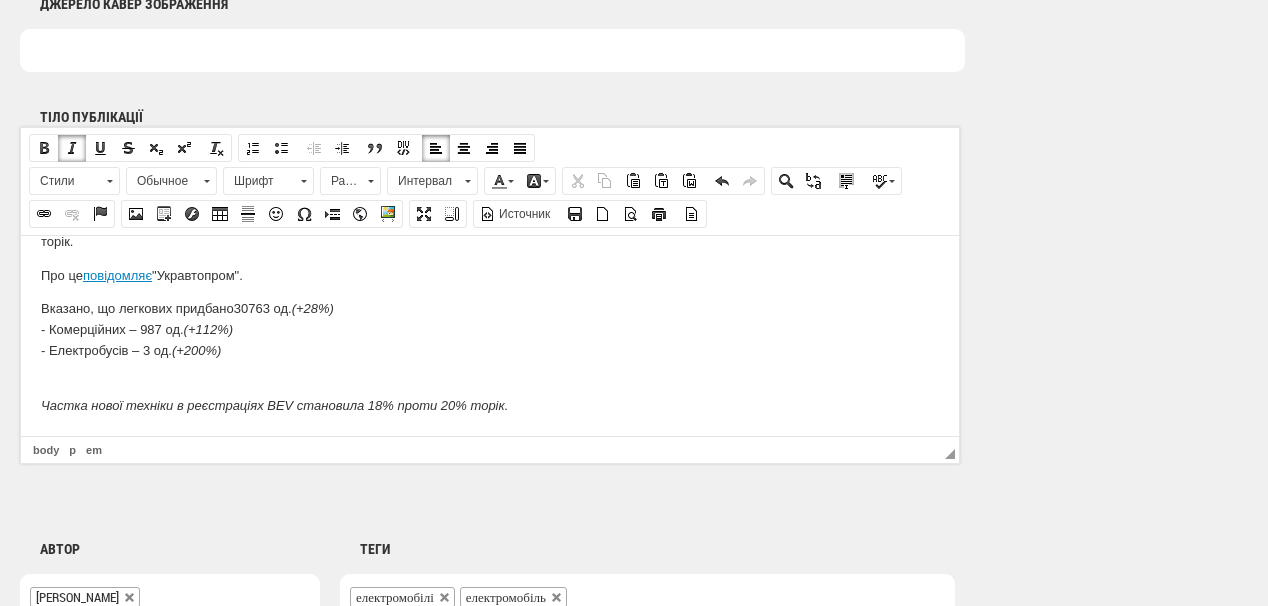 scroll, scrollTop: 24, scrollLeft: 0, axis: vertical 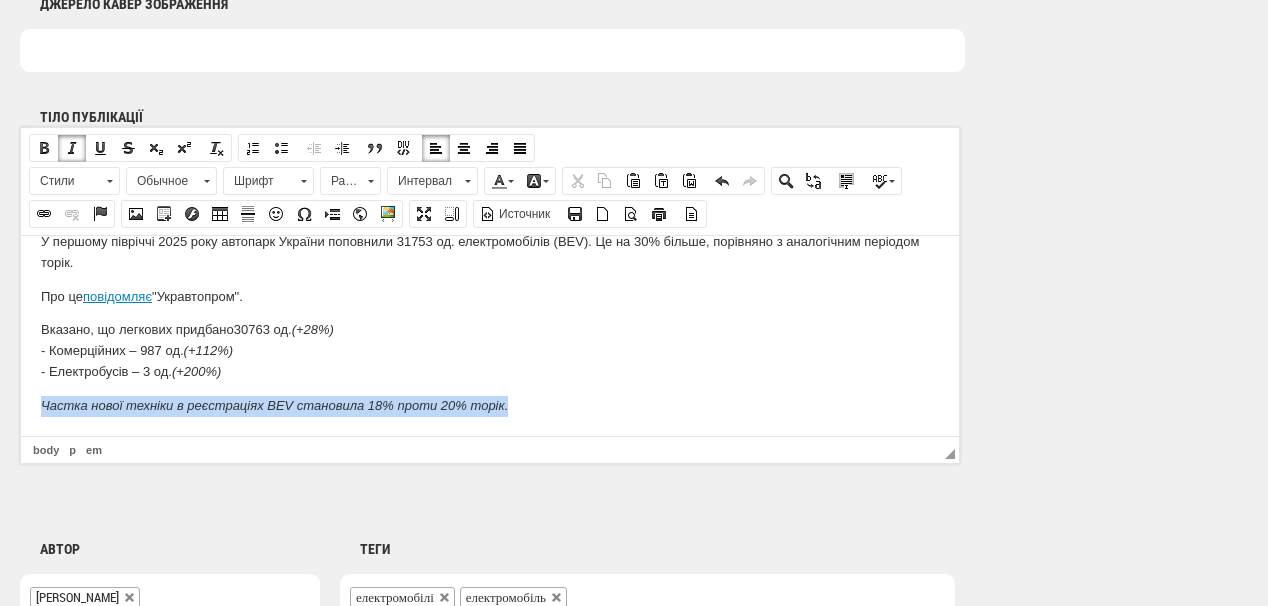 drag, startPoint x: 33, startPoint y: 399, endPoint x: 529, endPoint y: 424, distance: 496.62964 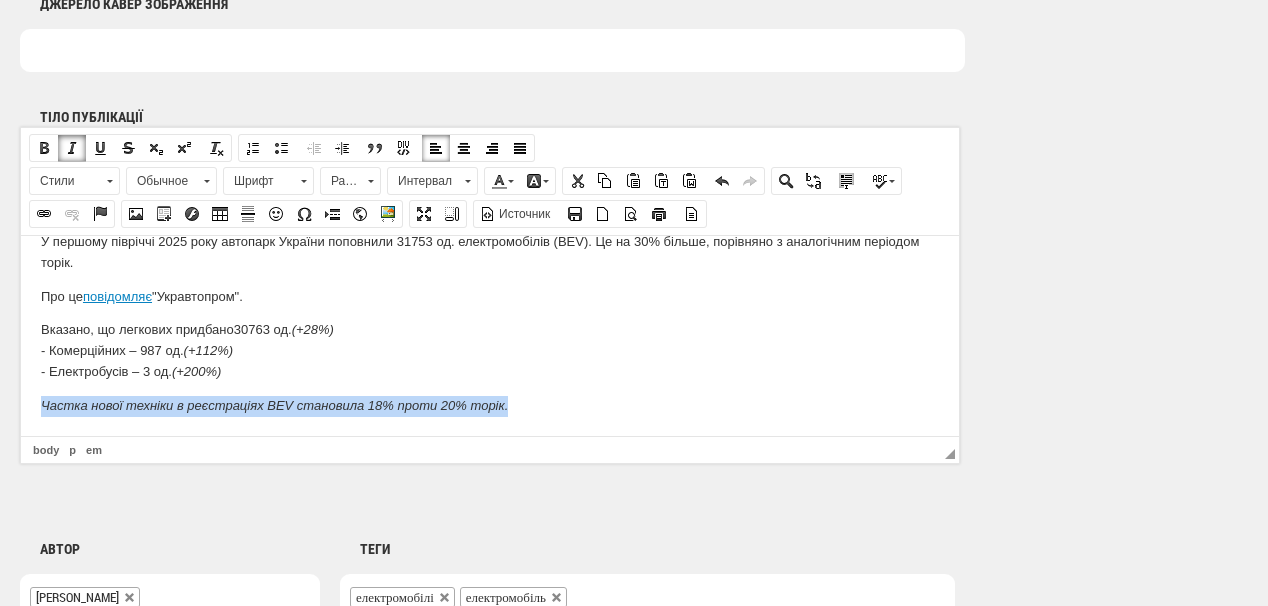 click at bounding box center [72, 148] 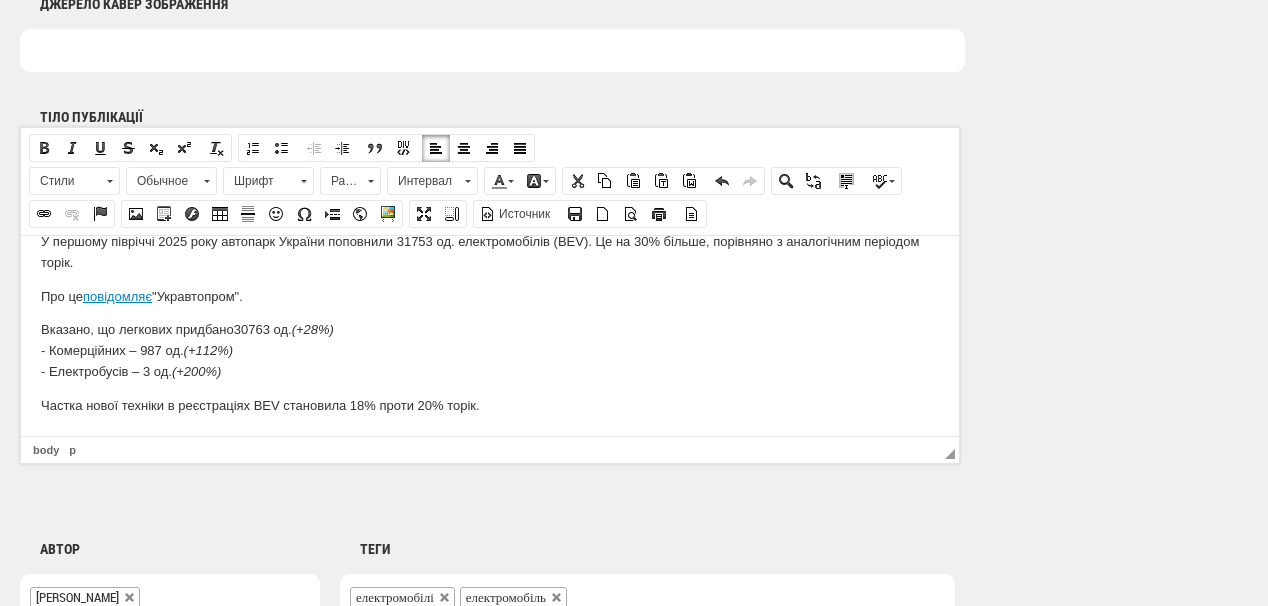 click on "Частка нової техніки в реєстраціях BEV становила 18% проти 20% торік." at bounding box center [490, 405] 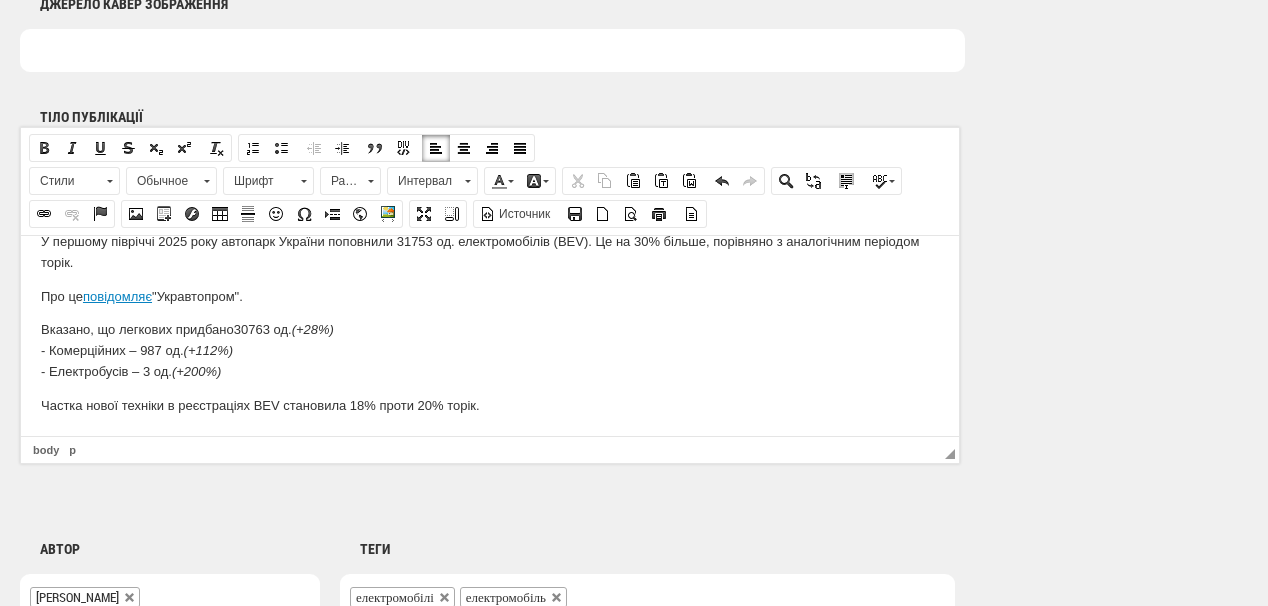 click on "Частка нової техніки в реєстраціях BEV становила 18% проти 20% торік." at bounding box center [490, 405] 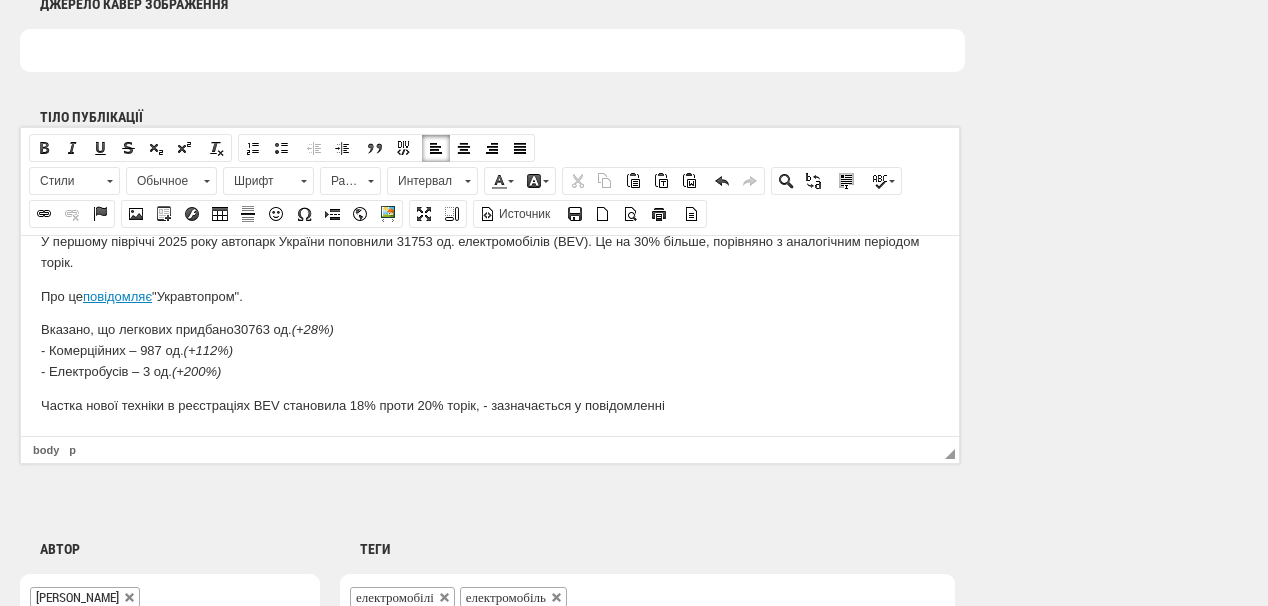 click on "Частка нової техніки в реєстраціях BEV становила 18% проти 20% торік, - зазначається у повідомленні" at bounding box center (490, 405) 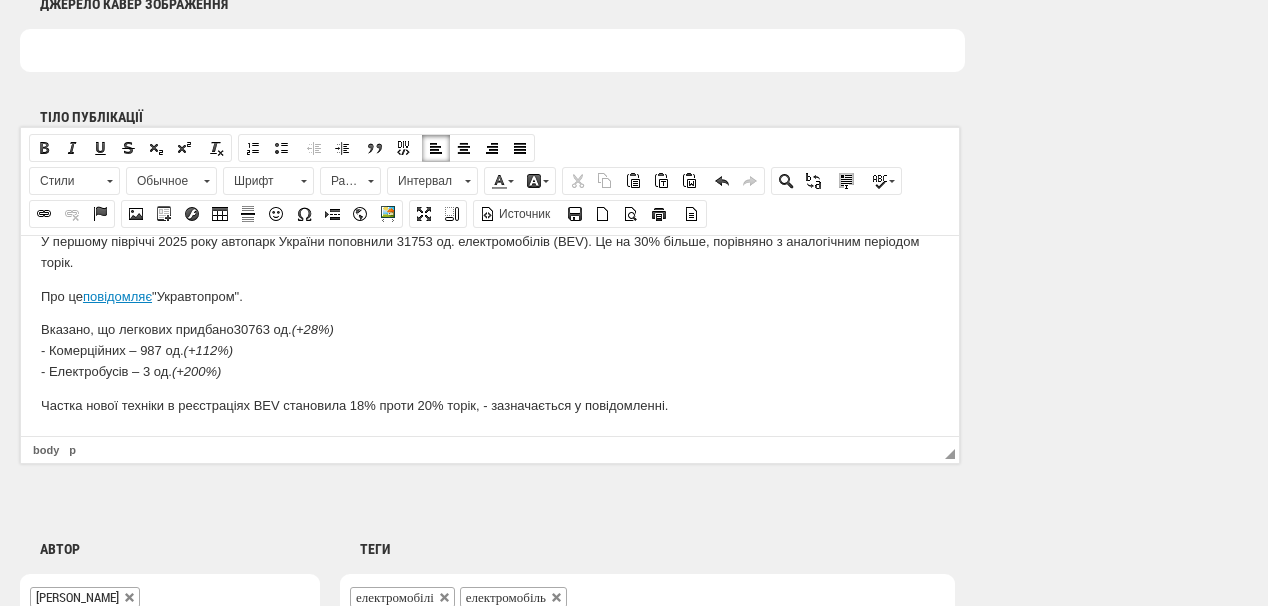 scroll, scrollTop: 35, scrollLeft: 0, axis: vertical 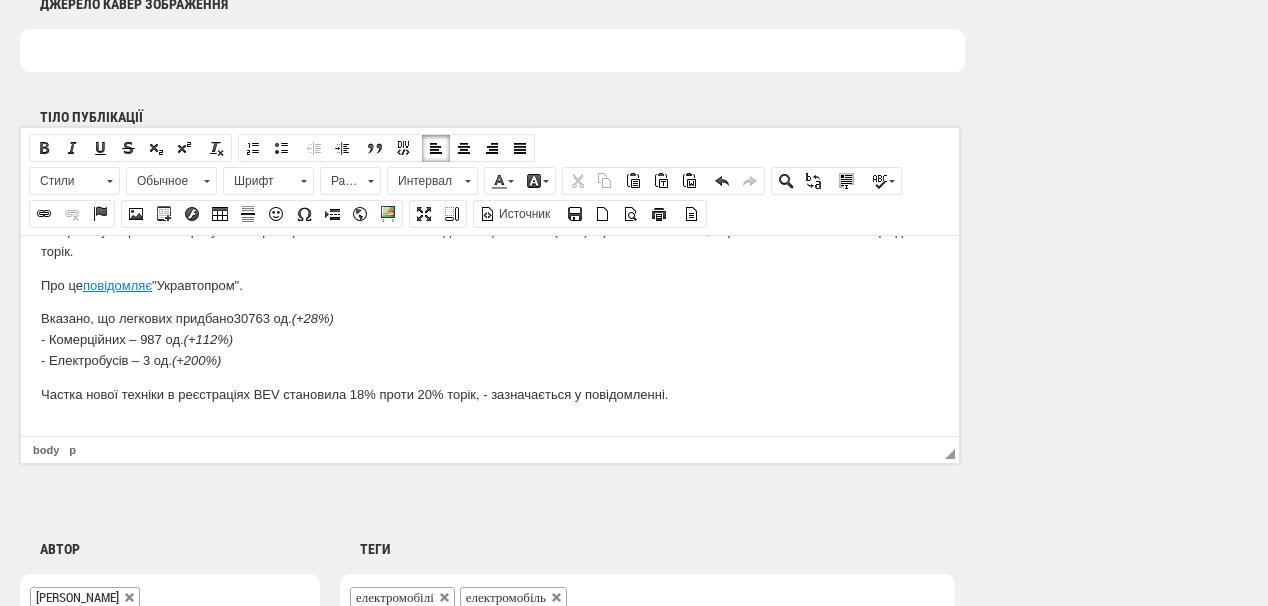 click on "У першому півріччі 2025 року автопарк України поповнили 31753 од. електромобілів (BEV). Це на 30% більше, порівняно з аналогічним періодом торік. Про це  повідомляє  "Укравтопром". Вказано, що легкових придбано  30763 од.  (+28%) - Комерційних – 987 од.  (+112%) - Електробусів – 3 од.  (+200%) Частка нової техніки в реєстраціях BEV становила 18% проти 20% торік, - зазначається у повідомленні." at bounding box center [490, 329] 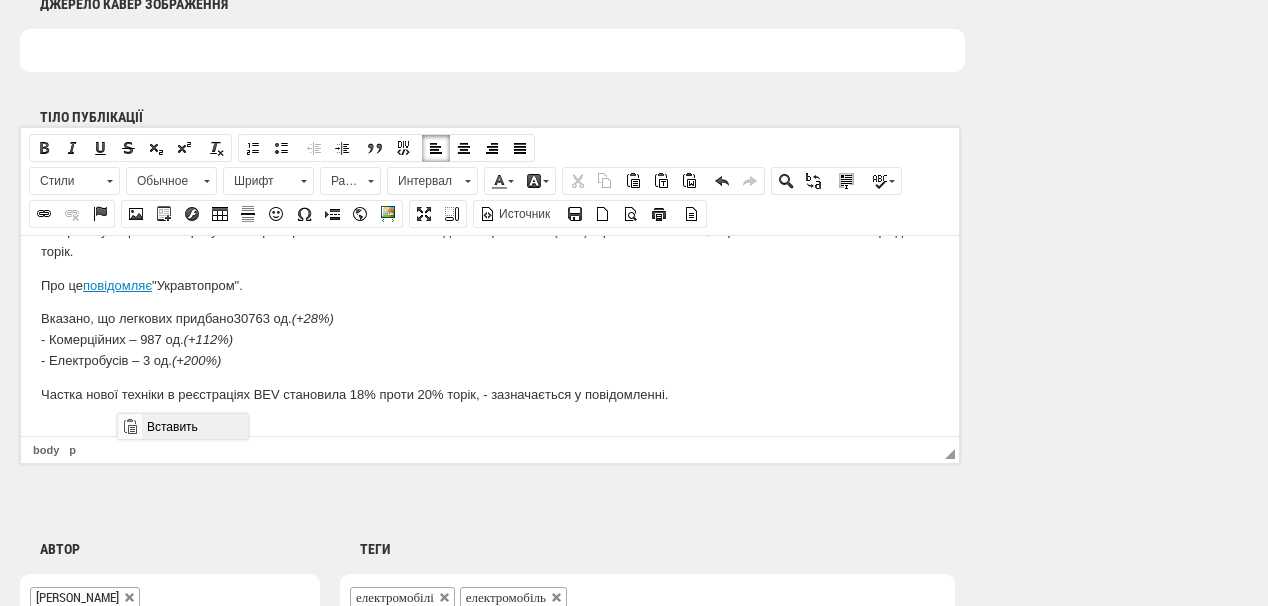 click on "Вставить" at bounding box center [194, 426] 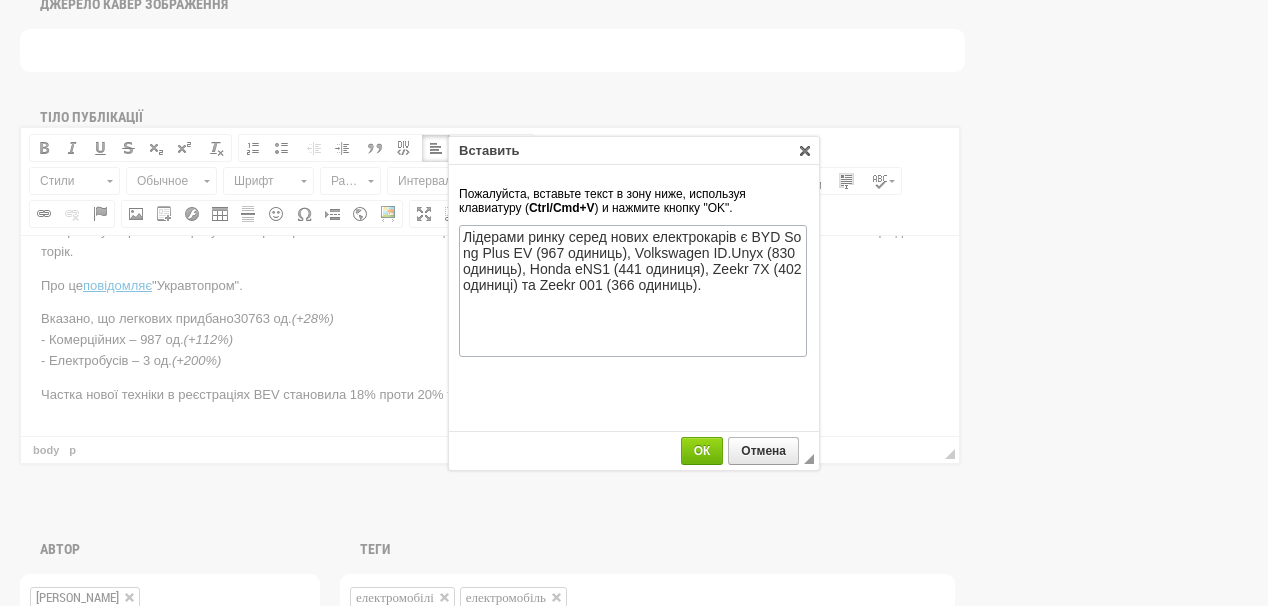 scroll, scrollTop: 0, scrollLeft: 0, axis: both 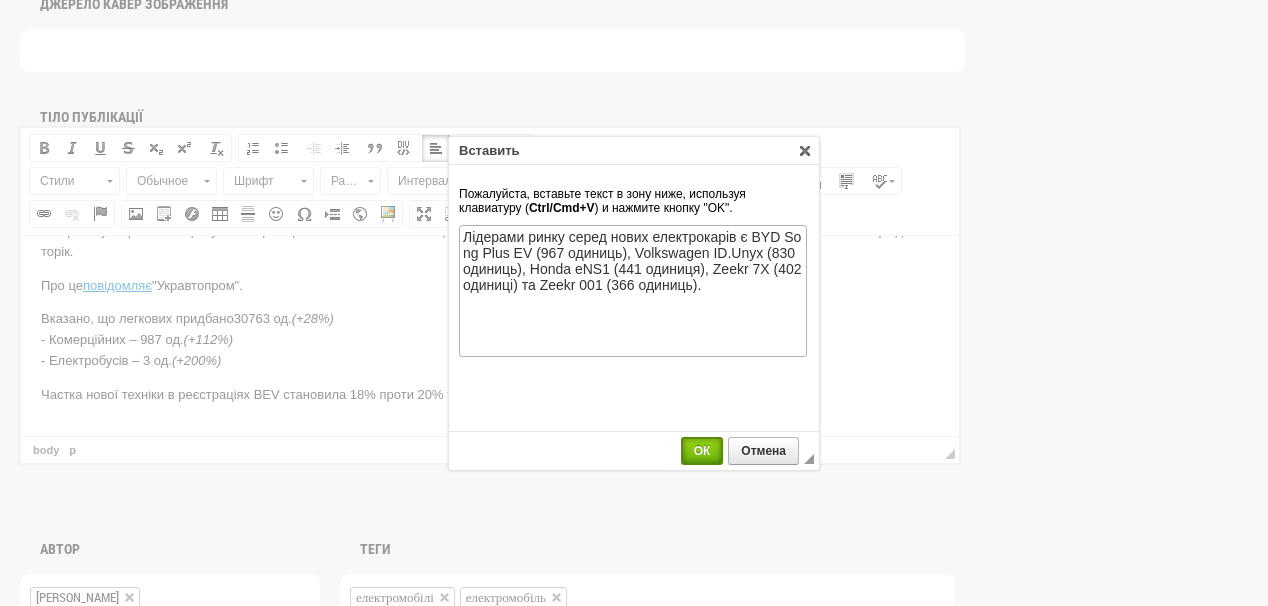 click on "ОК" at bounding box center [702, 451] 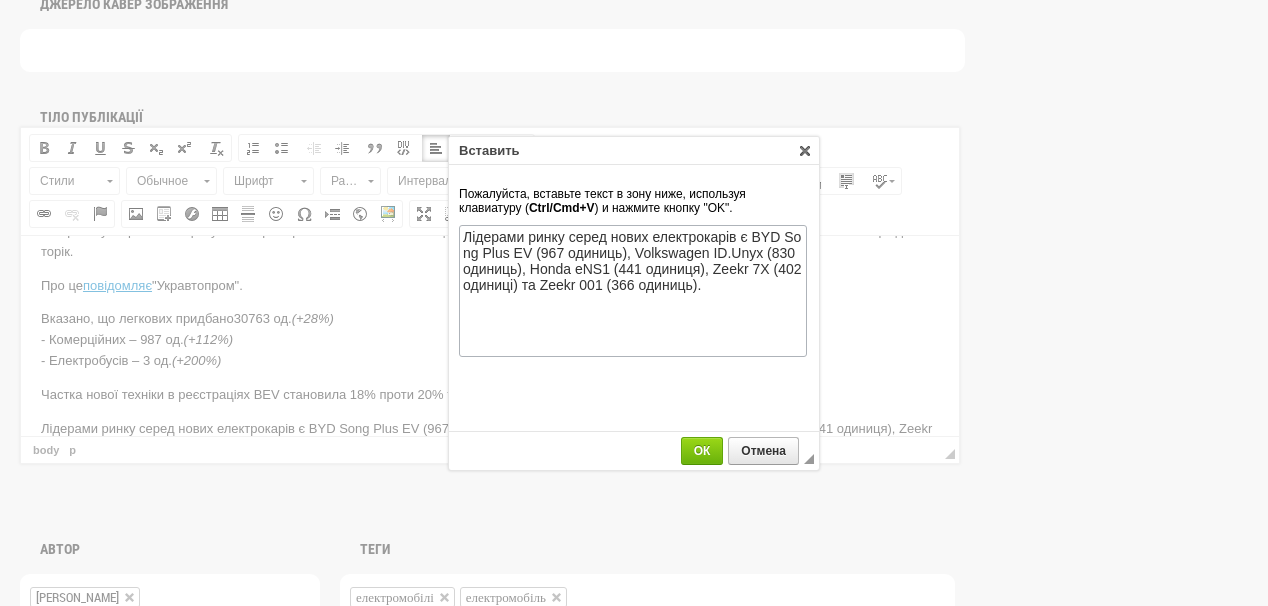 scroll, scrollTop: 110, scrollLeft: 0, axis: vertical 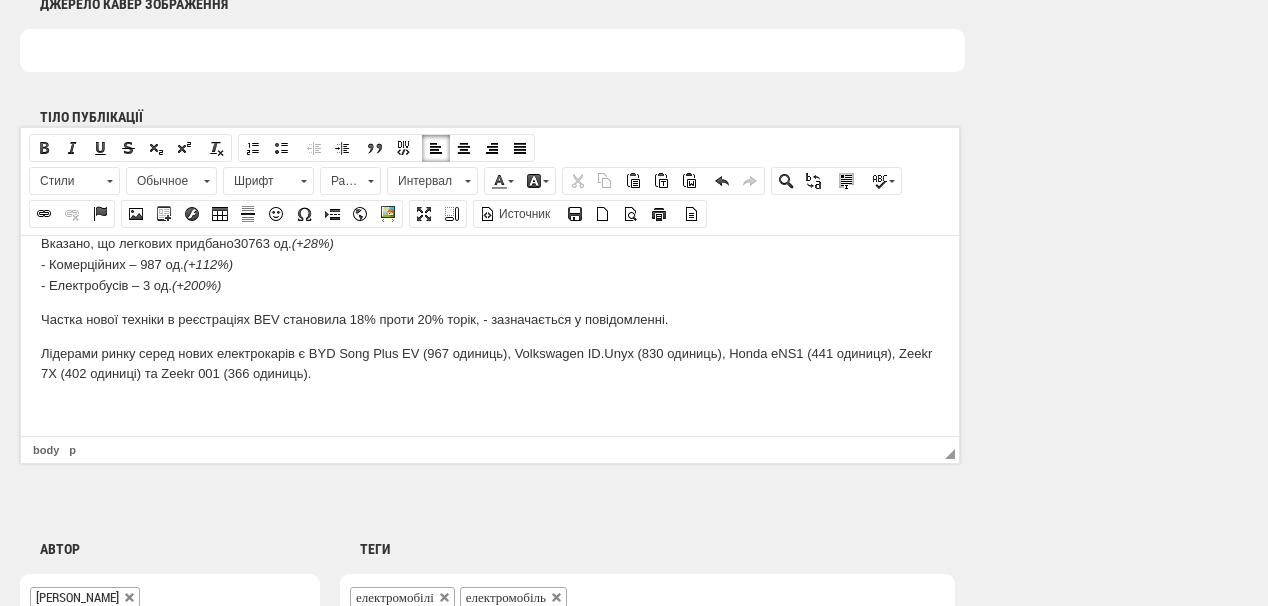 click at bounding box center (490, 407) 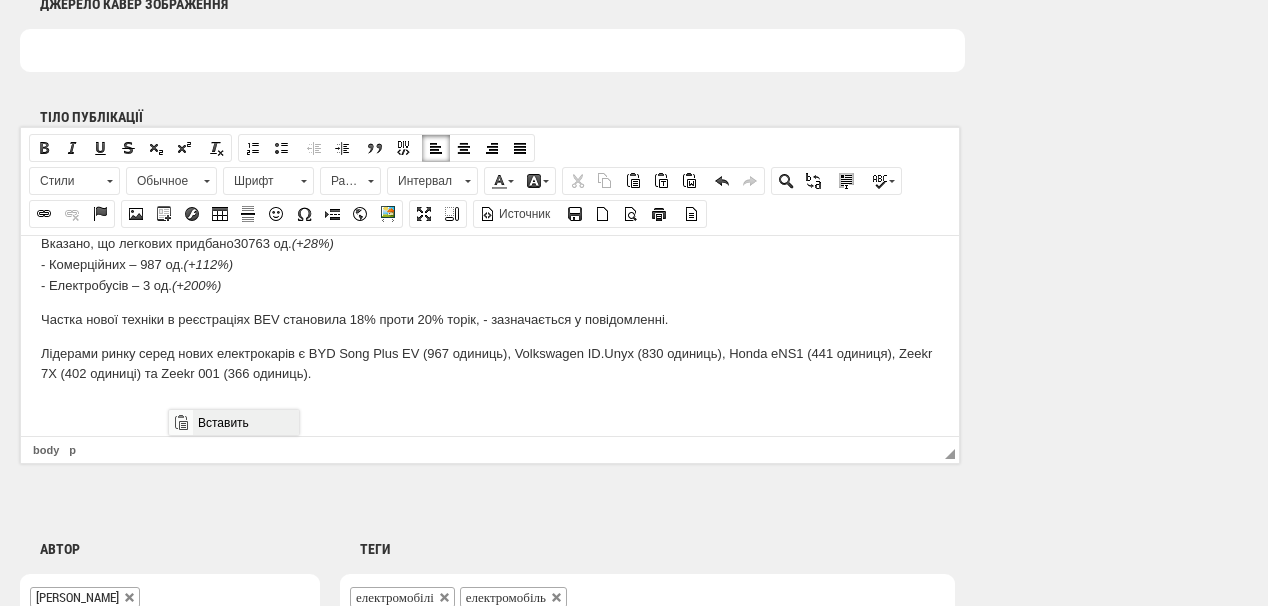 click on "Вставить" at bounding box center (245, 422) 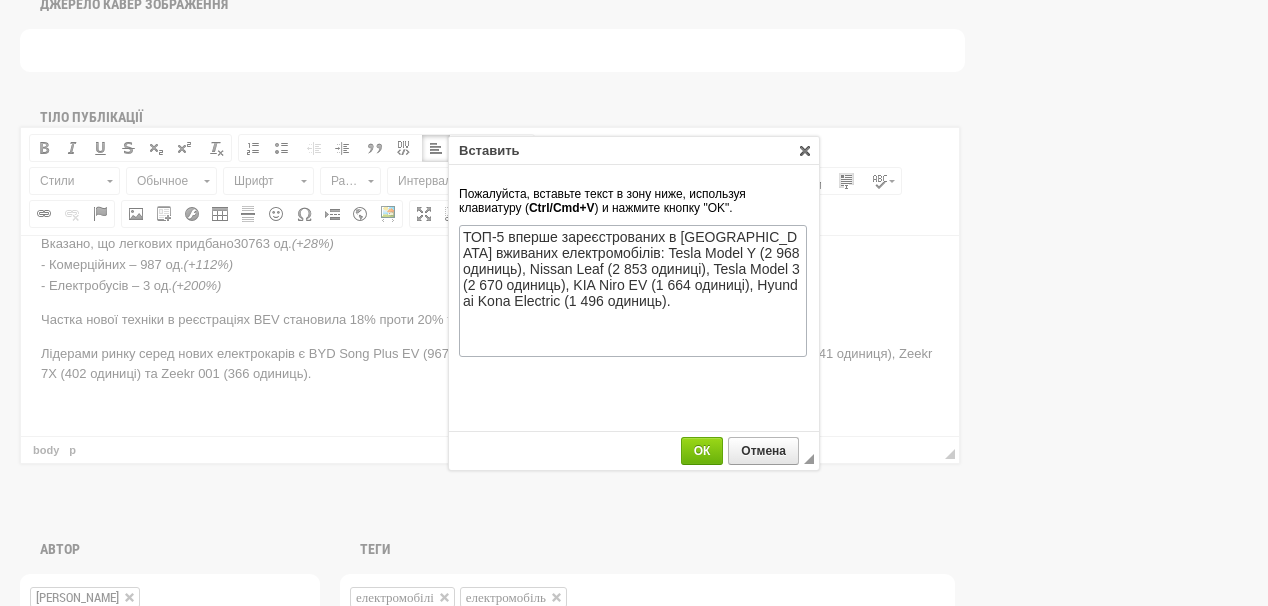 scroll, scrollTop: 0, scrollLeft: 0, axis: both 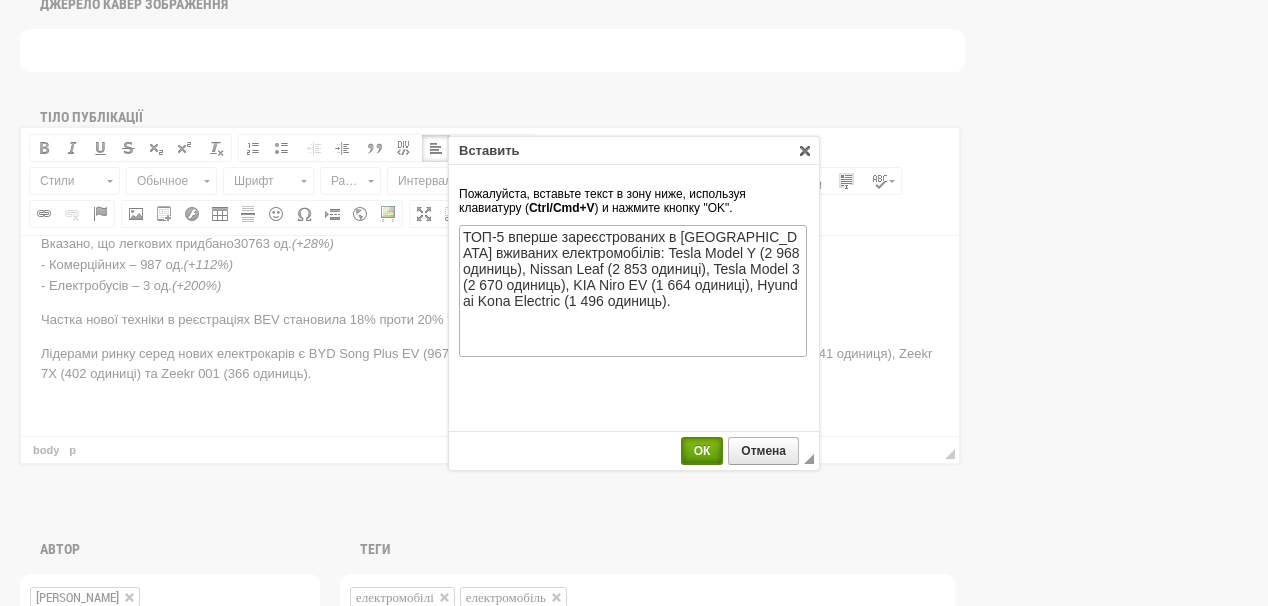 click on "ОК" at bounding box center [702, 451] 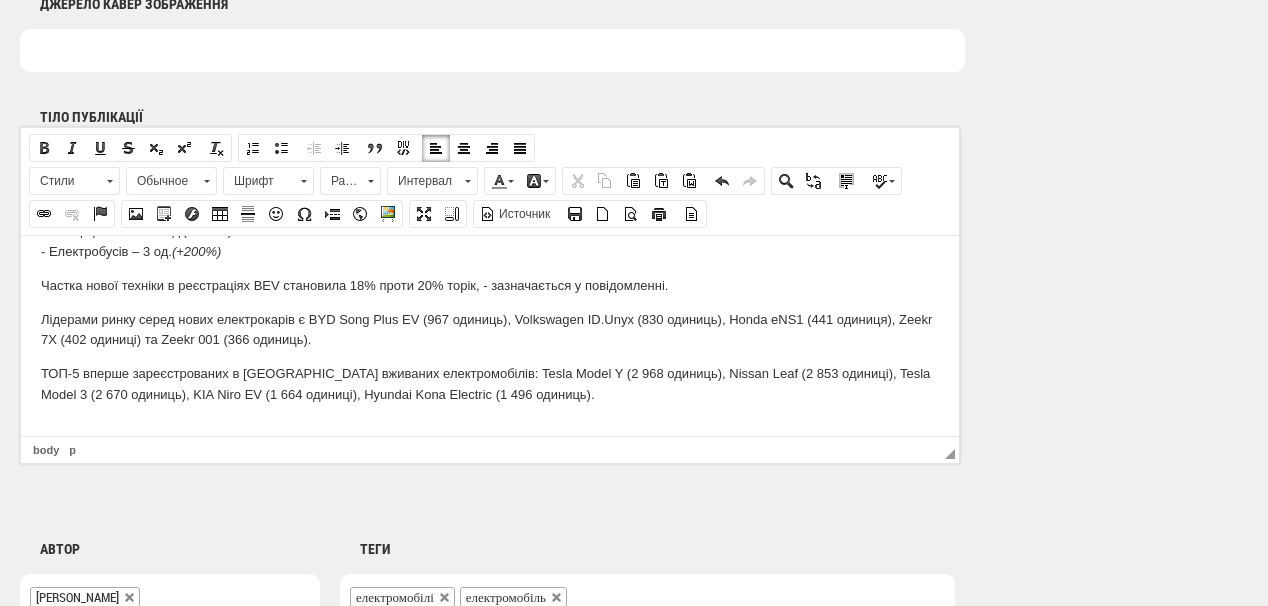 scroll, scrollTop: 144, scrollLeft: 0, axis: vertical 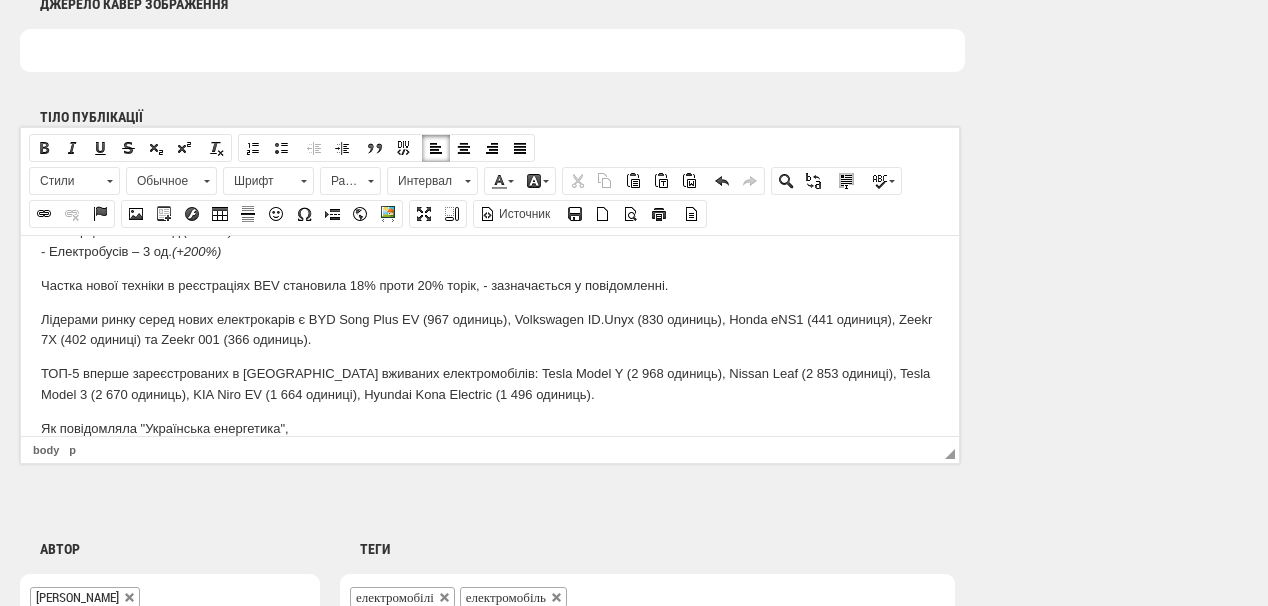 click on "Як повідомляла "Українська енергетика"," at bounding box center [490, 428] 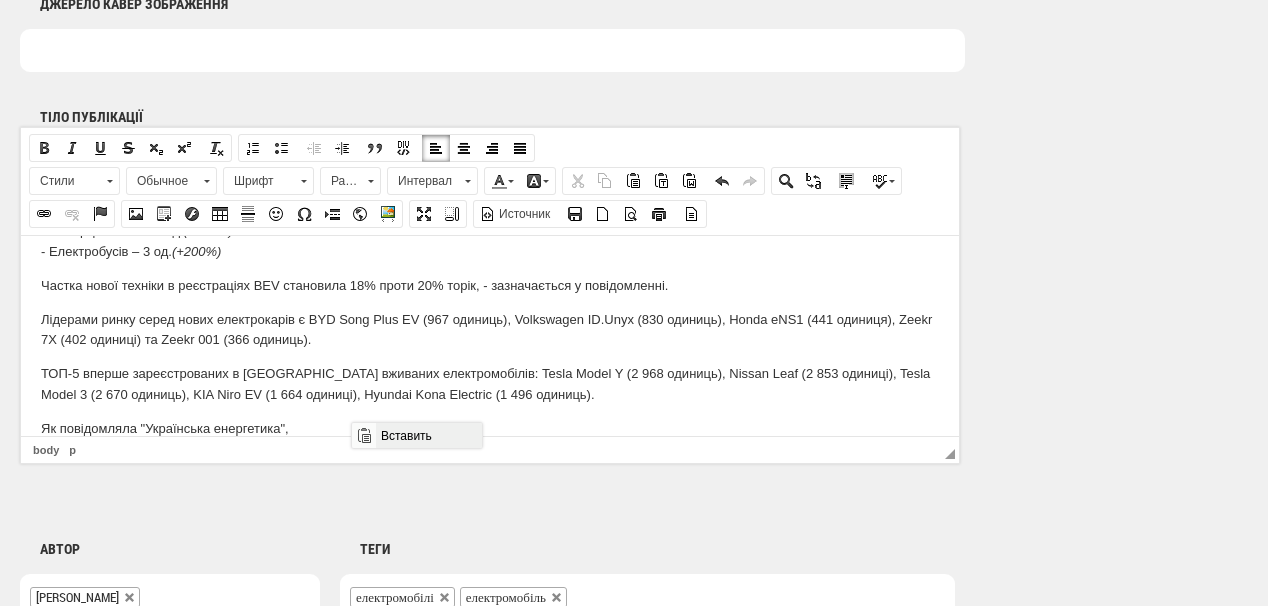 drag, startPoint x: 399, startPoint y: 435, endPoint x: 751, endPoint y: 859, distance: 551.07166 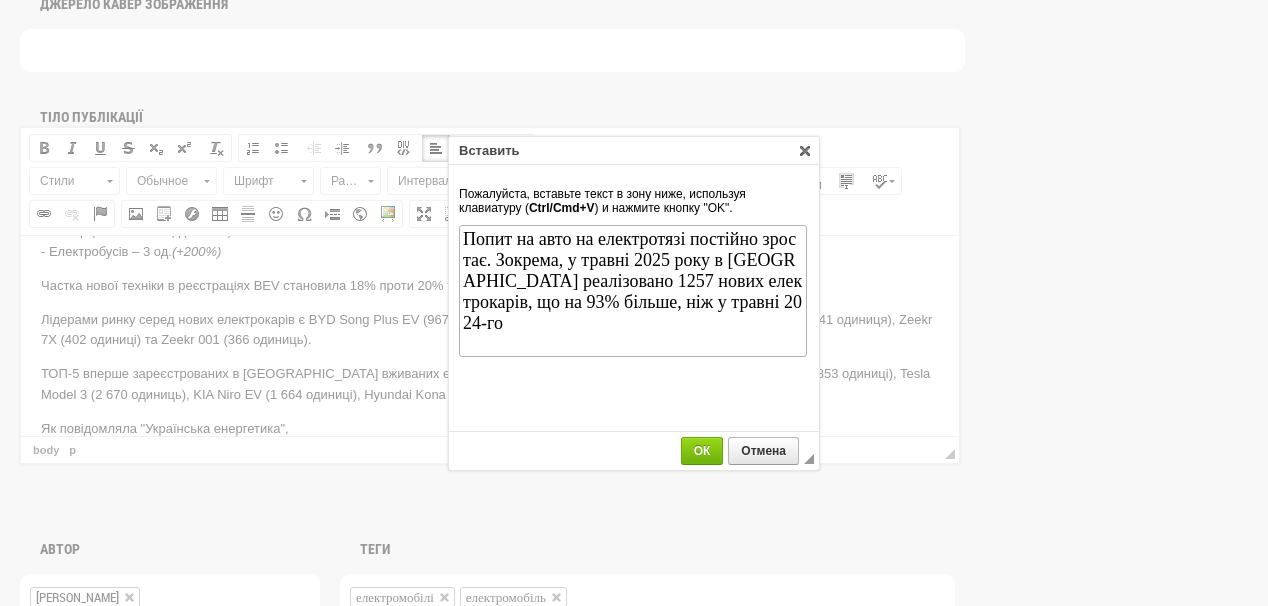scroll, scrollTop: 0, scrollLeft: 0, axis: both 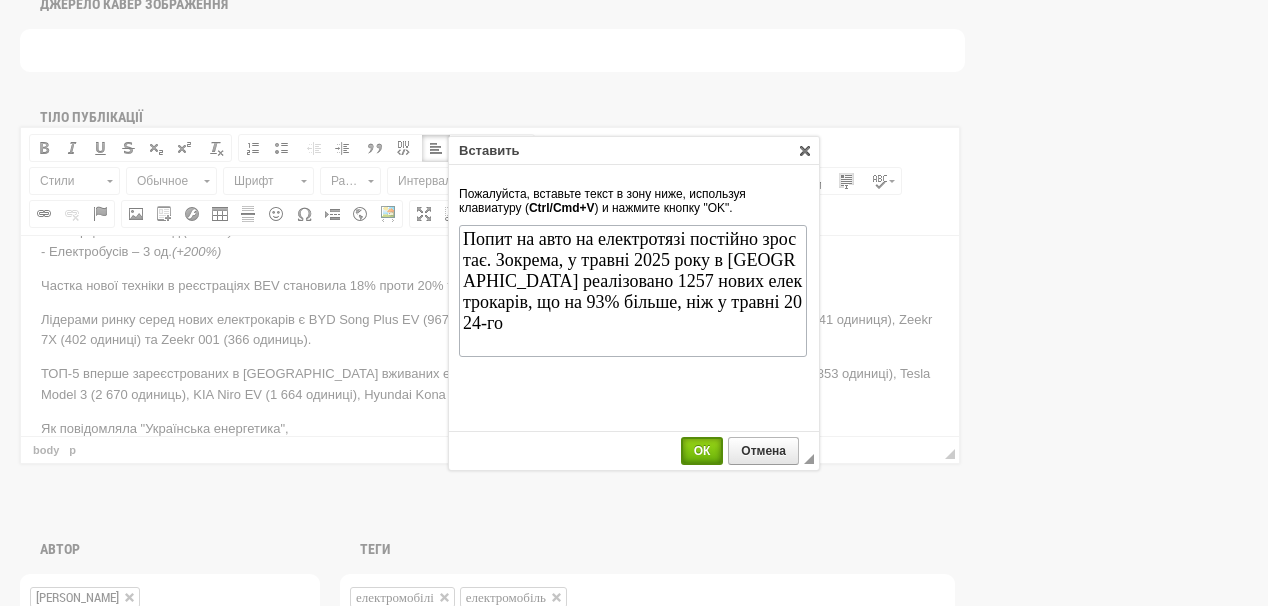 click on "ОК" at bounding box center (702, 451) 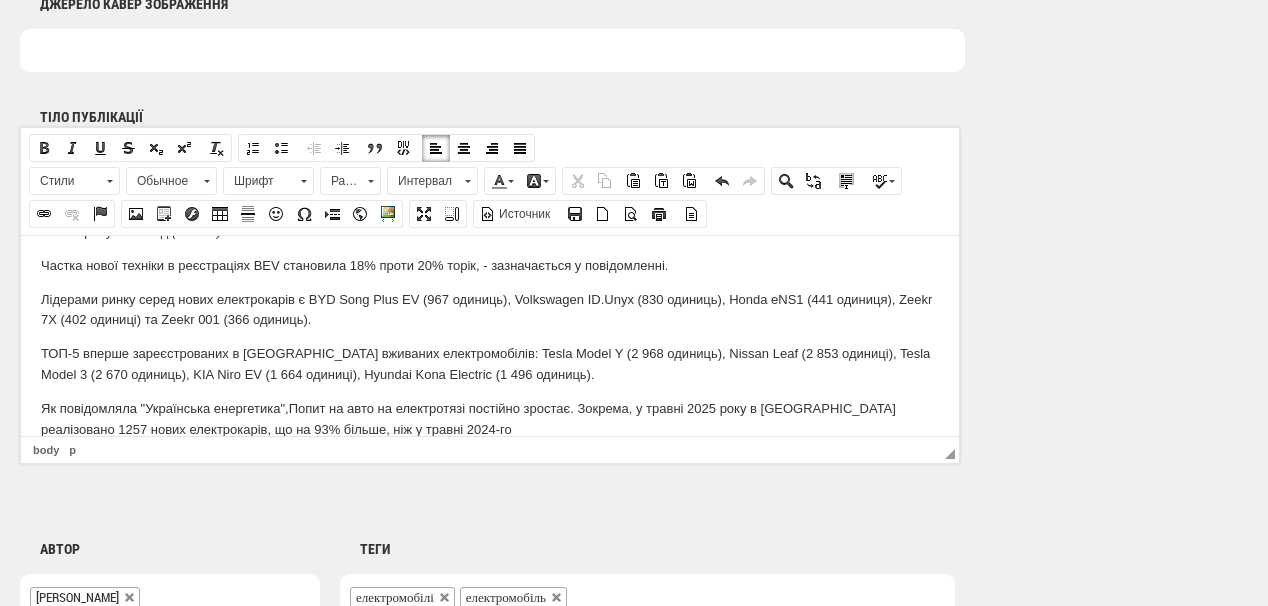 scroll, scrollTop: 165, scrollLeft: 0, axis: vertical 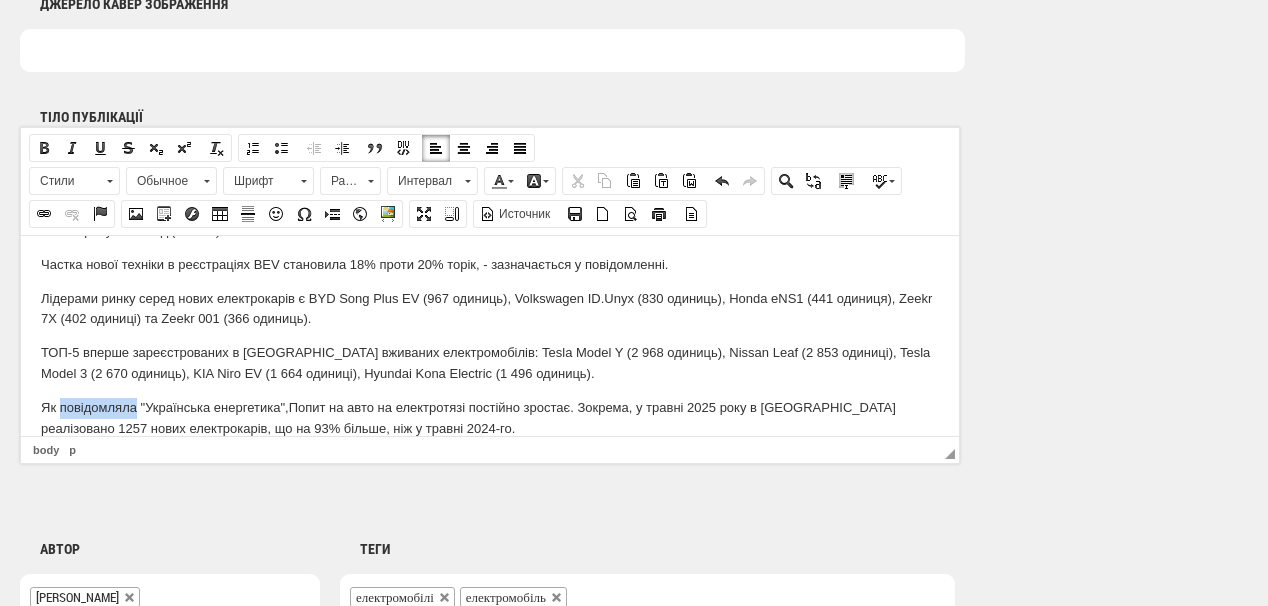 drag, startPoint x: 59, startPoint y: 403, endPoint x: 137, endPoint y: 401, distance: 78.025635 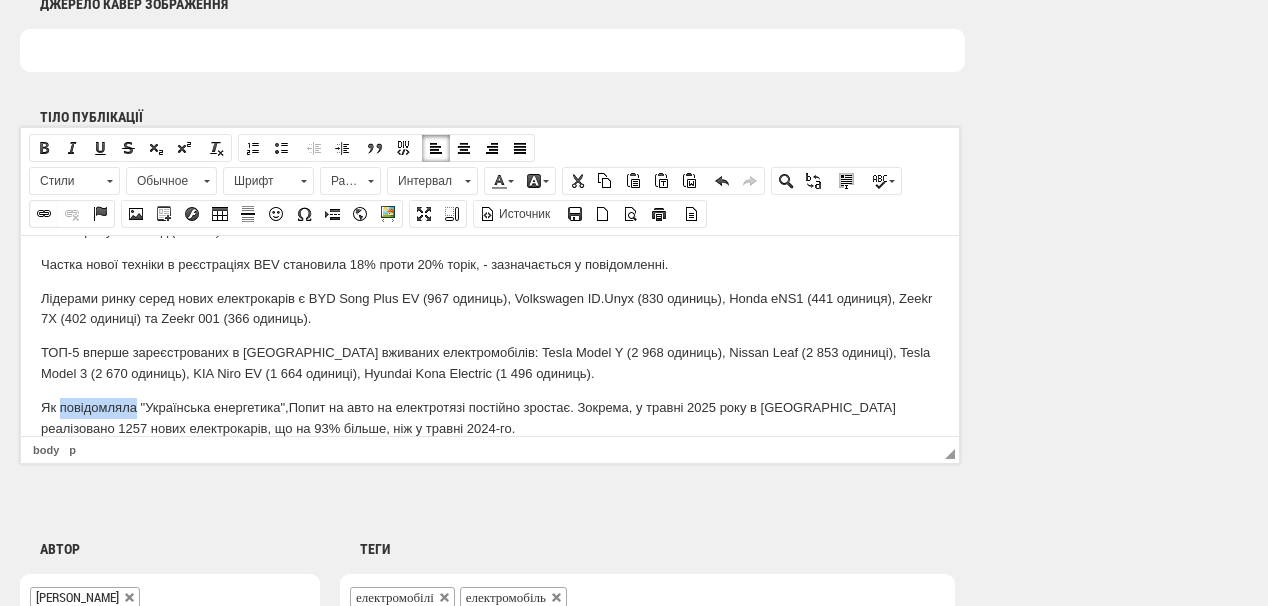 click at bounding box center [44, 214] 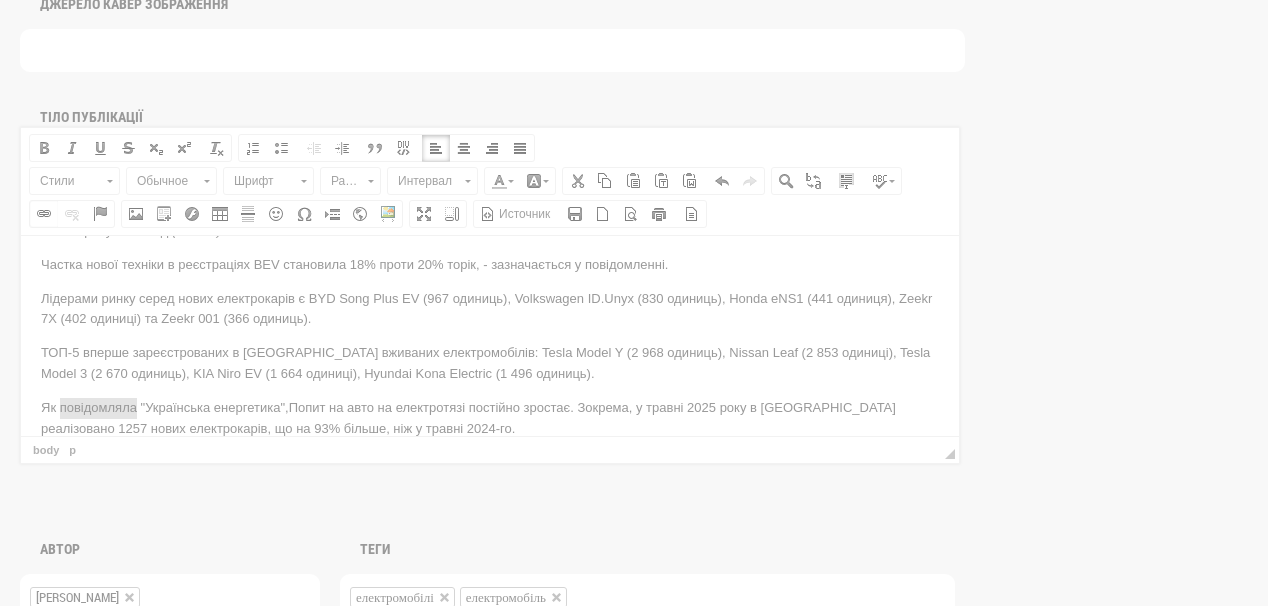 scroll, scrollTop: 0, scrollLeft: 0, axis: both 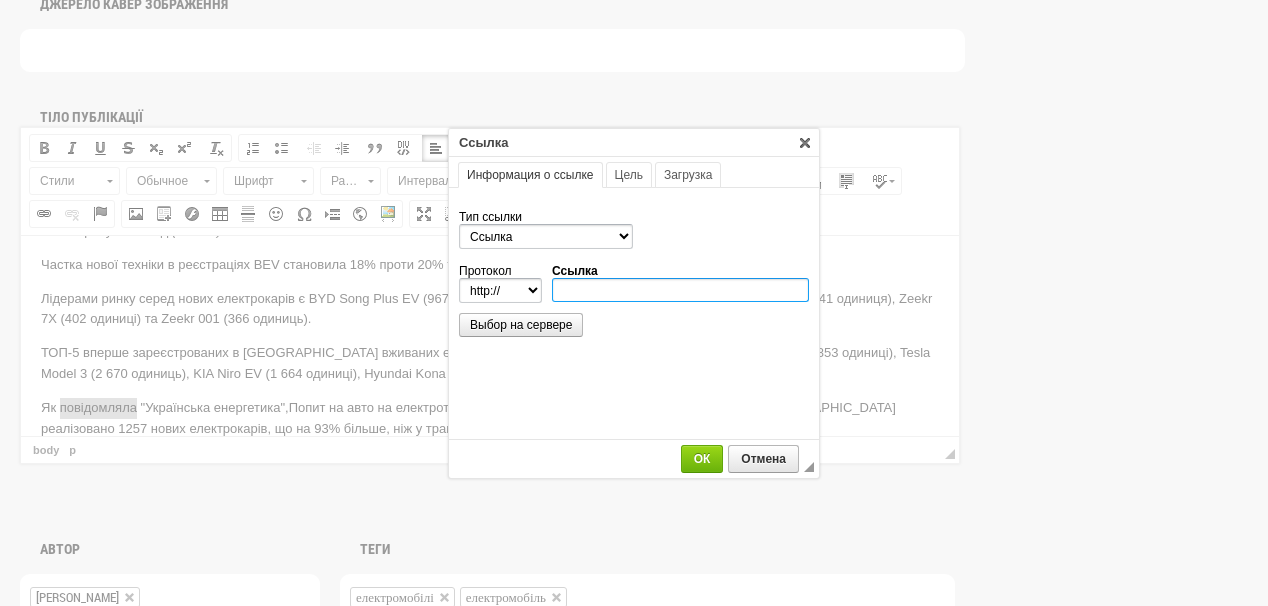 click on "Ссылка" at bounding box center (680, 290) 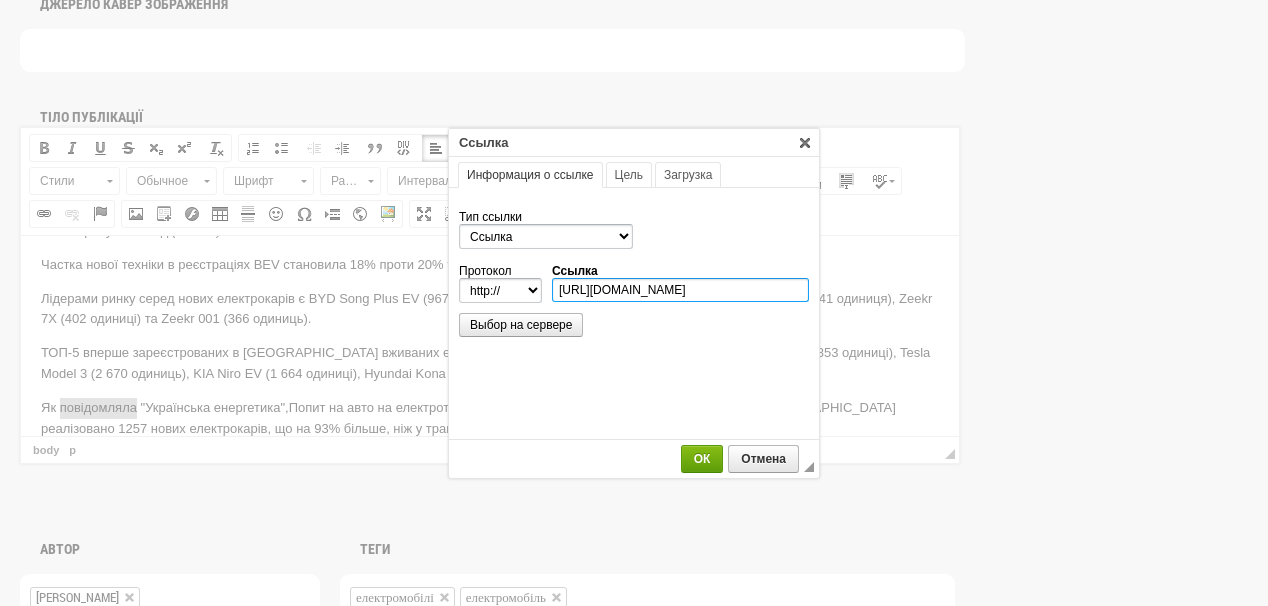 scroll, scrollTop: 0, scrollLeft: 253, axis: horizontal 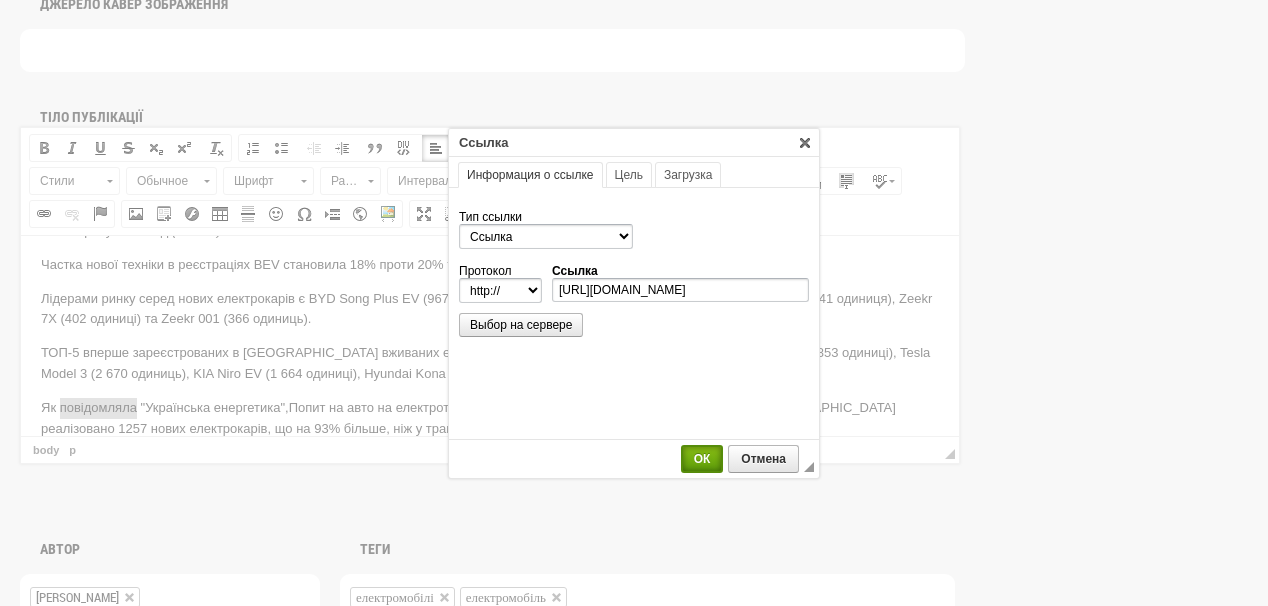 select on "https://" 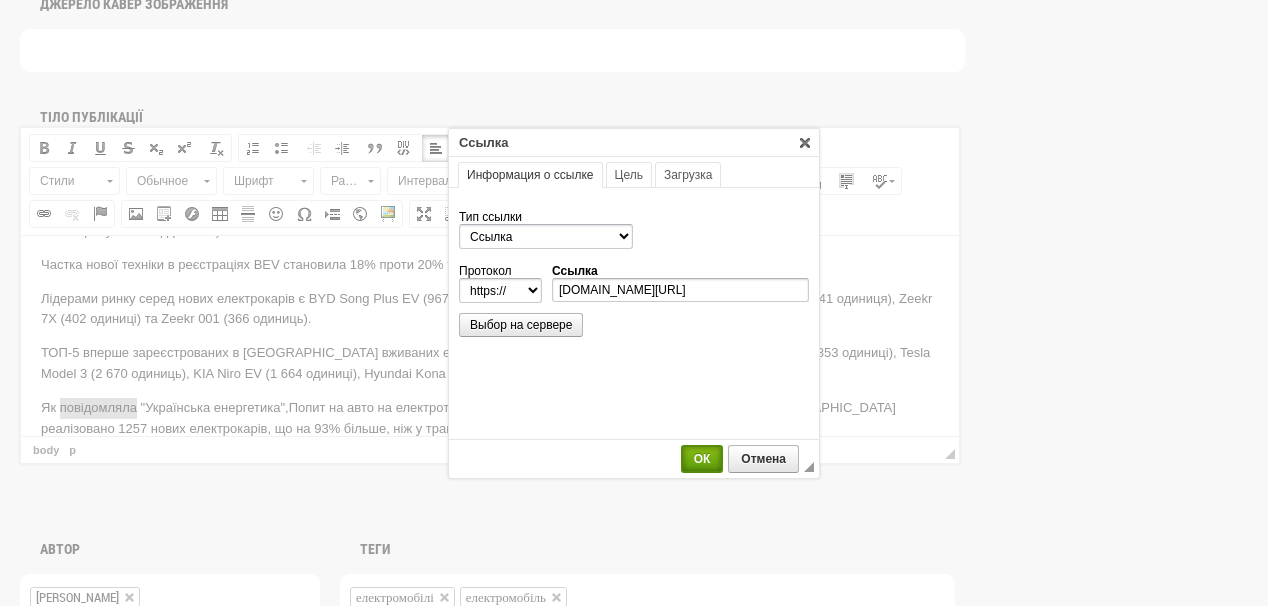 scroll, scrollTop: 0, scrollLeft: 0, axis: both 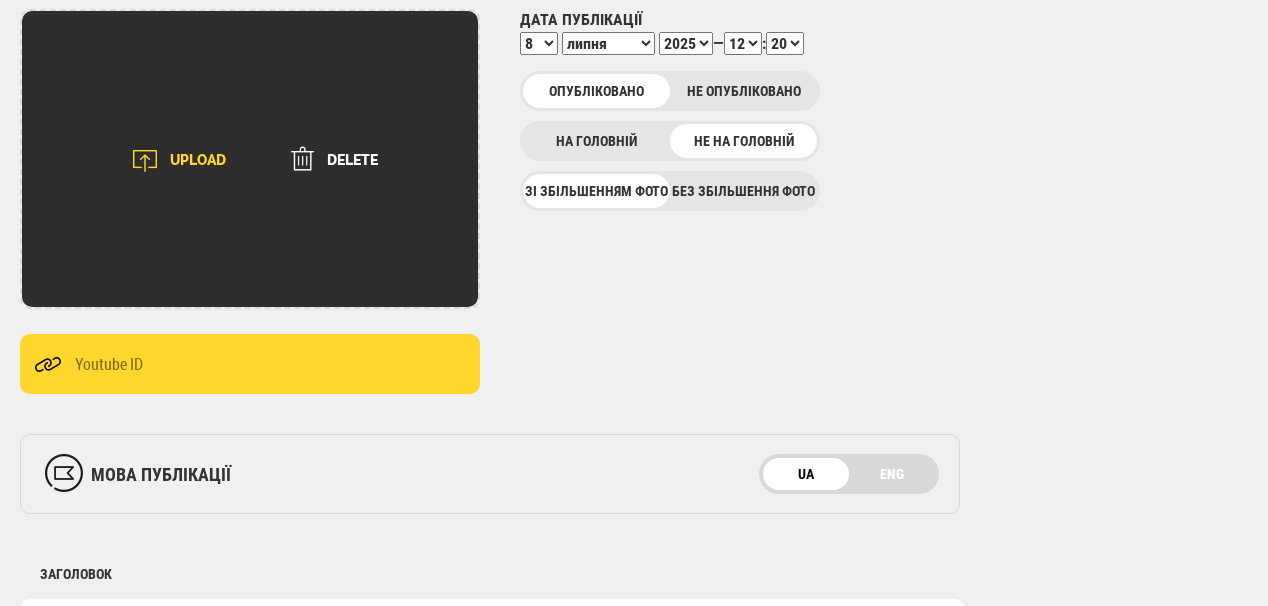 click on "UPLOAD" at bounding box center [172, 161] 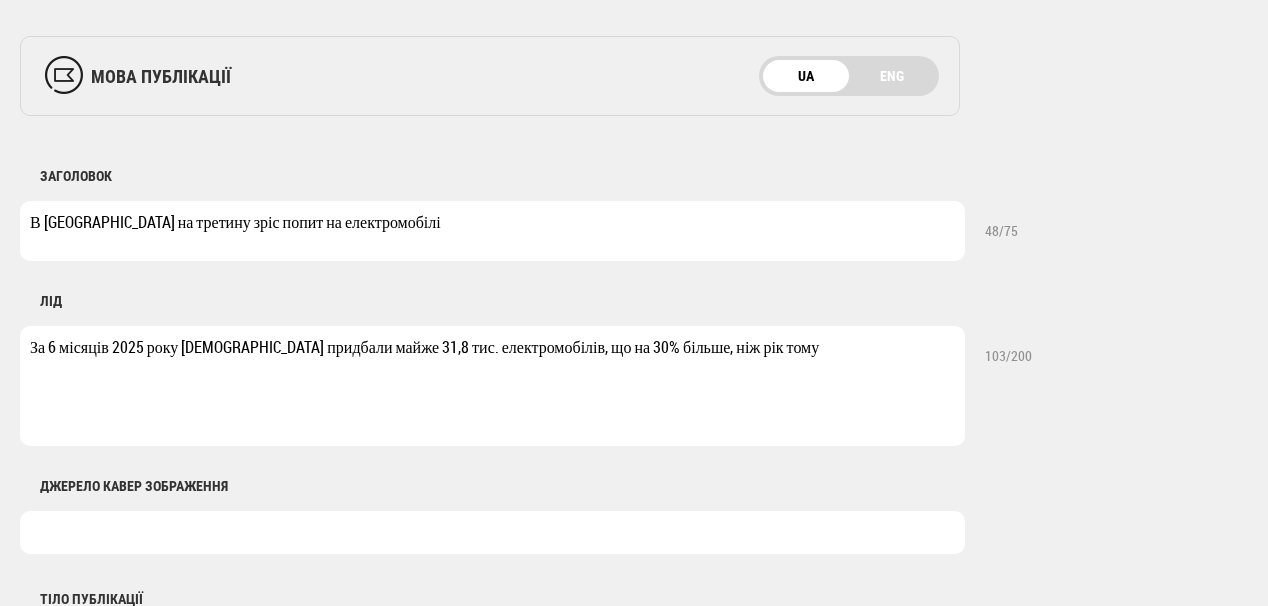 scroll, scrollTop: 960, scrollLeft: 0, axis: vertical 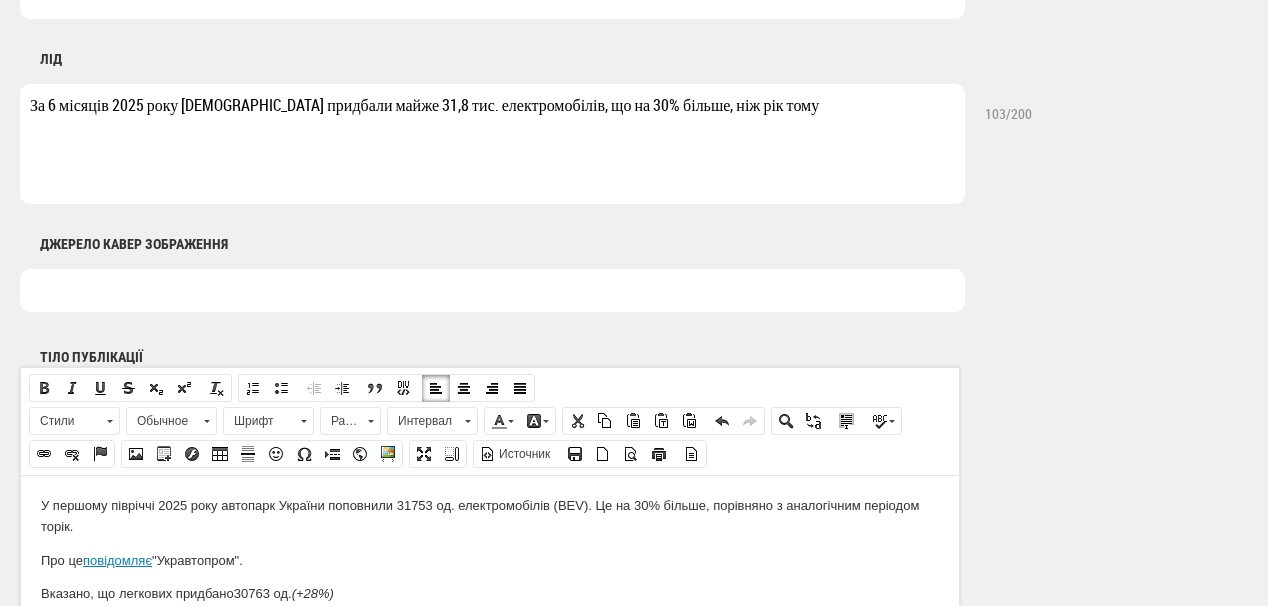 click at bounding box center [492, 290] 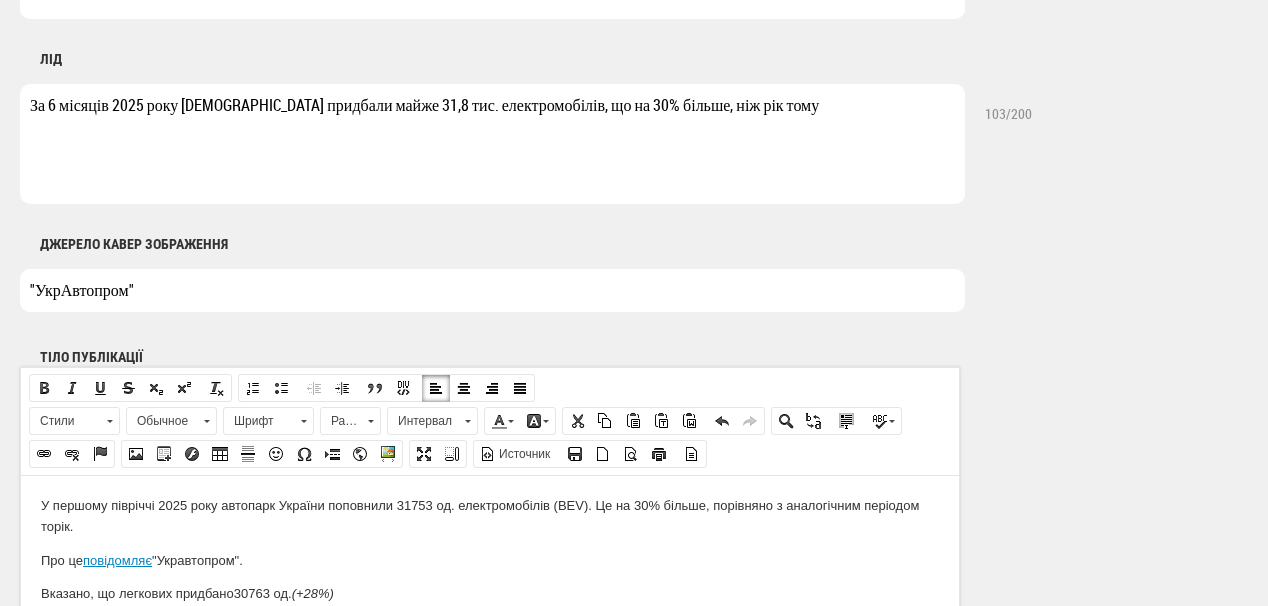 click on ""УкрАвтопром"" at bounding box center [492, 290] 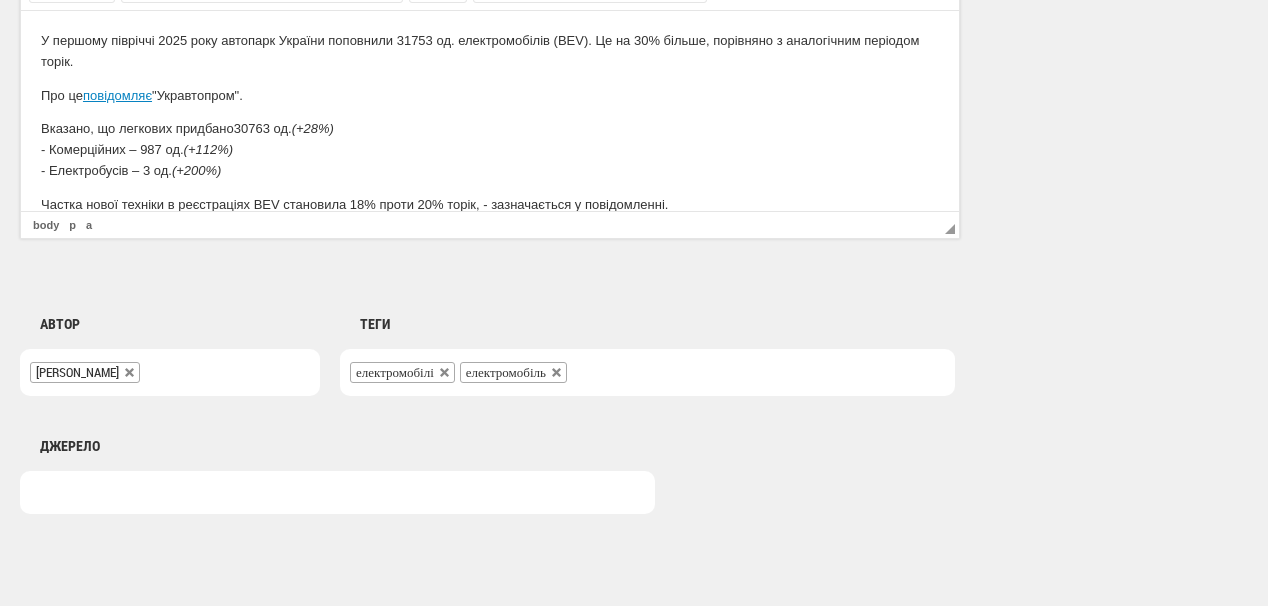 scroll, scrollTop: 1560, scrollLeft: 0, axis: vertical 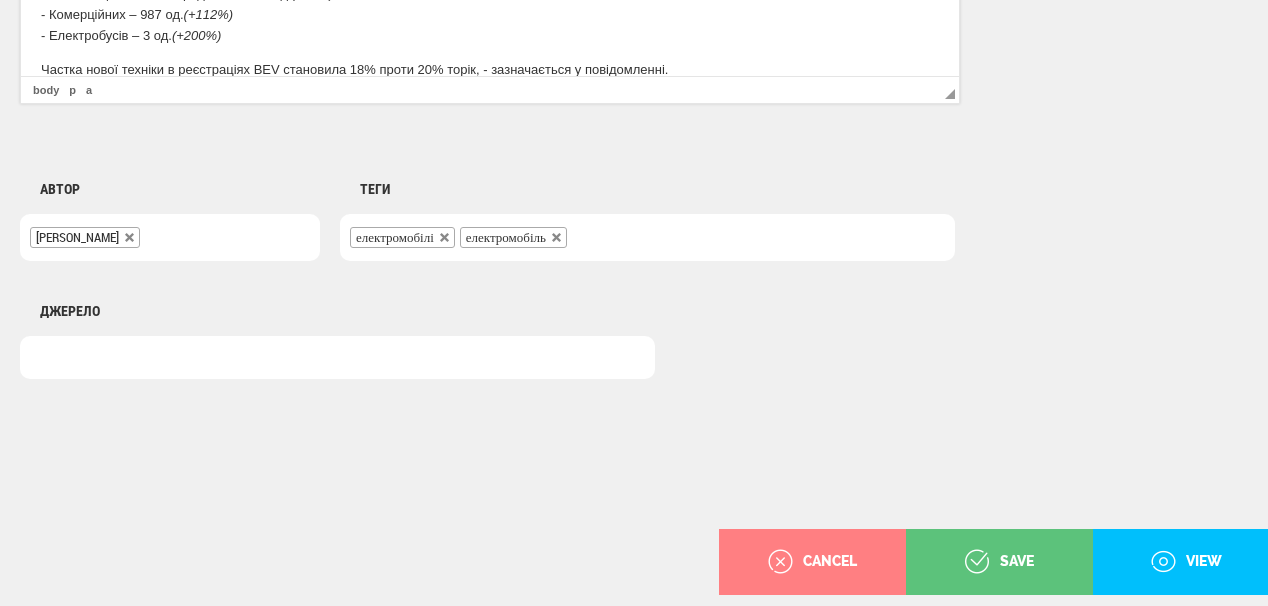 type on "Фото:  "УкрАвтопром"" 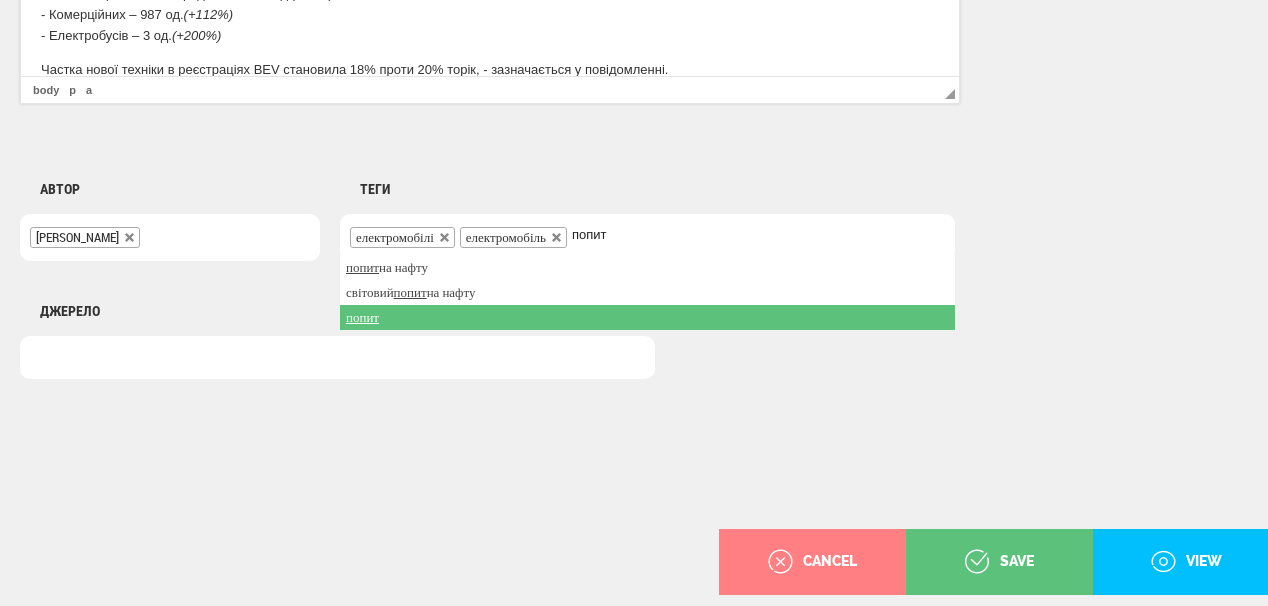 type on "попит" 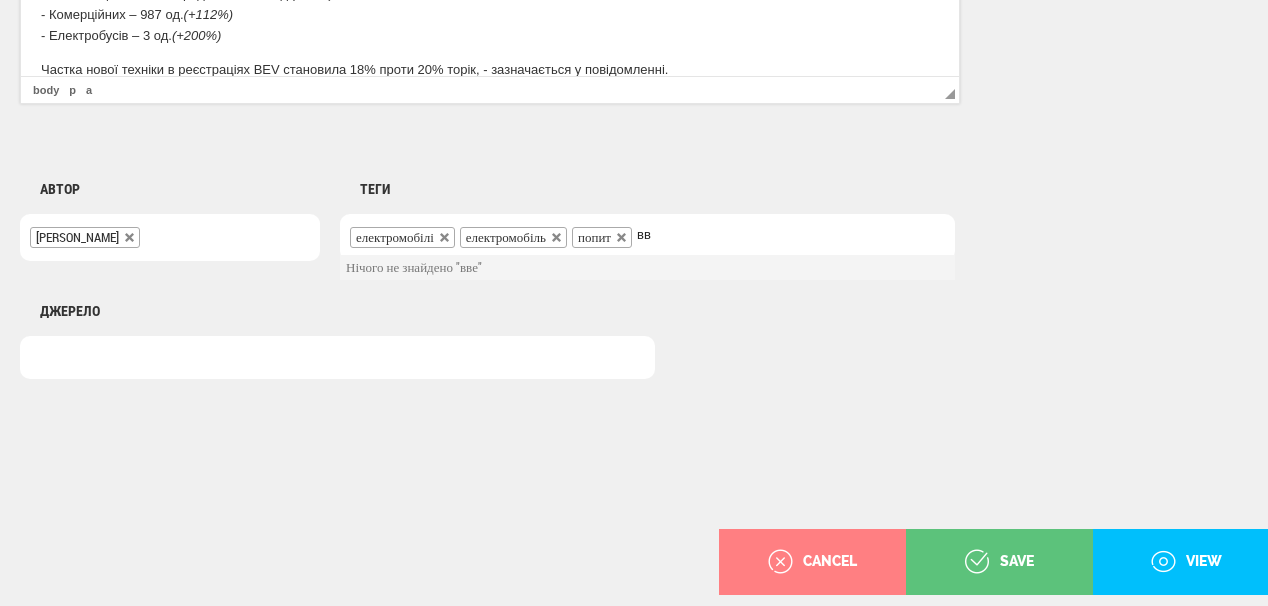 type on "в" 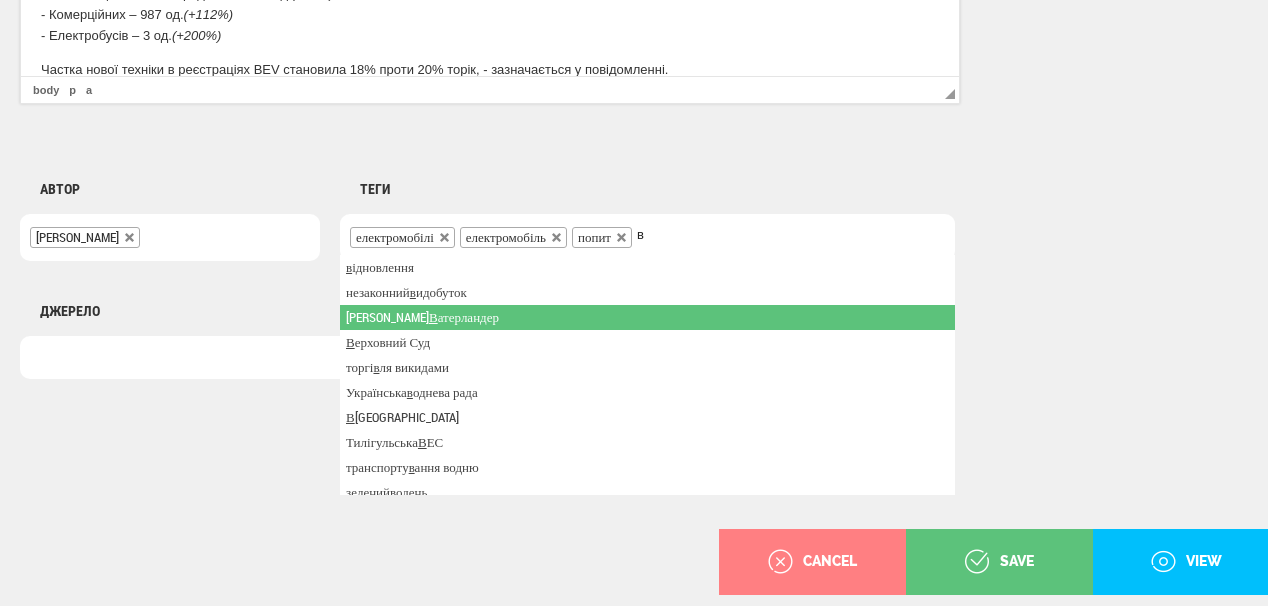 type 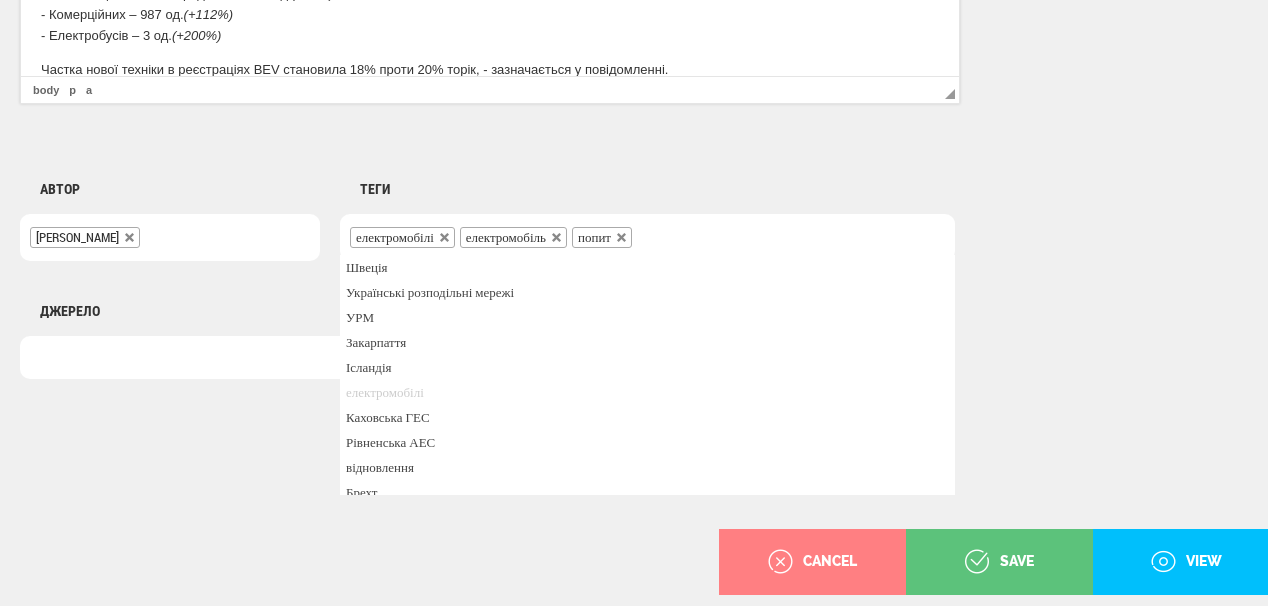 click on "Публікація Новини Новини Матеріали Мультимедіа Блог Документи Категорія Відео Фото Аналітика Розслідування Репортаж Анонси Спецтема Iнтерв’ю Інфографіка Аналітика Green Deal Географія Зняти вибране Головне Важливе Кавер зображення picture video UPLOAD DELETE Налаштування Дата публікації
1
2
3
4
5
6
7
8
9
10
11
12
13
14
15
16
17
18
19
20
21
22
23
24
25
26
27
28
29
30
31
січня
лютого
березня
квітня
травня
червня
липня
серпня
вересня
жовтня
листопада
грудня
2020
2021
2022
2023
2024
2025
2026
2027
2028
2029
2030
—
00
01
02
03
04
05
06
07
08
09
10
11
12
13
14
15
16
17" at bounding box center [650, -483] 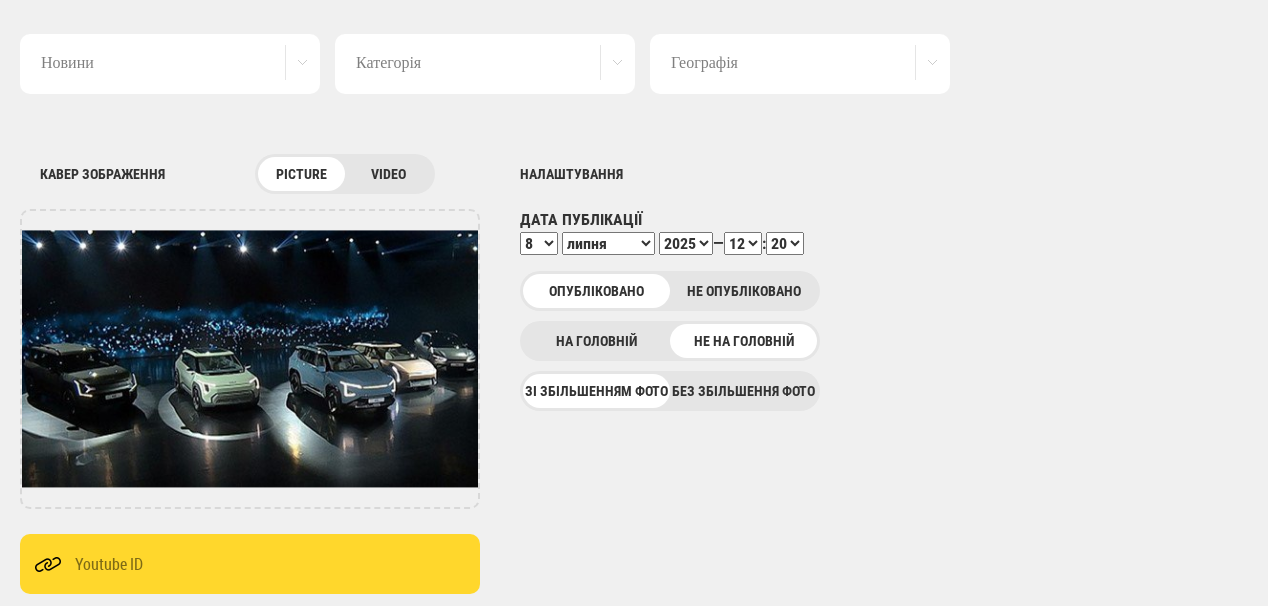 scroll, scrollTop: 120, scrollLeft: 0, axis: vertical 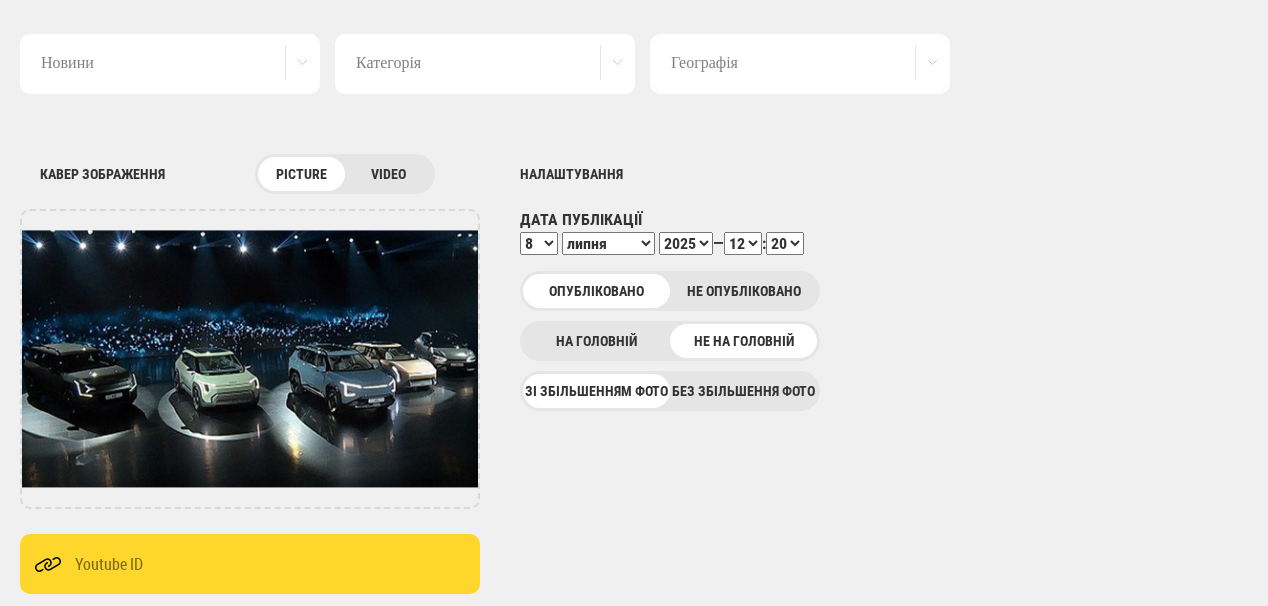click on "00
01
02
03
04
05
06
07
08
09
10
11
12
13
14
15
16
17
18
19
20
21
22
23
24
25
26
27
28
29
30
31
32
33
34
35
36
37
38
39
40
41
42
43
44
45
46
47
48
49
50
51
52
53
54
55
56
57
58
59" at bounding box center (785, 243) 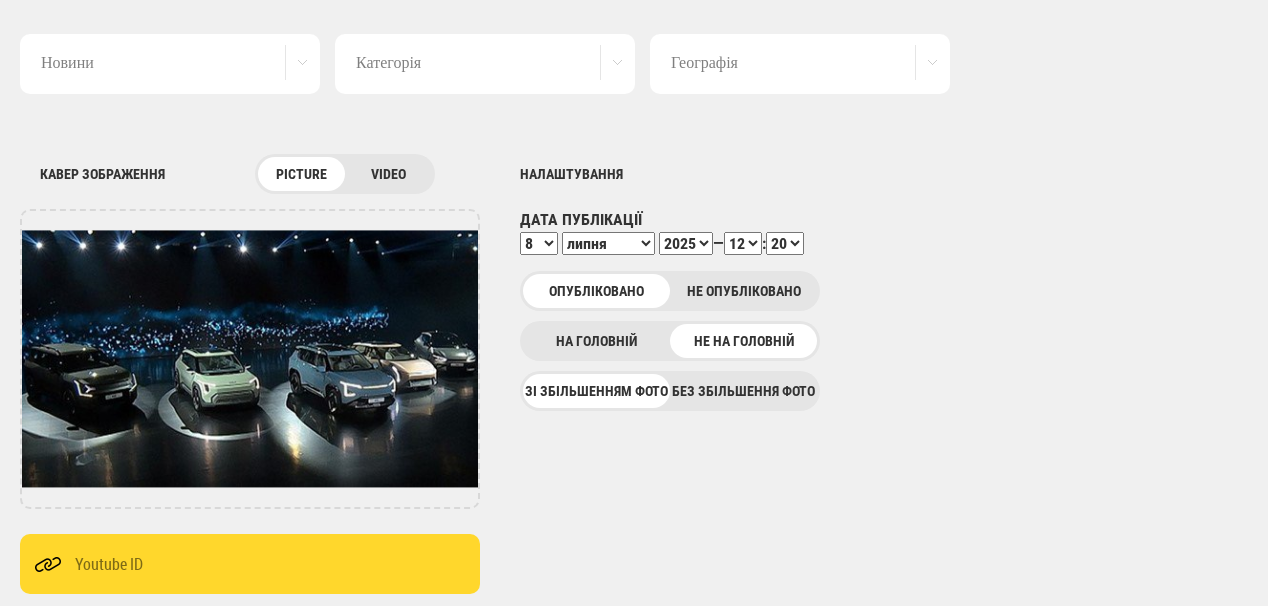 select on "50" 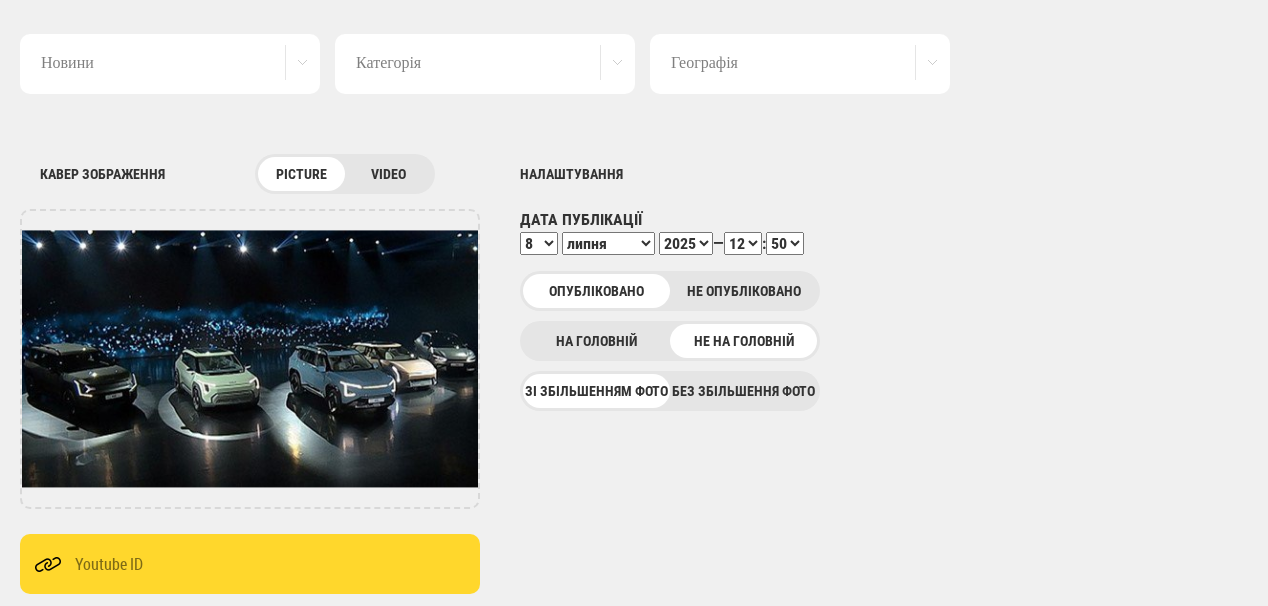 click on "00
01
02
03
04
05
06
07
08
09
10
11
12
13
14
15
16
17
18
19
20
21
22
23
24
25
26
27
28
29
30
31
32
33
34
35
36
37
38
39
40
41
42
43
44
45
46
47
48
49
50
51
52
53
54
55
56
57
58
59" at bounding box center [785, 243] 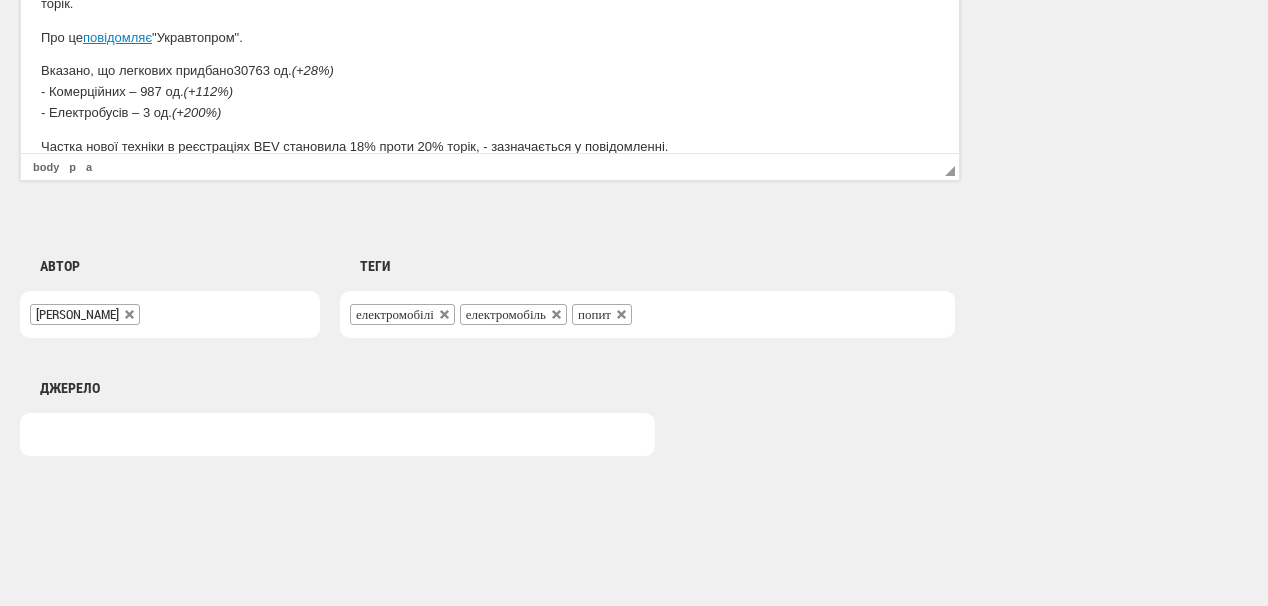 scroll, scrollTop: 1560, scrollLeft: 0, axis: vertical 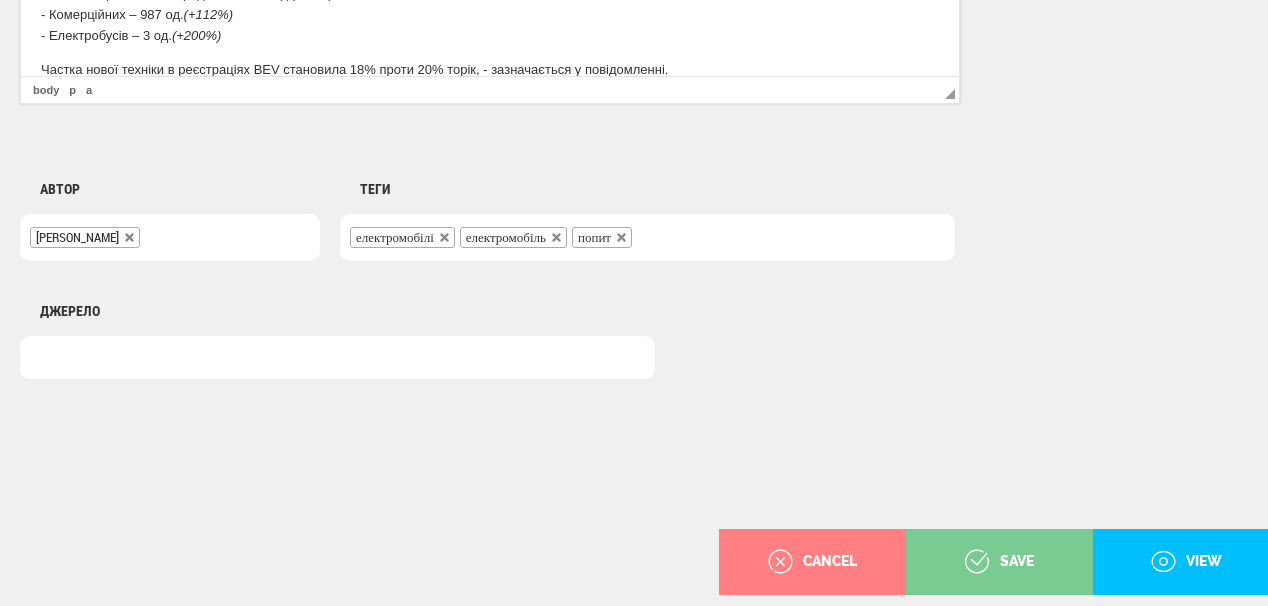 click on "save" at bounding box center (999, 562) 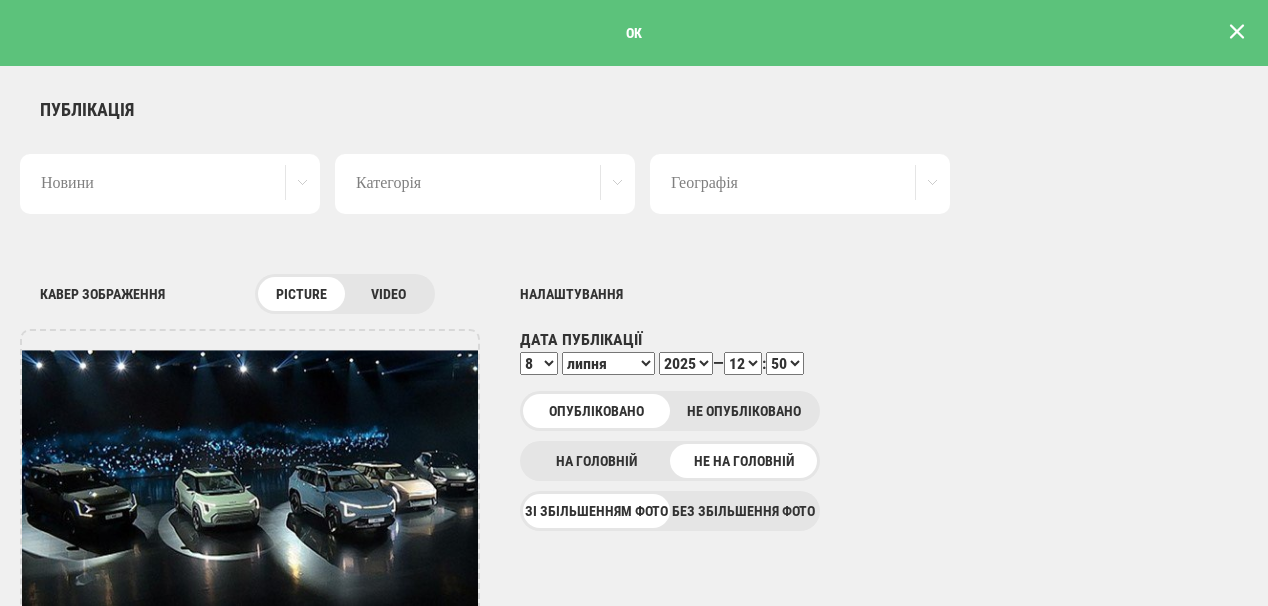 scroll, scrollTop: 0, scrollLeft: 0, axis: both 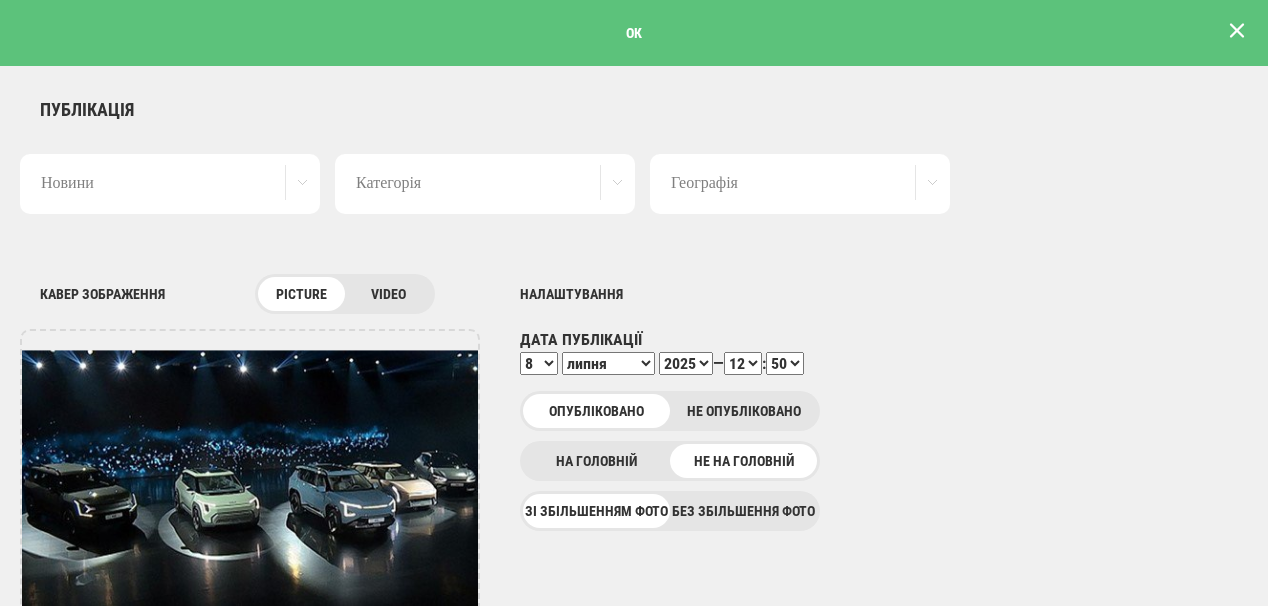 click at bounding box center [1237, 31] 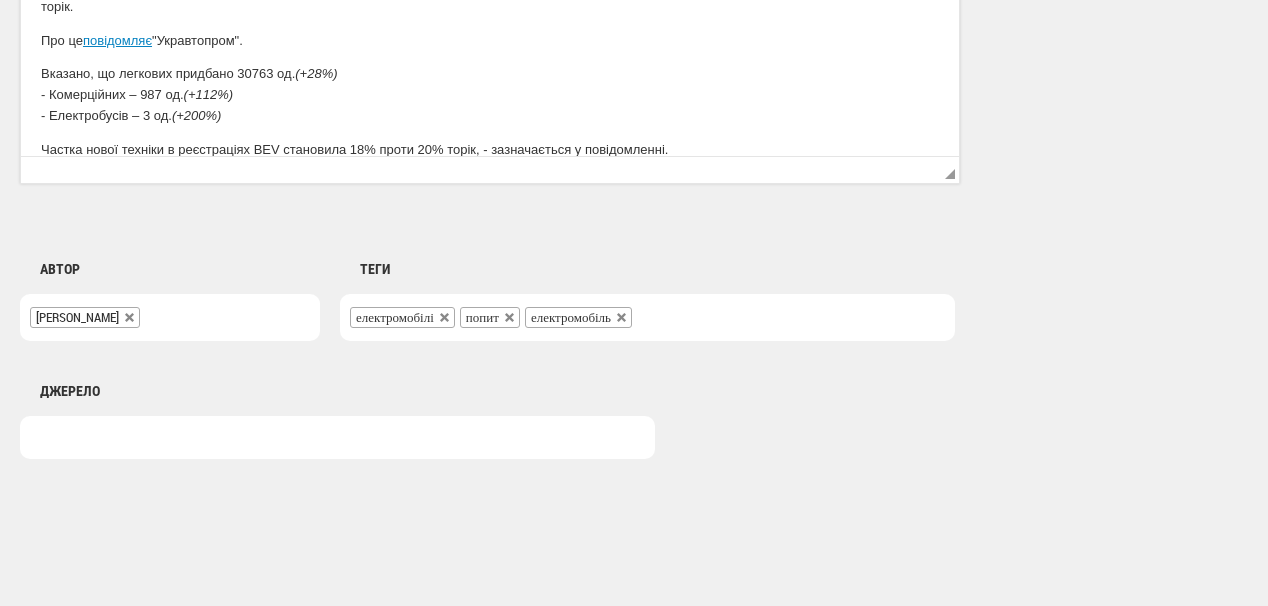 scroll, scrollTop: 1625, scrollLeft: 0, axis: vertical 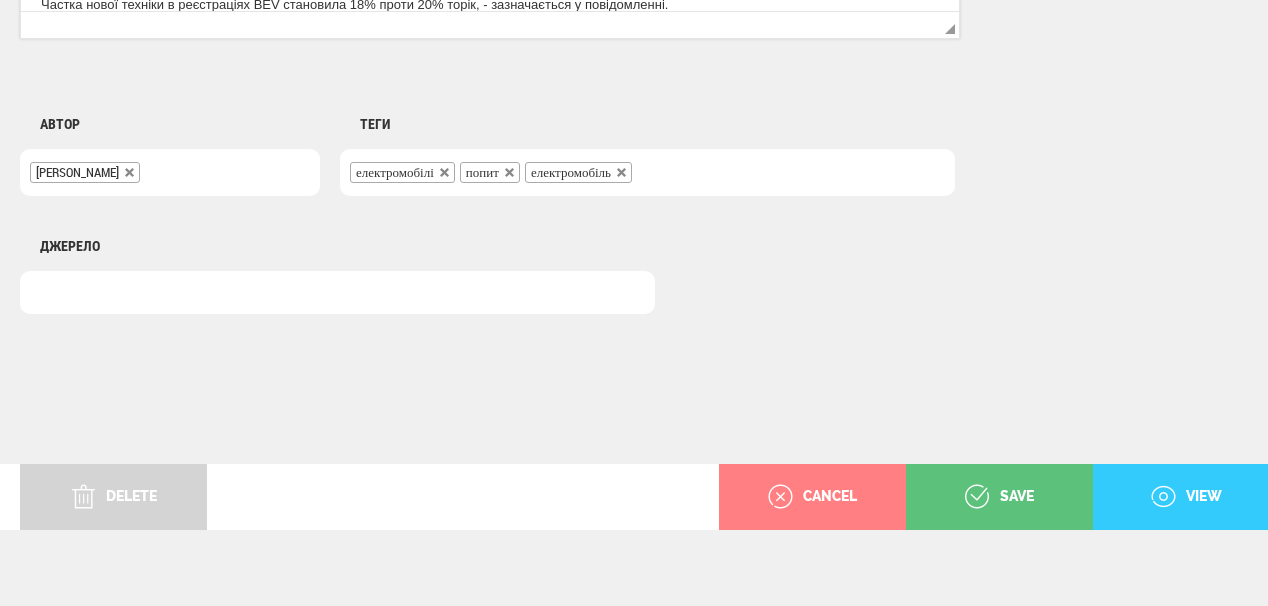 click on "view" at bounding box center [1186, 497] 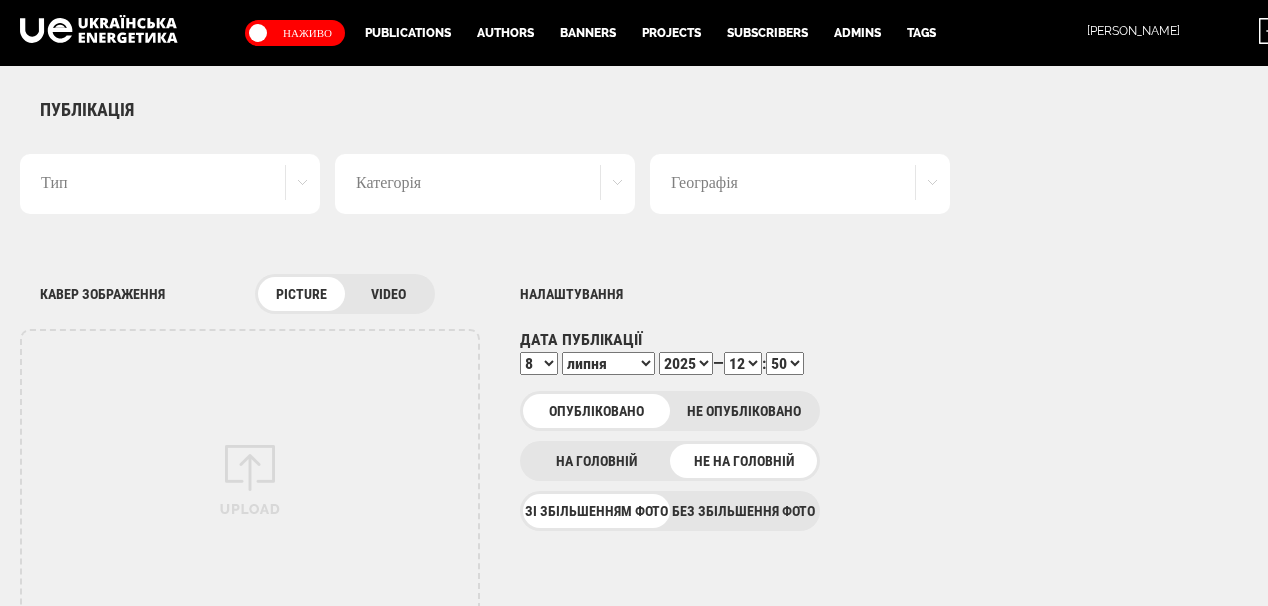 select on "50" 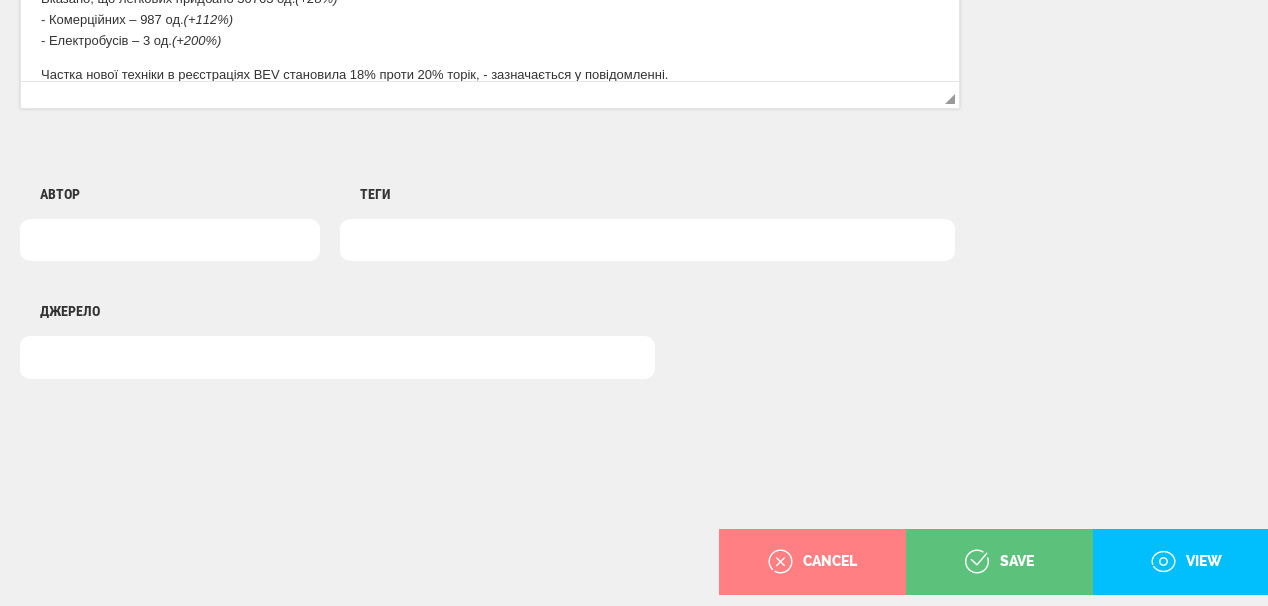 scroll, scrollTop: 0, scrollLeft: 0, axis: both 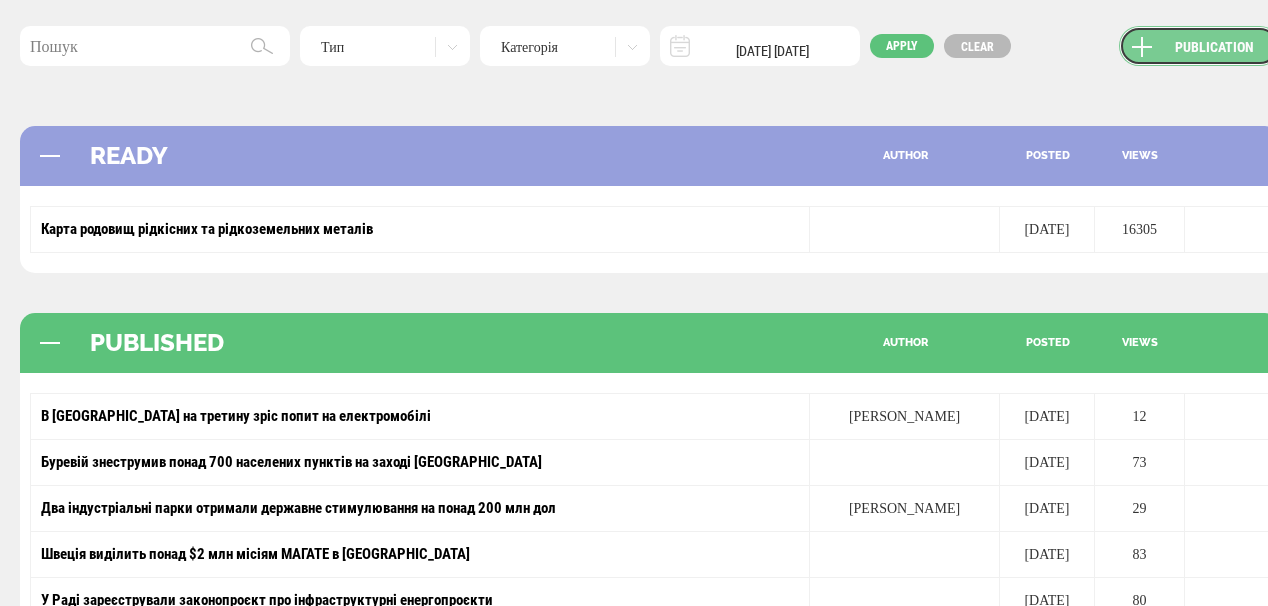 click on "Publication" at bounding box center (1199, 46) 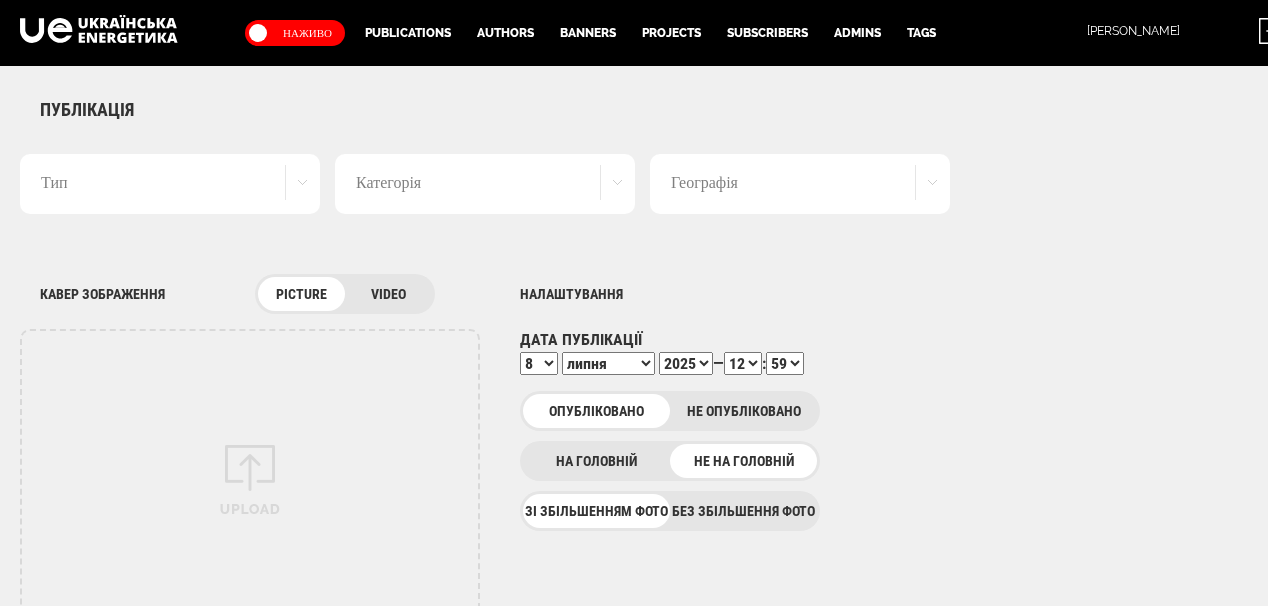 click on "Тип" at bounding box center [170, 184] 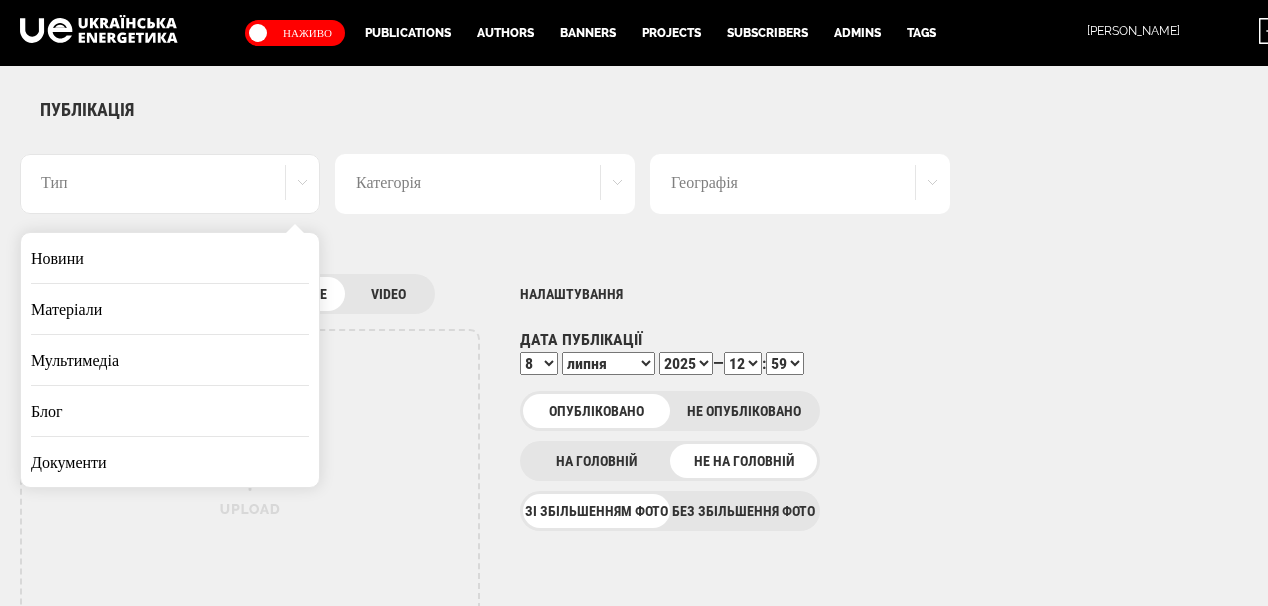 scroll, scrollTop: 0, scrollLeft: 0, axis: both 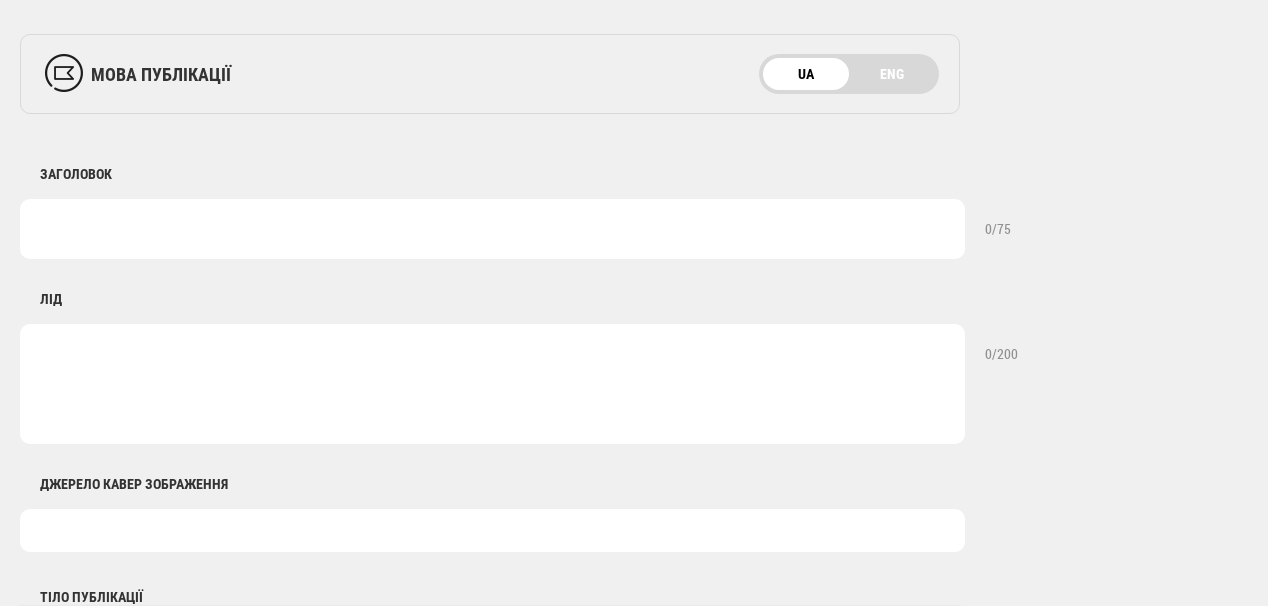click at bounding box center [492, 384] 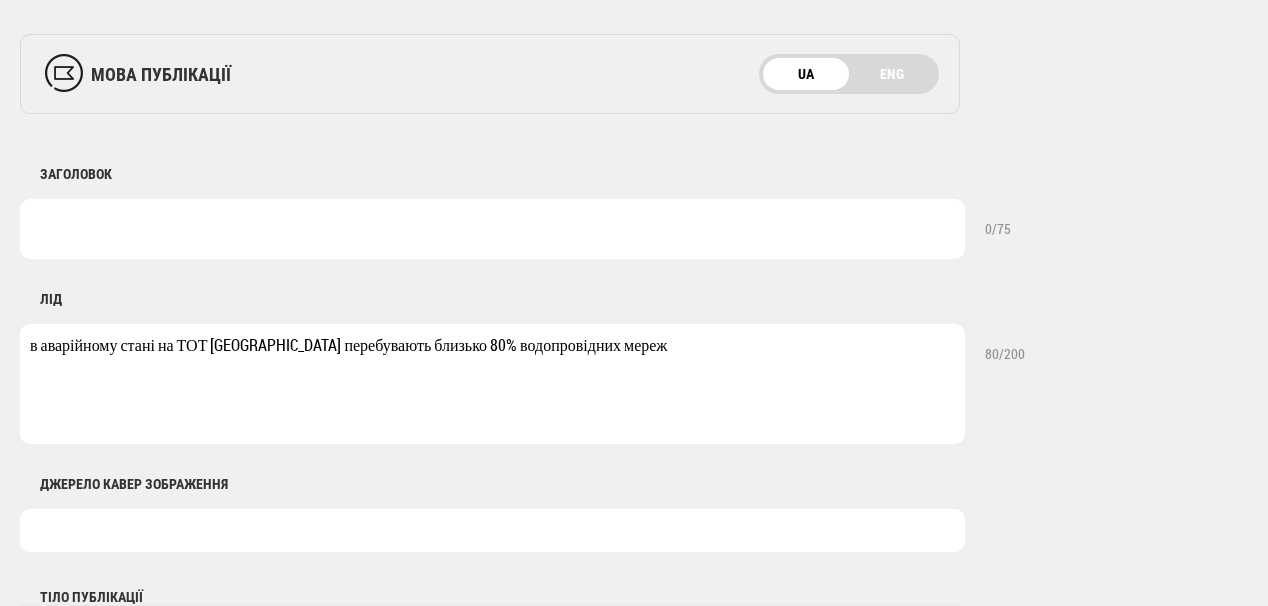 click on "в аварійному стані на ТОТ [GEOGRAPHIC_DATA] перебувають близько 80% водопровідних мереж" at bounding box center [492, 384] 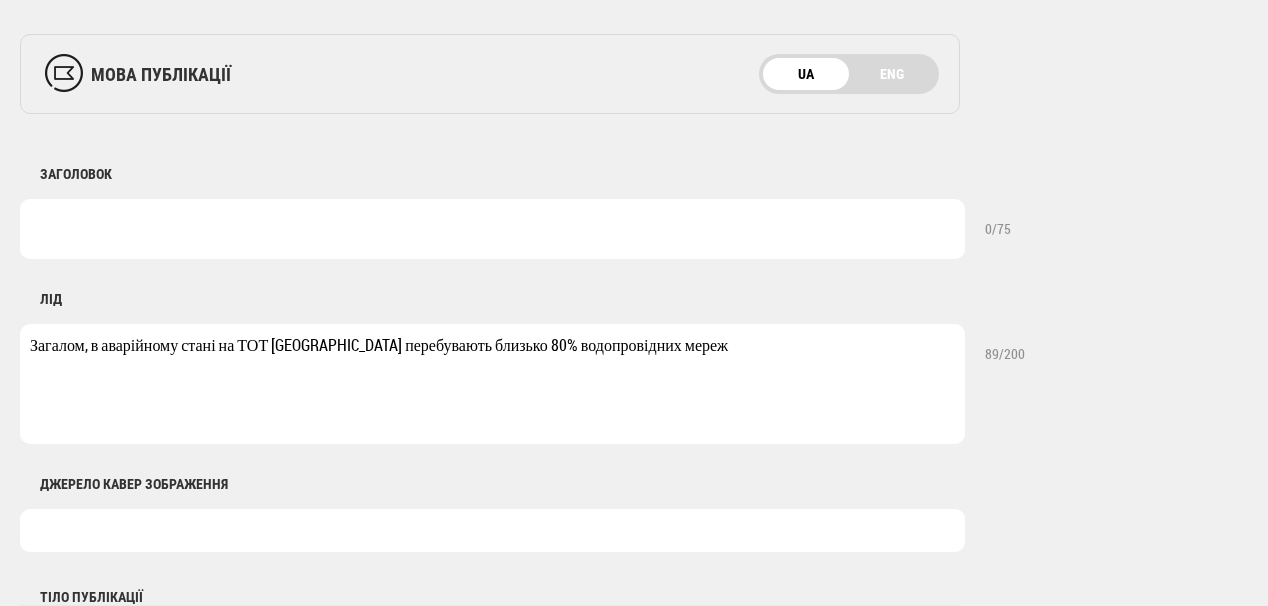 click on "Загалом, в аварійному стані на ТОТ [GEOGRAPHIC_DATA] перебувають близько 80% водопровідних мереж" at bounding box center [492, 384] 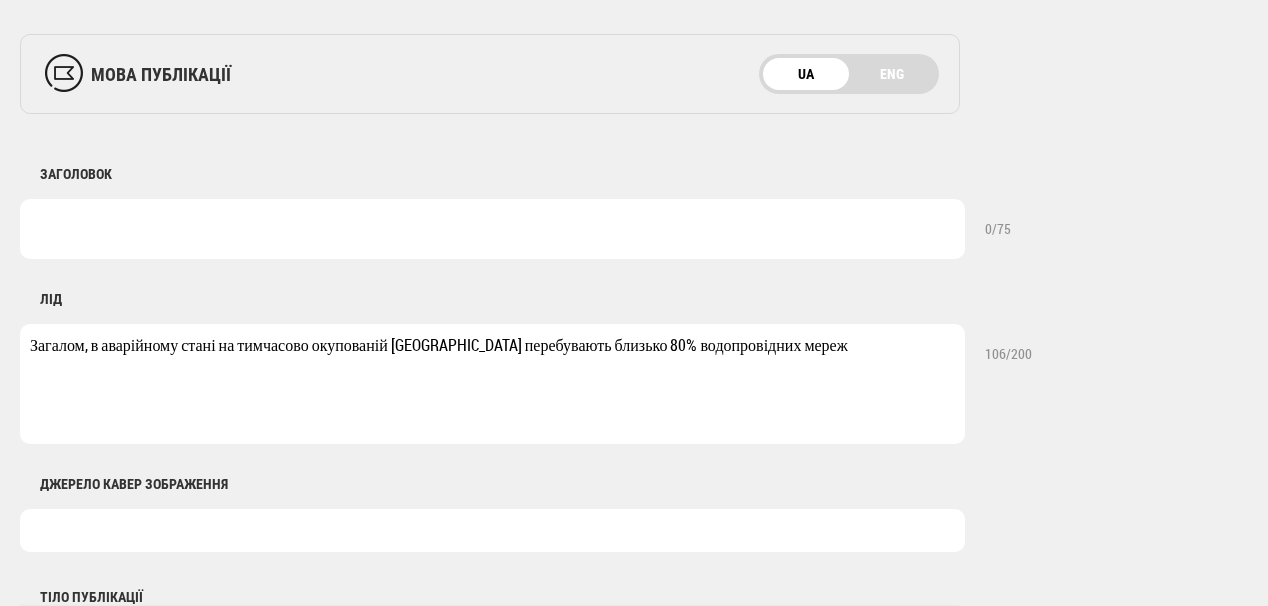 click on "Загалом, в аварійному стані на тимчасово окупованій [GEOGRAPHIC_DATA] перебувають близько 80% водопровідних мереж" at bounding box center (492, 384) 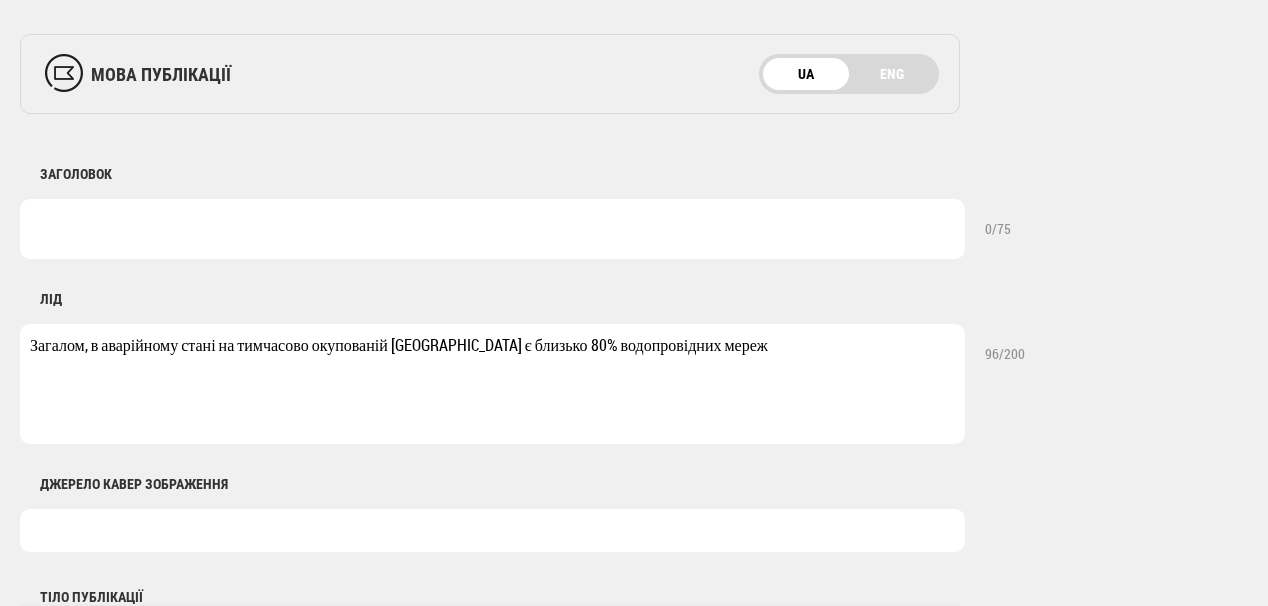 click at bounding box center (492, 229) 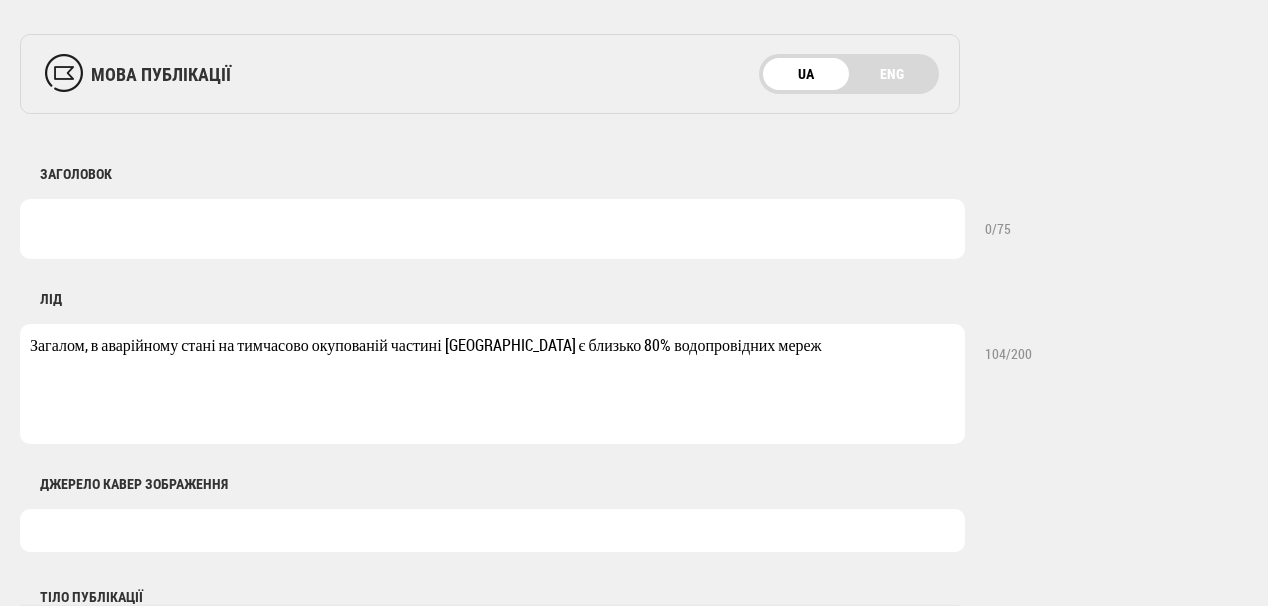 click on "Загалом, в аварійному стані на тимчасово окупованій частині [GEOGRAPHIC_DATA] є близько 80% водопровідних мереж" at bounding box center (492, 384) 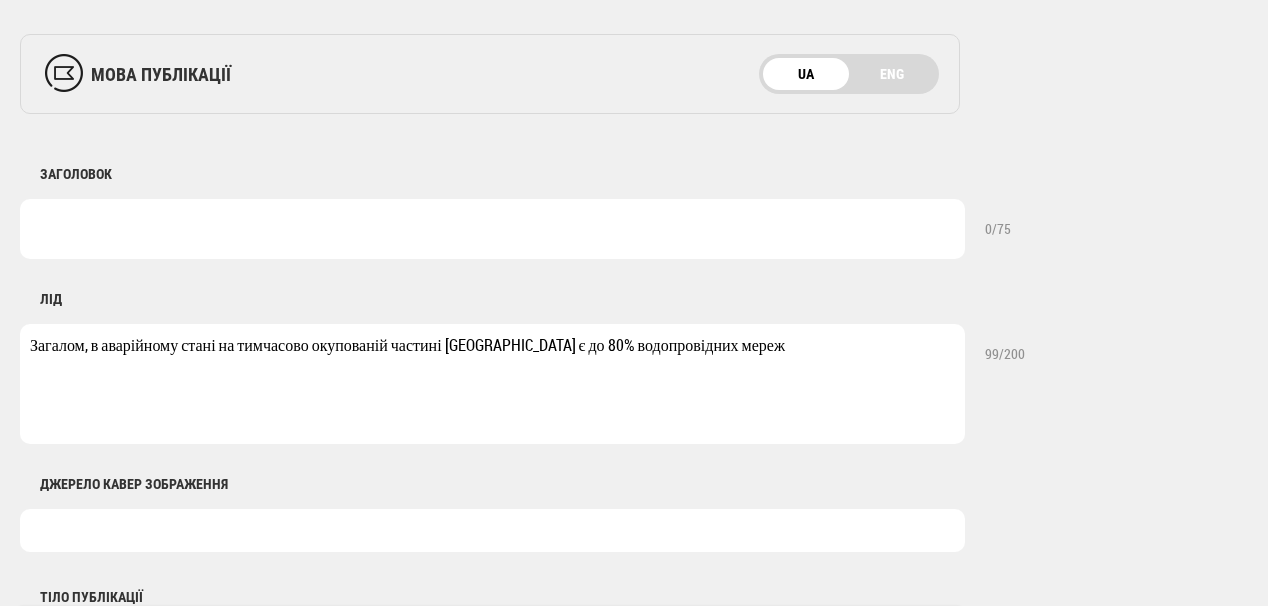 type on "Загалом, в аварійному стані на тимчасово окупованій частині [GEOGRAPHIC_DATA] є до 80% водопровідних мереж" 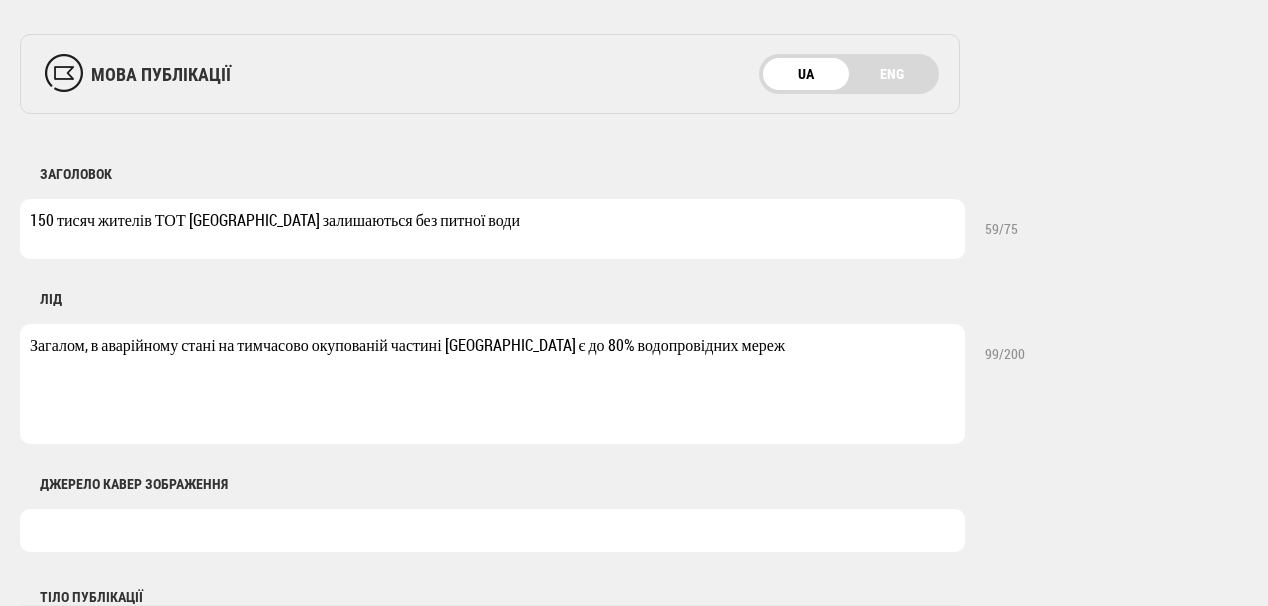 drag, startPoint x: 271, startPoint y: 219, endPoint x: 369, endPoint y: 223, distance: 98.0816 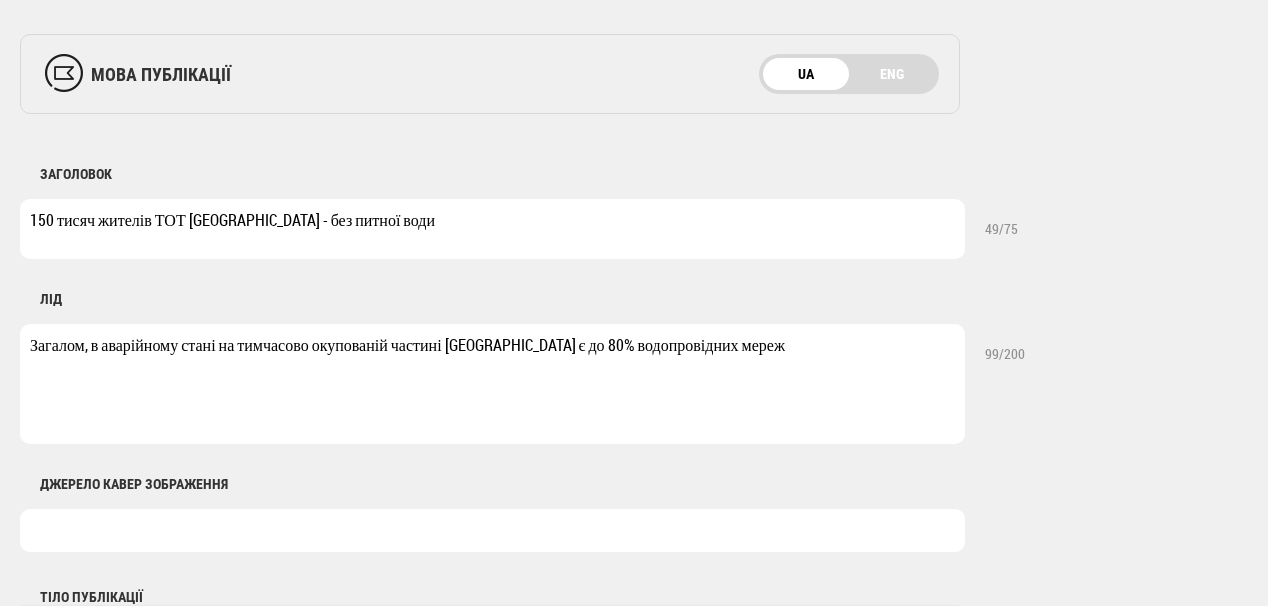 click on "150 тисяч жителів ТОТ [GEOGRAPHIC_DATA] - без питної води" at bounding box center (492, 229) 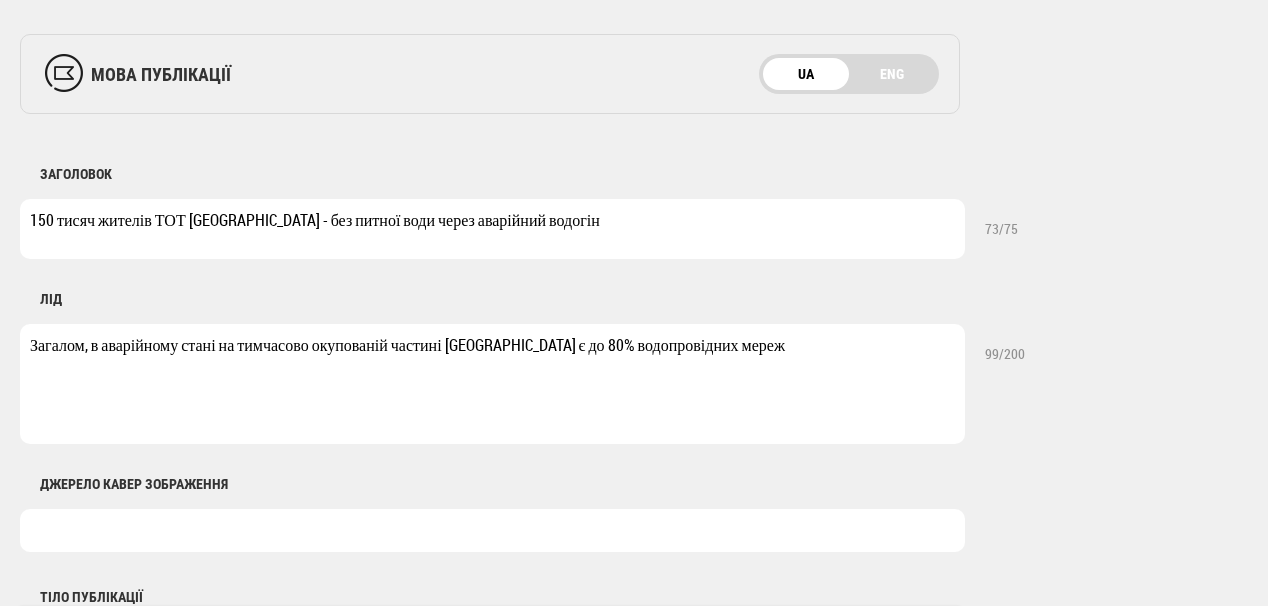 type on "150 тисяч жителів ТОТ [GEOGRAPHIC_DATA] - без питної води через аварійний водогін" 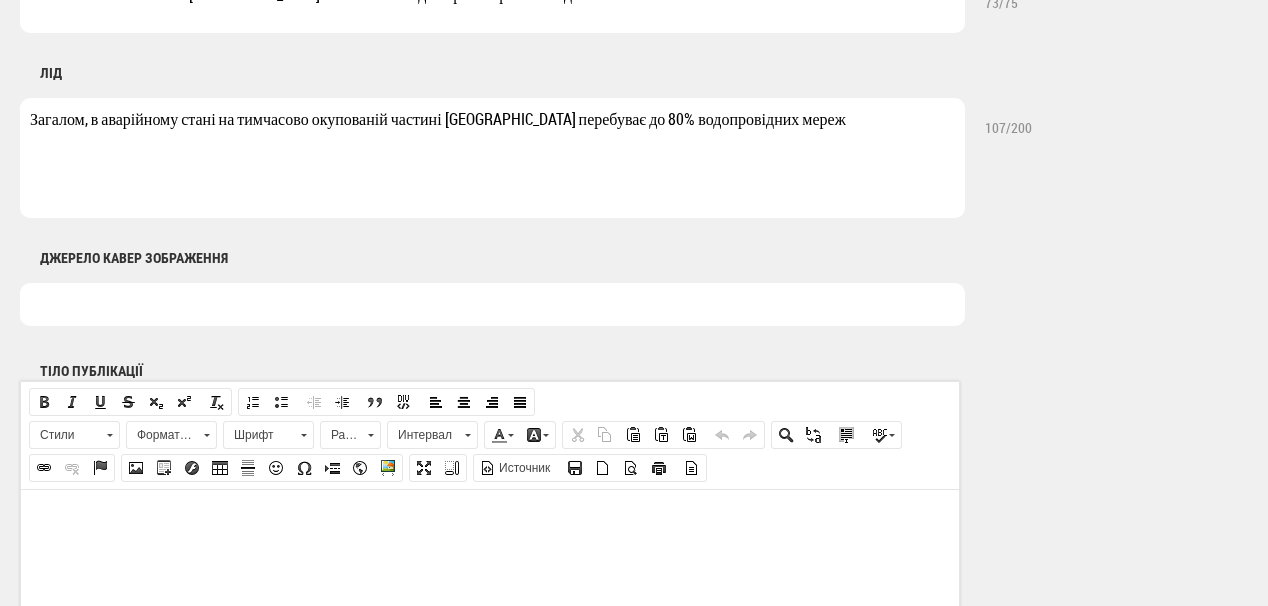 scroll, scrollTop: 960, scrollLeft: 0, axis: vertical 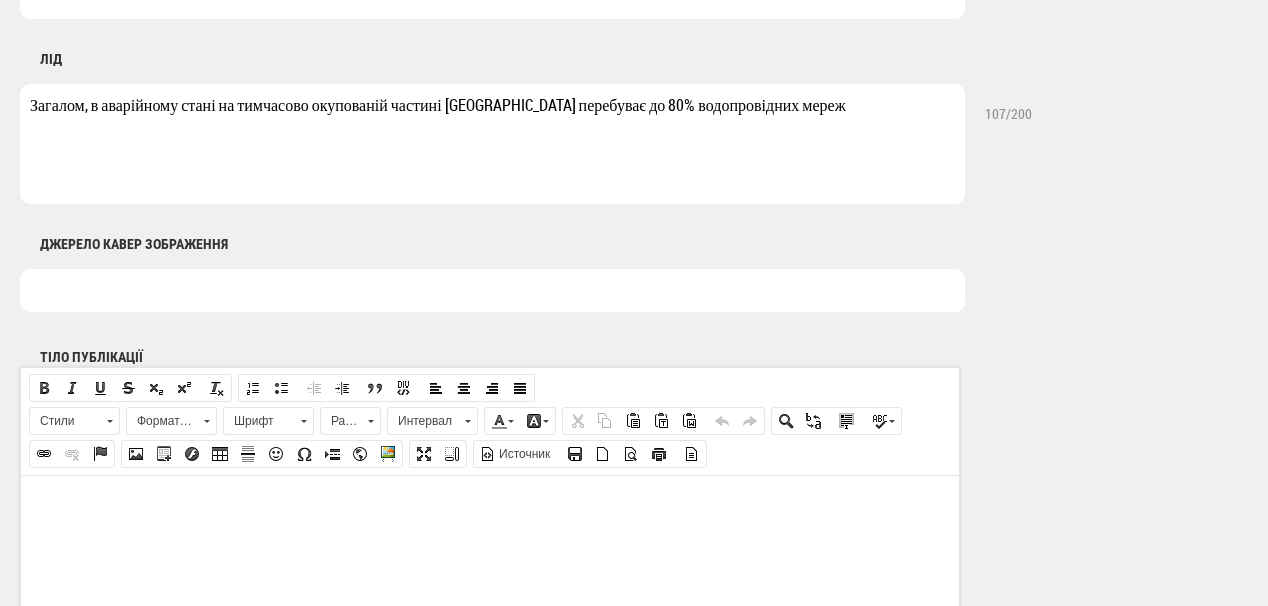 type on "Загалом, в аварійному стані на тимчасово окупованій частині [GEOGRAPHIC_DATA] перебуває до 80% водопровідних мереж" 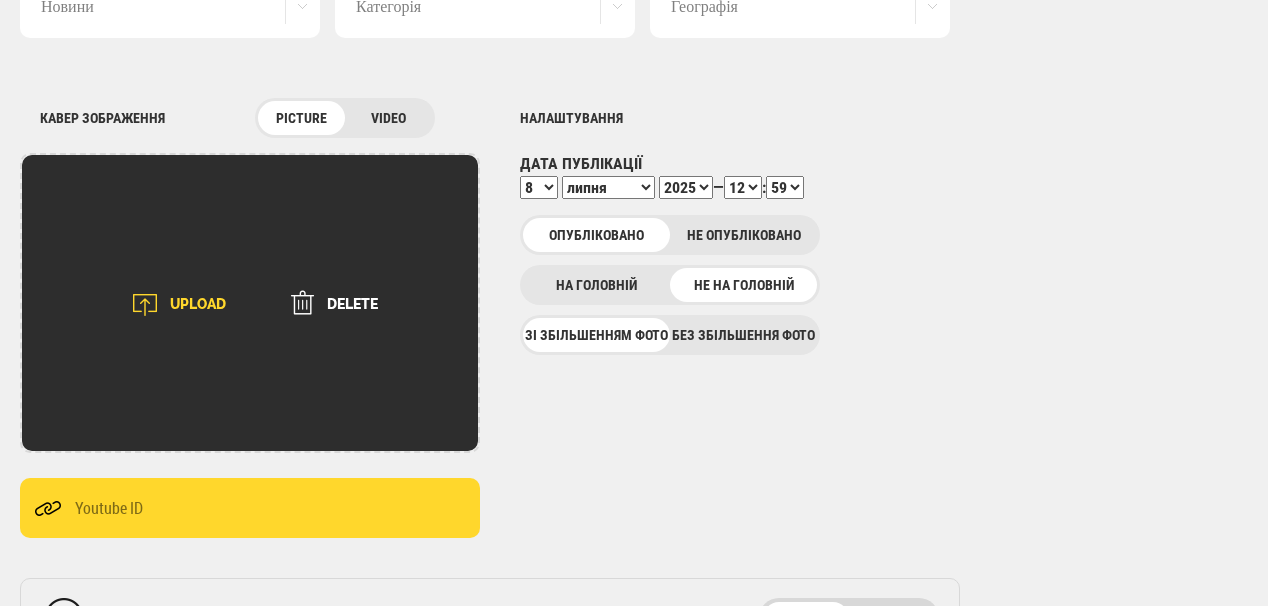 scroll, scrollTop: 160, scrollLeft: 0, axis: vertical 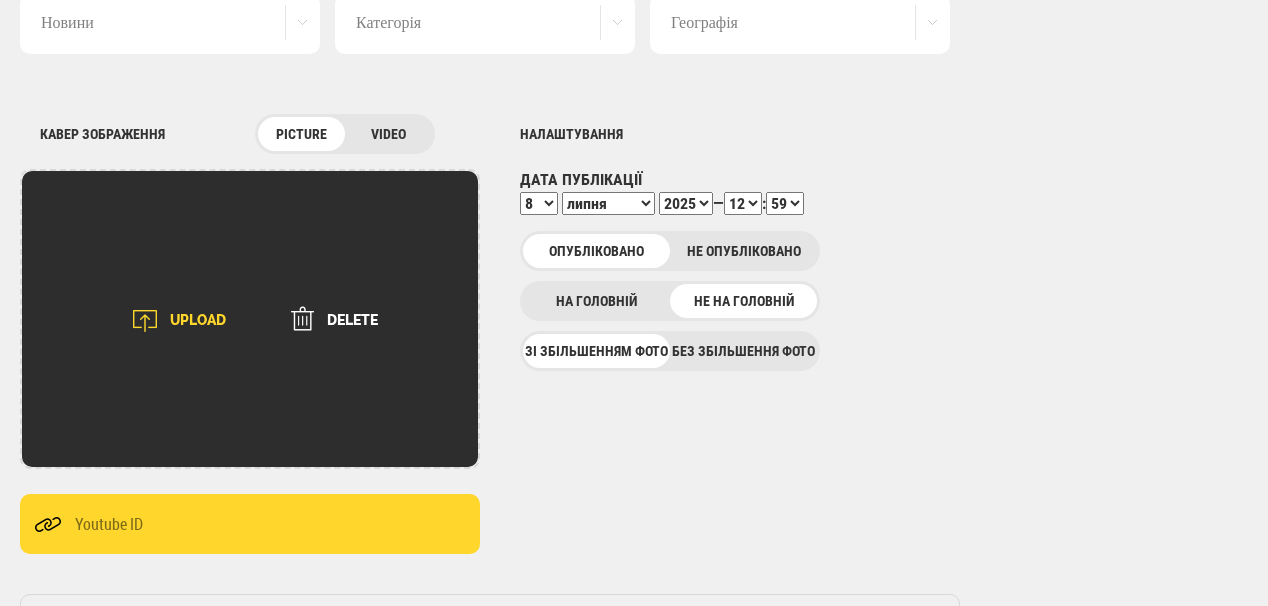 click on "UPLOAD" at bounding box center [172, 321] 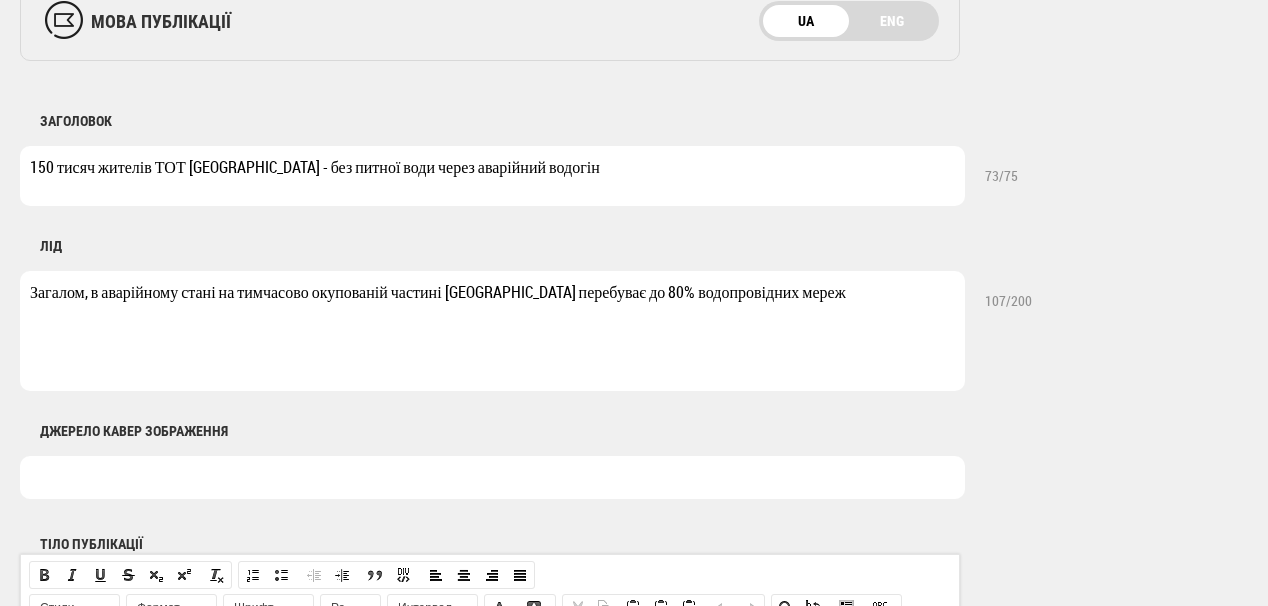 scroll, scrollTop: 800, scrollLeft: 0, axis: vertical 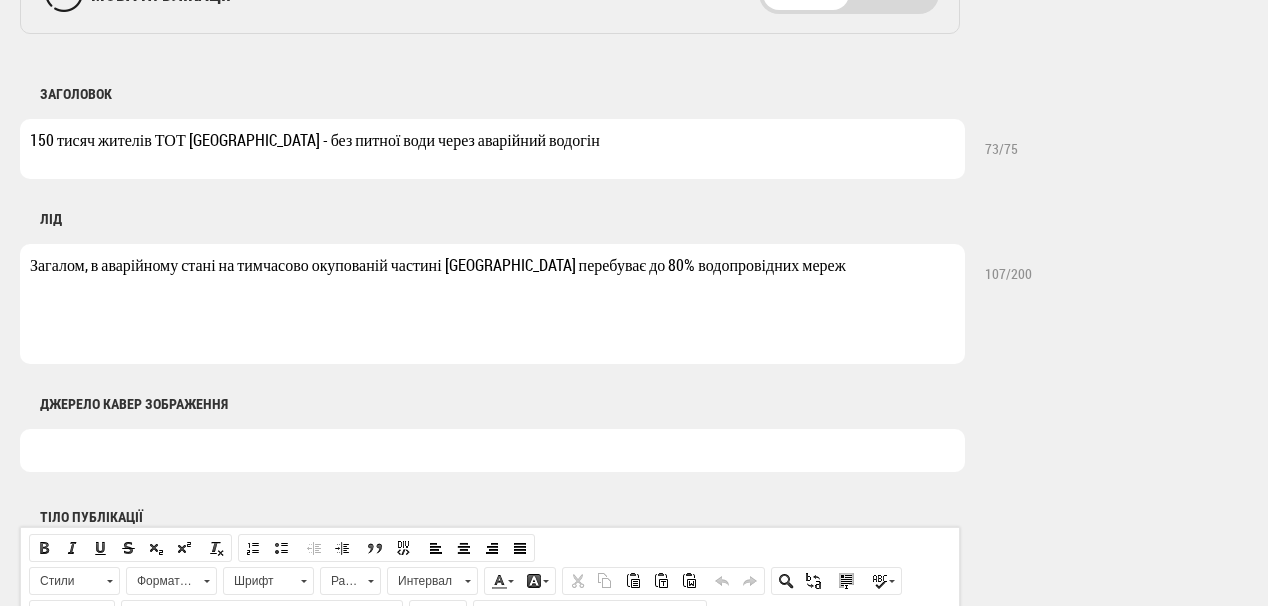 click at bounding box center (492, 450) 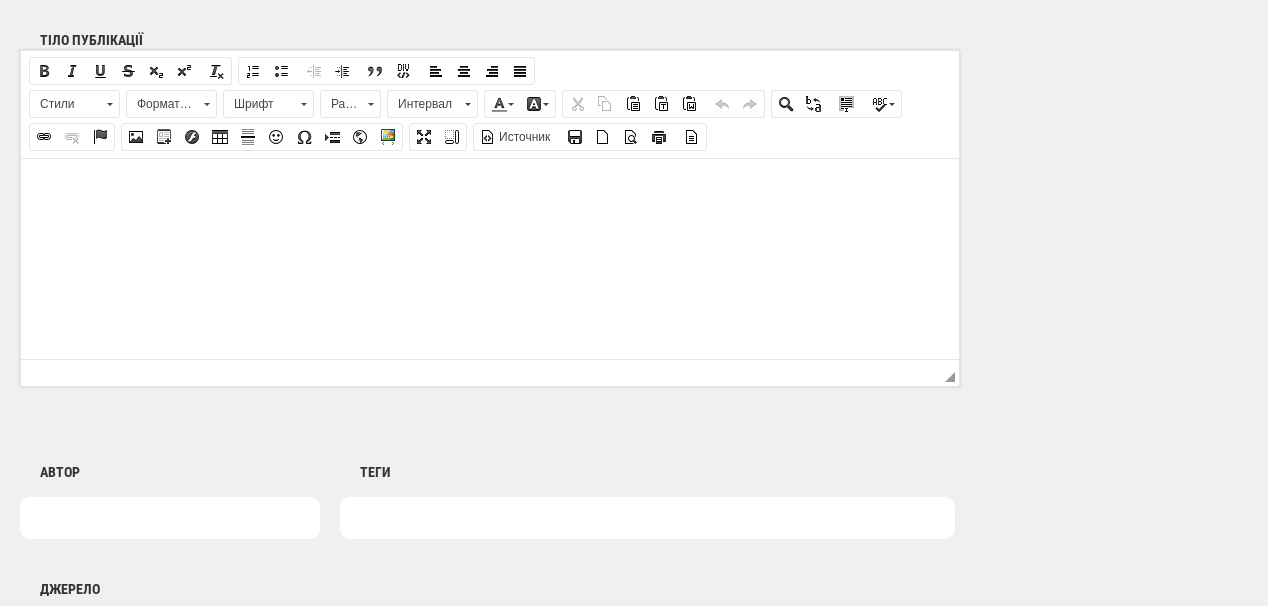 scroll, scrollTop: 1280, scrollLeft: 0, axis: vertical 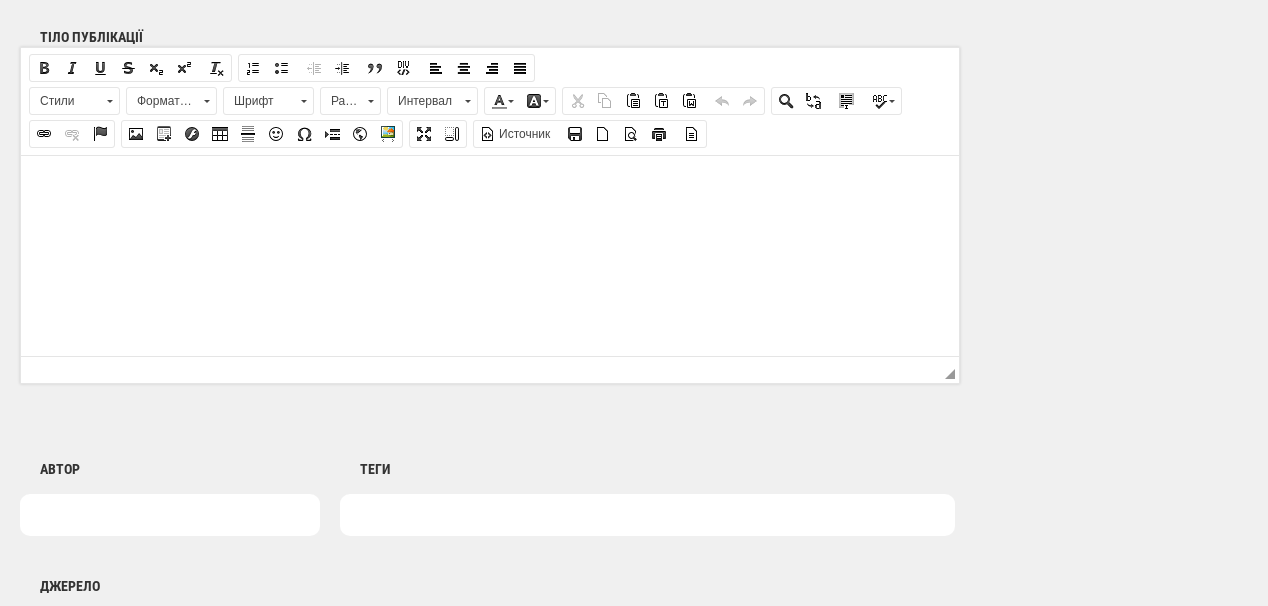 type on "Фото: Новинарня" 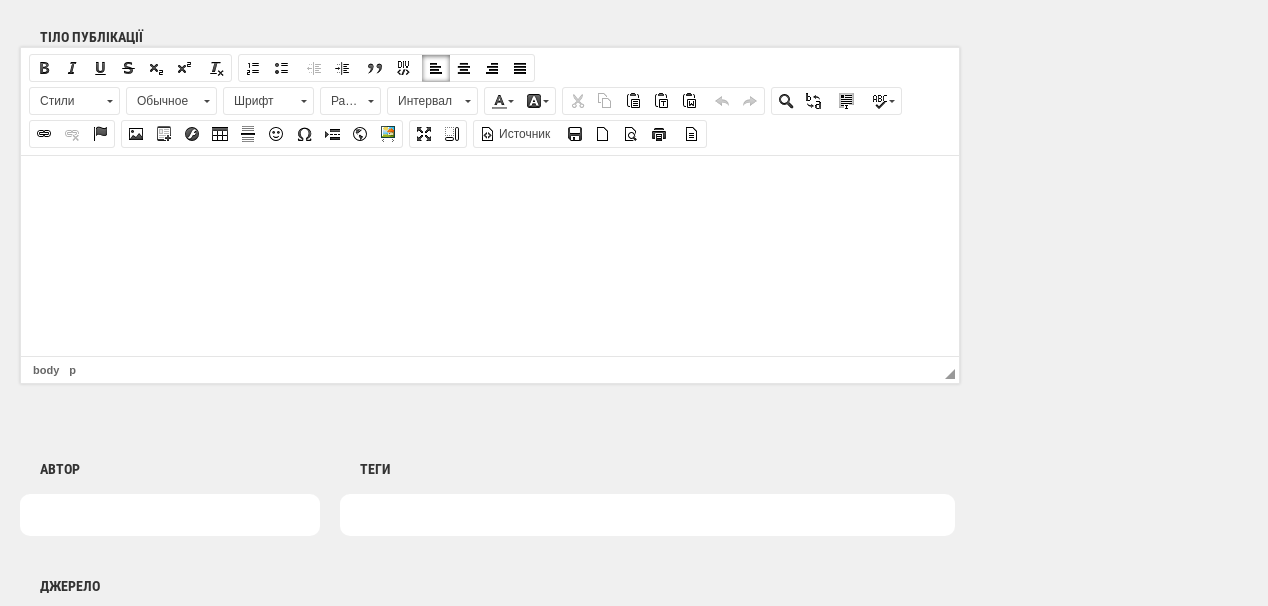 click at bounding box center [490, 185] 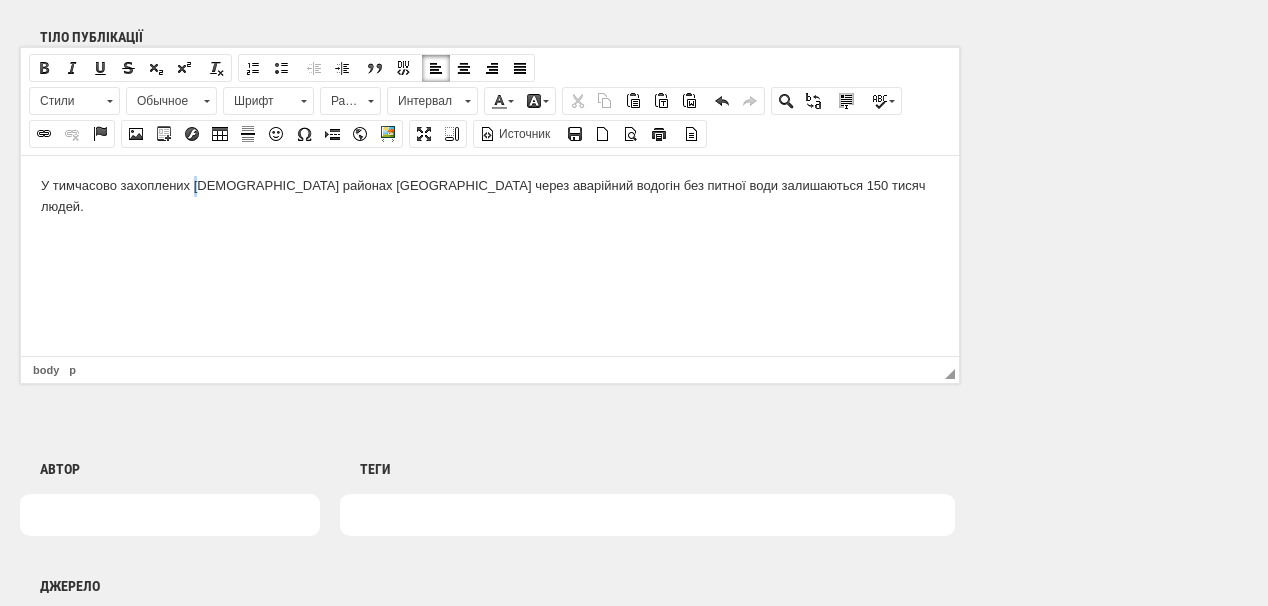 drag, startPoint x: 197, startPoint y: 192, endPoint x: 185, endPoint y: 207, distance: 19.209373 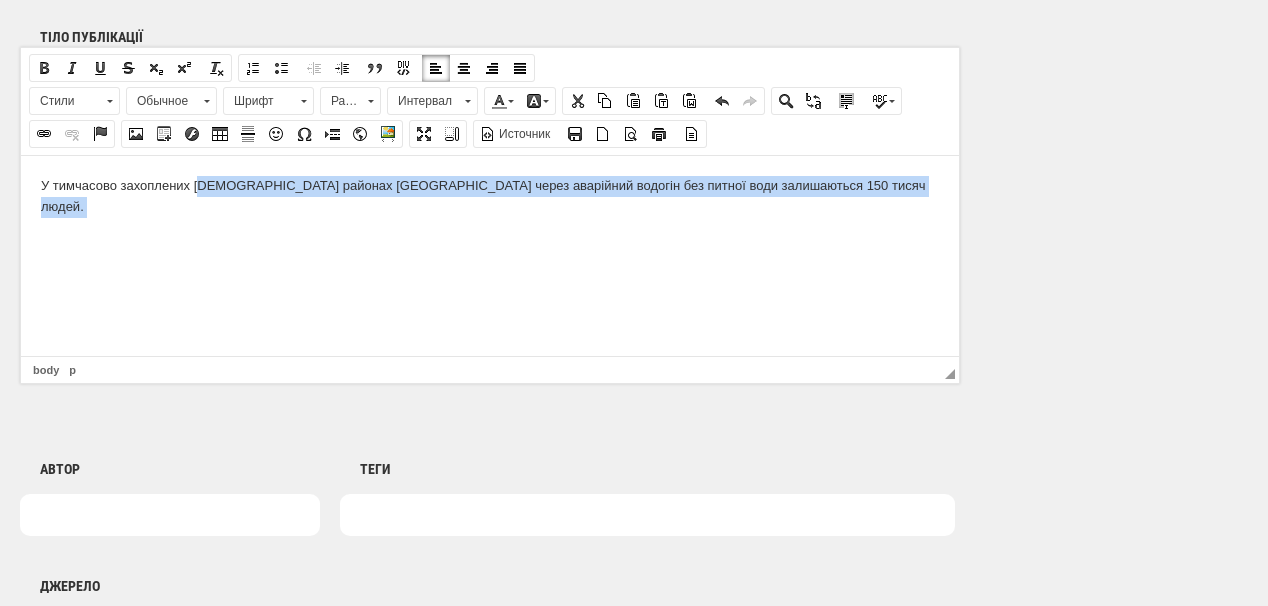 click at bounding box center [490, 240] 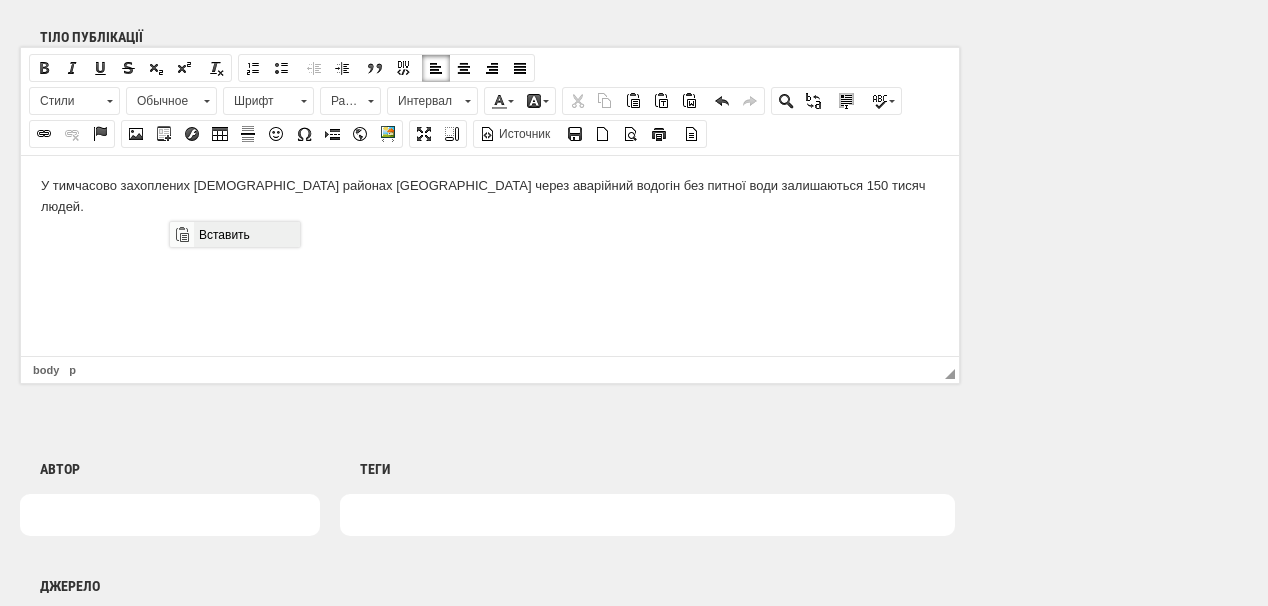 scroll, scrollTop: 0, scrollLeft: 0, axis: both 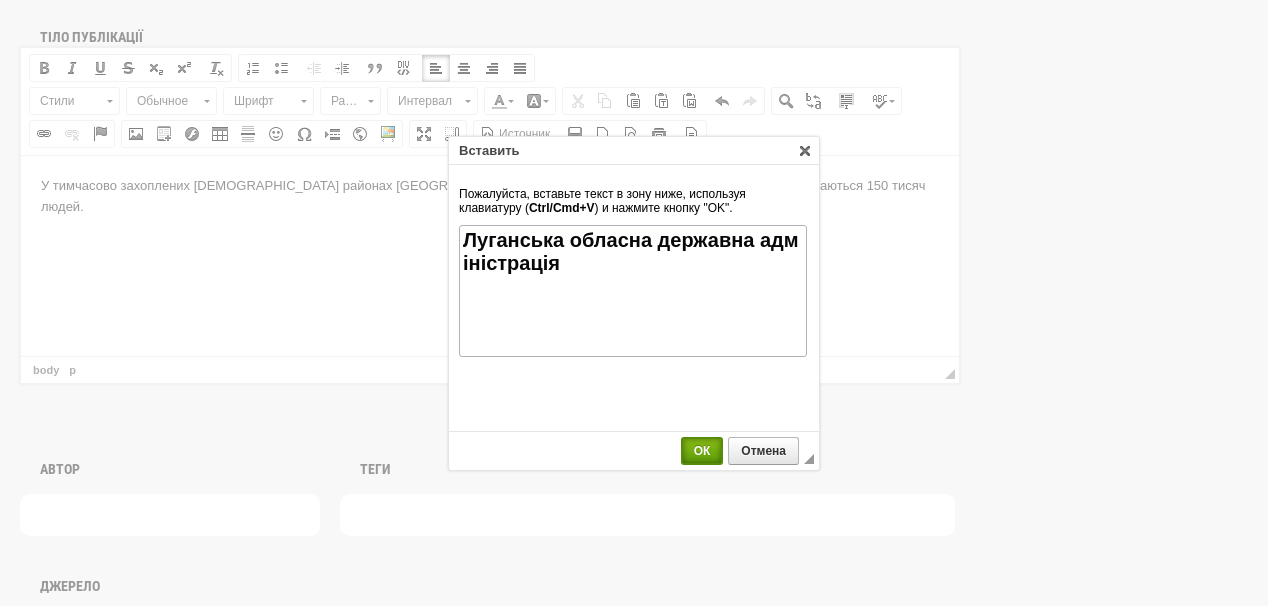 drag, startPoint x: 696, startPoint y: 448, endPoint x: 361, endPoint y: 173, distance: 433.41666 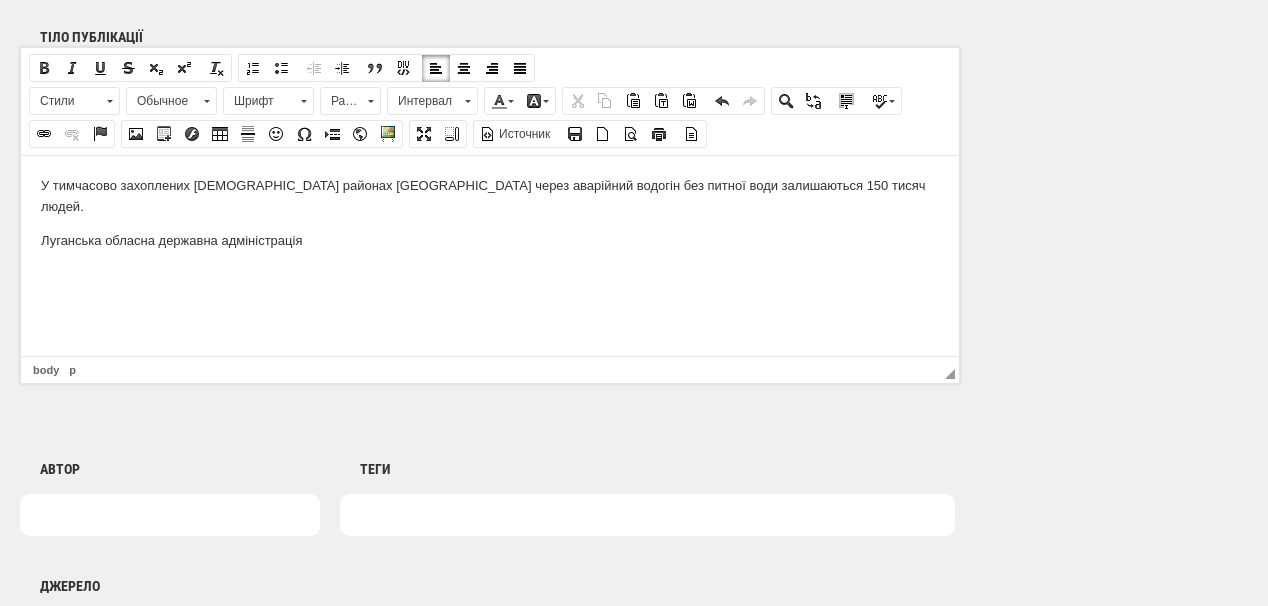 click on "У тимчасово захоплених [DEMOGRAPHIC_DATA] районах [GEOGRAPHIC_DATA] через аварійний водогін без питної води залишаються 150 тисяч людей. Луганська обласна державна адміністрація" at bounding box center (490, 212) 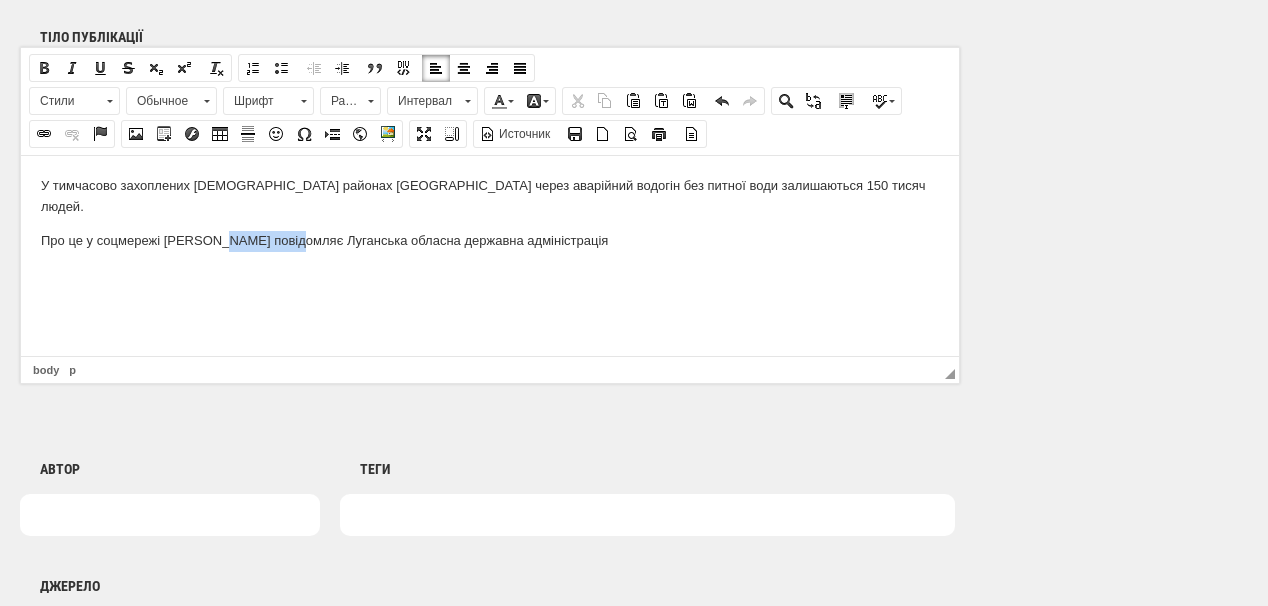 drag, startPoint x: 216, startPoint y: 218, endPoint x: 293, endPoint y: 222, distance: 77.10383 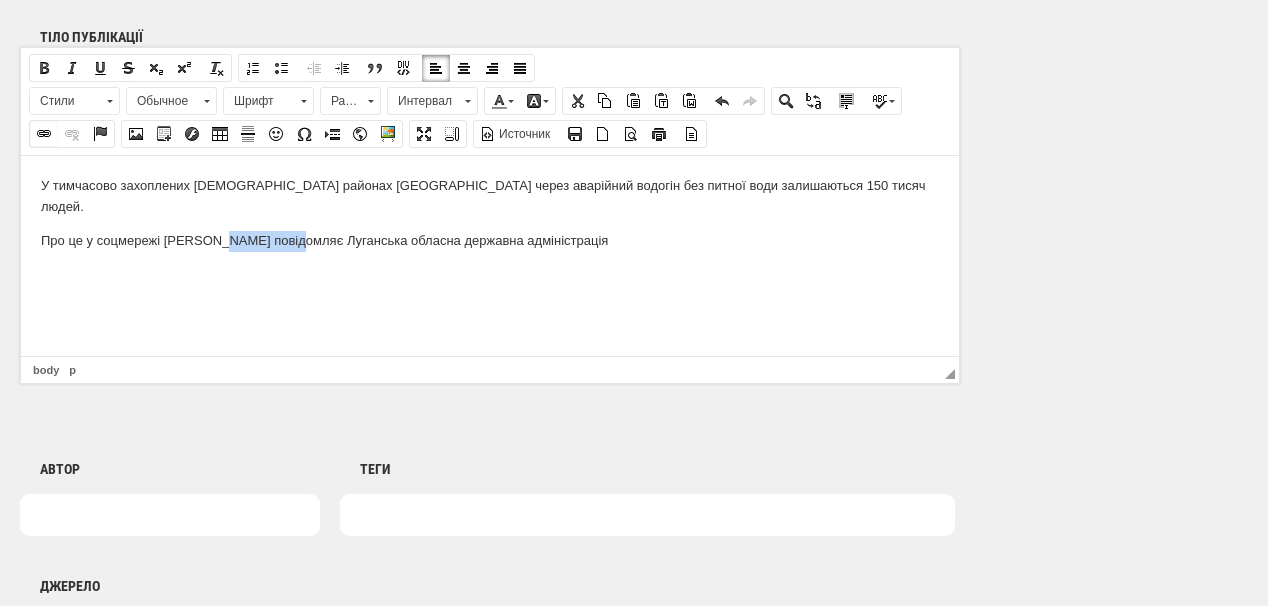 click at bounding box center [44, 134] 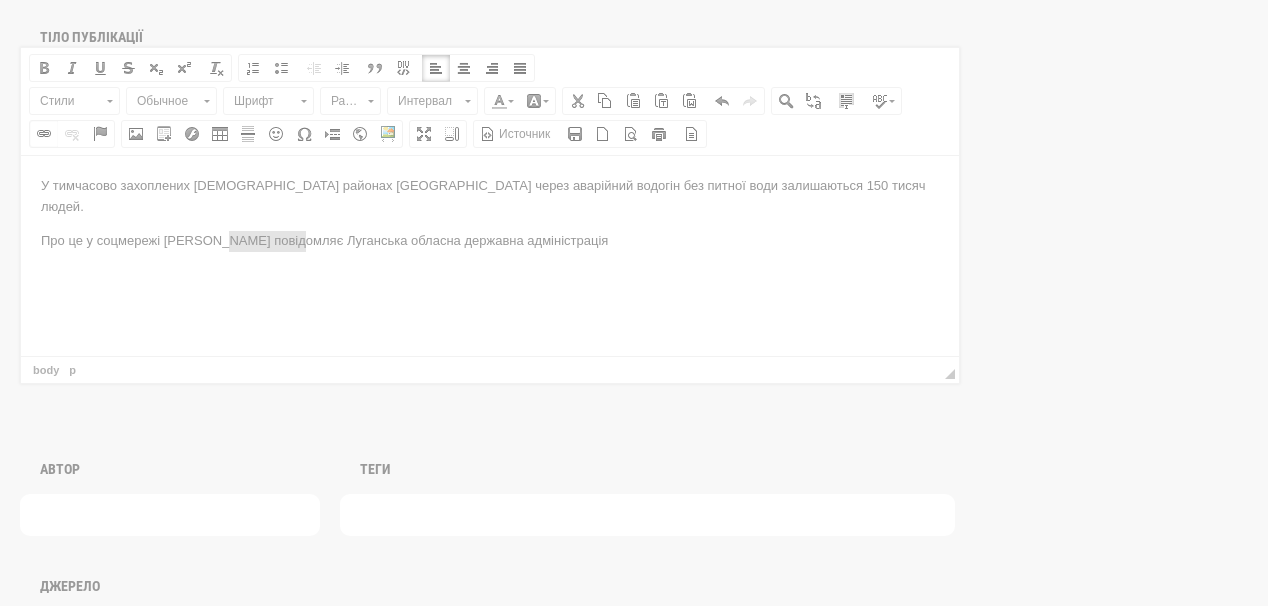 scroll, scrollTop: 0, scrollLeft: 0, axis: both 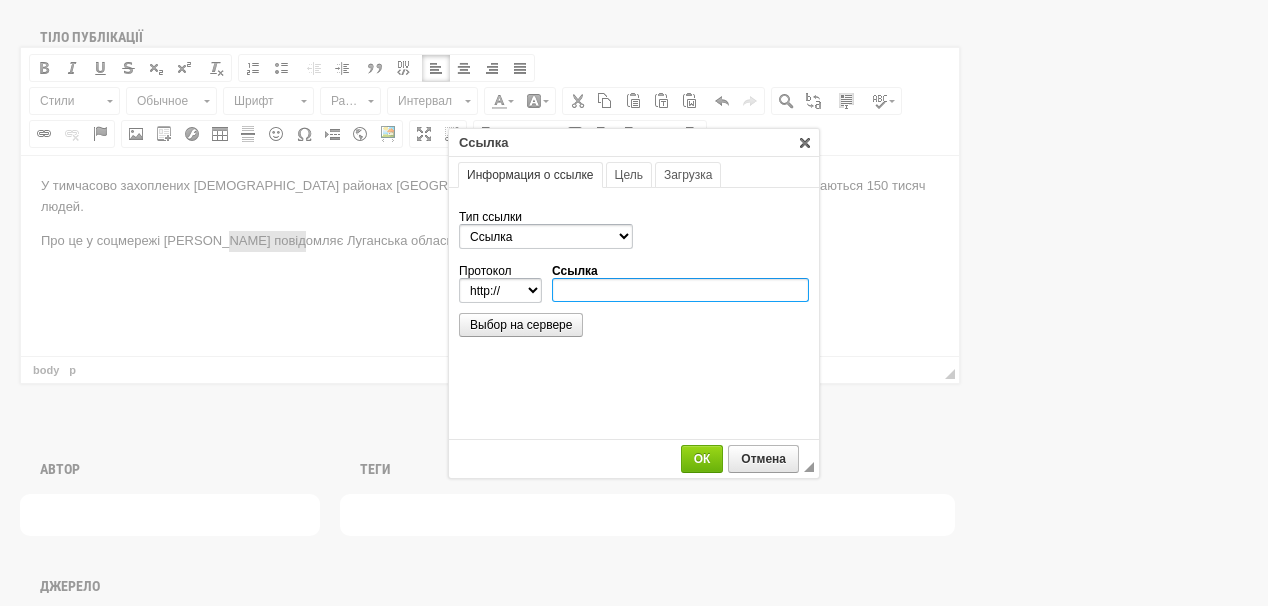 click on "Ссылка" at bounding box center (680, 290) 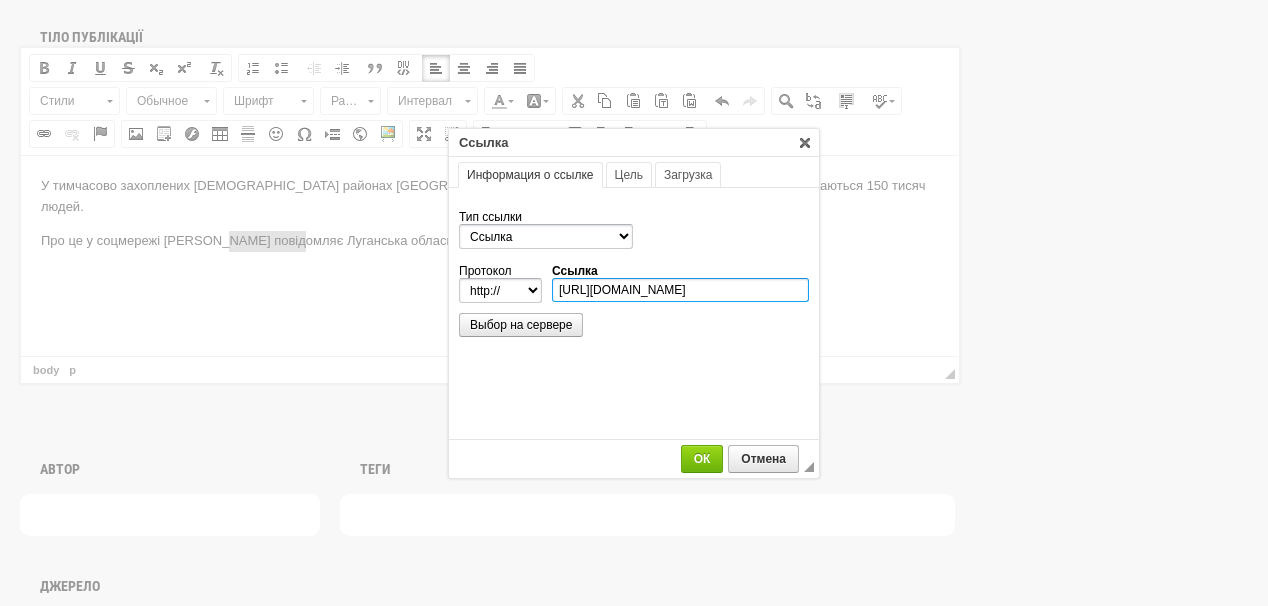 scroll, scrollTop: 0, scrollLeft: 476, axis: horizontal 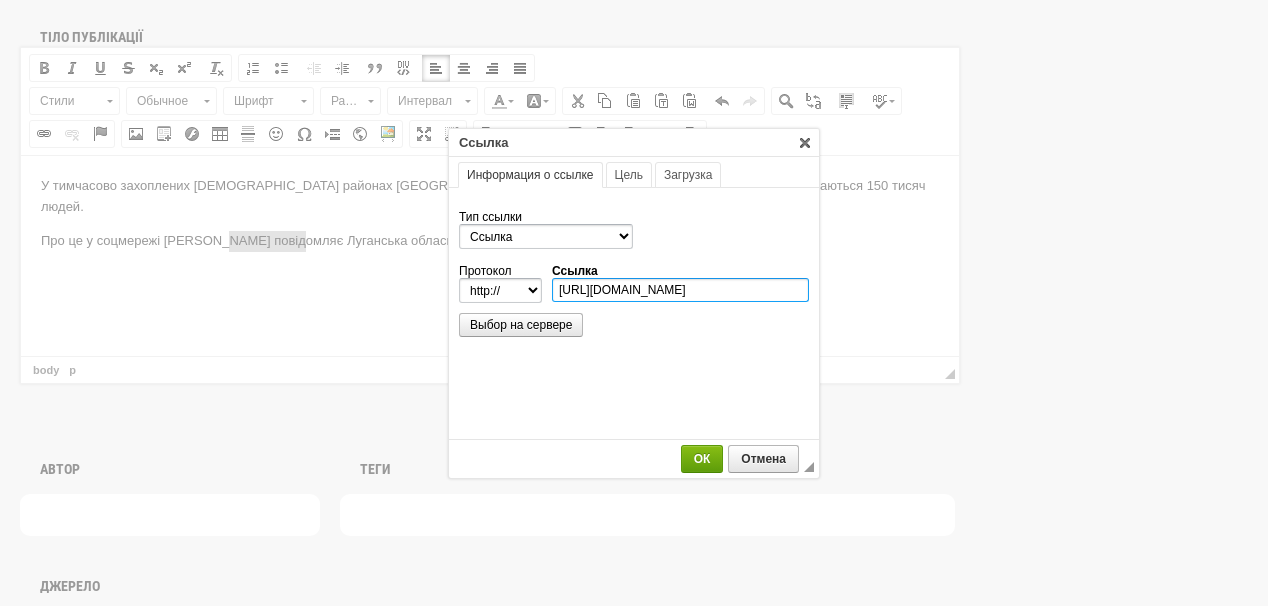 type on "[URL][DOMAIN_NAME]" 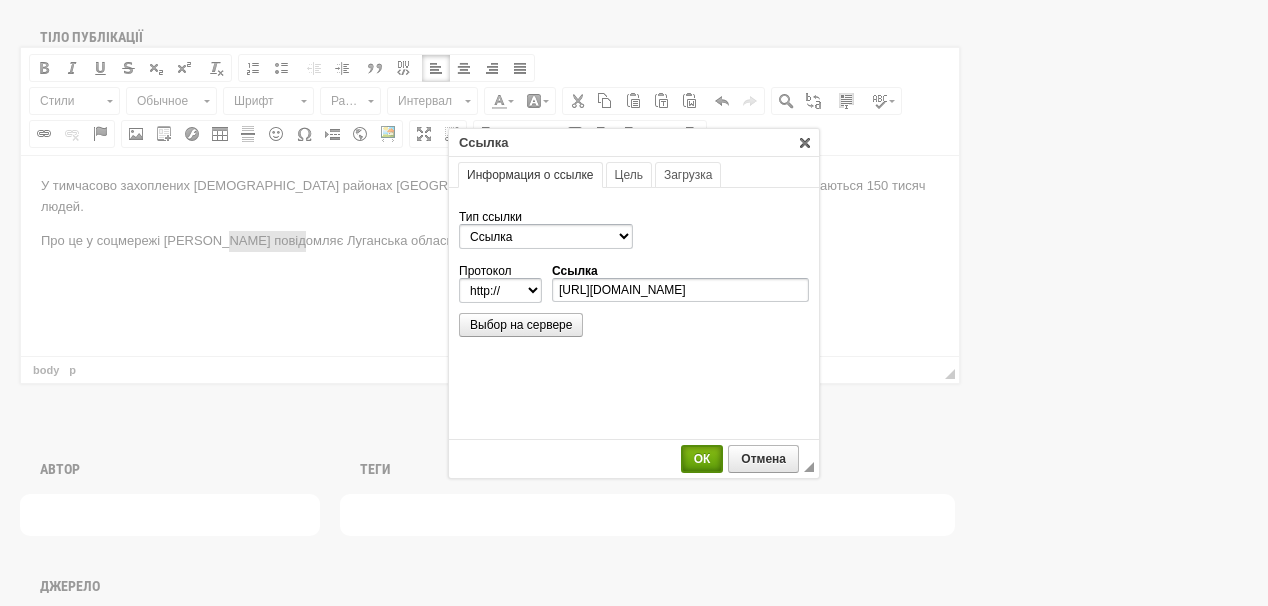 select on "https://" 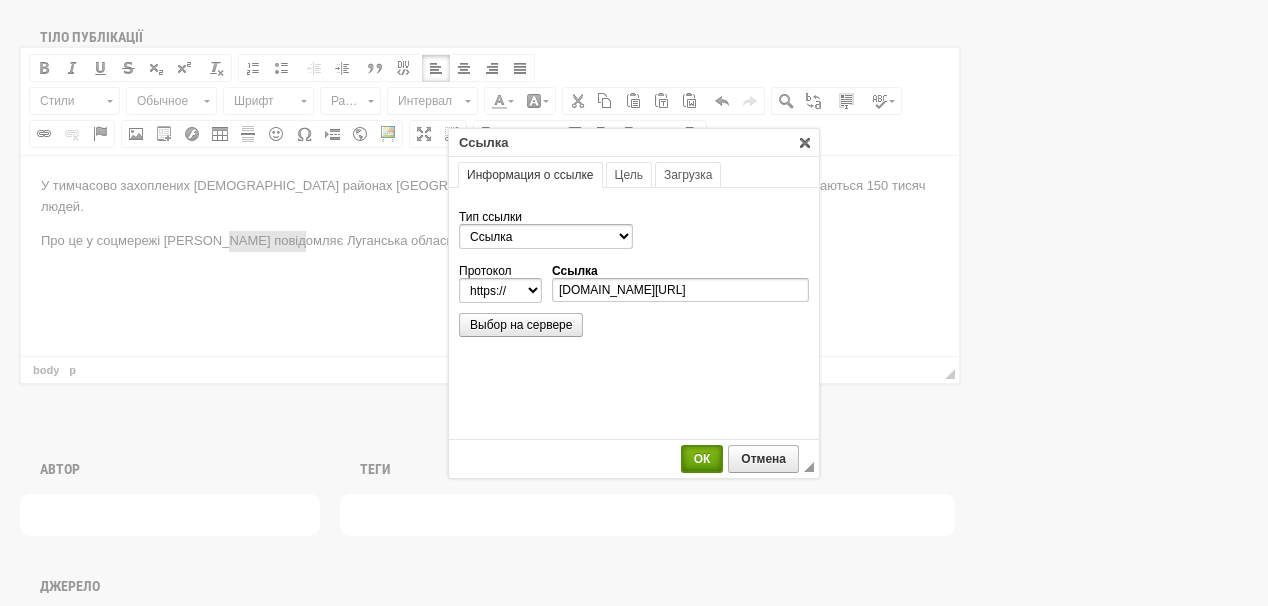 scroll, scrollTop: 0, scrollLeft: 0, axis: both 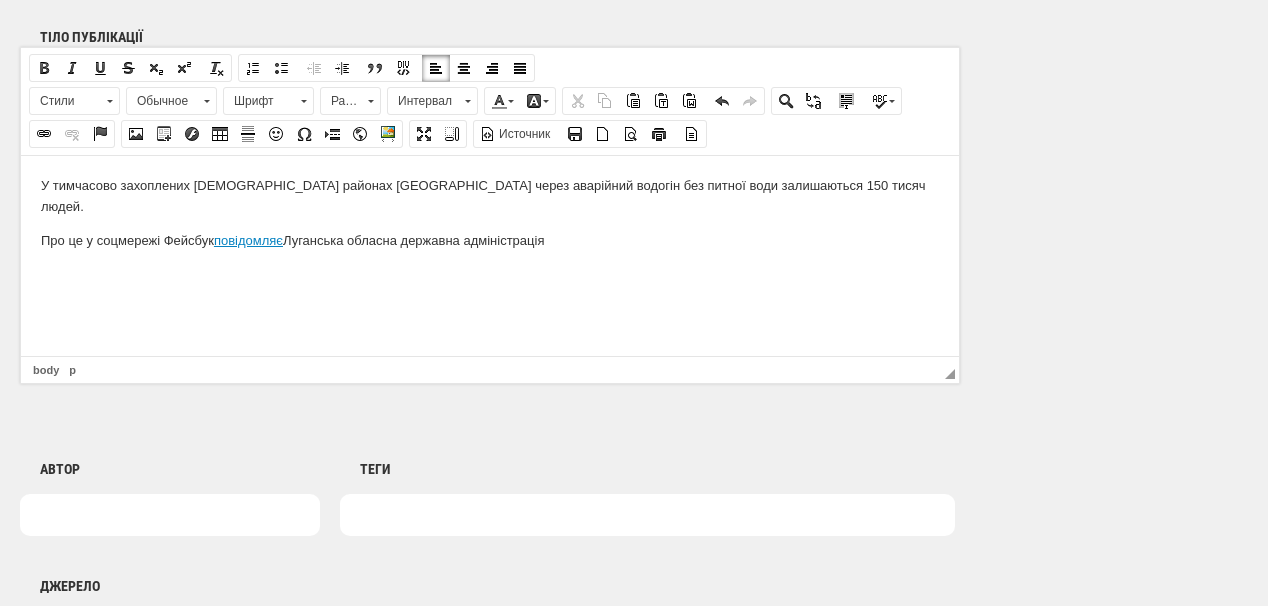click on "У тимчасово захоплених [DEMOGRAPHIC_DATA] районах [GEOGRAPHIC_DATA] через аварійний водогін без питної води залишаються 150 тисяч людей. Про це у соцмережі [PERSON_NAME]  повідомляє  Луганська обласна державна адміністрація" at bounding box center [490, 212] 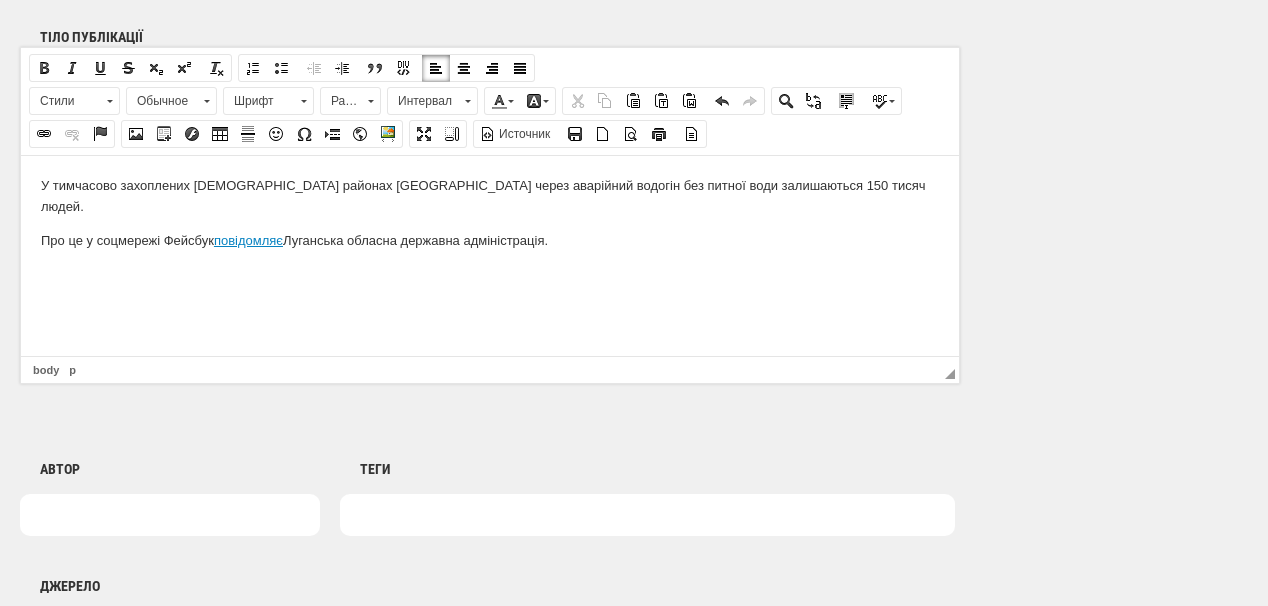 click at bounding box center [490, 273] 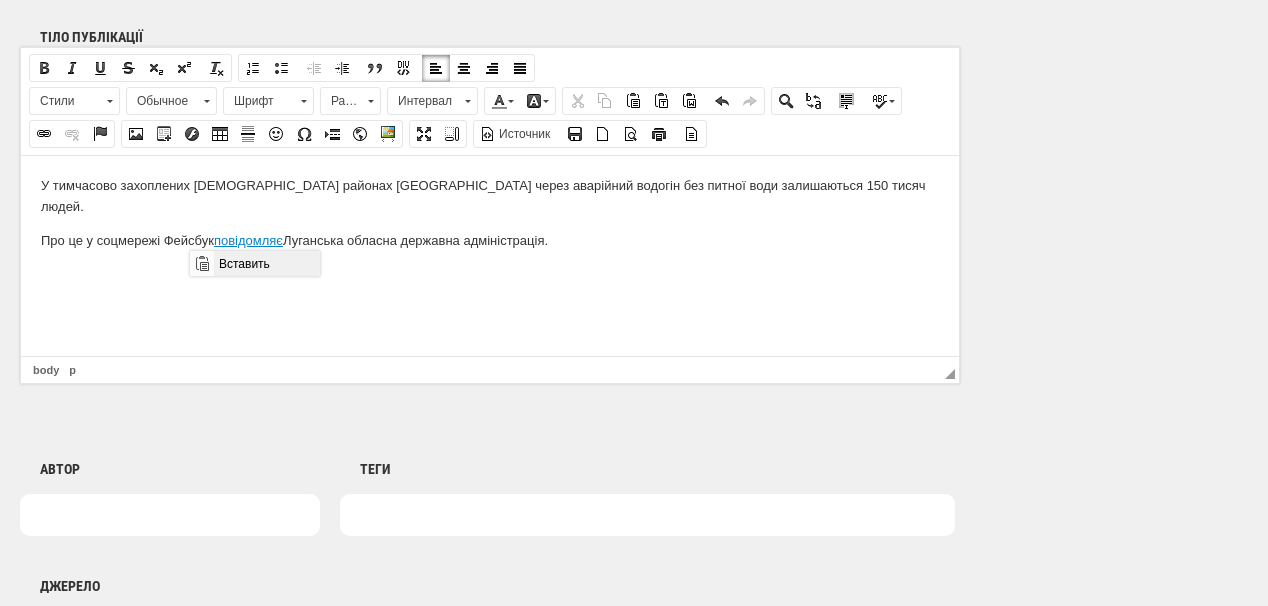 click on "Вставить" at bounding box center [266, 263] 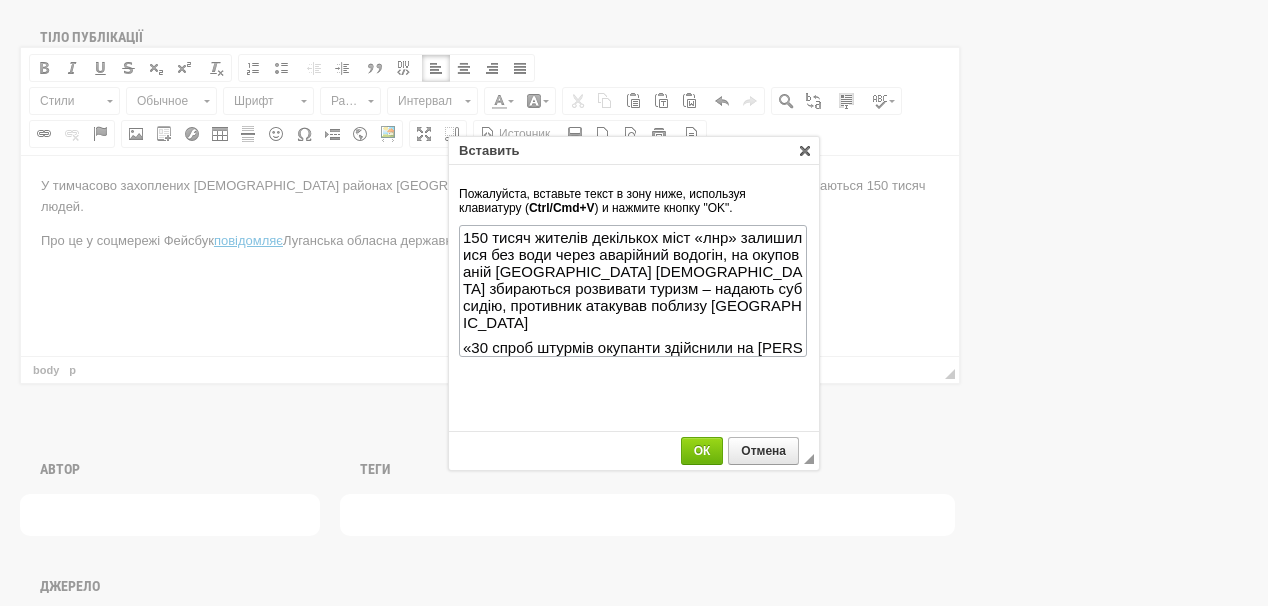 scroll, scrollTop: 515, scrollLeft: 0, axis: vertical 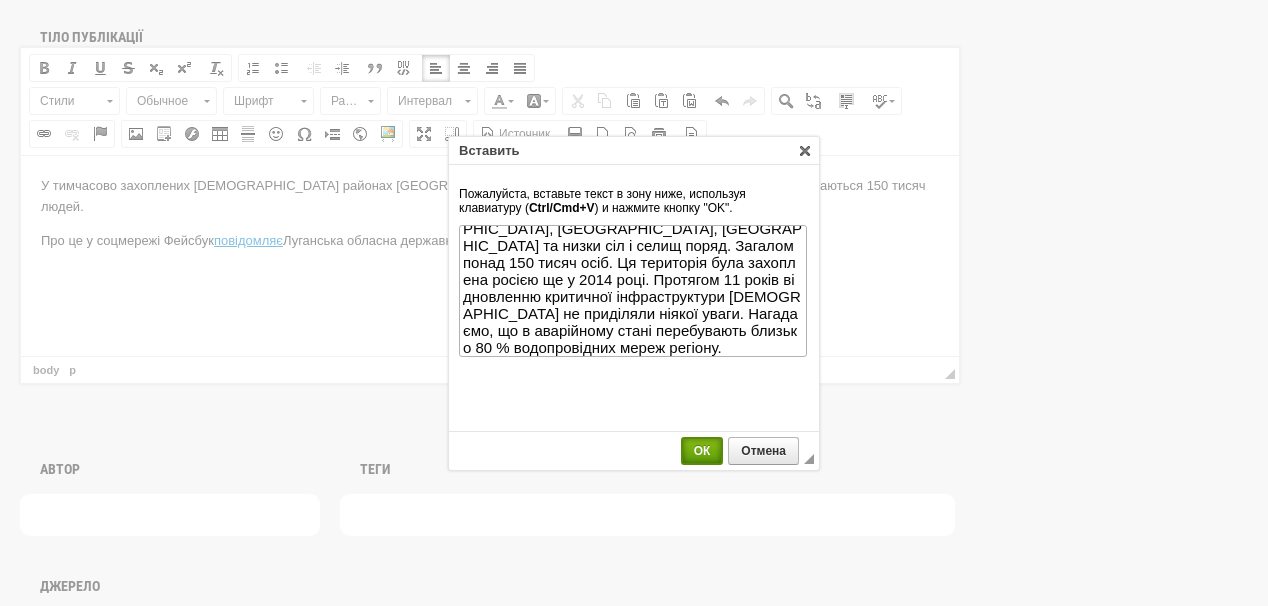 click on "ОК" at bounding box center [702, 451] 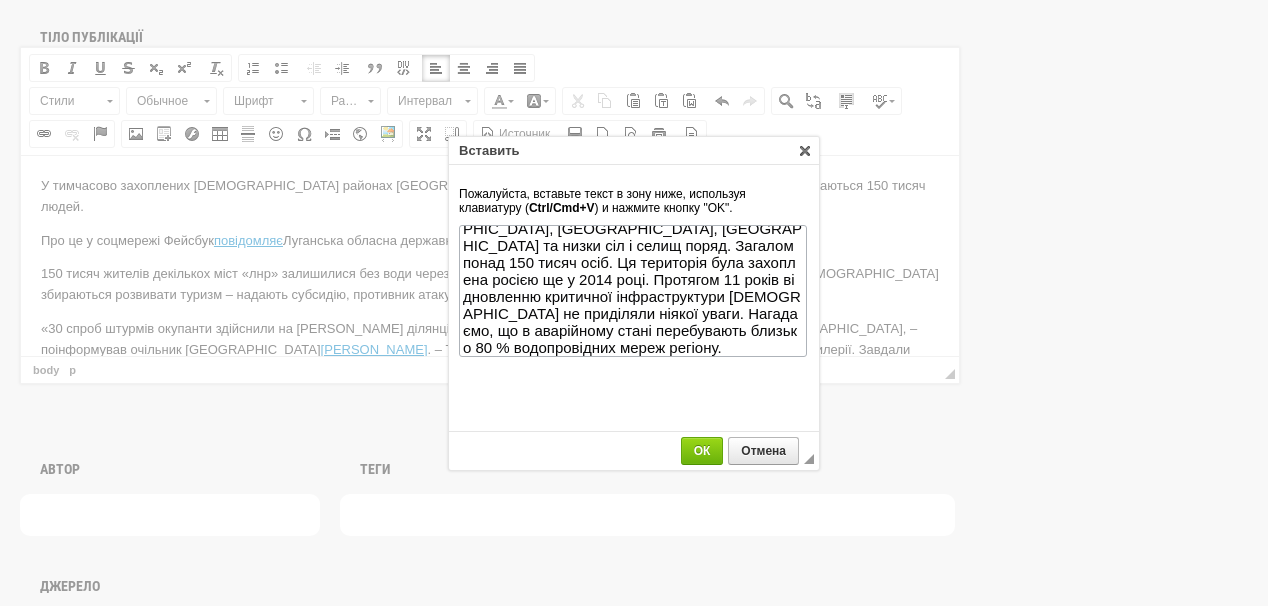 scroll, scrollTop: 172, scrollLeft: 0, axis: vertical 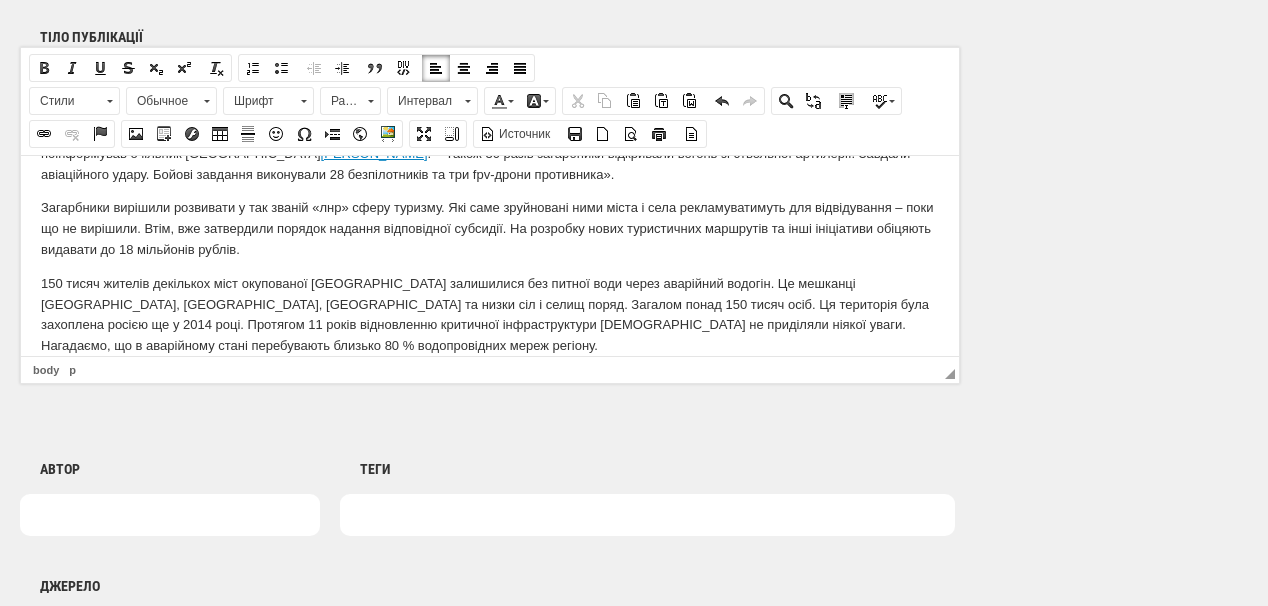 click on "У тимчасово захоплених [DEMOGRAPHIC_DATA] районах [GEOGRAPHIC_DATA] через аварійний водогін без питної води залишаються 150 тисяч людей. Про це у соцмережі [PERSON_NAME]  повідомляє  Луганська обласна державна адміністрація. 150 тисяч жителів декількох міст «лнр» залишилися без води через аварійний водогін, на окупованій [GEOGRAPHIC_DATA] [DEMOGRAPHIC_DATA] збираються розвивати туризм – надають субсидію, противник атакував поблизу [GEOGRAPHIC_DATA] [PERSON_NAME]" at bounding box center (490, 167) 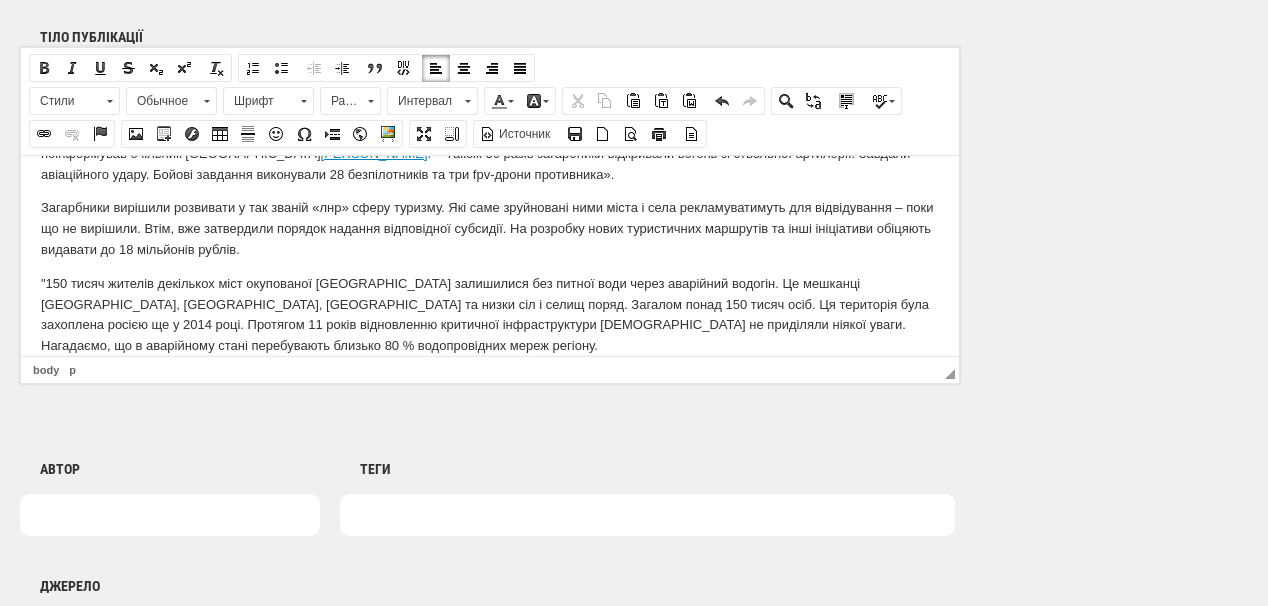 click on ""150 тисяч жителів декількох міст окупованої [GEOGRAPHIC_DATA] залишилися без питної води через аварійний водогін. Це мешканці [GEOGRAPHIC_DATA], [GEOGRAPHIC_DATA], [GEOGRAPHIC_DATA] та низки сіл і селищ поряд. Загалом понад 150 тисяч осіб. Ця територія була захоплена росією ще у 2014 році. Протягом 11 років відновленню критичної інфраструктури [DEMOGRAPHIC_DATA] не приділяли ніякої уваги. Нагадаємо, що в аварійному стані перебувають близько 80 % водопровідних мереж регіону." at bounding box center [490, 314] 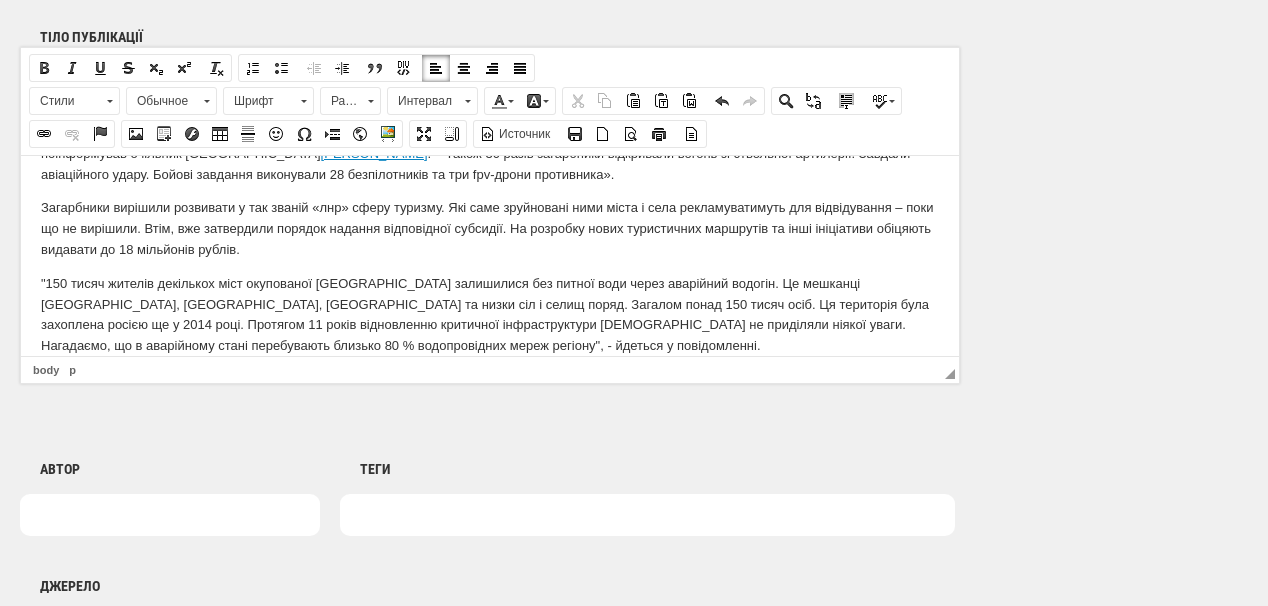 click on ""150 тисяч жителів декількох міст окупованої [GEOGRAPHIC_DATA] залишилися без питної води через аварійний водогін. Це мешканці [GEOGRAPHIC_DATA], [GEOGRAPHIC_DATA], [GEOGRAPHIC_DATA] та низки сіл і селищ поряд. Загалом понад 150 тисяч осіб. Ця територія була захоплена росією ще у 2014 році. Протягом 11 років відновленню критичної інфраструктури [DEMOGRAPHIC_DATA] не приділяли ніякої уваги. Нагадаємо, що в аварійному стані перебувають близько 80 % водопровідних мереж регіону", - йдеться у повідомленні." at bounding box center [490, 314] 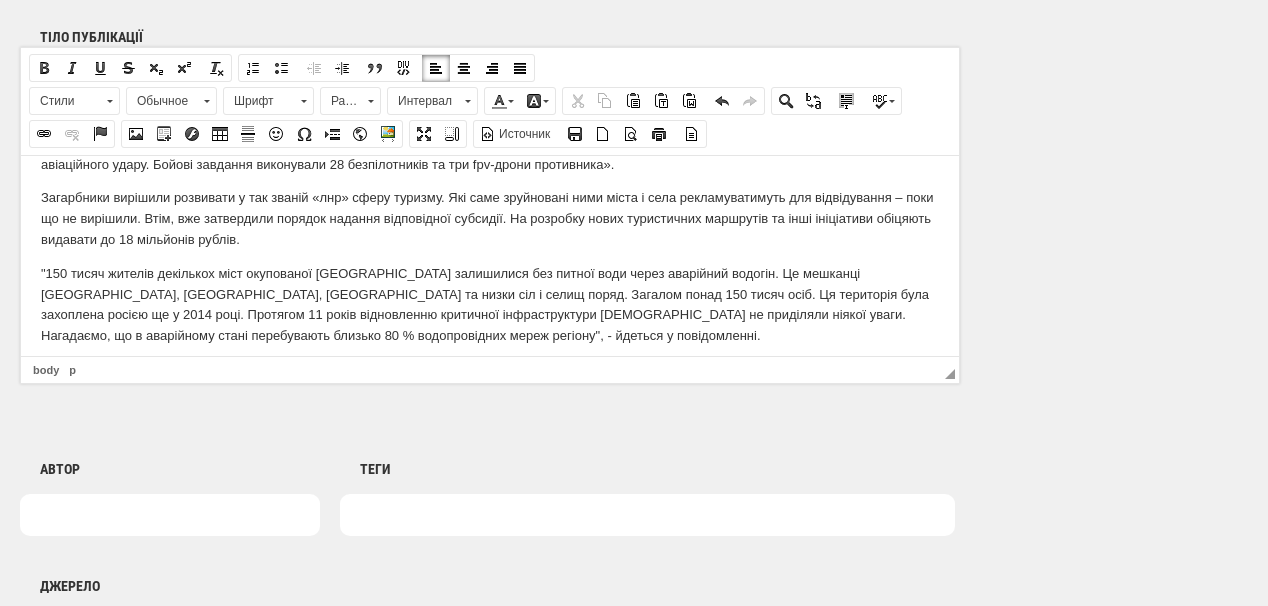 scroll, scrollTop: 207, scrollLeft: 0, axis: vertical 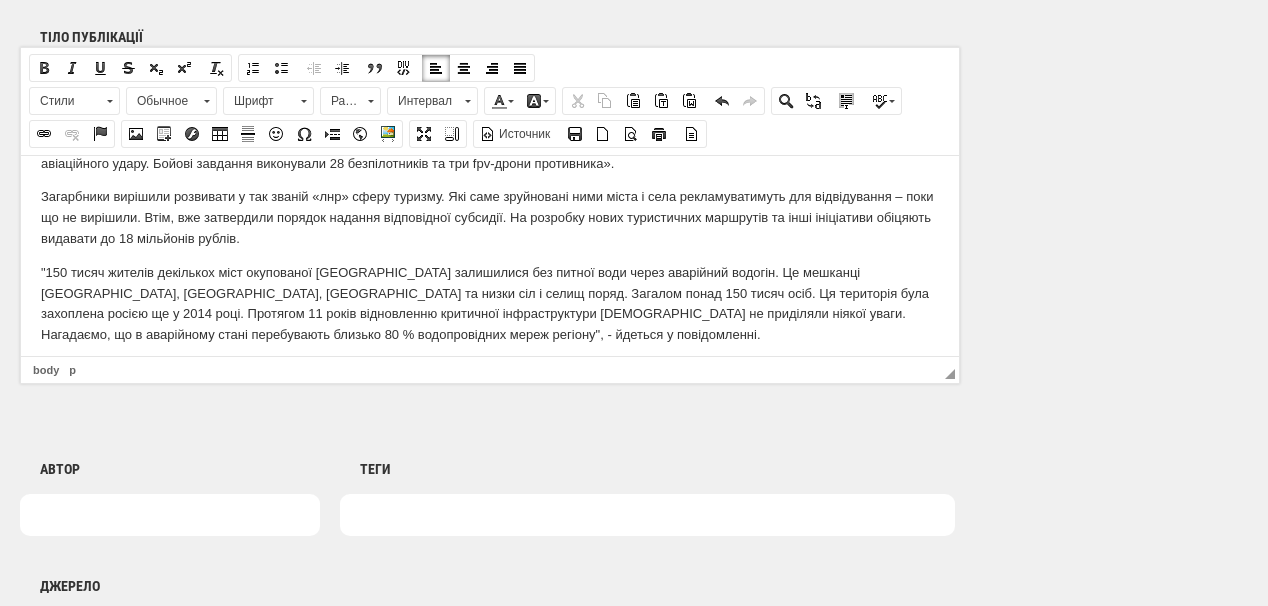 click at bounding box center (362, 515) 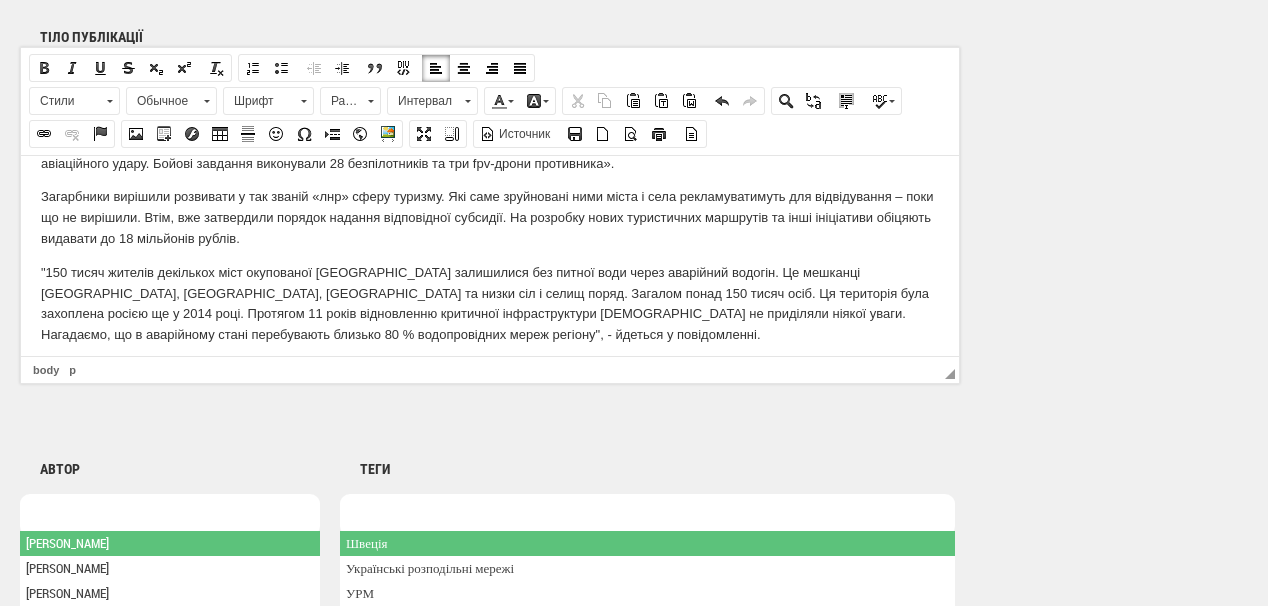 click at bounding box center (170, 515) 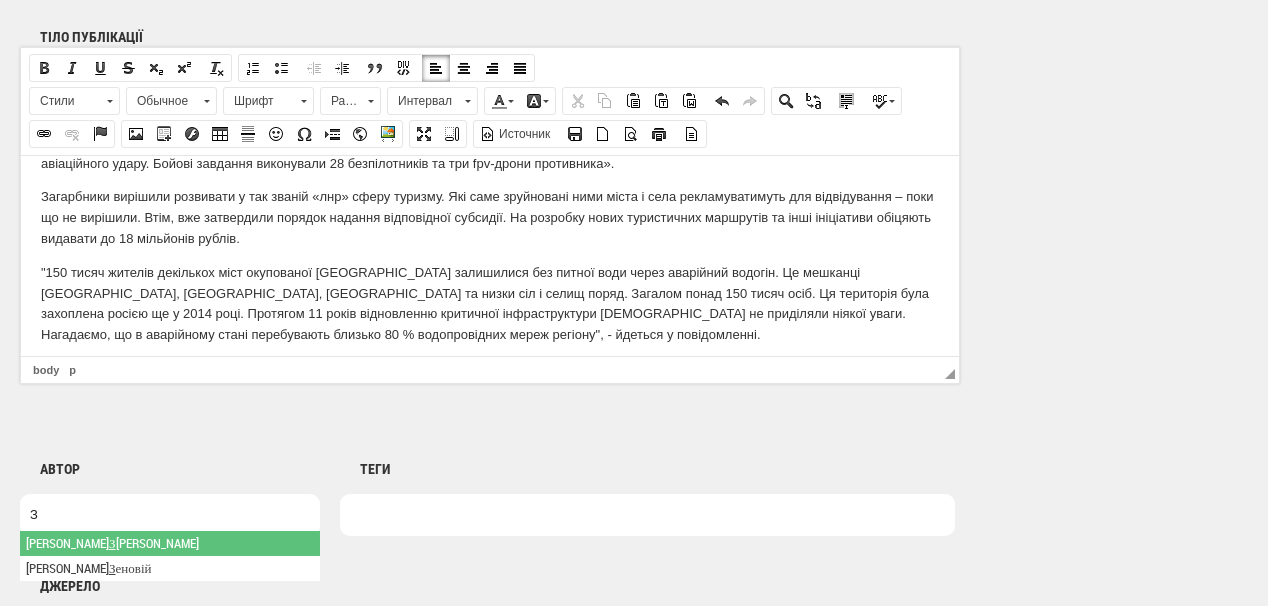 type on "З" 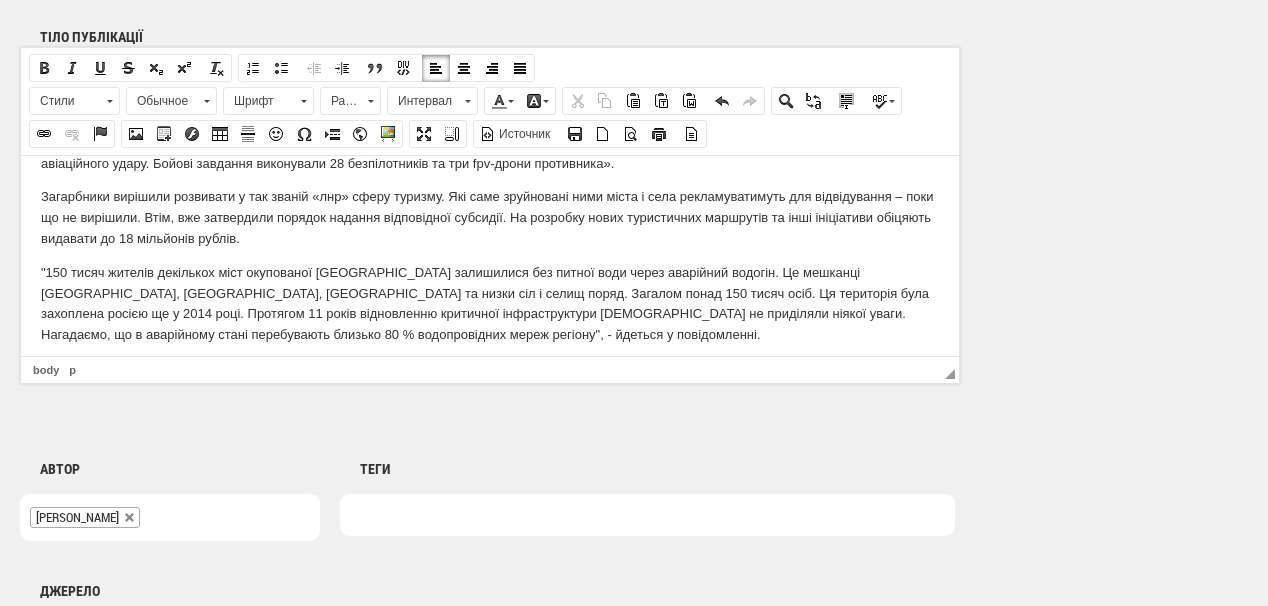click at bounding box center [647, 515] 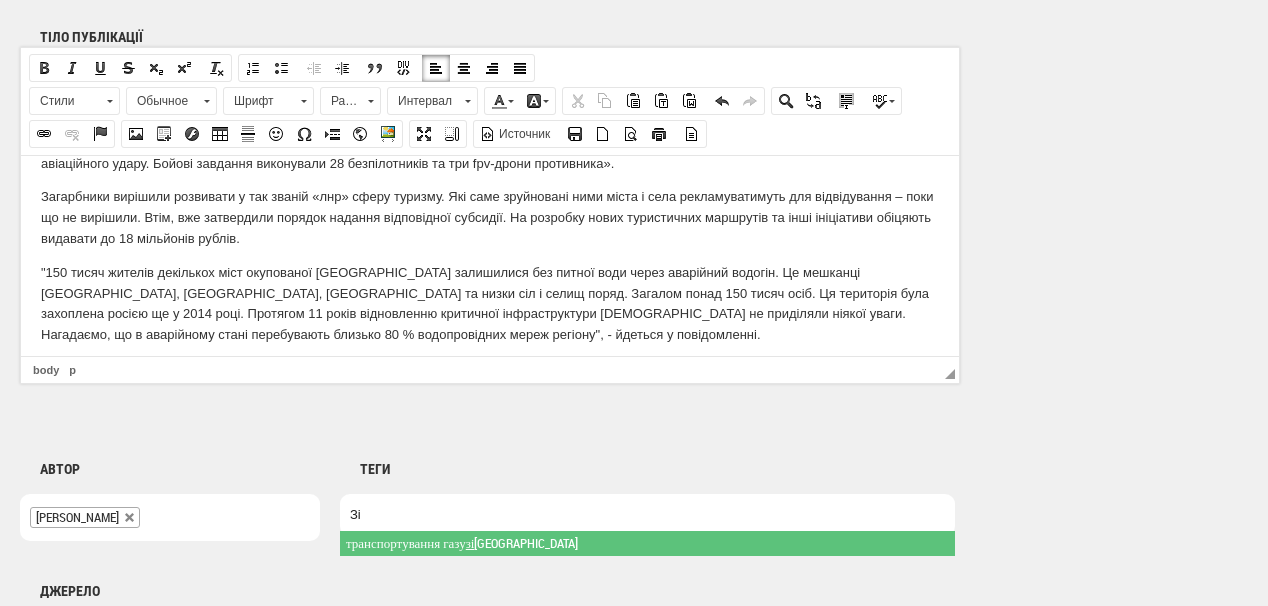 type on "З" 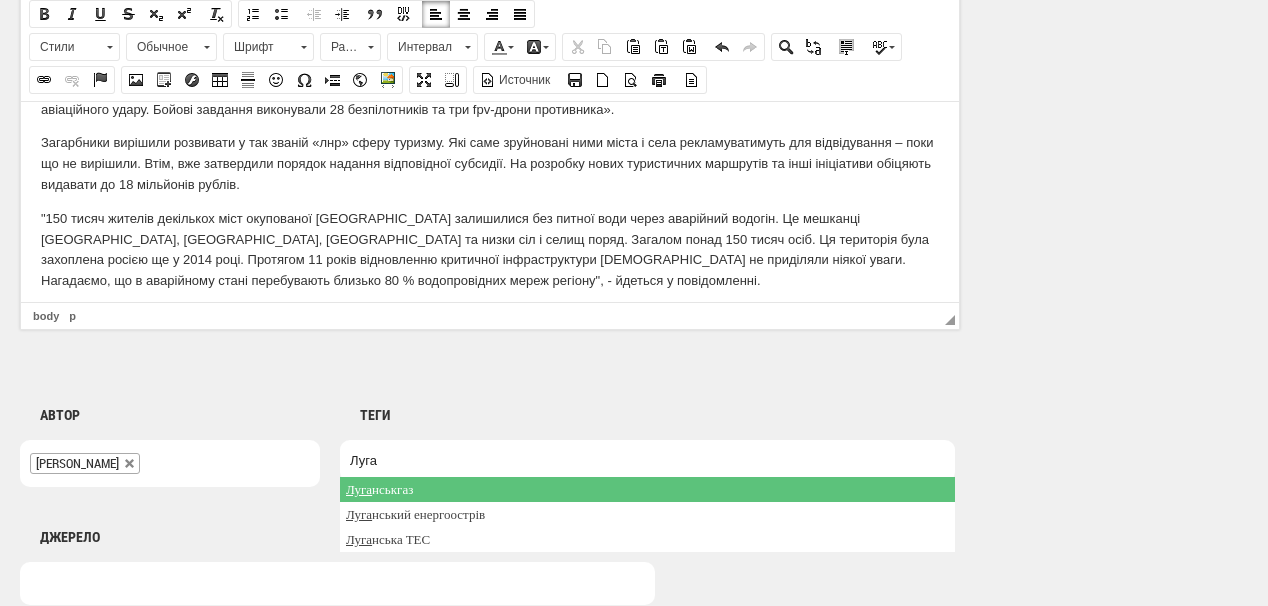 scroll, scrollTop: 1360, scrollLeft: 0, axis: vertical 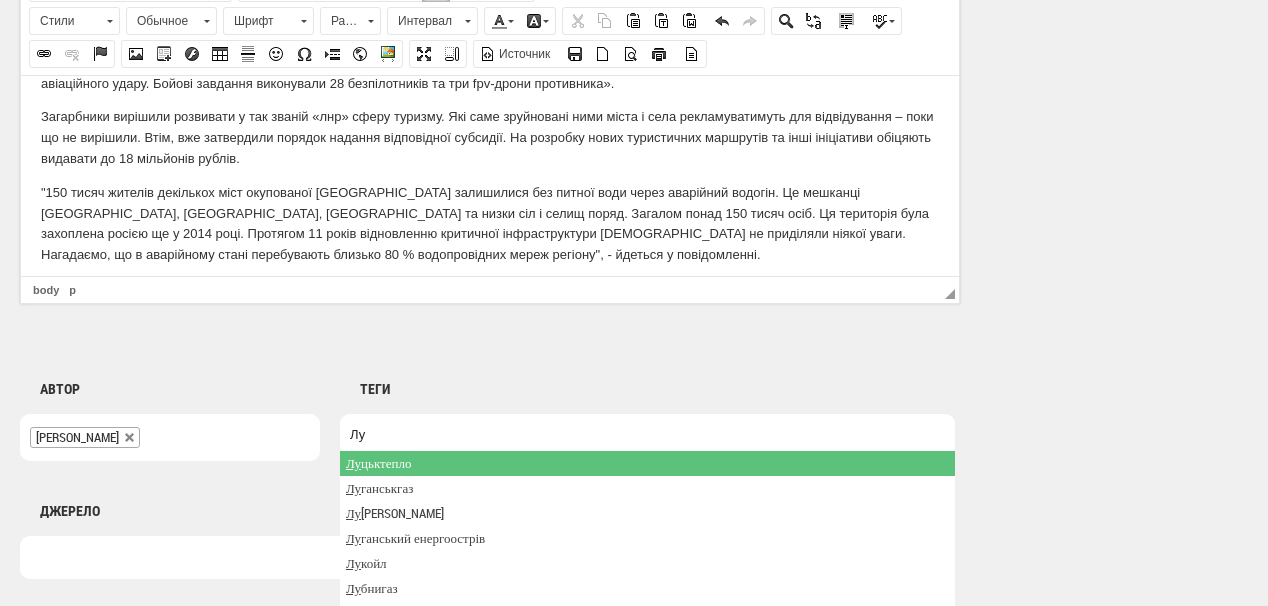 type on "[PERSON_NAME]" 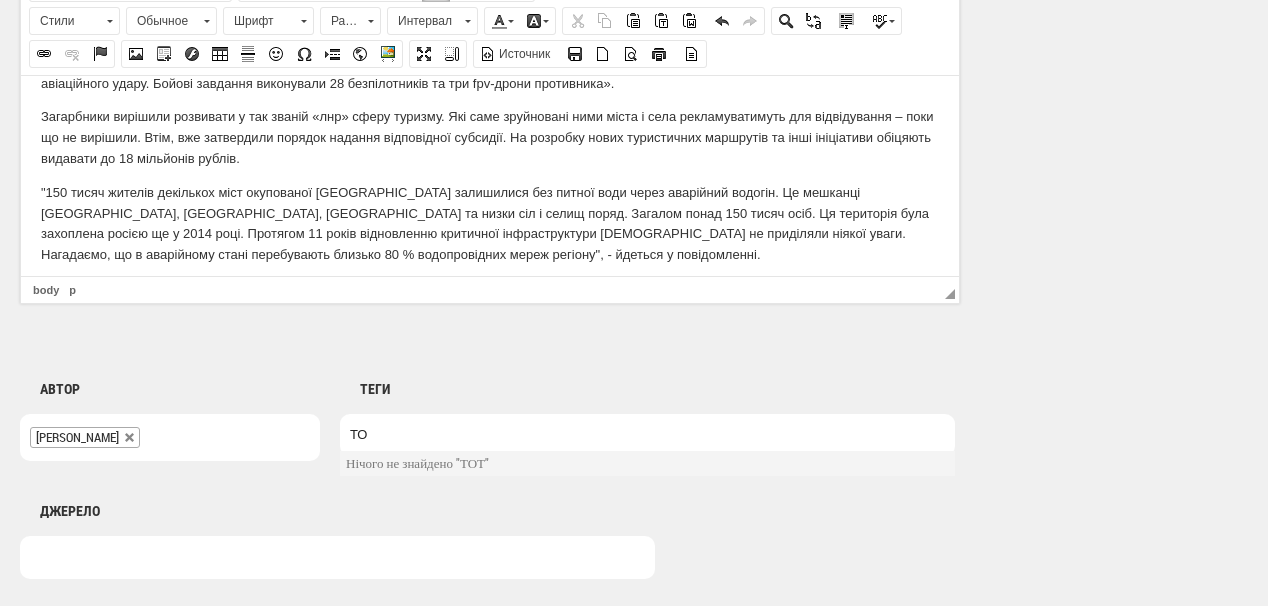 type on "Т" 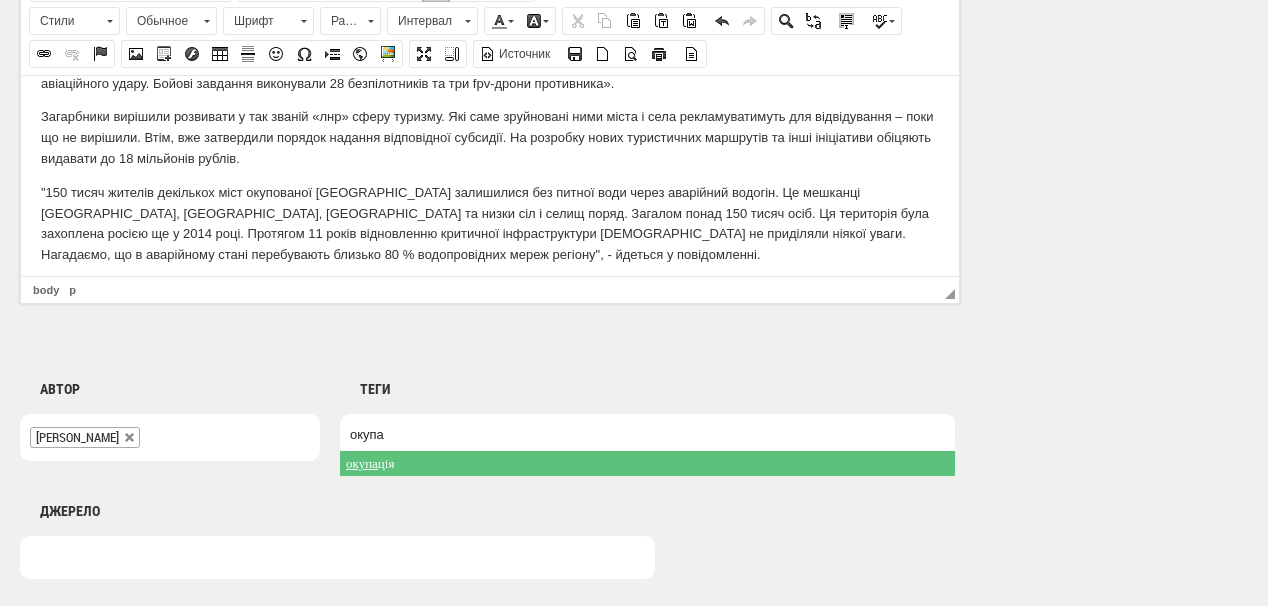 type on "окупа" 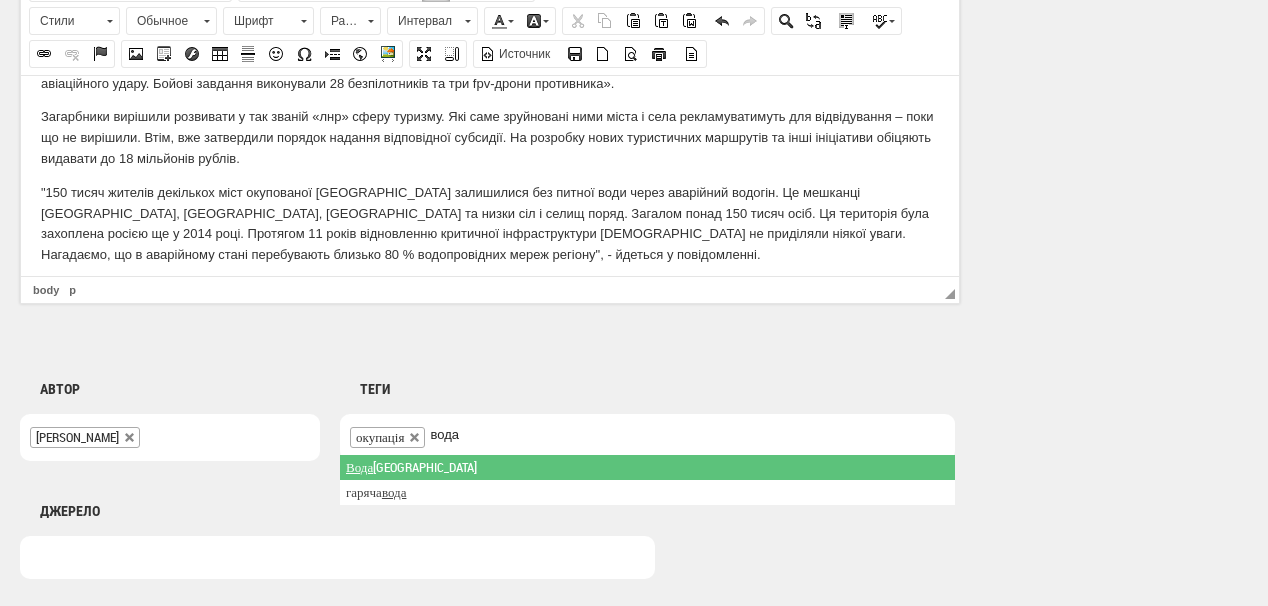 type on "вода" 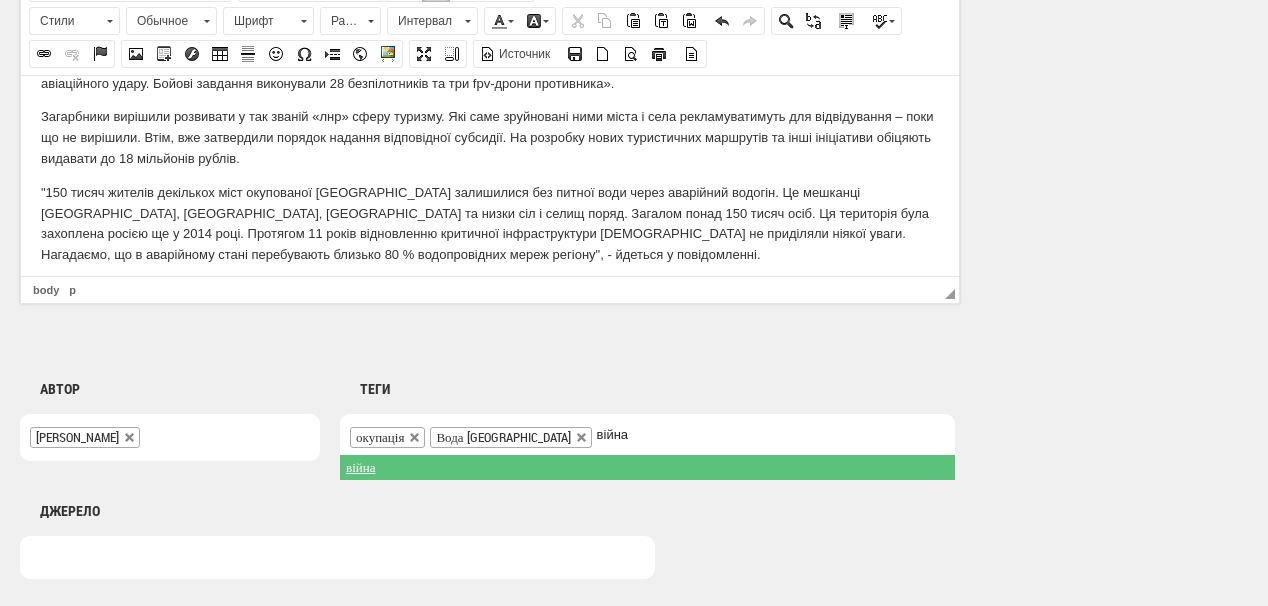 type on "війна" 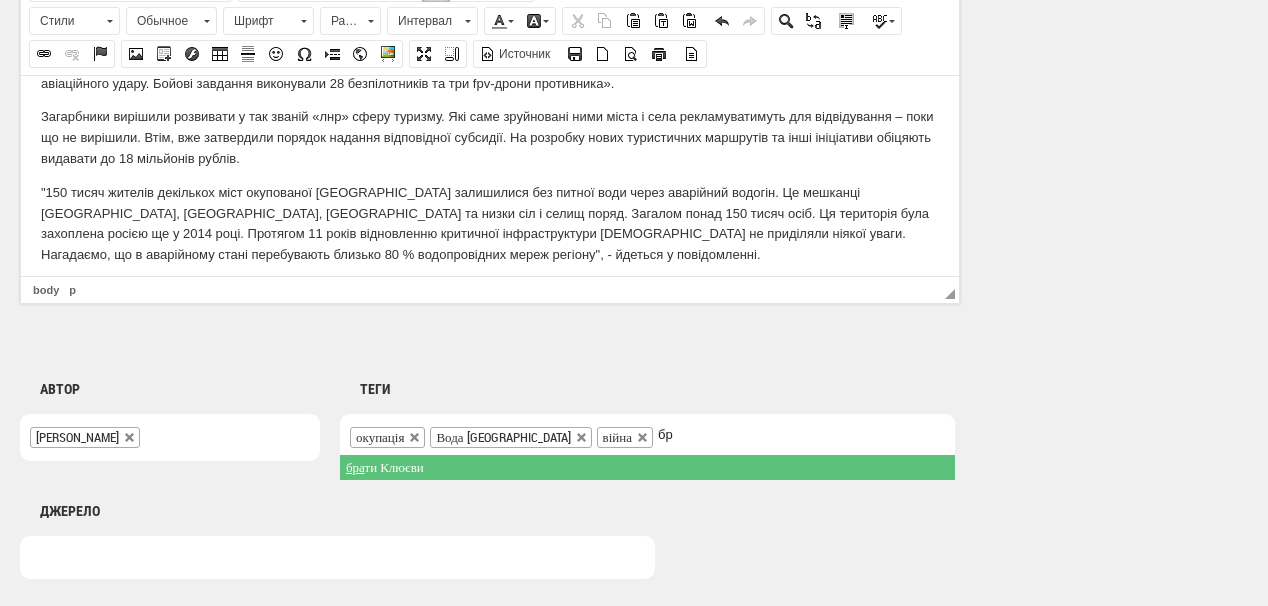 type on "б" 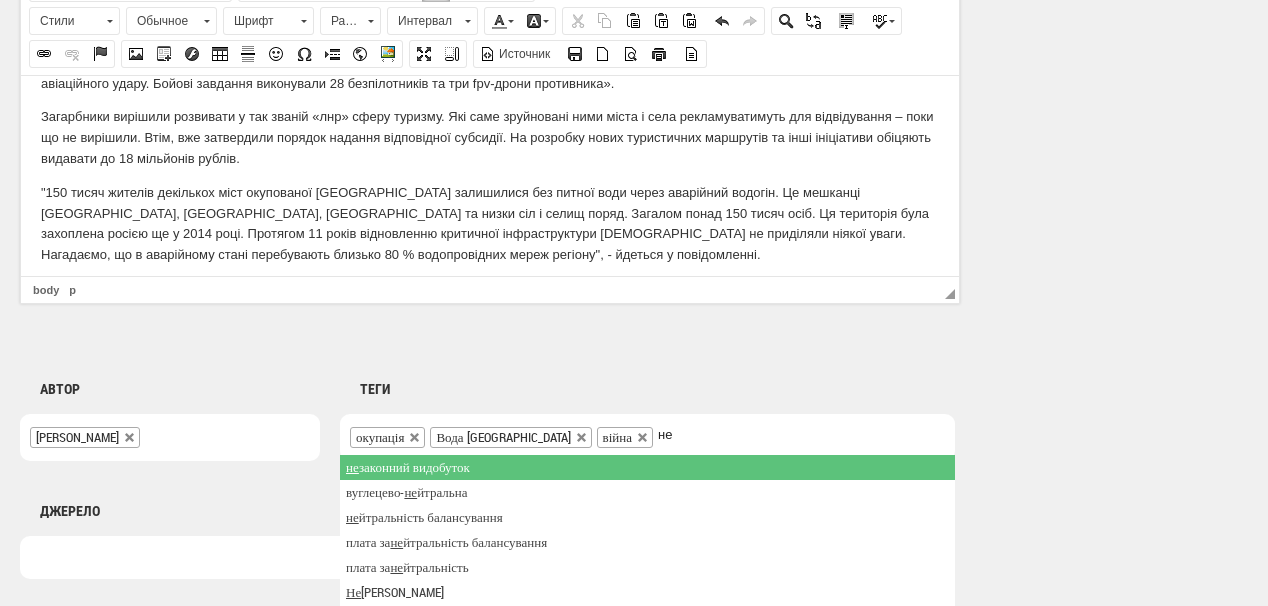 type on "н" 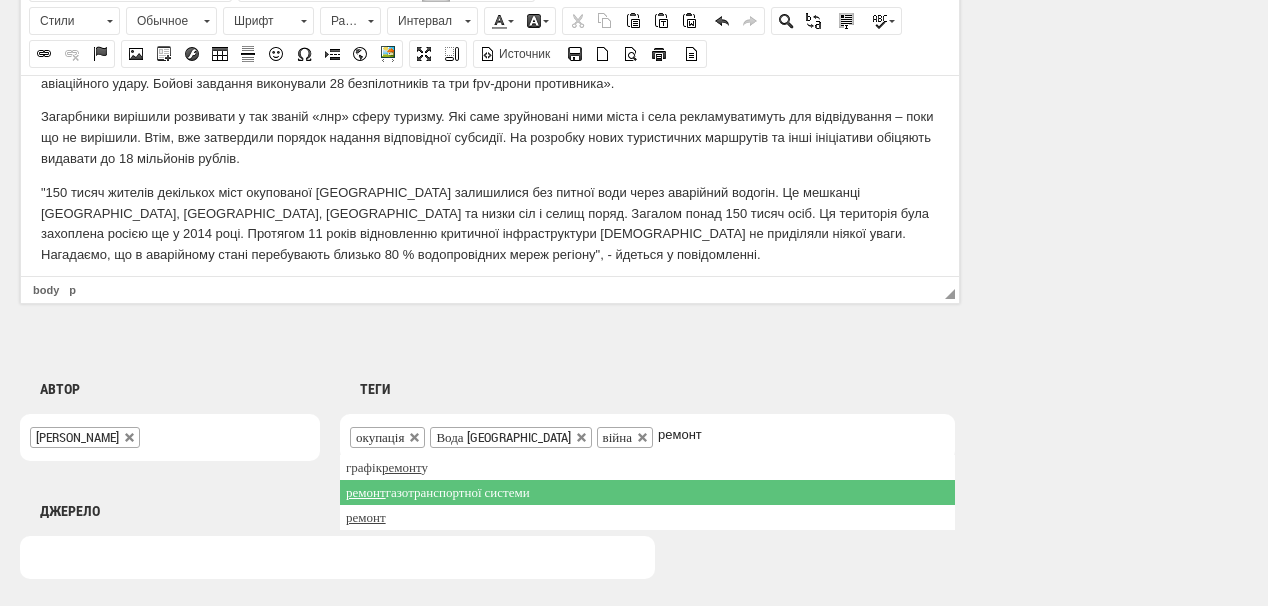 type on "ремонт" 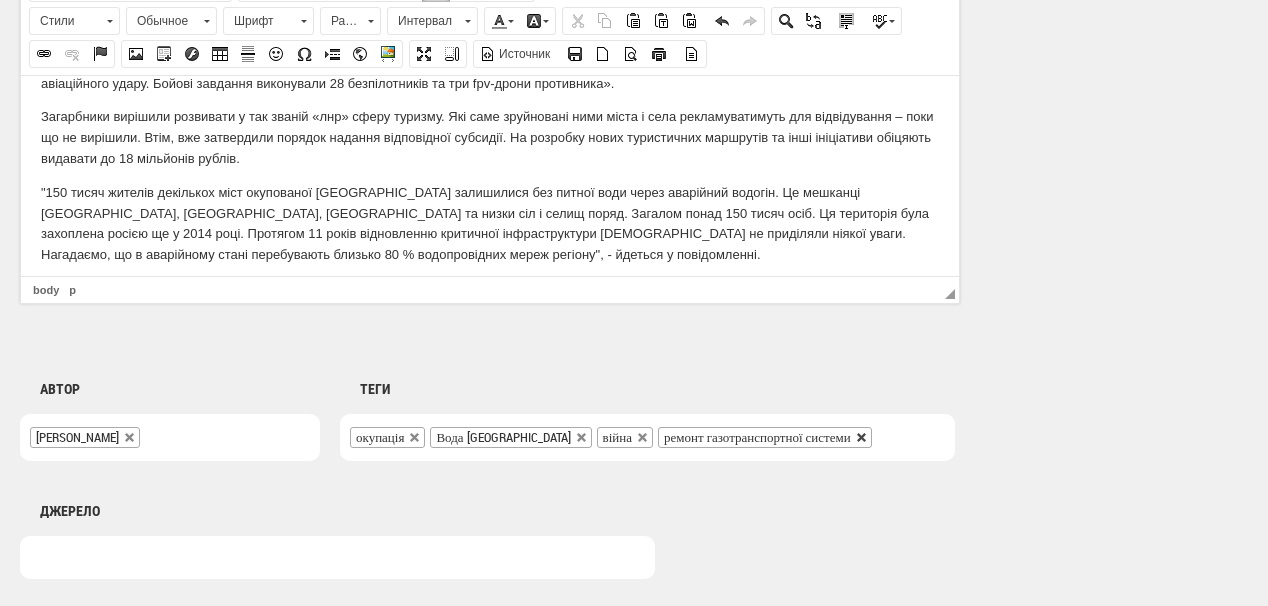 click at bounding box center [862, 438] 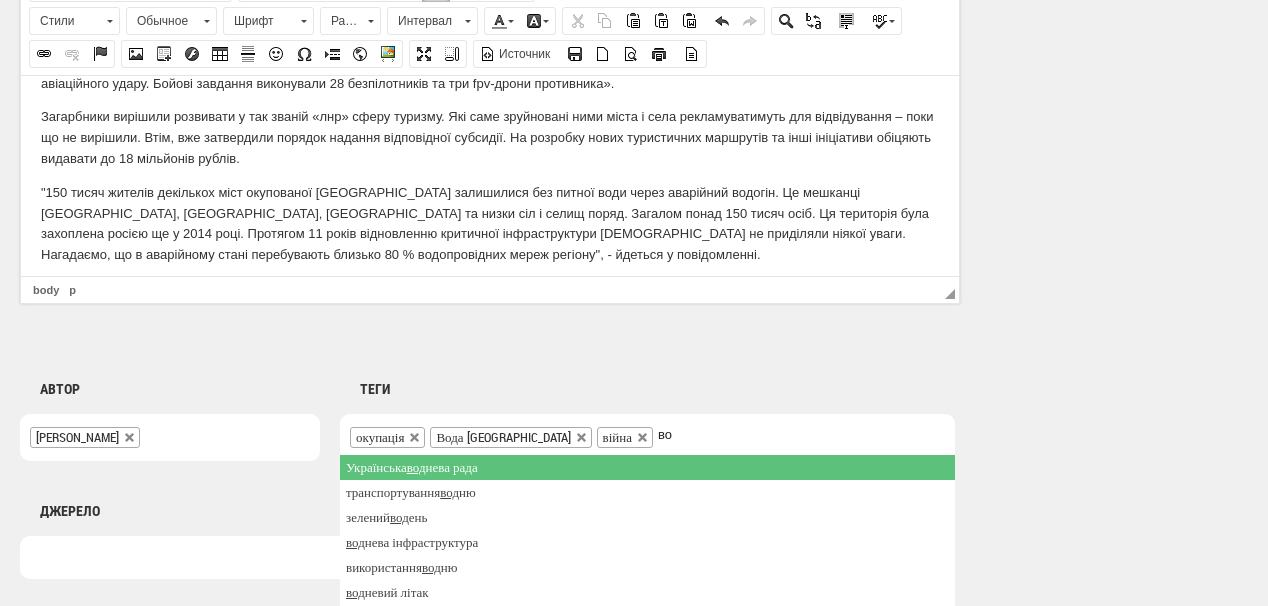type on "в" 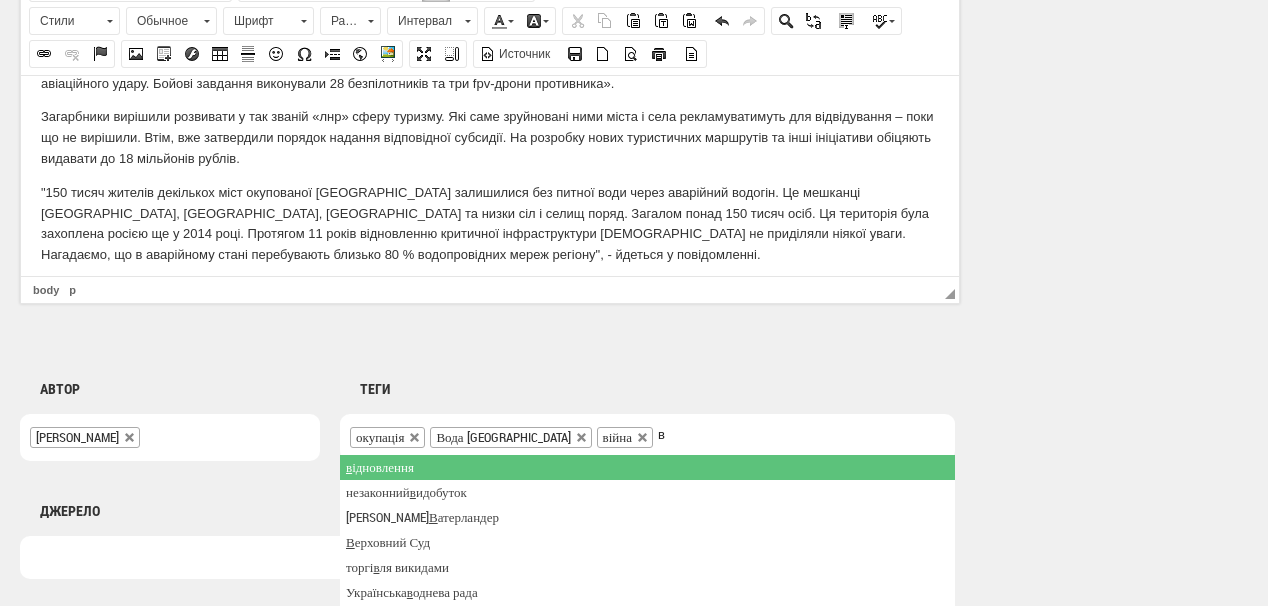 type 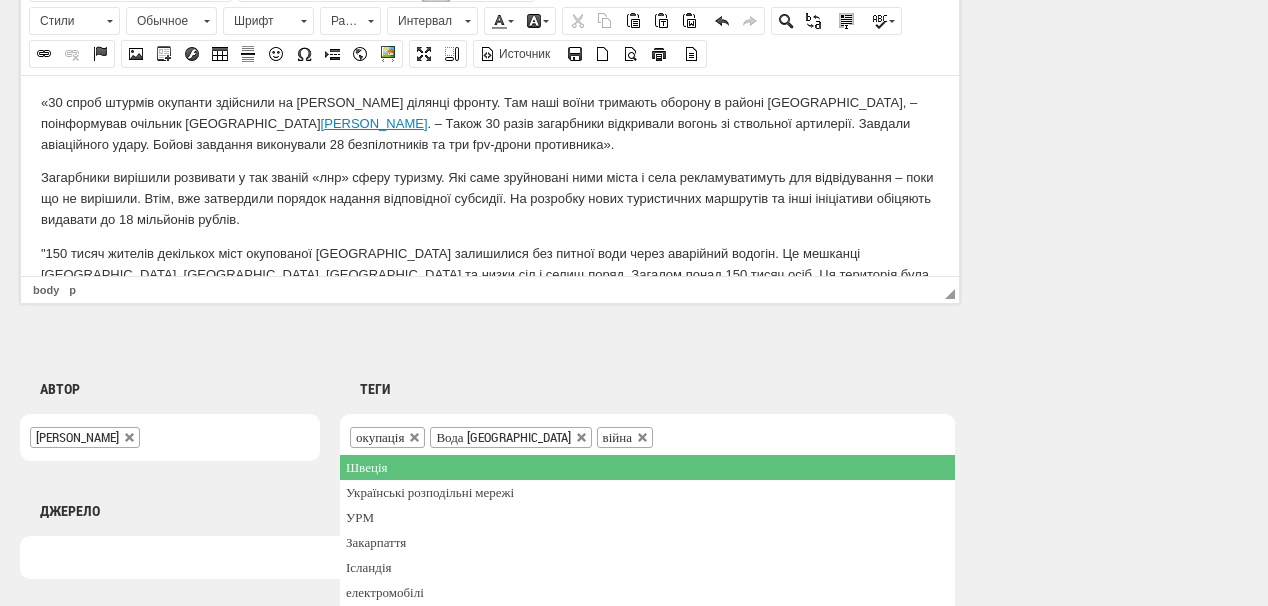 scroll, scrollTop: 47, scrollLeft: 0, axis: vertical 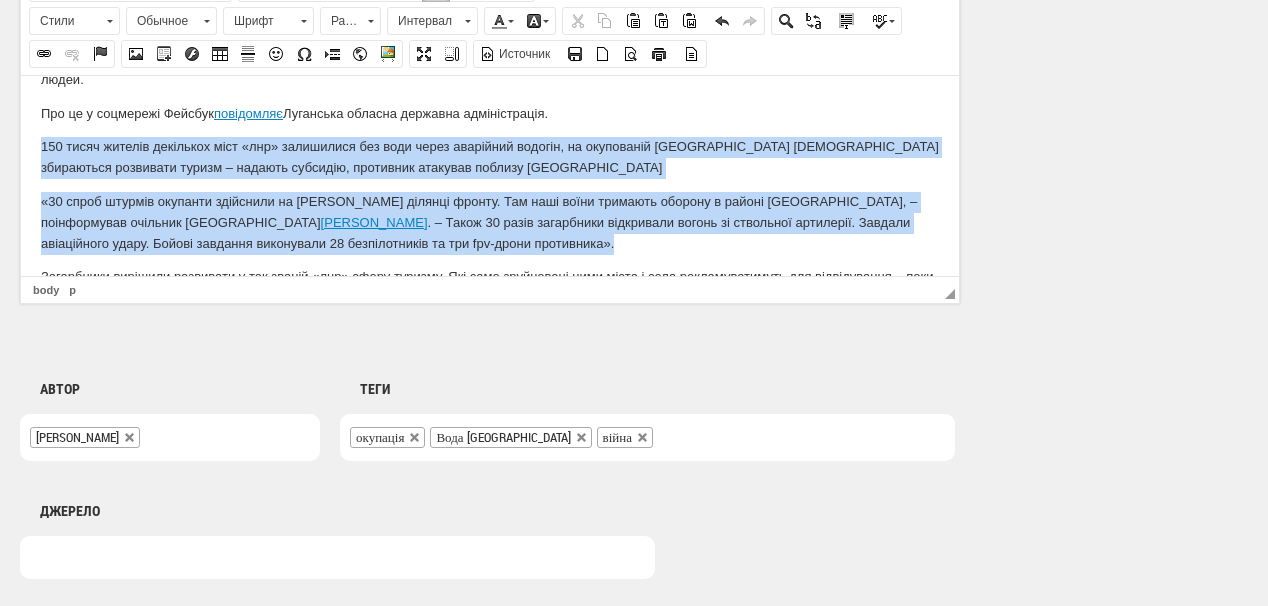 drag, startPoint x: 43, startPoint y: 122, endPoint x: 530, endPoint y: 207, distance: 494.3622 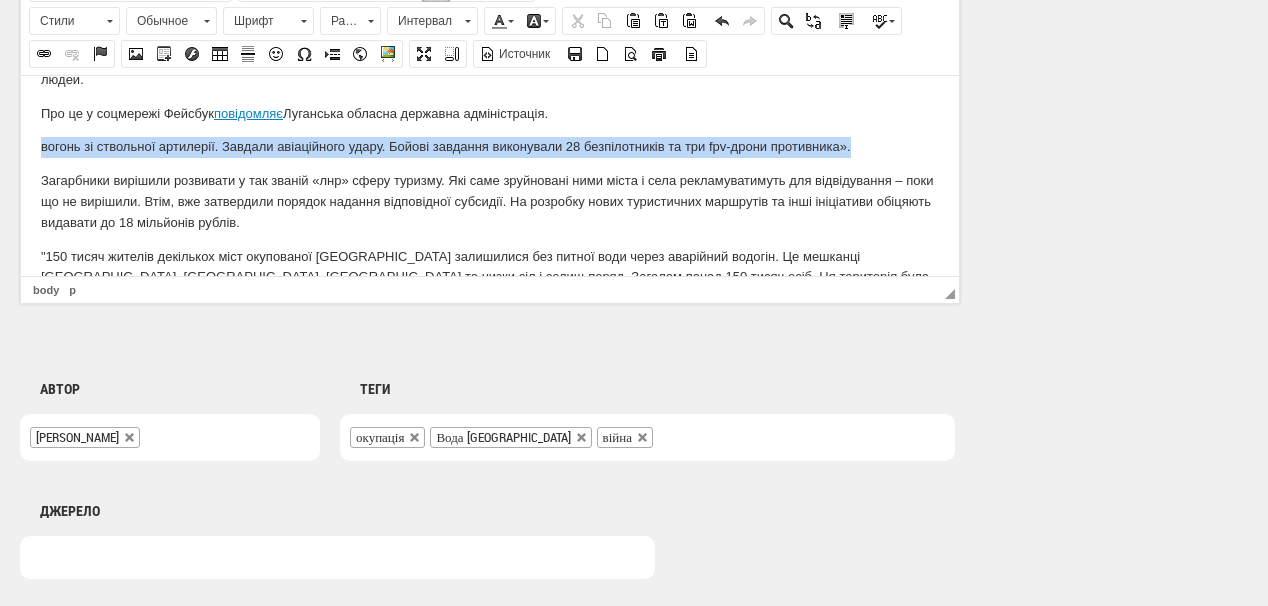 drag, startPoint x: 868, startPoint y: 119, endPoint x: 44, endPoint y: 114, distance: 824.0152 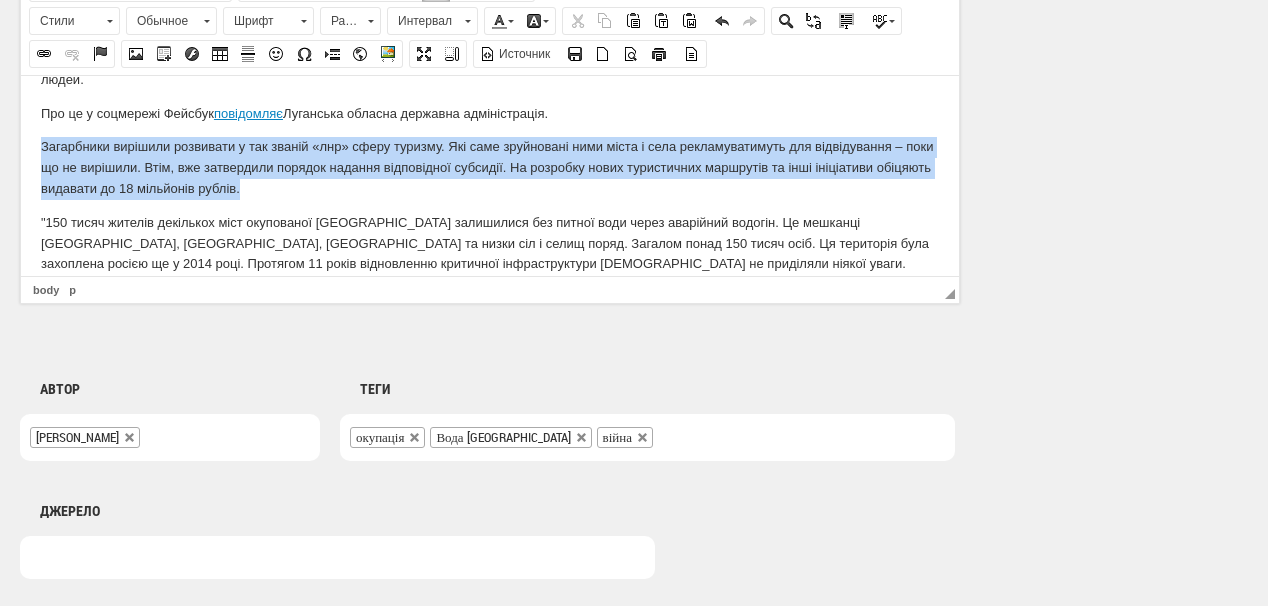 drag, startPoint x: 37, startPoint y: 123, endPoint x: 374, endPoint y: 167, distance: 339.86026 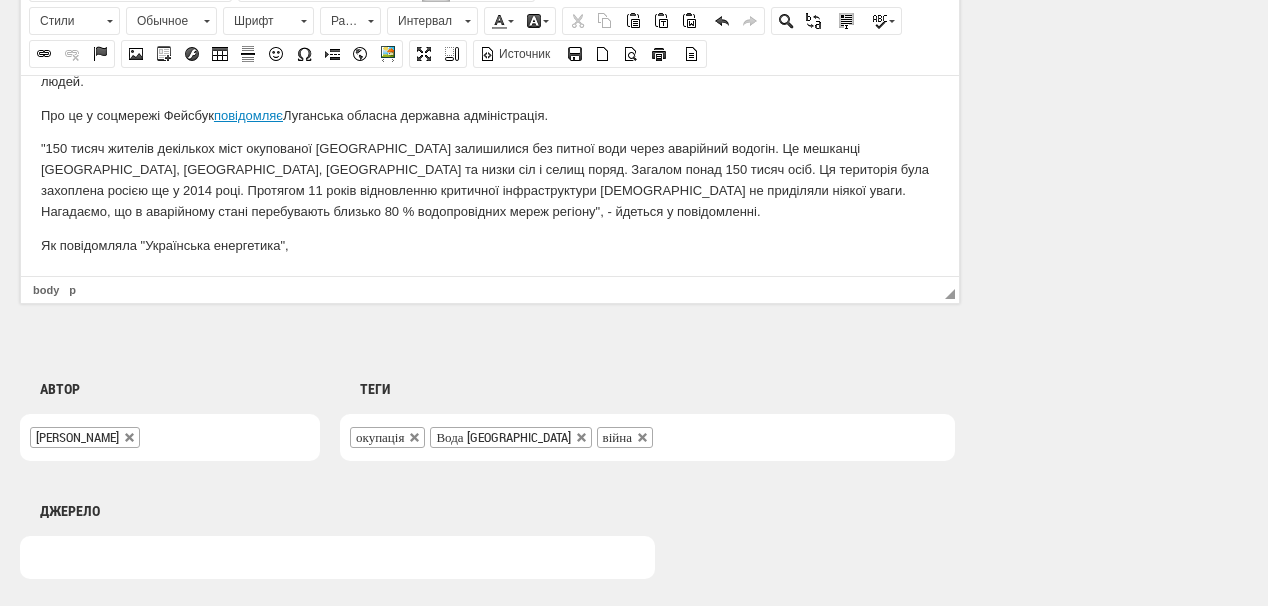 scroll, scrollTop: 24, scrollLeft: 0, axis: vertical 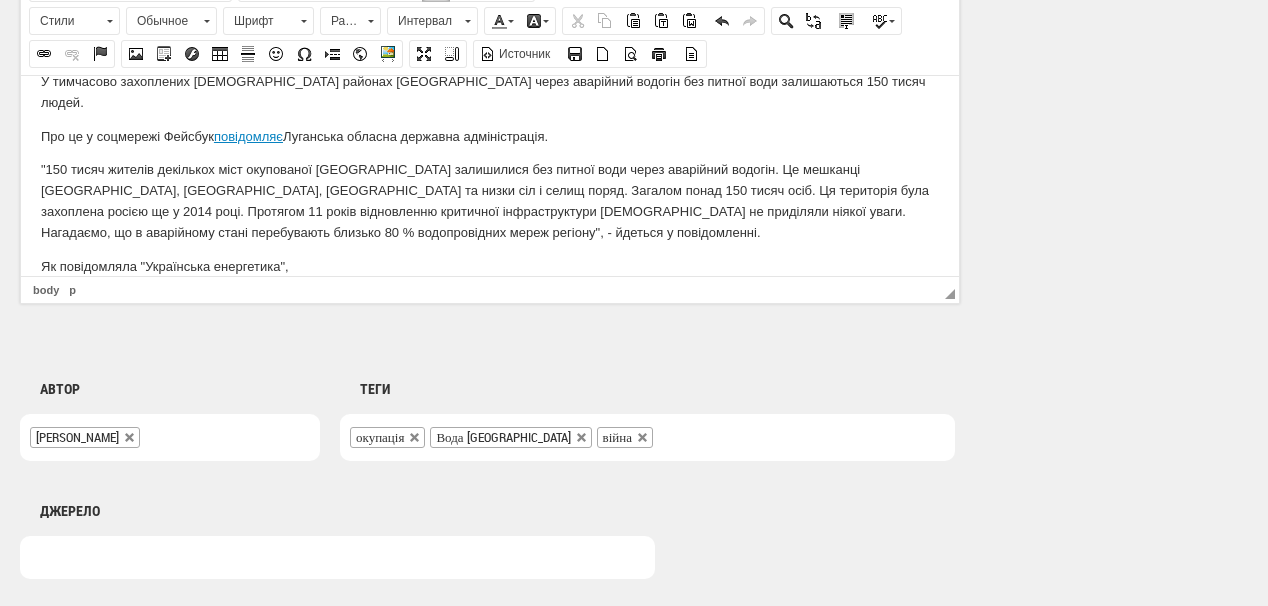 click on "У тимчасово захоплених росіянами районах Луганської області через аварійний водогін без питної води залишаються 150 тисяч людей. Про це у соцмережі Фейсбук  повідомляє  Луганська обласна державна адміністрація. Як повідомляла "Українська енергетика"," at bounding box center (490, 173) 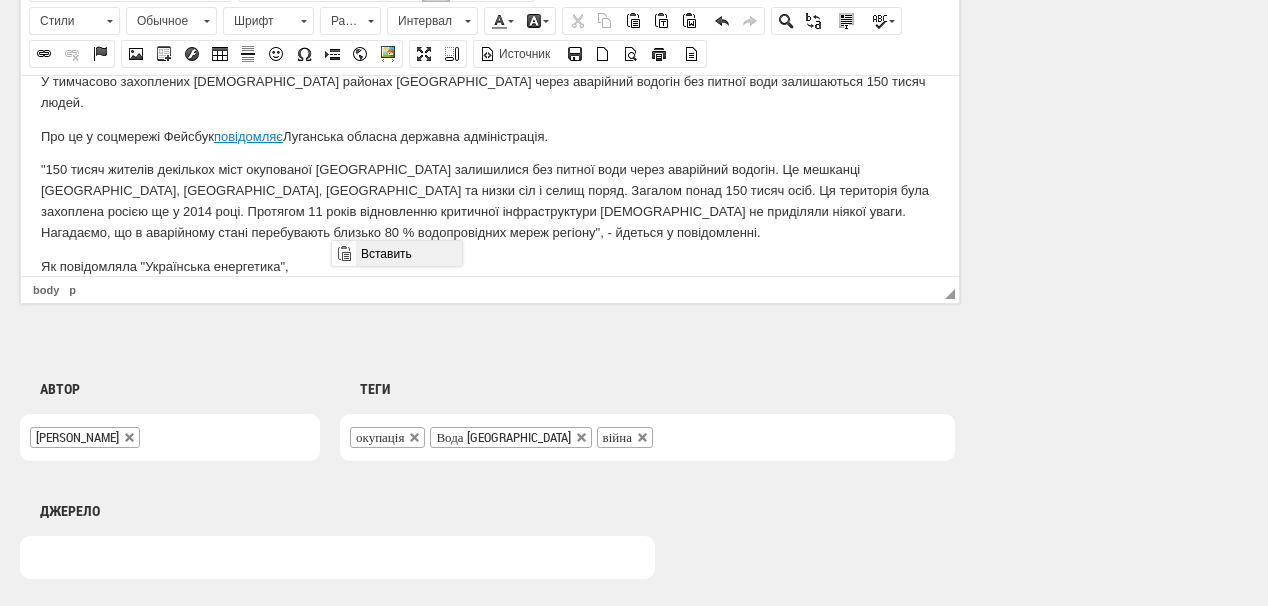 click on "Вставить" at bounding box center (408, 253) 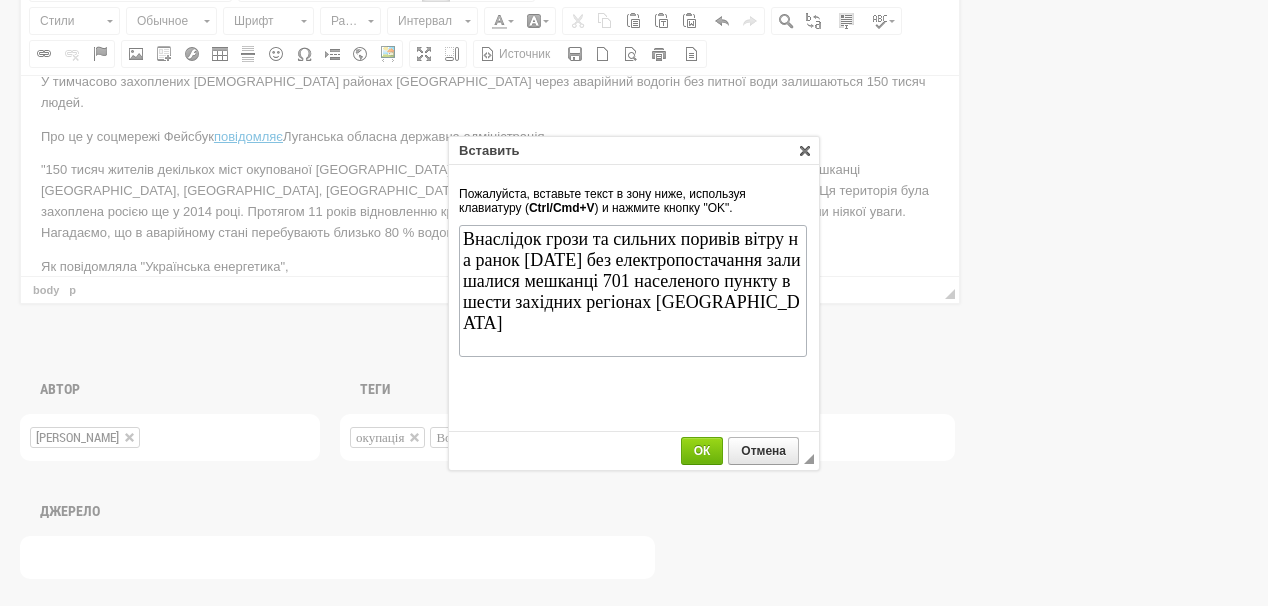 scroll, scrollTop: 0, scrollLeft: 0, axis: both 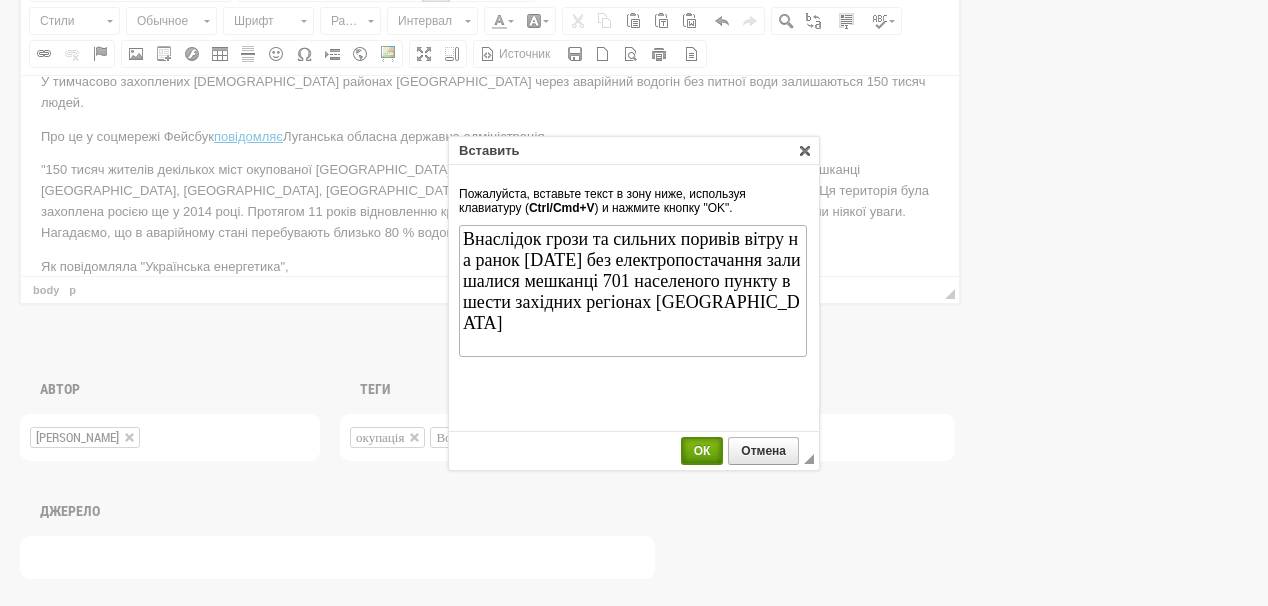 click on "ОК" at bounding box center [702, 451] 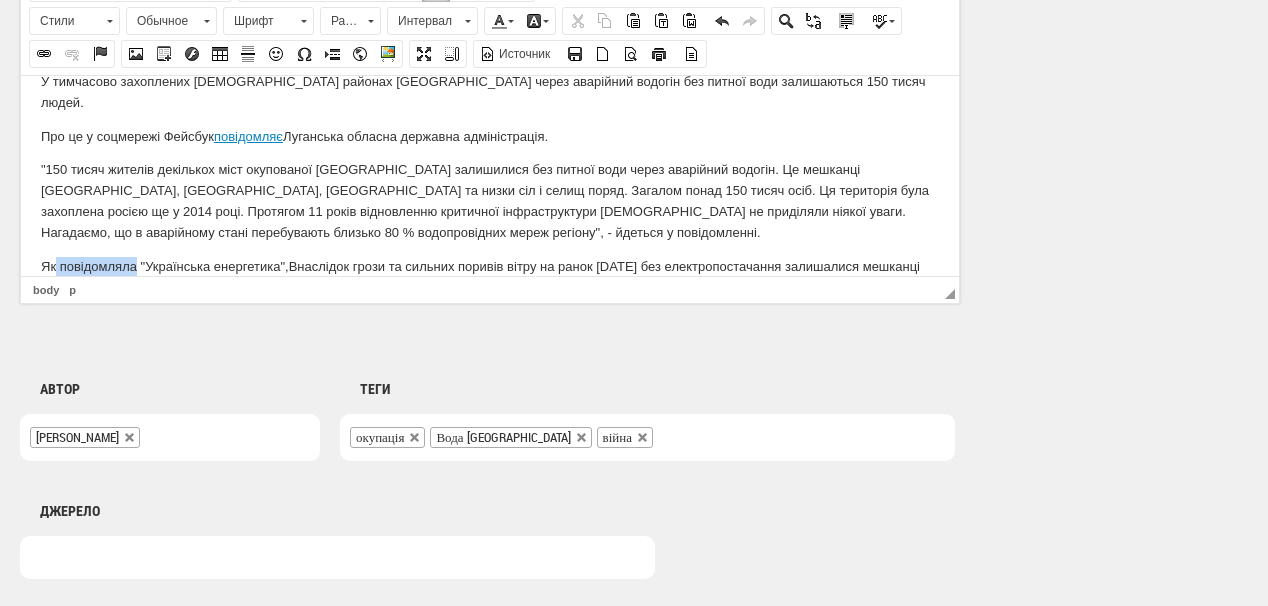 drag, startPoint x: 57, startPoint y: 241, endPoint x: 135, endPoint y: 238, distance: 78.05767 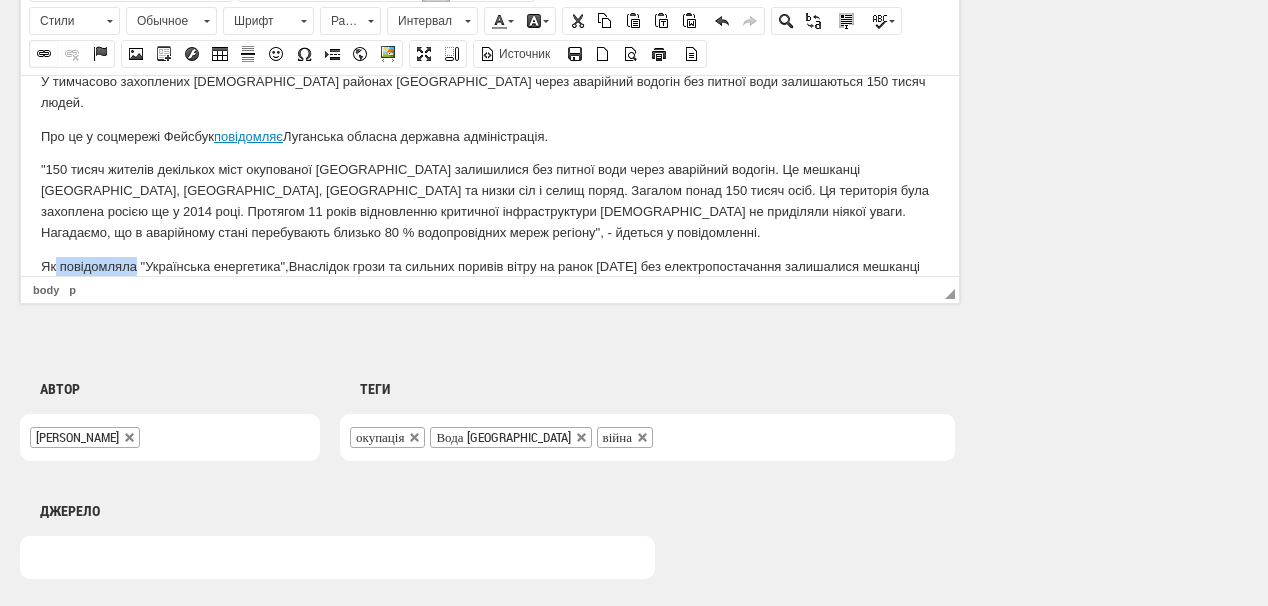 click at bounding box center (44, 54) 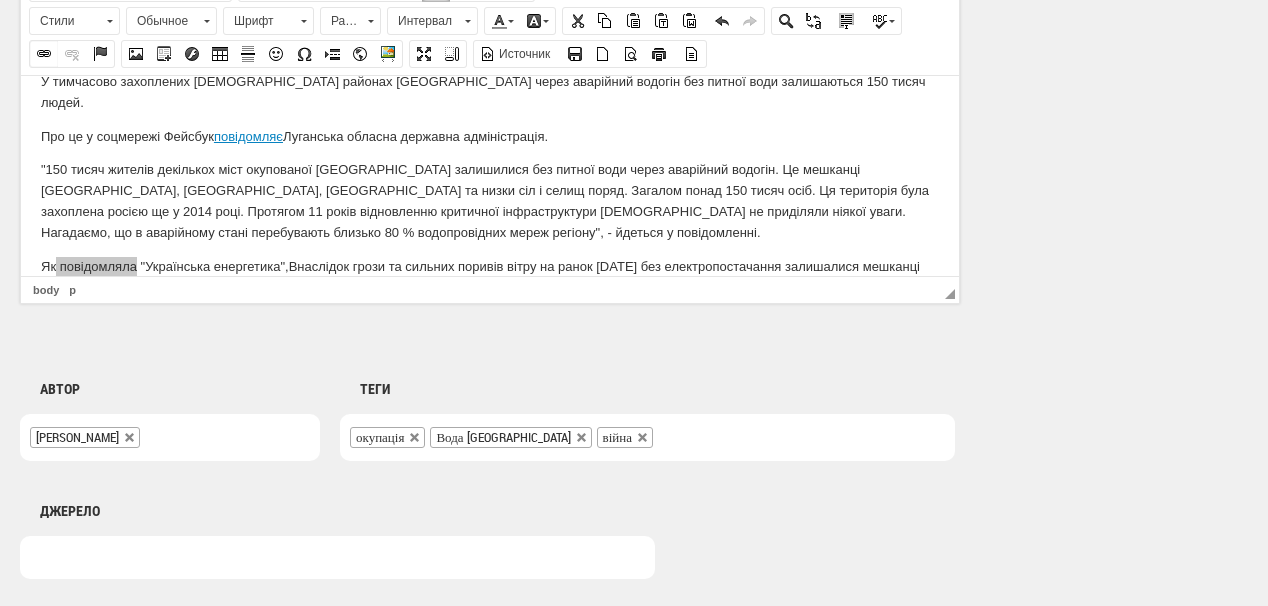 select on "http://" 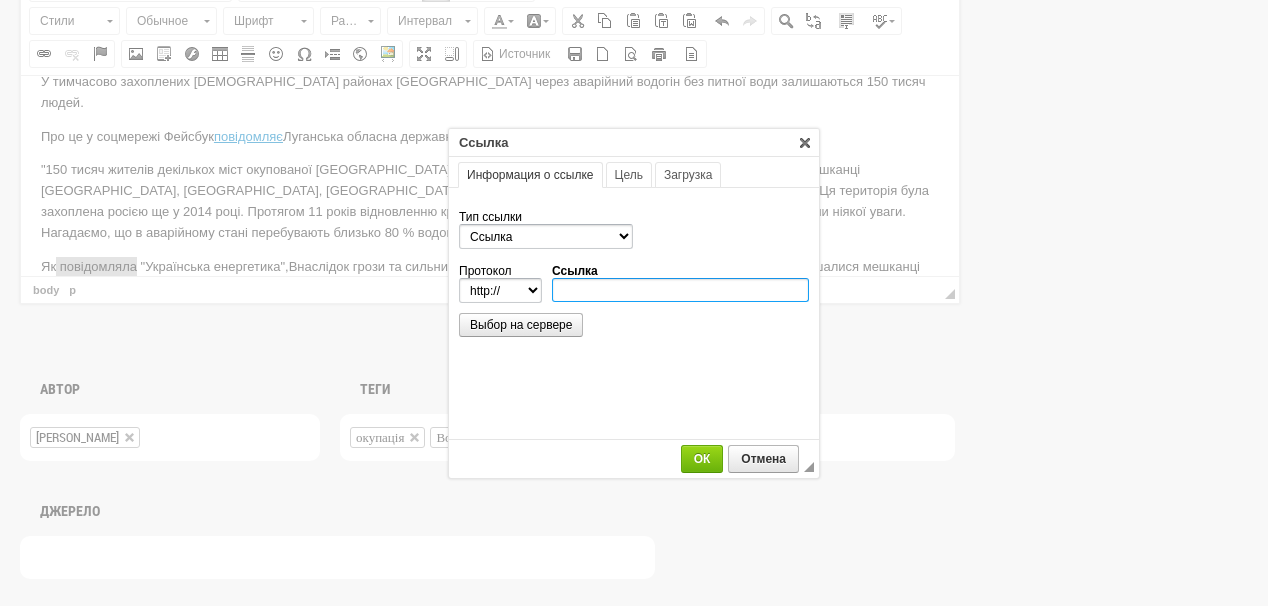 click on "Ссылка" at bounding box center (680, 290) 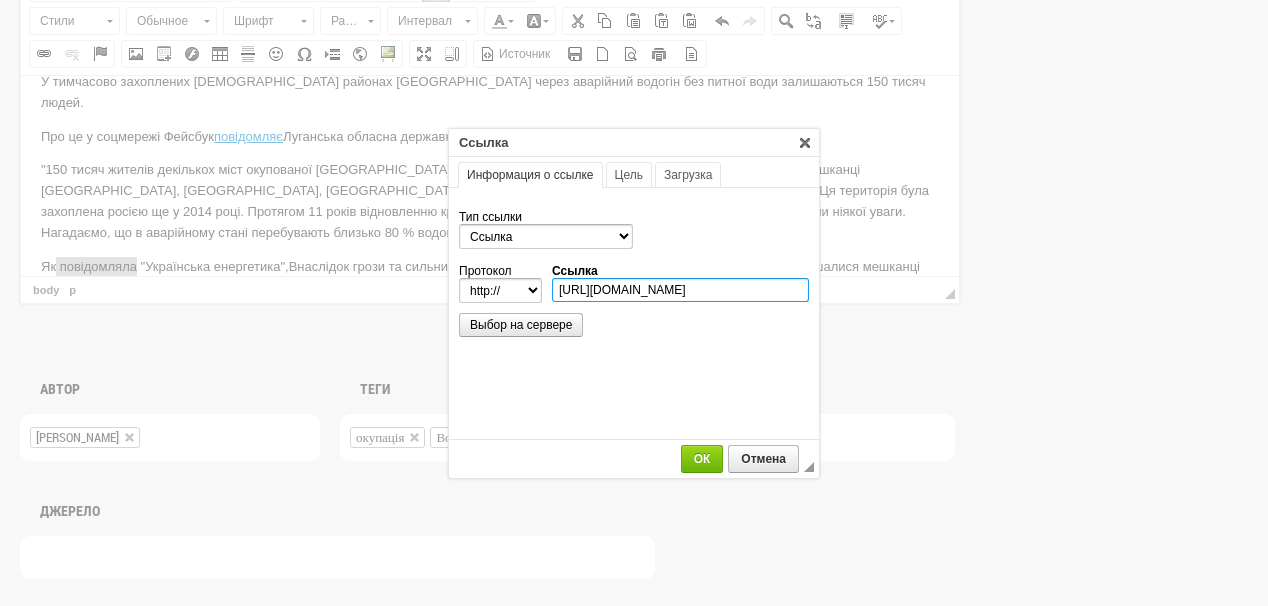 scroll, scrollTop: 0, scrollLeft: 290, axis: horizontal 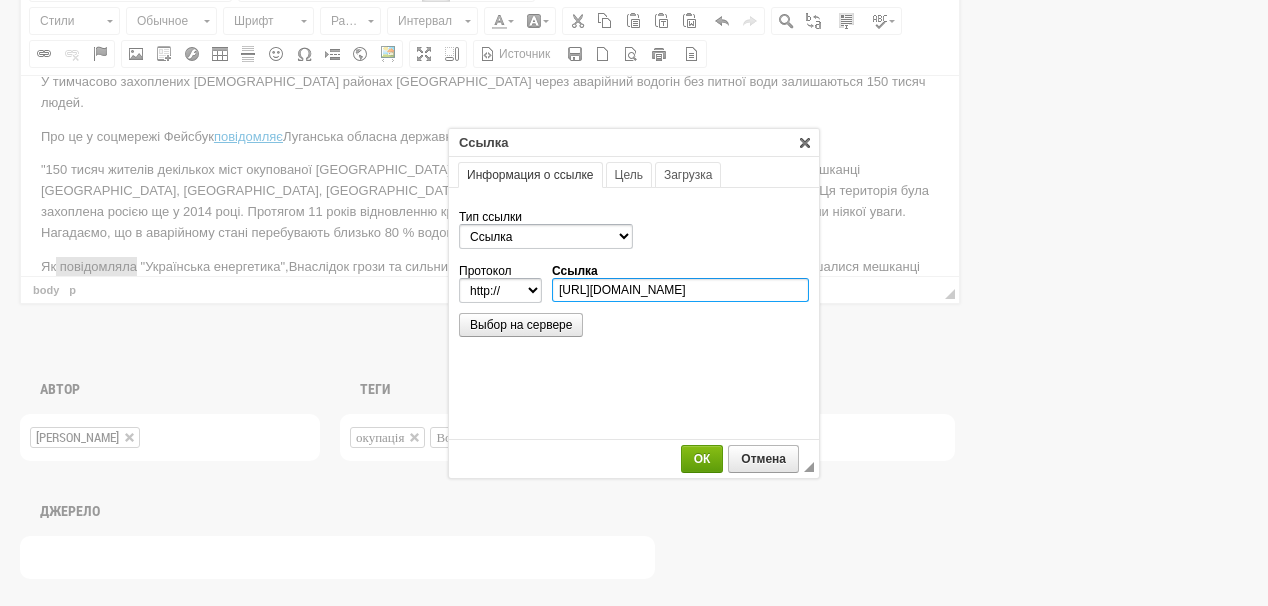 type on "https://ua-energy.org/uk/posts/burevii-znestrumyv-ponad-700-naselenykh-punktiv-na-zakhodi-ukrainy" 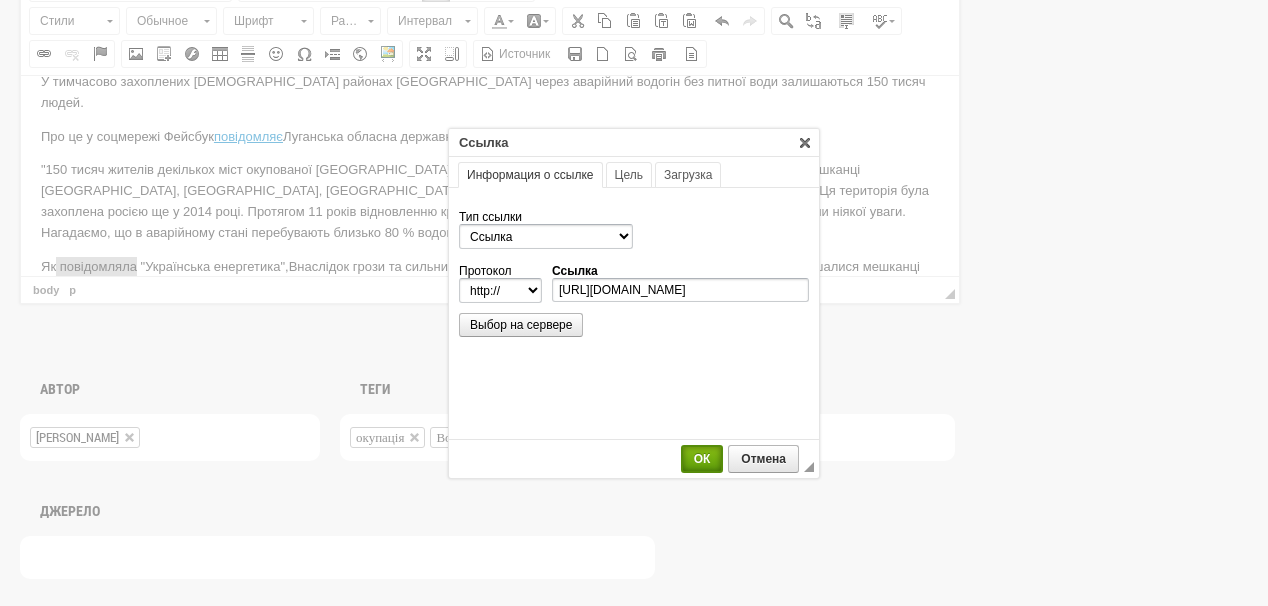 select on "https://" 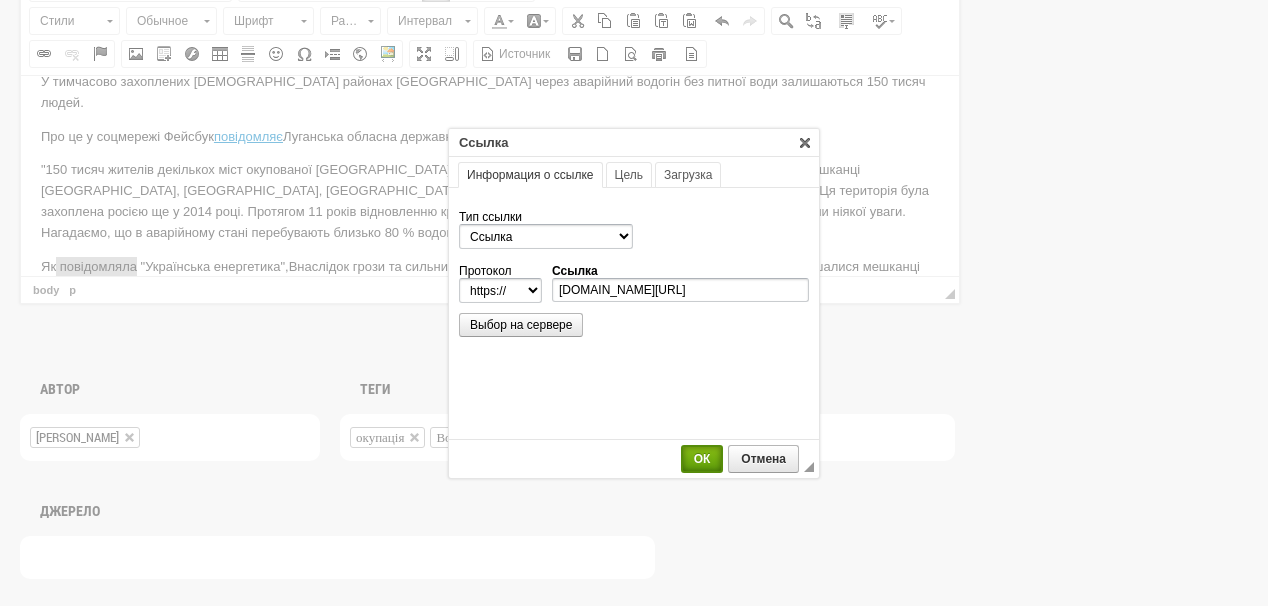 scroll, scrollTop: 0, scrollLeft: 0, axis: both 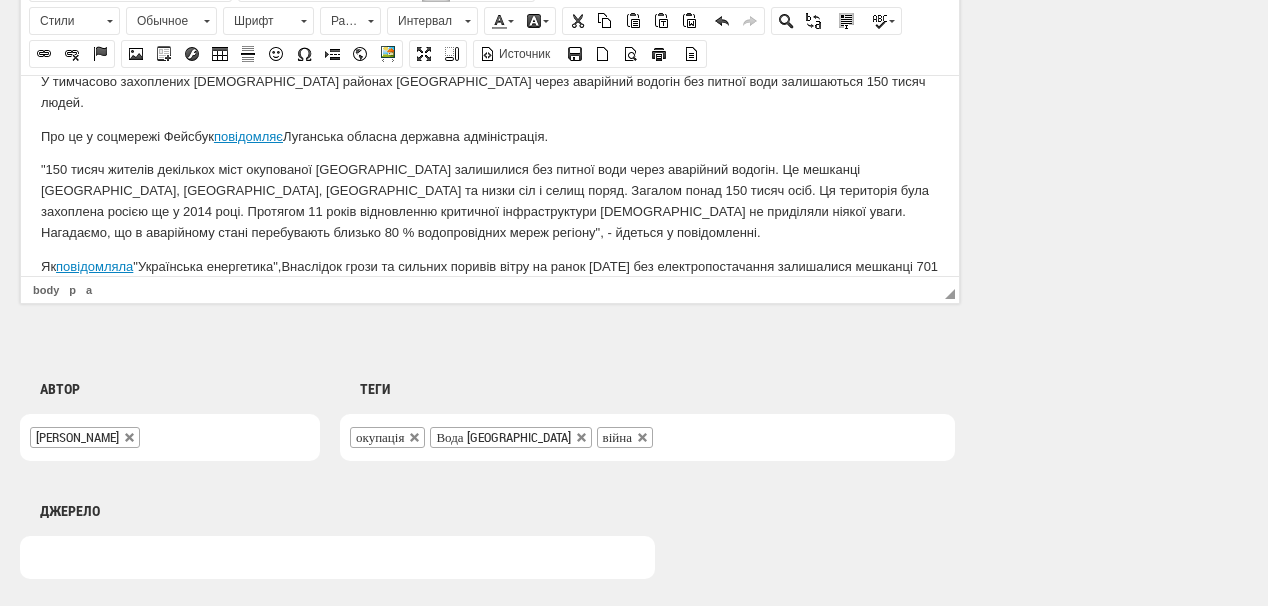 click on "Як  повідомляла  "Українська енергетика",  Внаслідок грози та сильних поривів вітру на ранок 8 липня без електропостачання залишалися мешканці 701 населеного пункту в шести західних регіонах України." at bounding box center (490, 277) 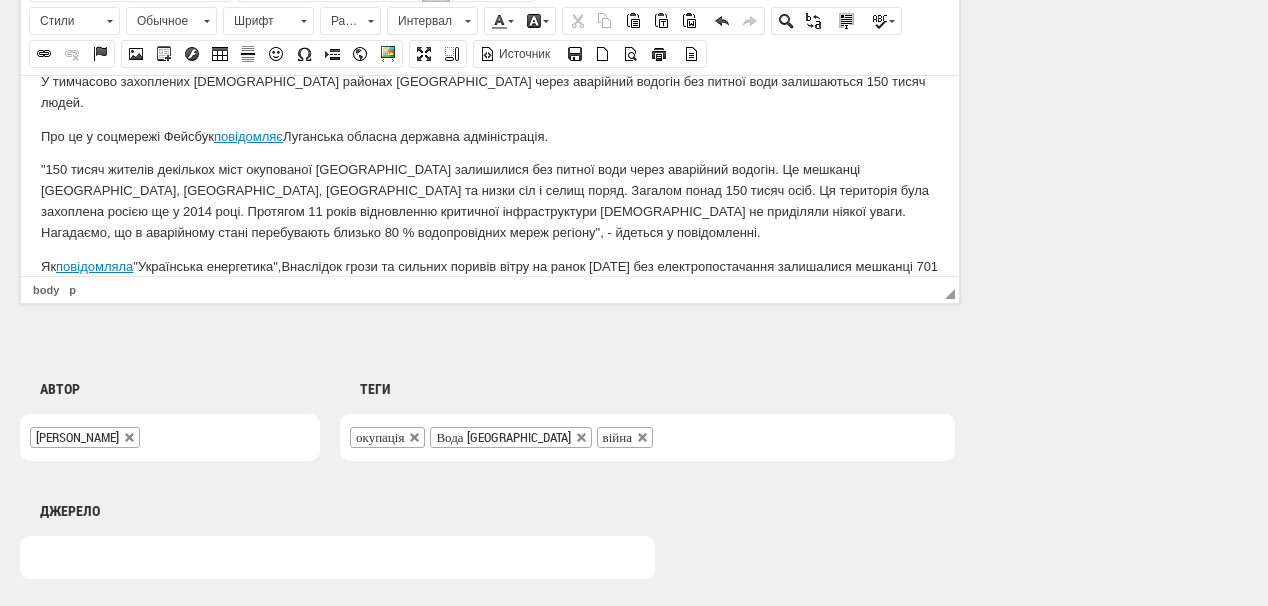 scroll, scrollTop: 56, scrollLeft: 0, axis: vertical 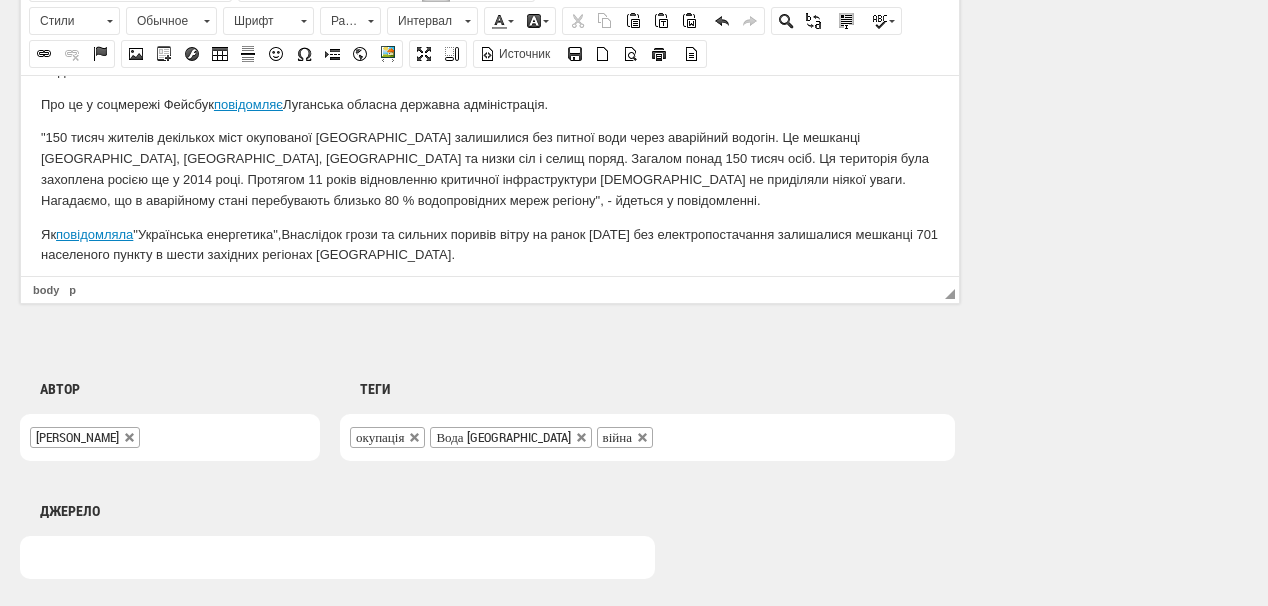click on "У тимчасово захоплених росіянами районах Луганської області через аварійний водогін без питної води залишаються 150 тисяч людей. Про це у соцмережі Фейсбук  повідомляє  Луганська обласна державна адміністрація. Як  повідомляла  "Українська енергетика",  Внаслідок грози та сильних поривів вітру на ранок 8 липня без електропостачання залишалися мешканці 701 населеного пункту в шести західних регіонах України." at bounding box center (490, 169) 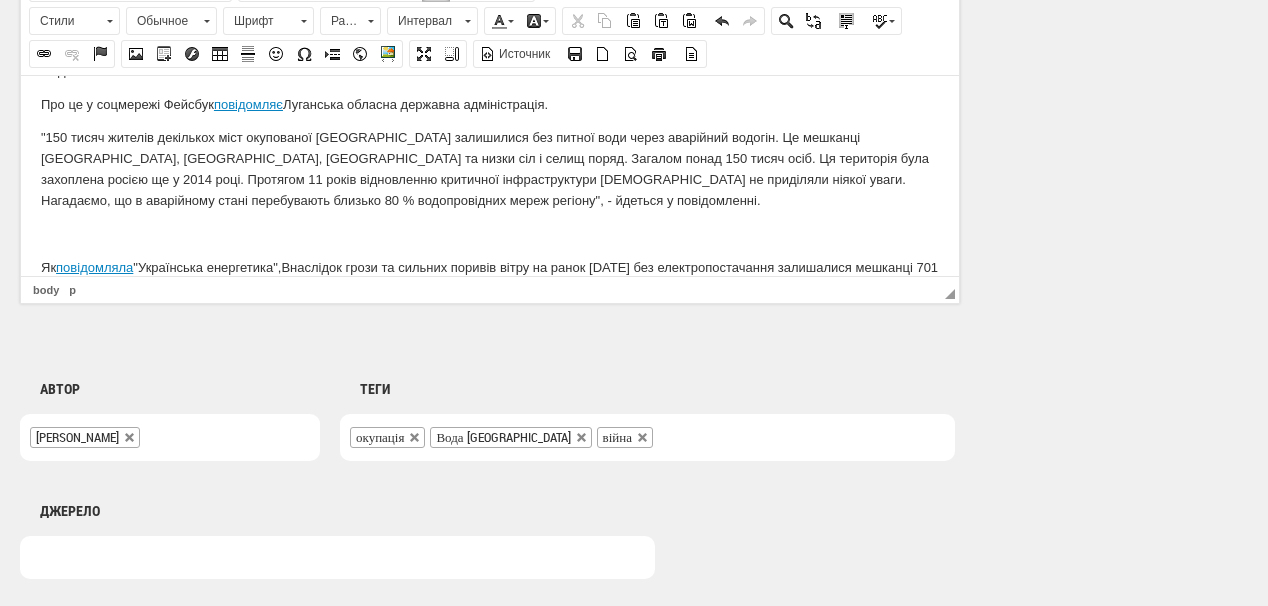 click at bounding box center (490, 234) 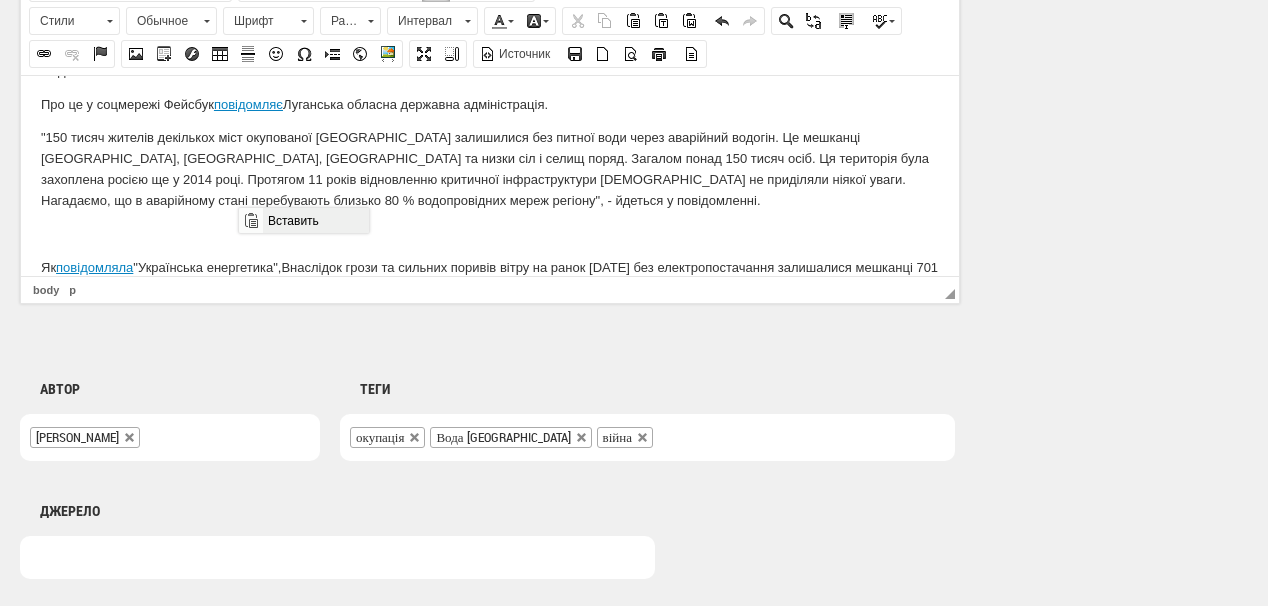 drag, startPoint x: 293, startPoint y: 225, endPoint x: 687, endPoint y: 460, distance: 458.76028 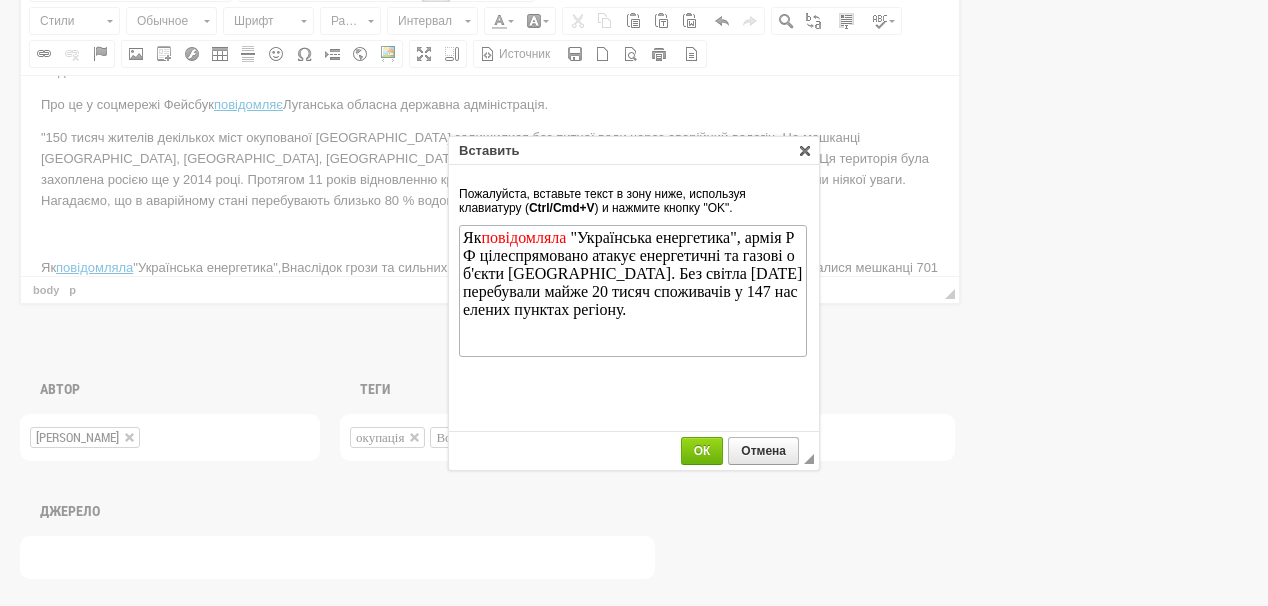 scroll, scrollTop: 0, scrollLeft: 0, axis: both 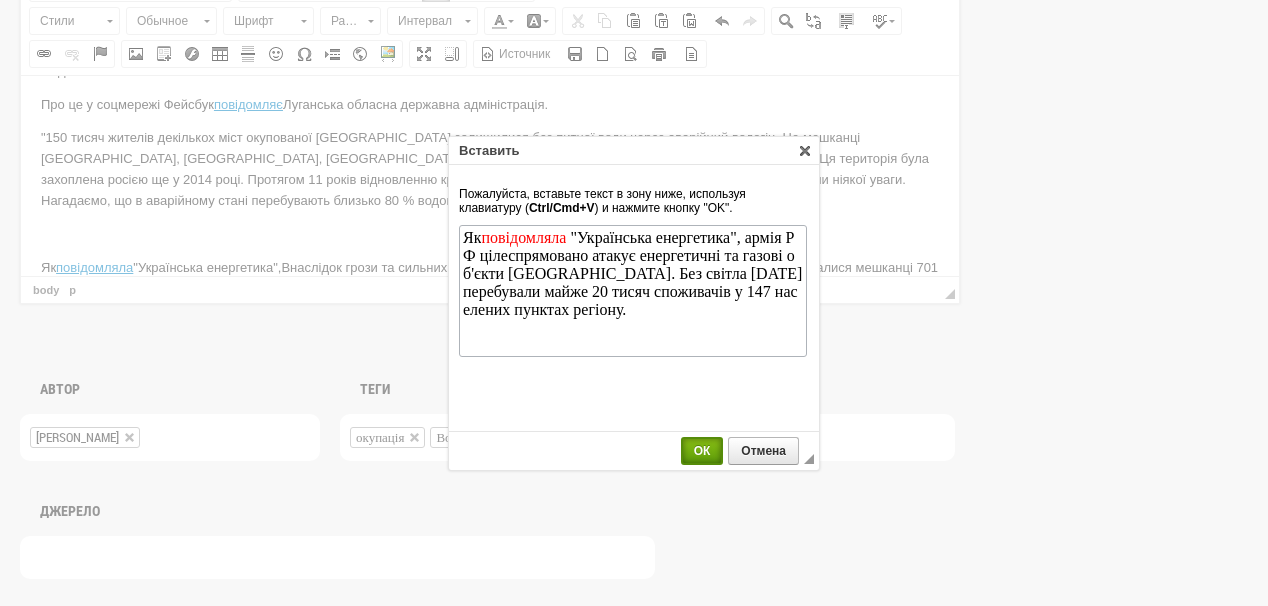 click on "ОК" at bounding box center (702, 451) 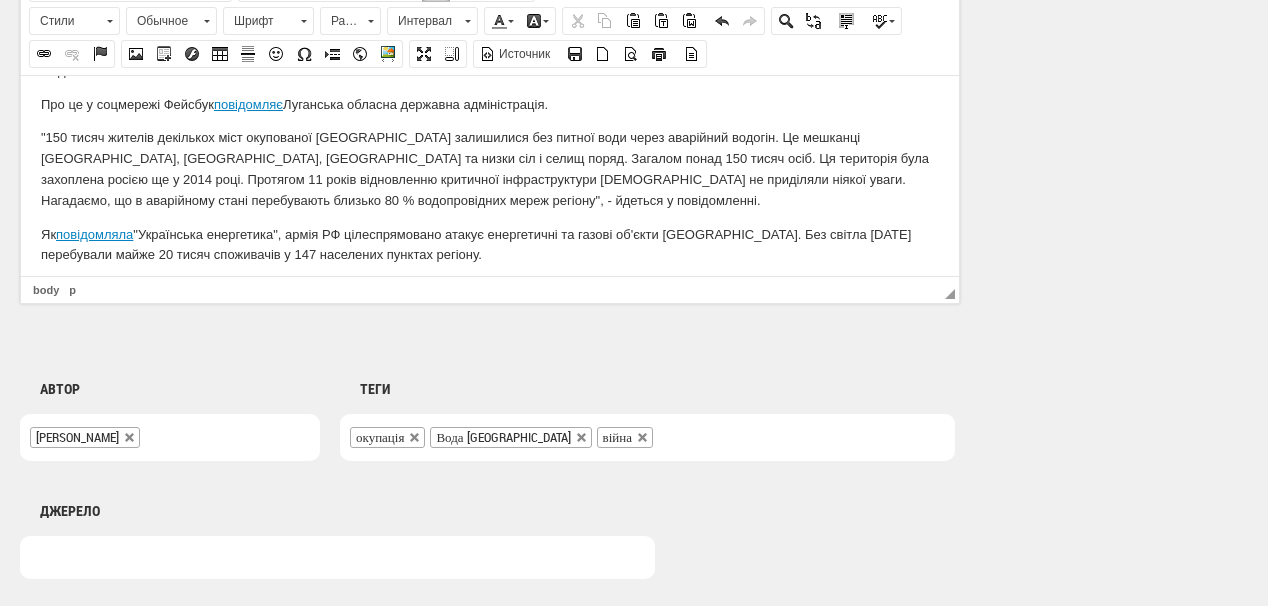 scroll, scrollTop: 79, scrollLeft: 0, axis: vertical 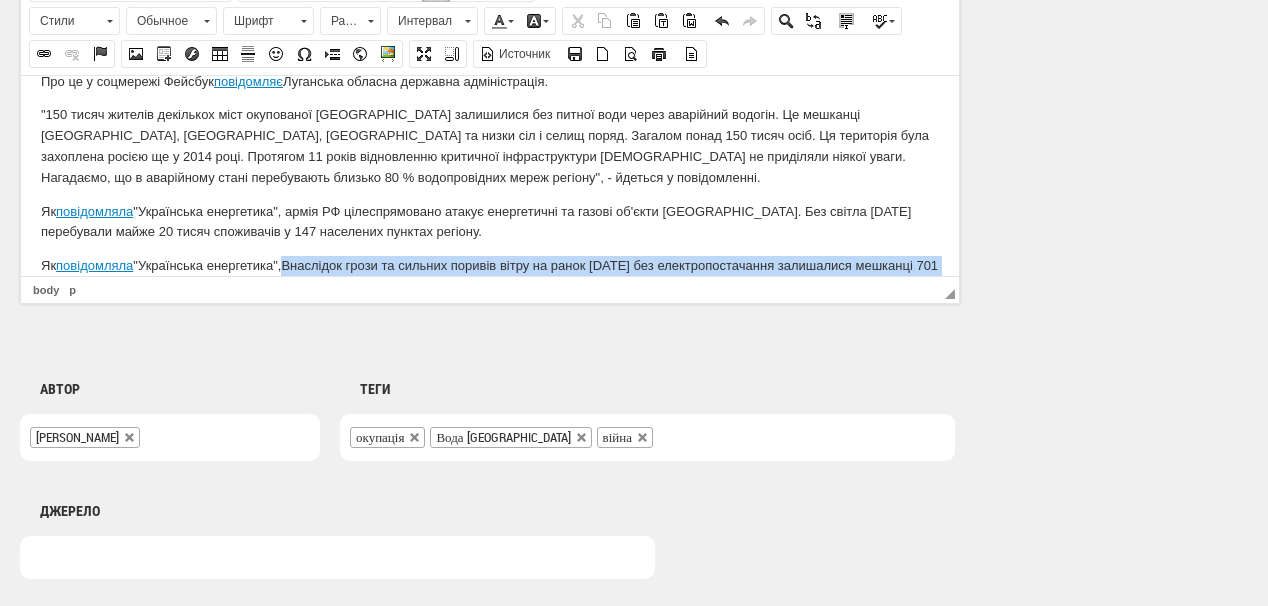 drag, startPoint x: 292, startPoint y: 265, endPoint x: 108, endPoint y: 246, distance: 184.97838 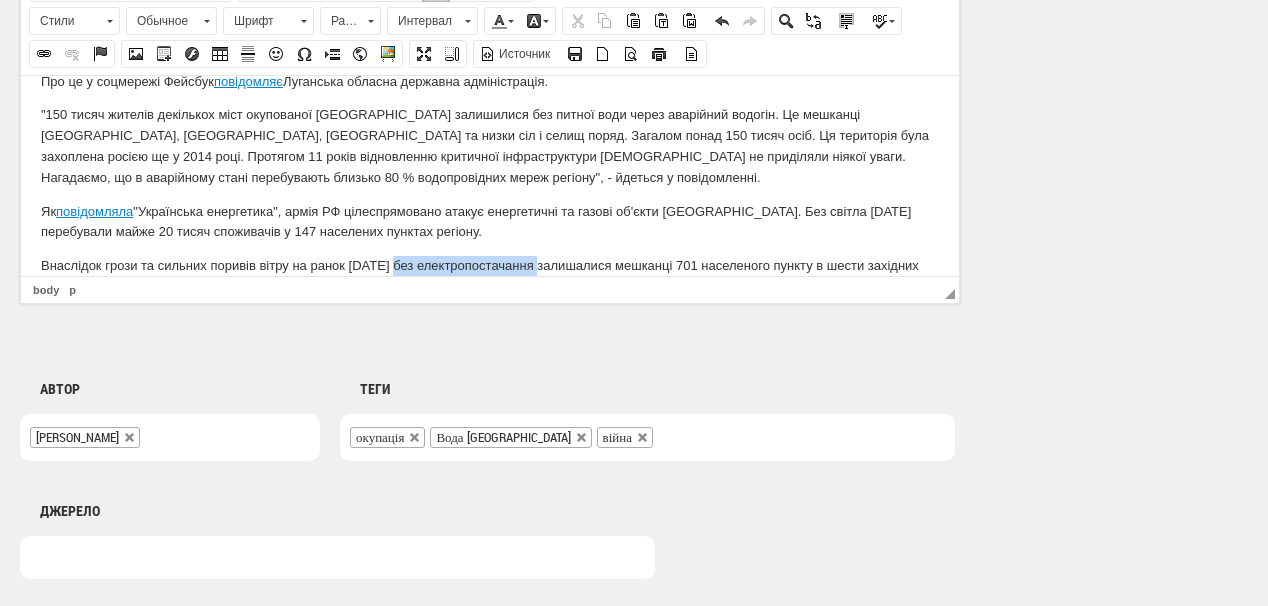 drag, startPoint x: 397, startPoint y: 243, endPoint x: 521, endPoint y: 231, distance: 124.57929 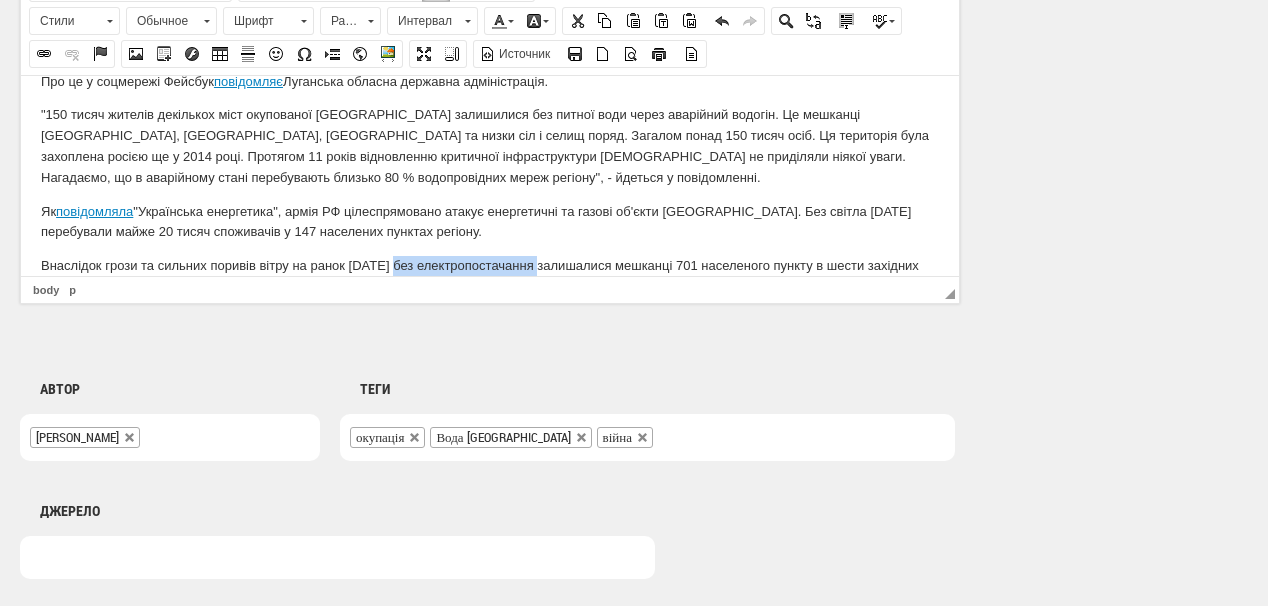 drag, startPoint x: 40, startPoint y: 49, endPoint x: 91, endPoint y: 32, distance: 53.75872 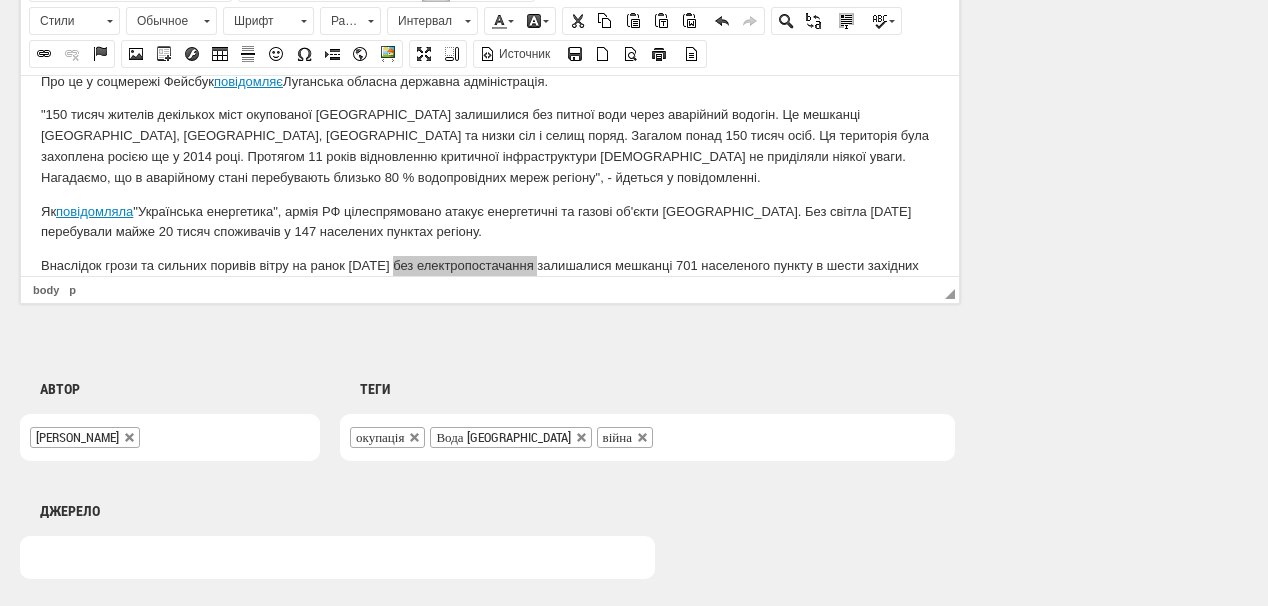 select on "http://" 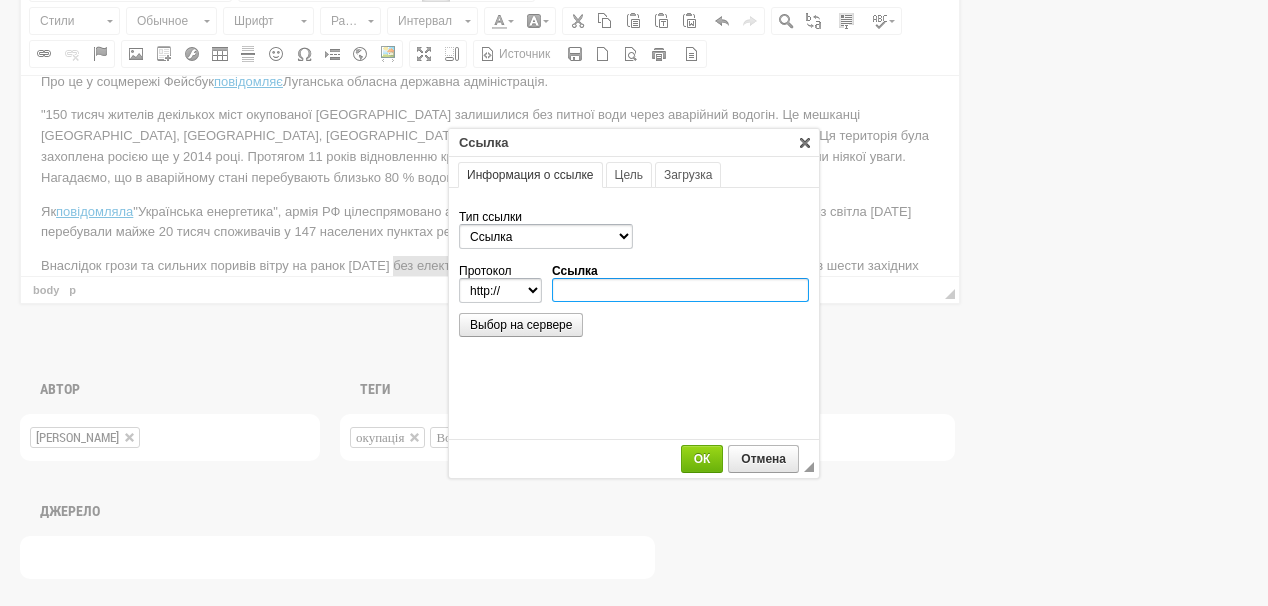 click on "Ссылка" at bounding box center [680, 290] 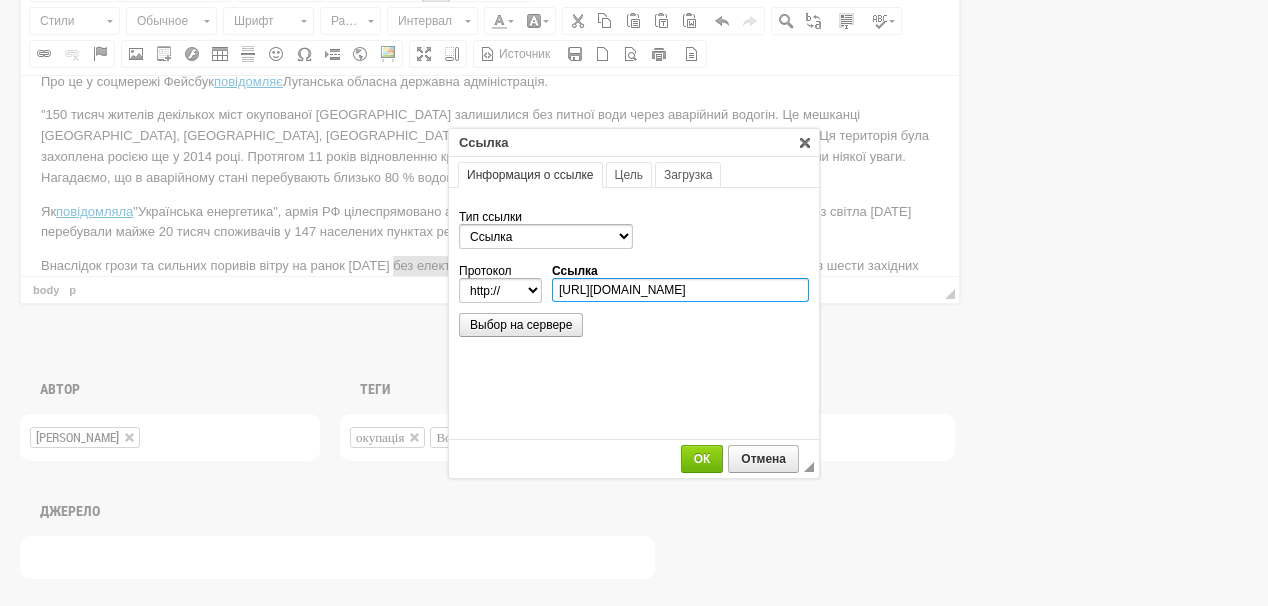 scroll, scrollTop: 0, scrollLeft: 290, axis: horizontal 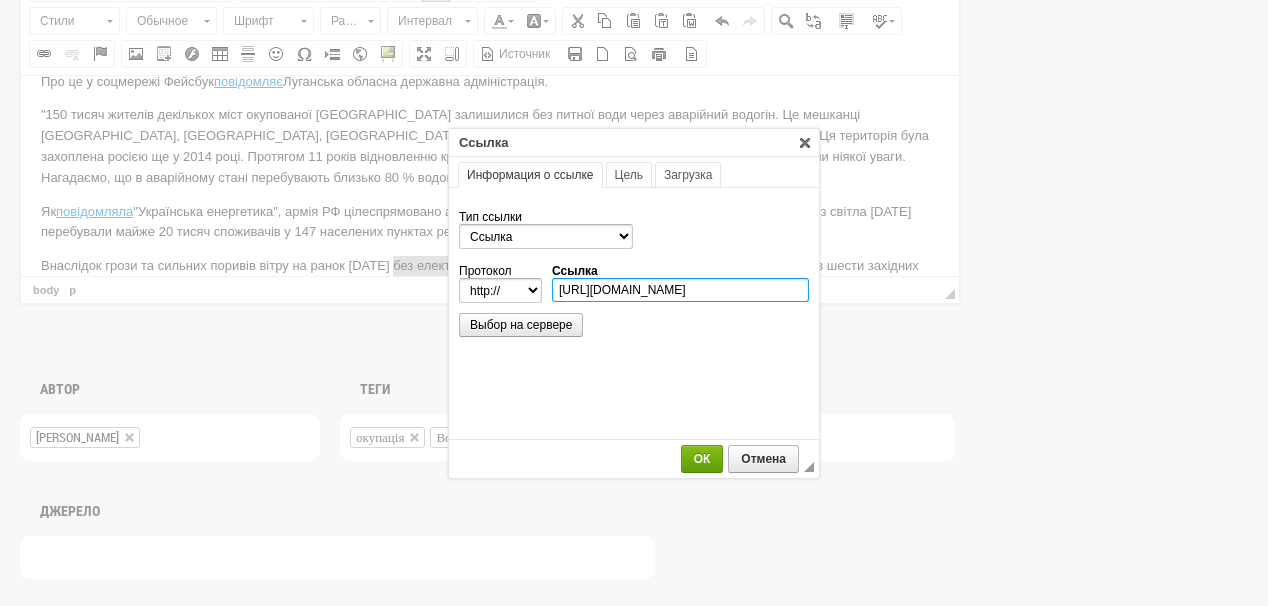 type on "https://ua-energy.org/uk/posts/burevii-znestrumyv-ponad-700-naselenykh-punktiv-na-zakhodi-ukrainy" 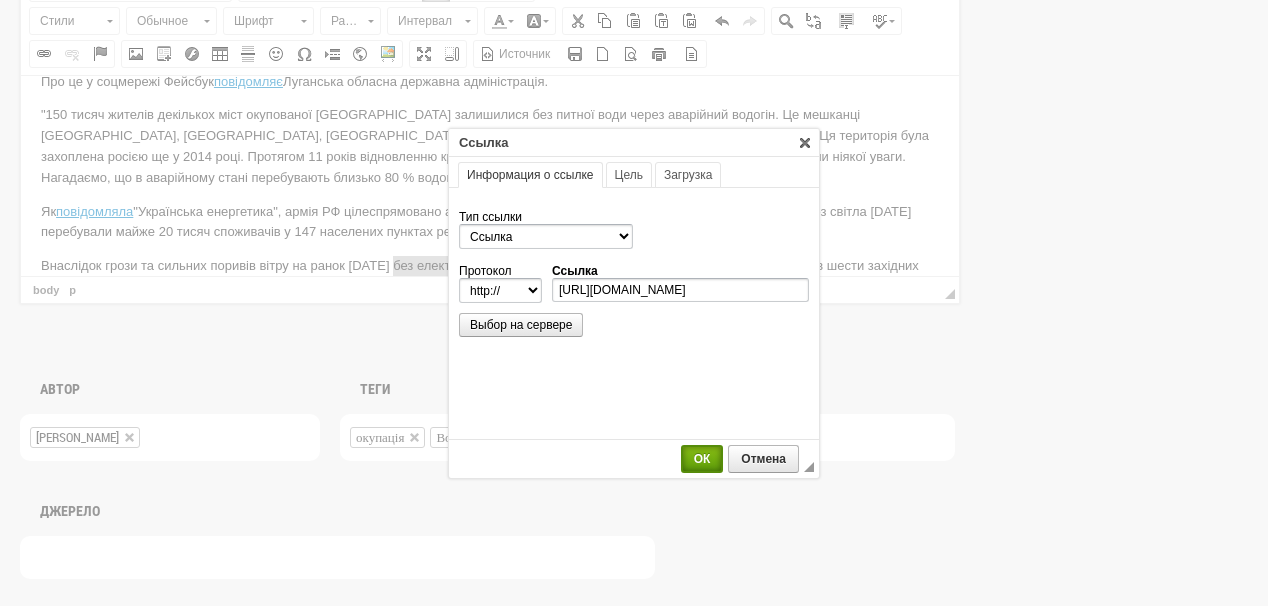 select on "https://" 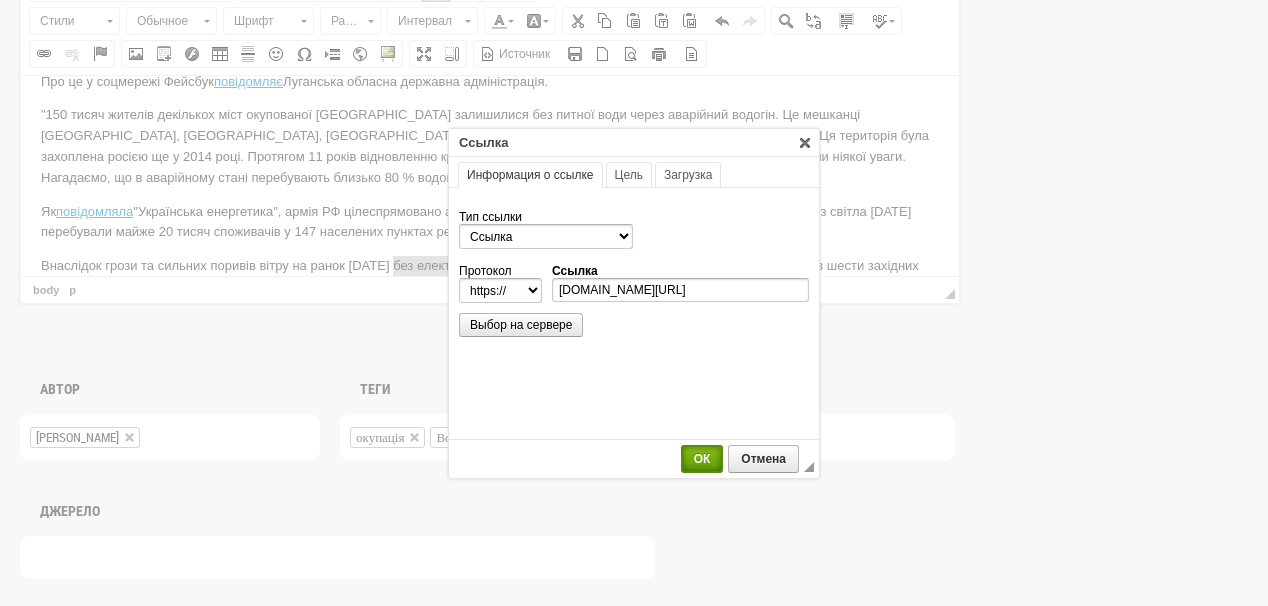 scroll, scrollTop: 0, scrollLeft: 0, axis: both 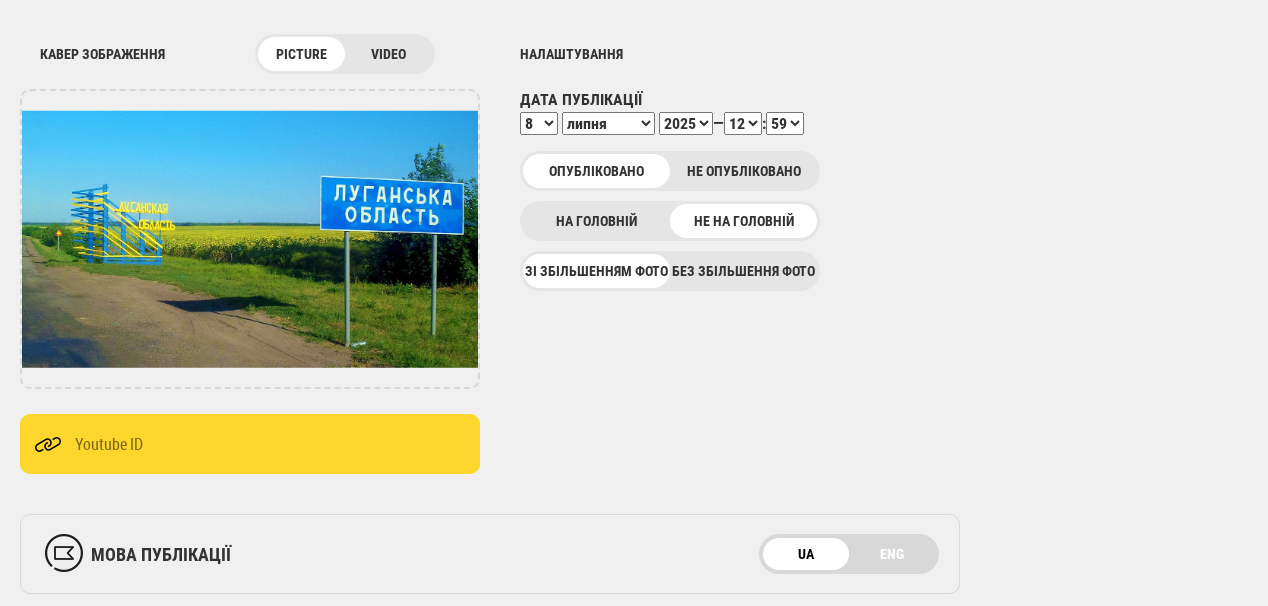 click on "00
01
02
03
04
05
06
07
08
09
10
11
12
13
14
15
16
17
18
19
20
21
22
23" at bounding box center [743, 123] 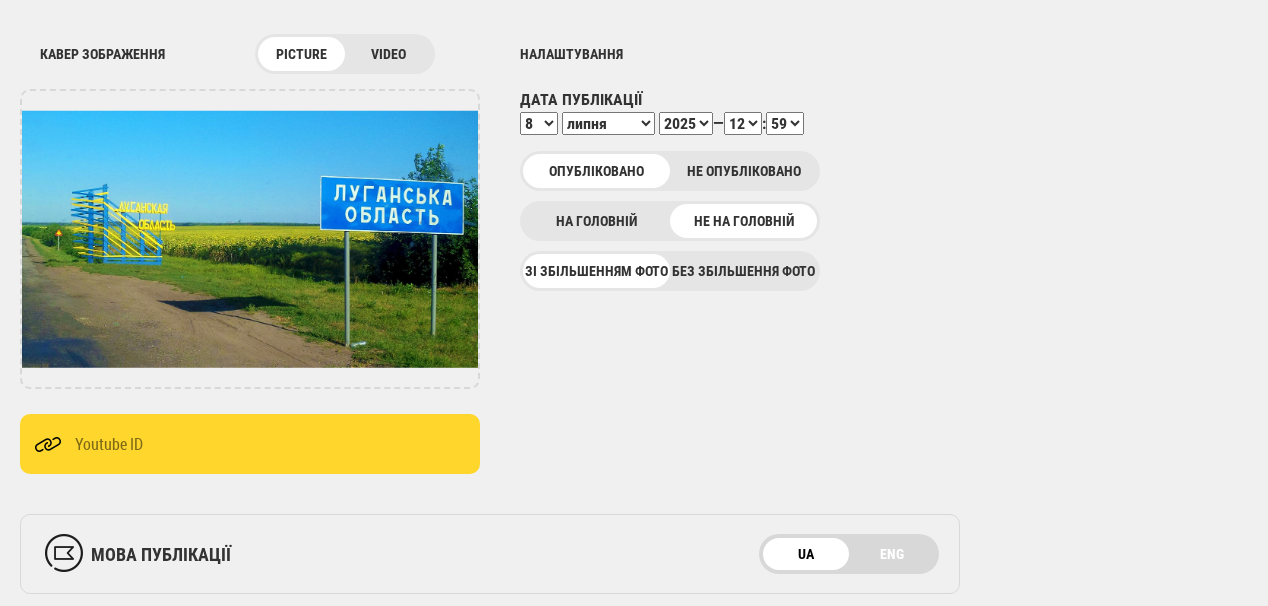select on "13" 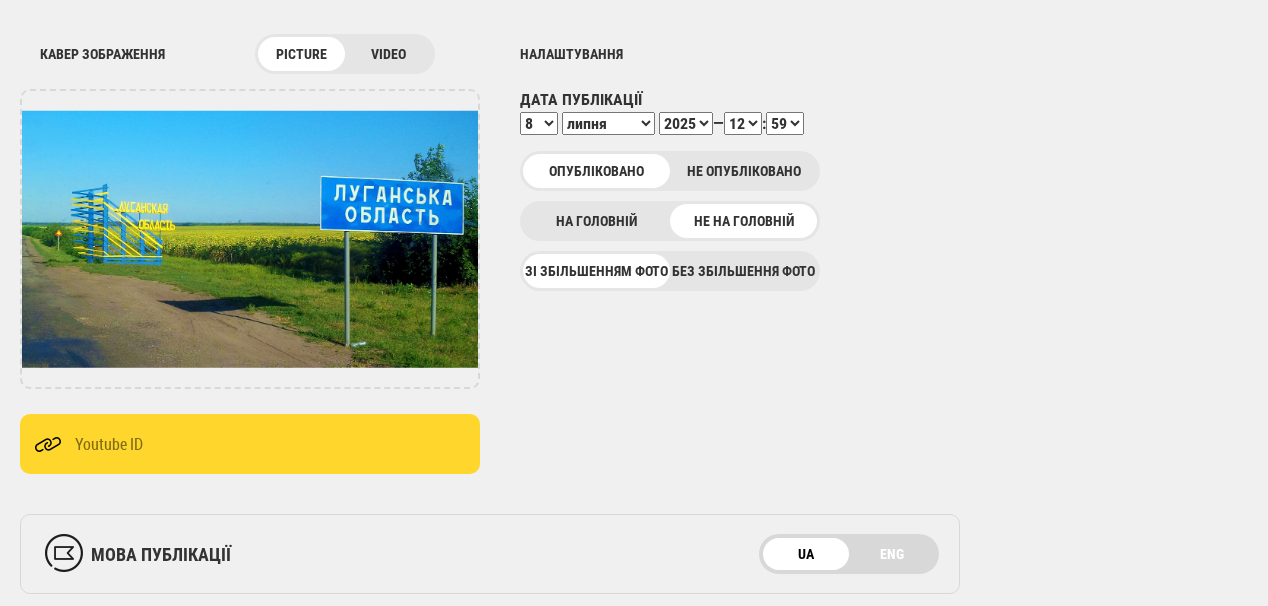 click on "00
01
02
03
04
05
06
07
08
09
10
11
12
13
14
15
16
17
18
19
20
21
22
23" at bounding box center [743, 123] 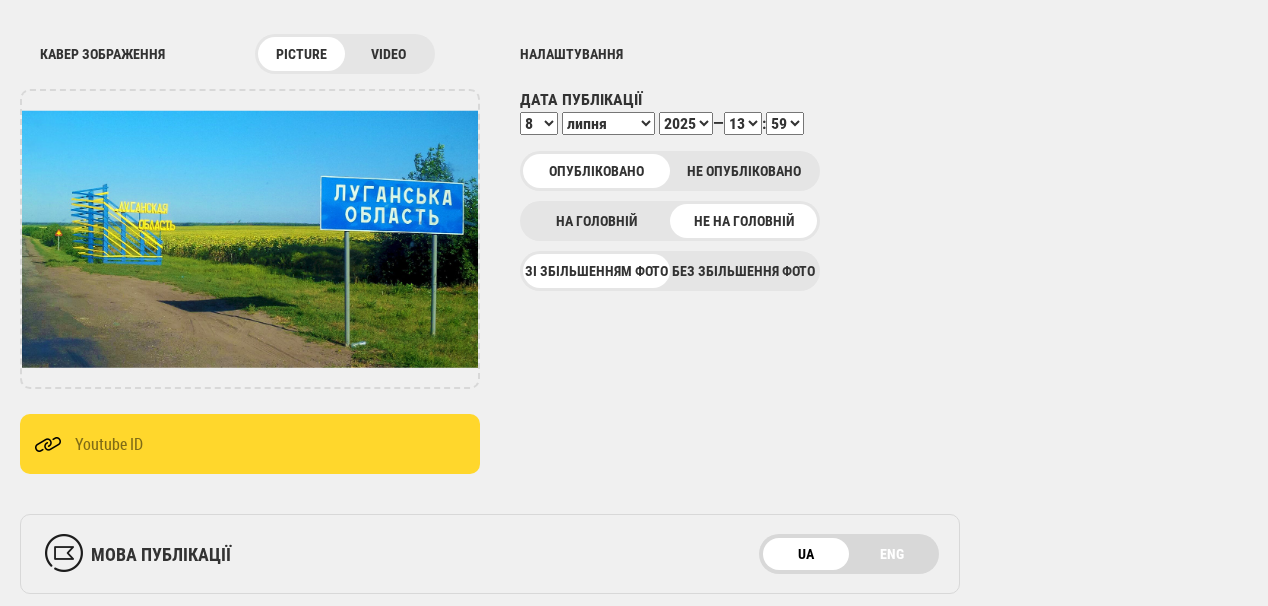 click on "00
01
02
03
04
05
06
07
08
09
10
11
12
13
14
15
16
17
18
19
20
21
22
23
24
25
26
27
28
29
30
31
32
33
34
35
36
37
38
39
40
41
42
43
44
45
46
47
48
49
50
51
52
53
54
55
56
57
58
59" at bounding box center (785, 123) 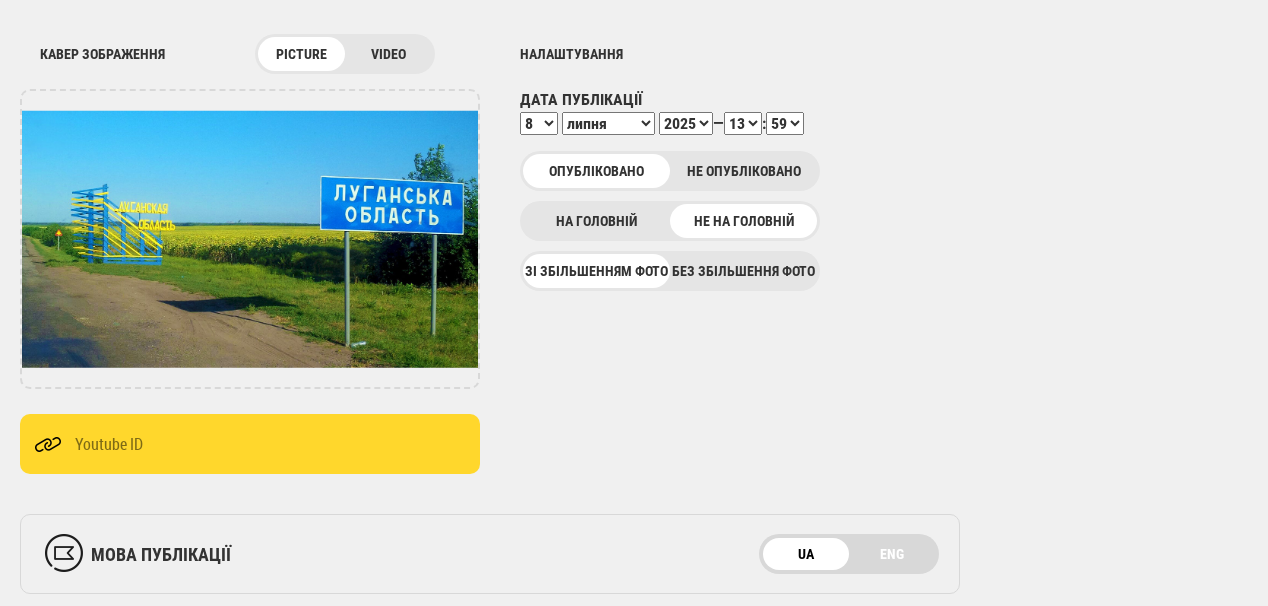 select on "07" 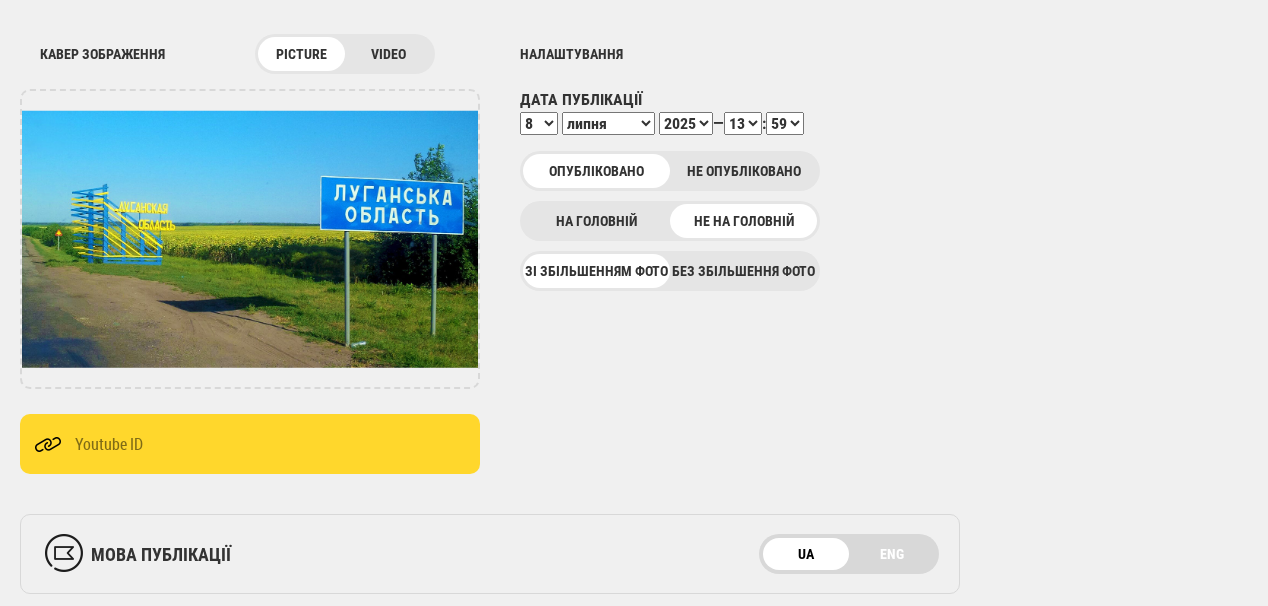 click on "00
01
02
03
04
05
06
07
08
09
10
11
12
13
14
15
16
17
18
19
20
21
22
23
24
25
26
27
28
29
30
31
32
33
34
35
36
37
38
39
40
41
42
43
44
45
46
47
48
49
50
51
52
53
54
55
56
57
58
59" at bounding box center [785, 123] 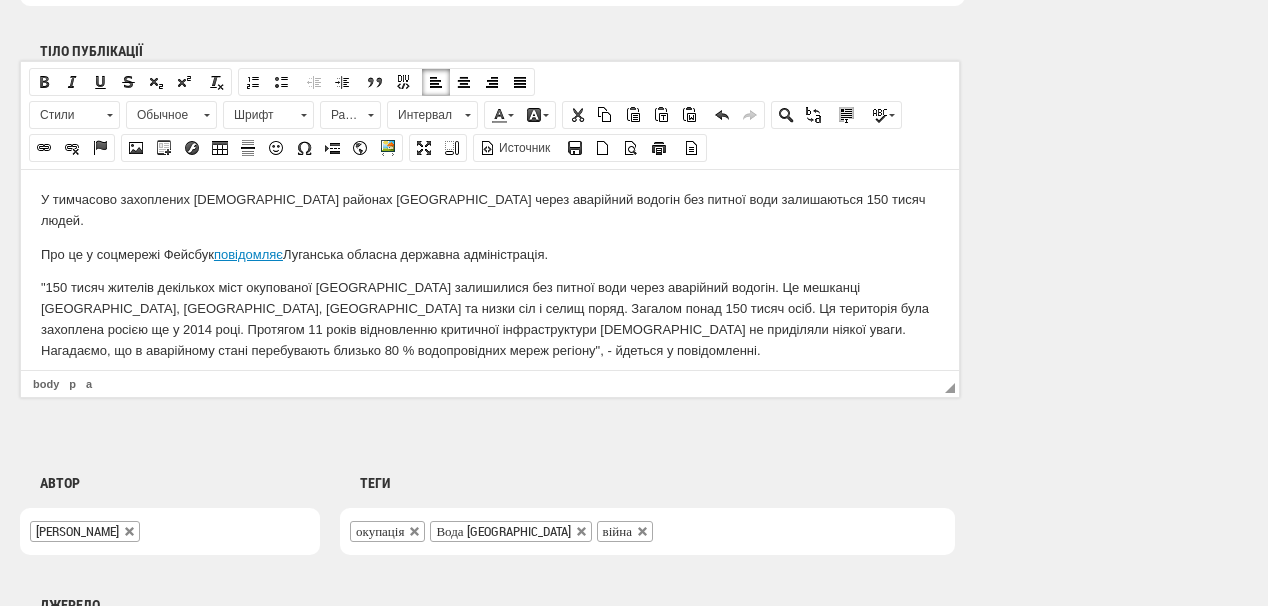scroll, scrollTop: 1560, scrollLeft: 0, axis: vertical 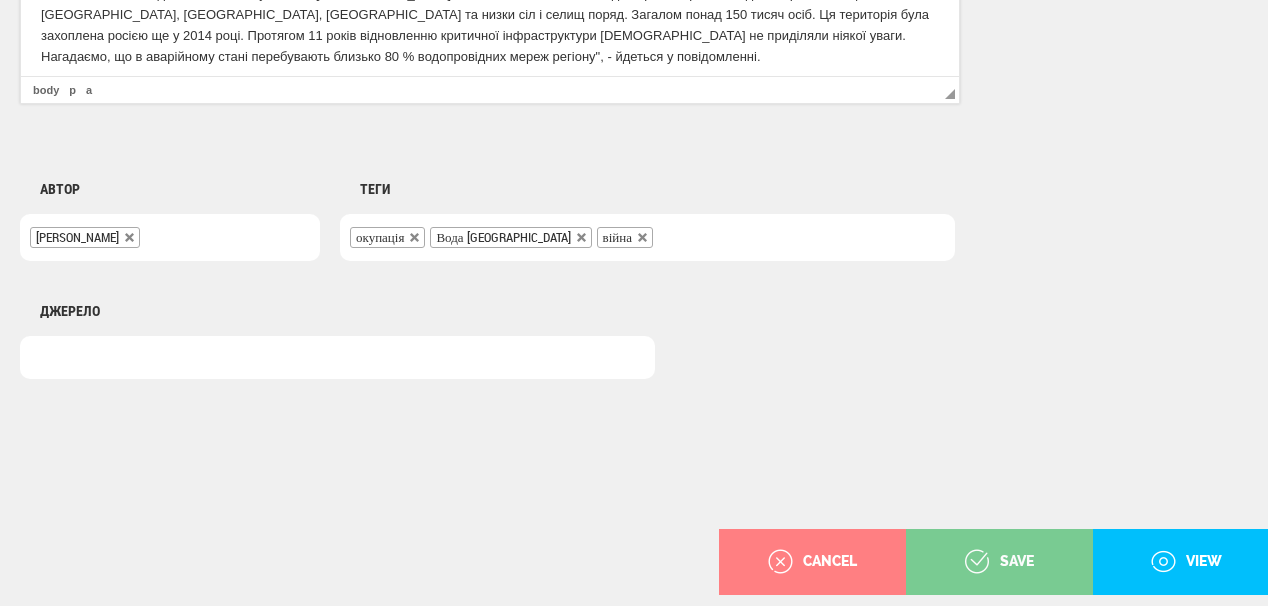 click on "save" at bounding box center (999, 562) 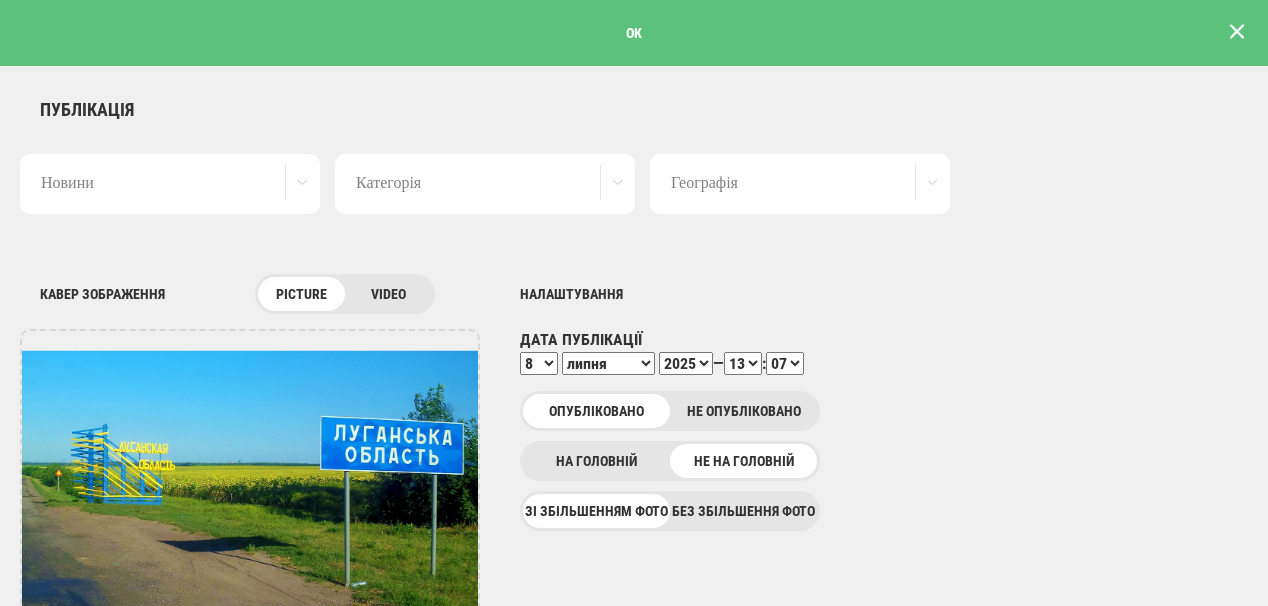 scroll, scrollTop: 0, scrollLeft: 0, axis: both 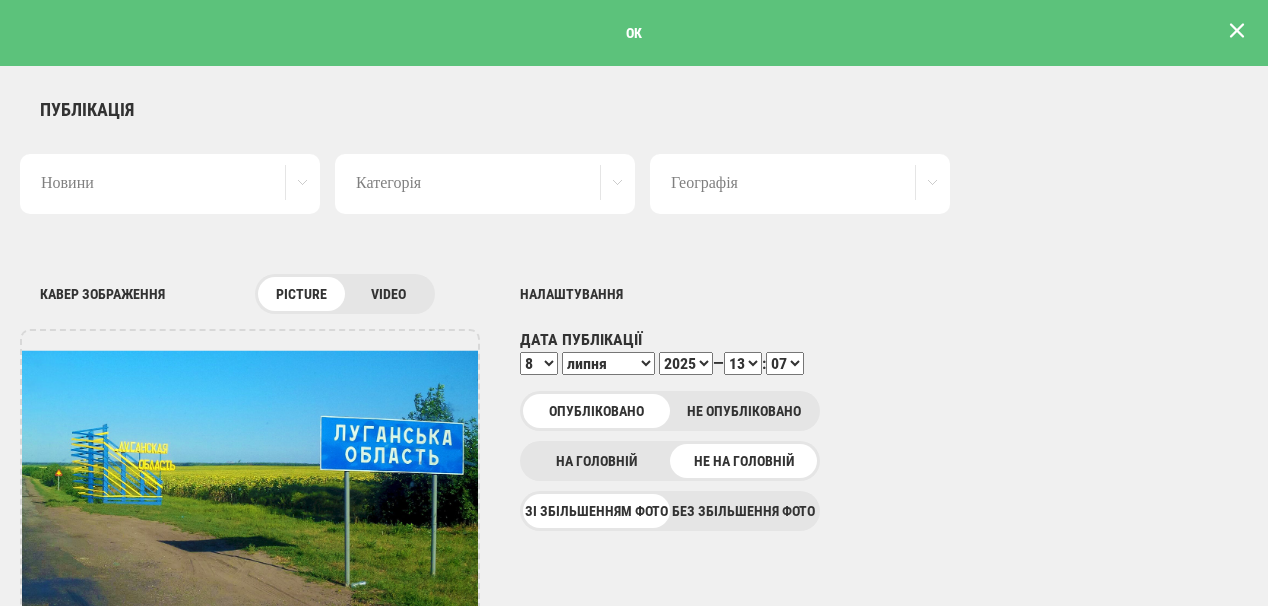 click at bounding box center [1237, 31] 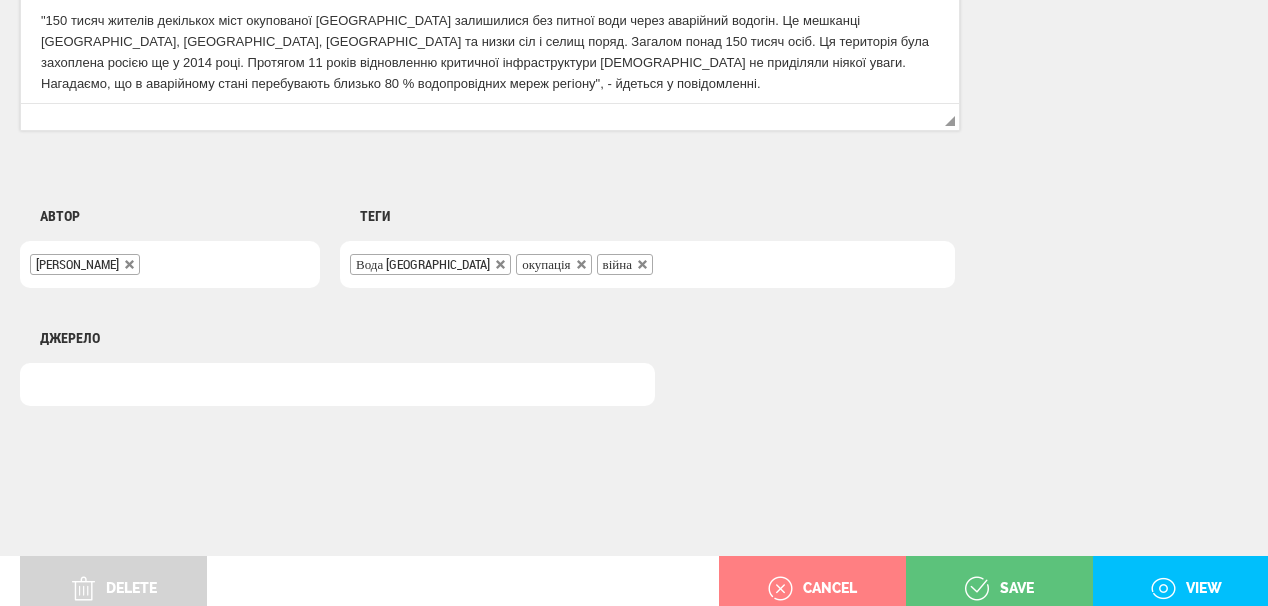 scroll, scrollTop: 1625, scrollLeft: 0, axis: vertical 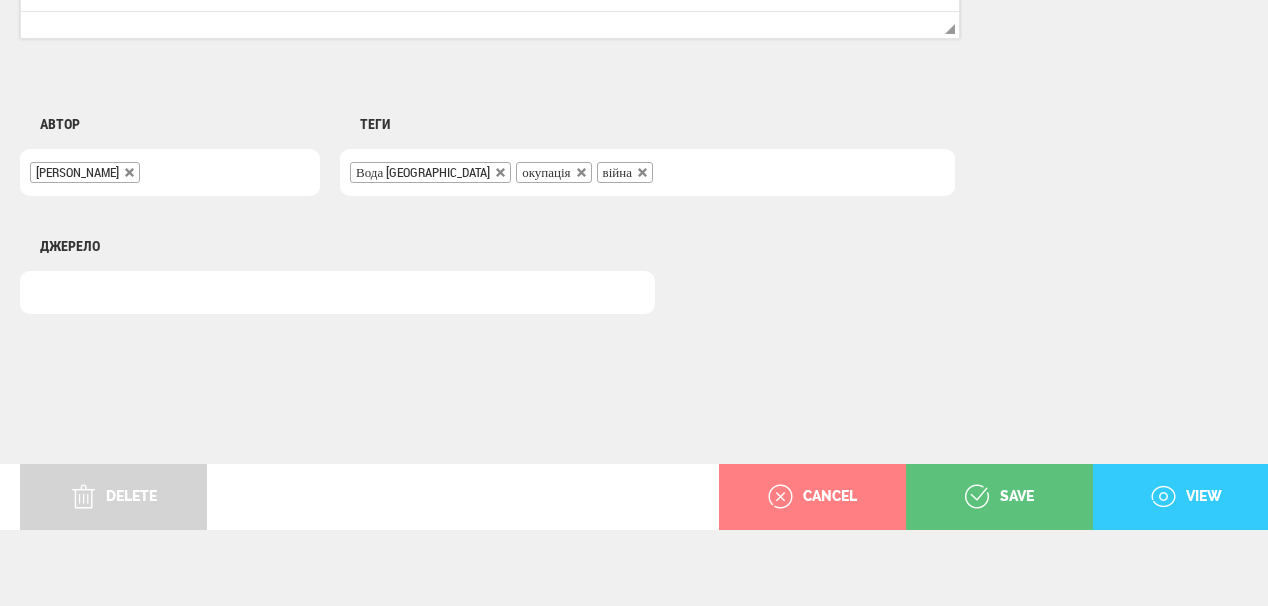 click on "view" at bounding box center [1186, 497] 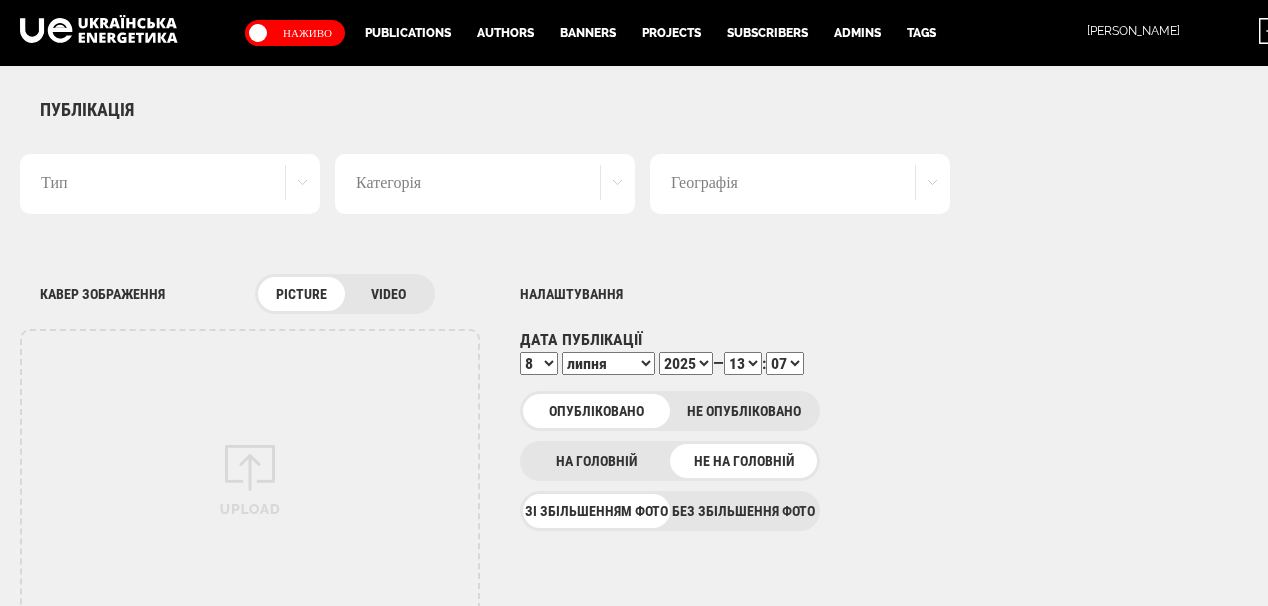 select on "13" 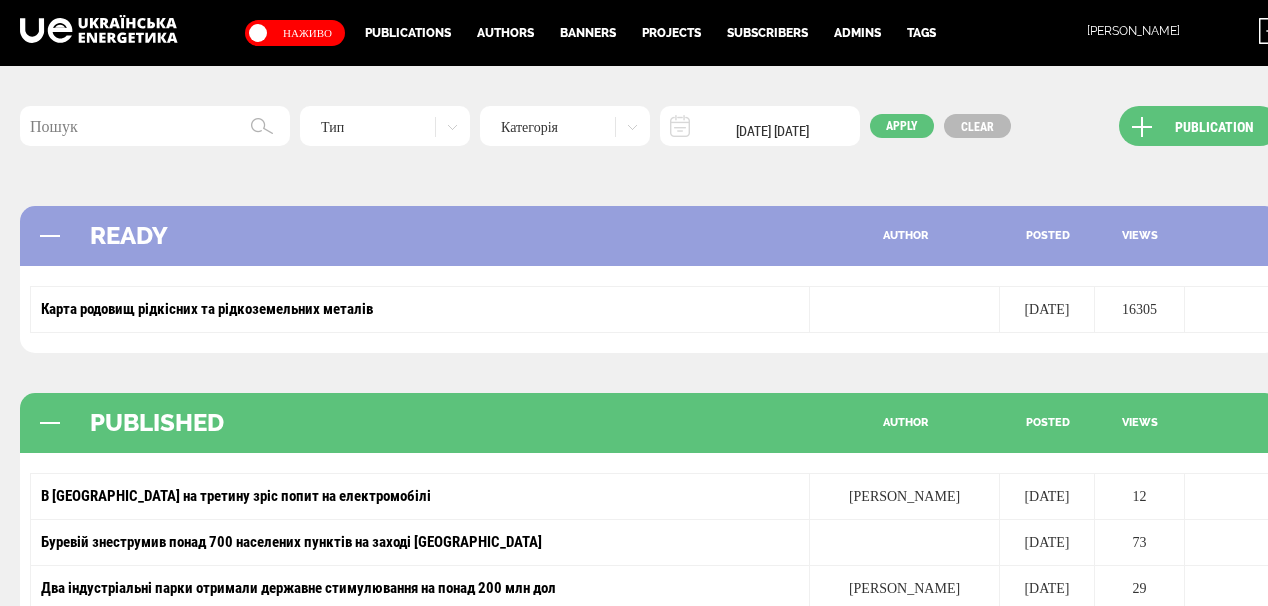 scroll, scrollTop: 80, scrollLeft: 0, axis: vertical 